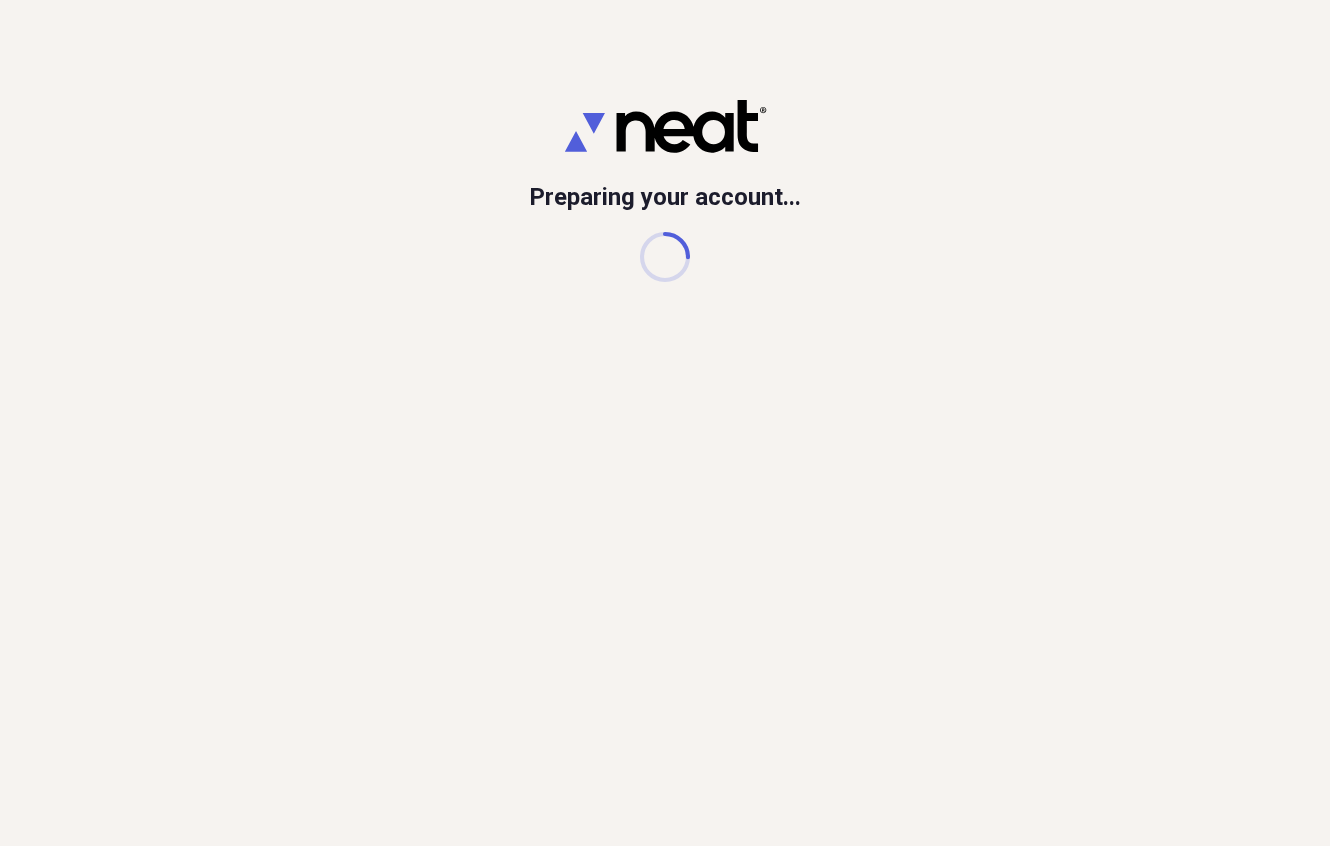 scroll, scrollTop: 0, scrollLeft: 0, axis: both 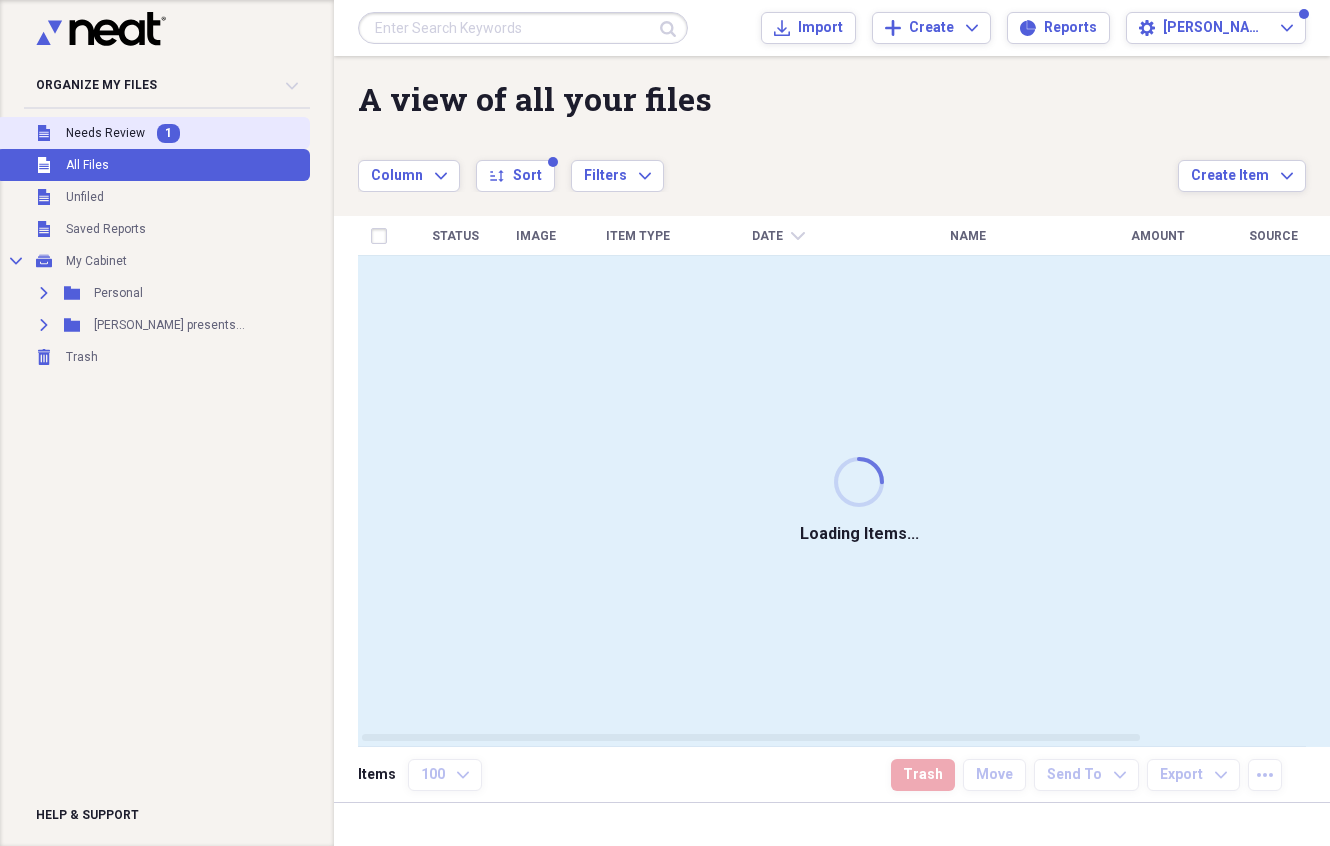 click on "Unfiled Needs Review 1" at bounding box center [153, 133] 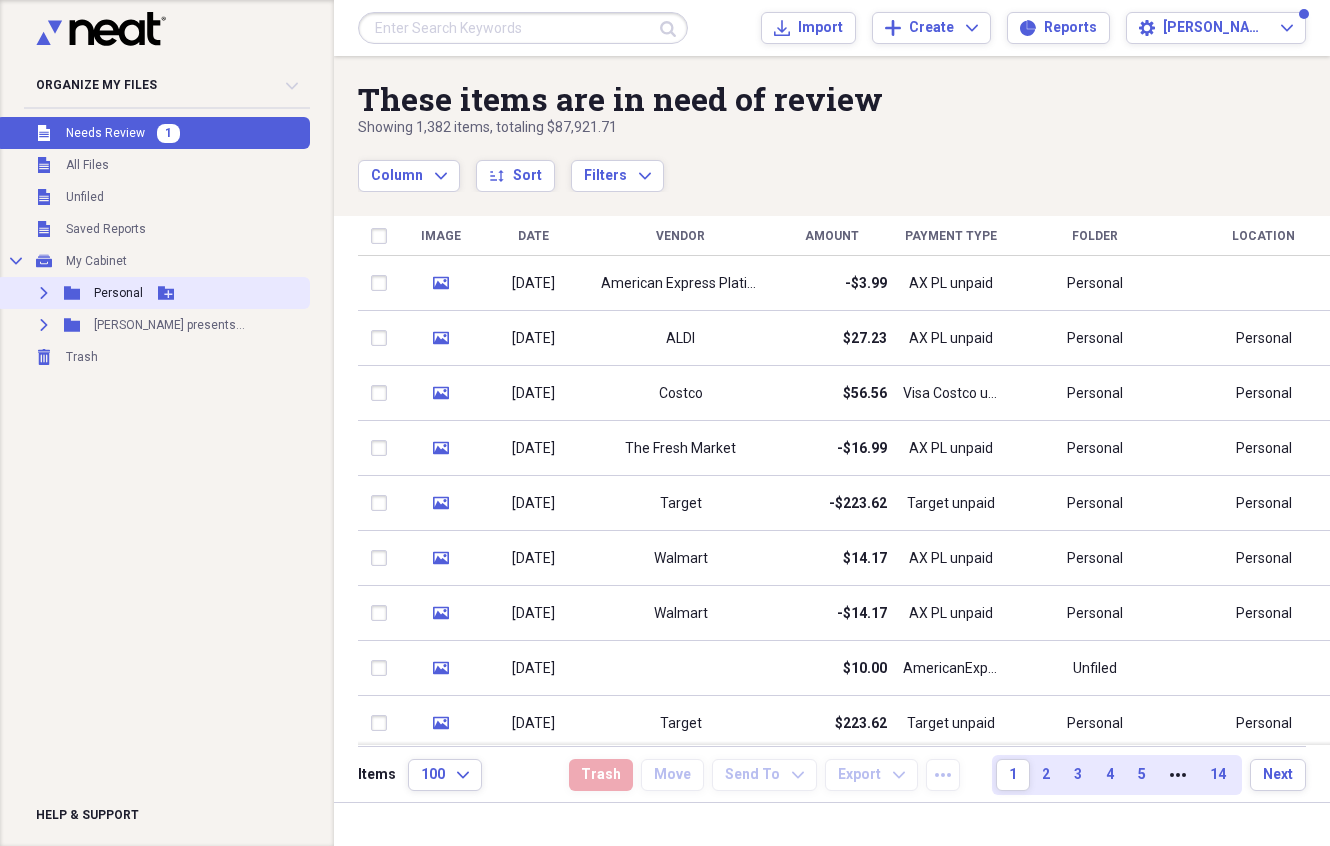 click on "Personal" at bounding box center [118, 293] 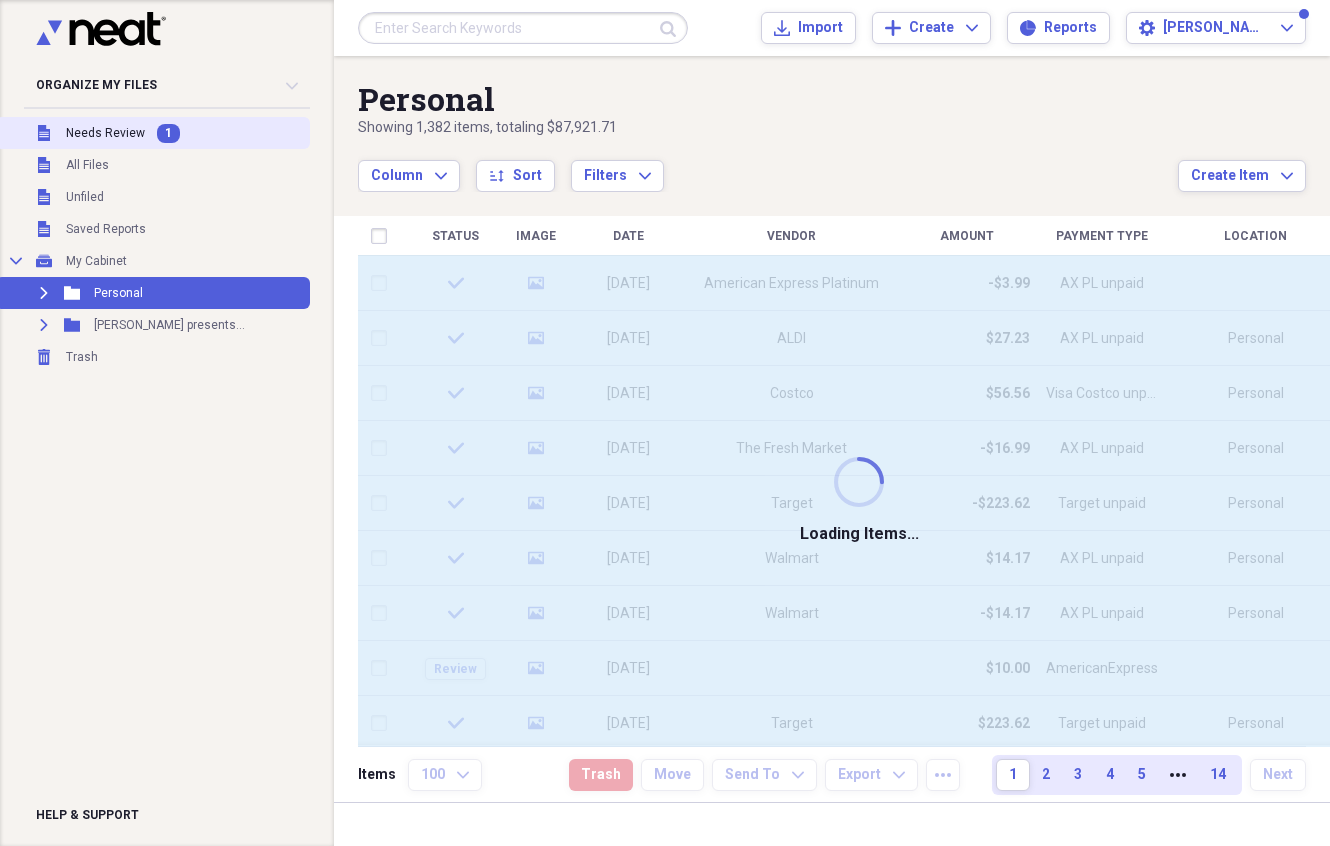 click on "Unfiled Needs Review 1" at bounding box center [153, 133] 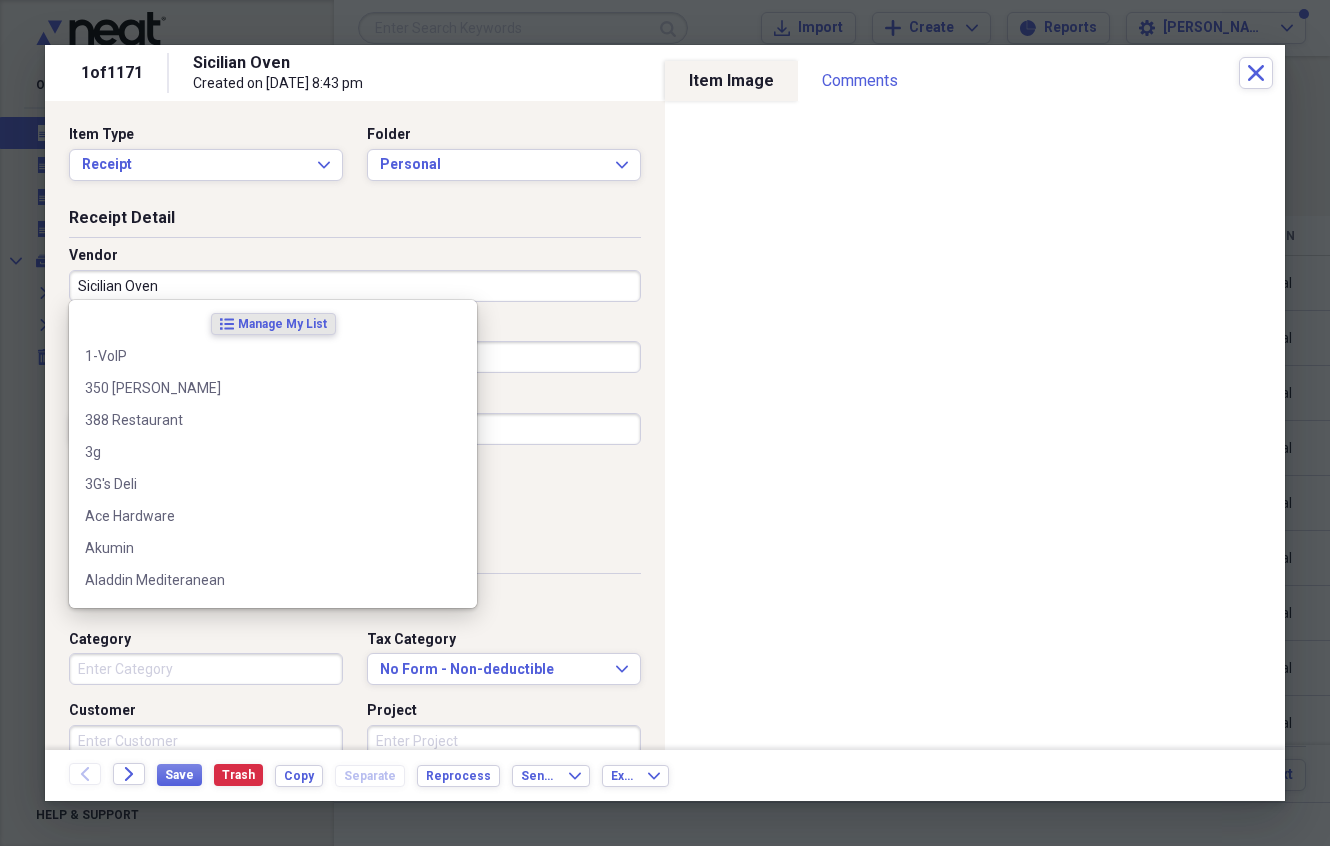 drag, startPoint x: 187, startPoint y: 281, endPoint x: 243, endPoint y: 252, distance: 63.06346 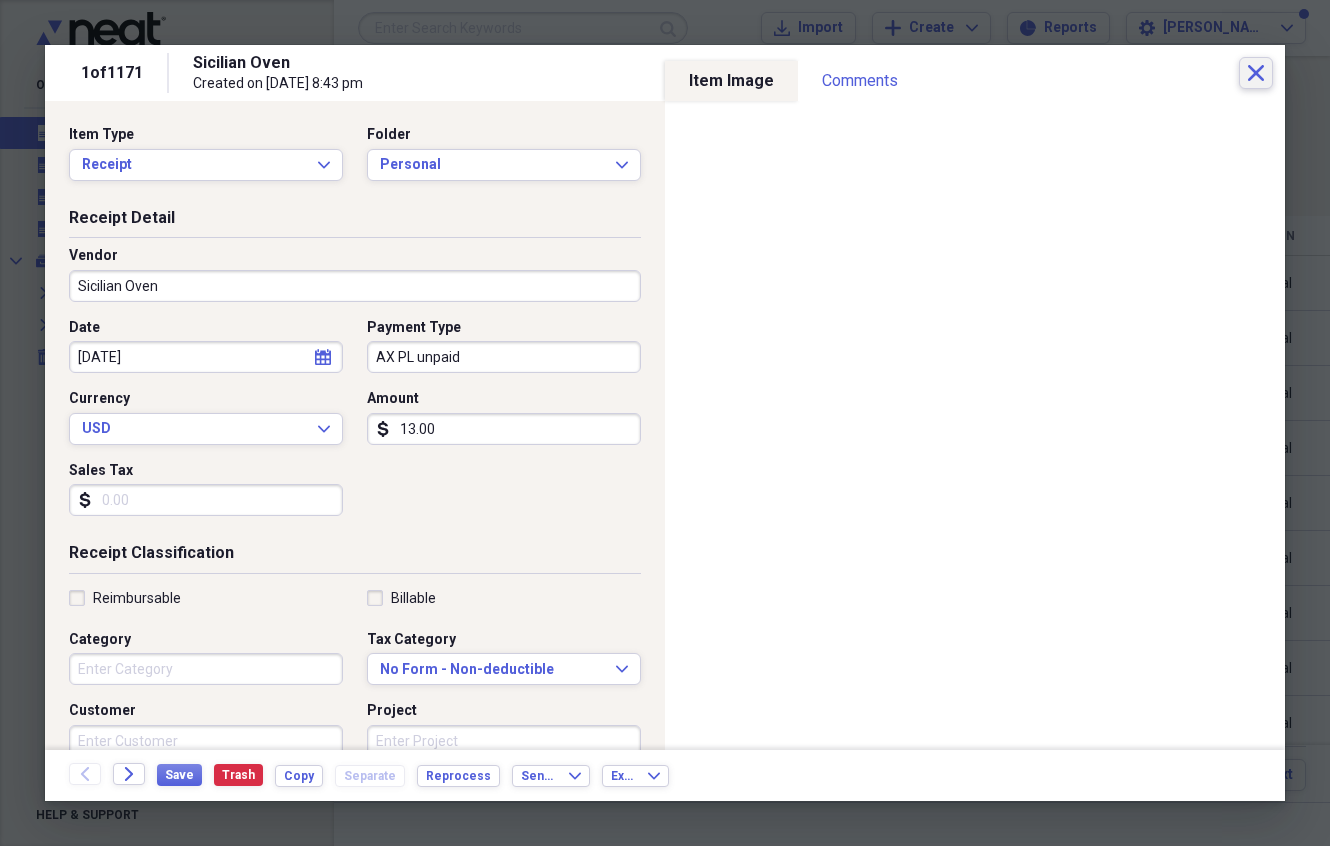 click on "Close" at bounding box center (1256, 73) 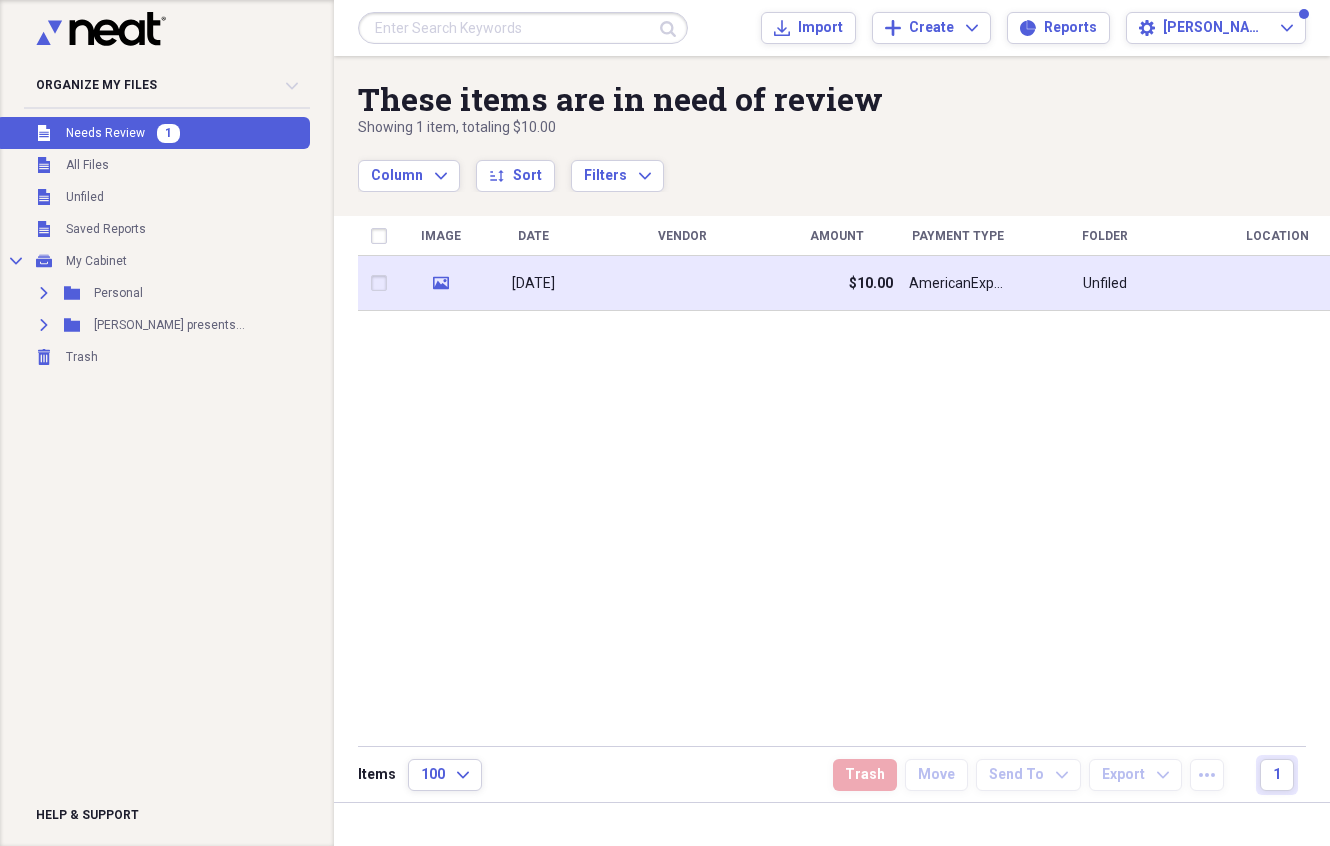 click at bounding box center (682, 283) 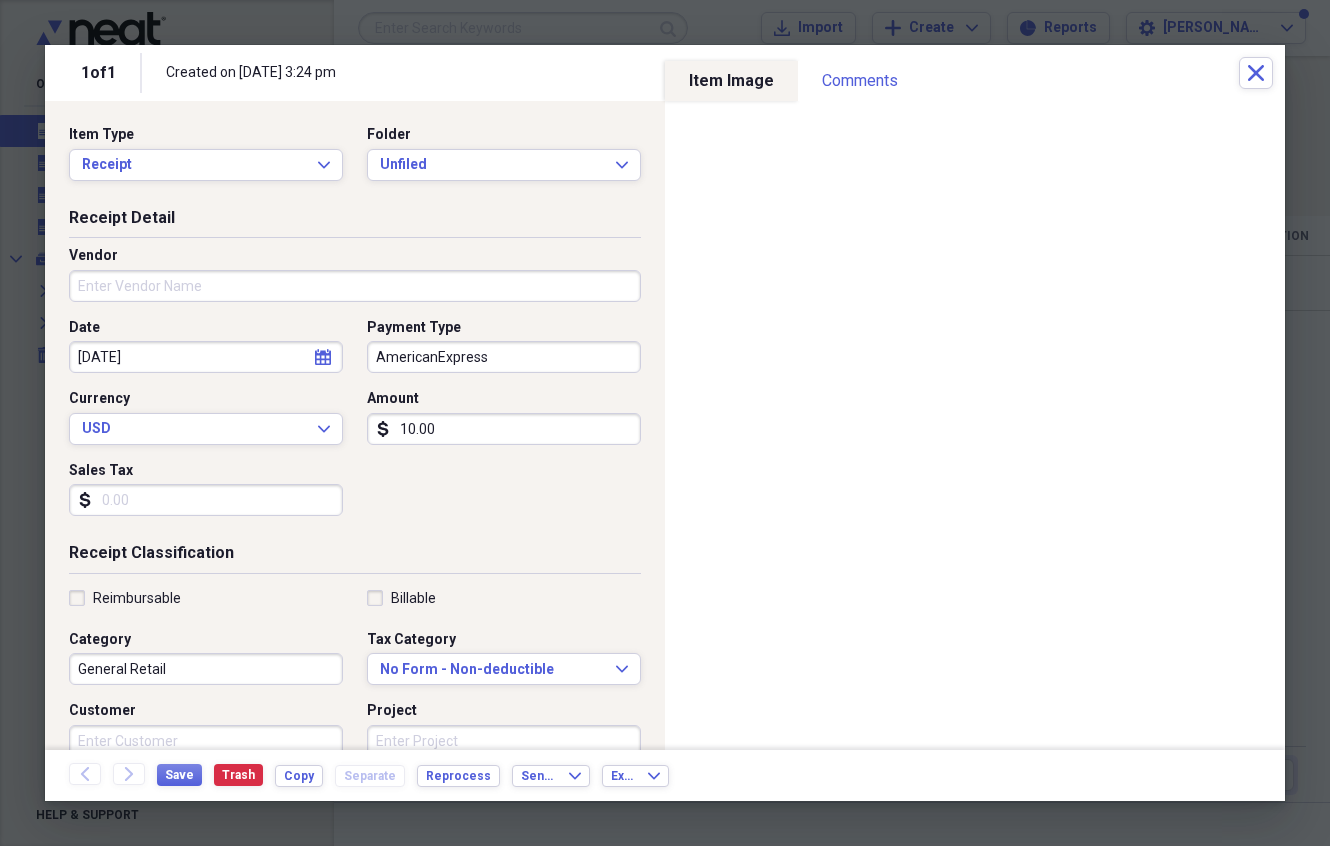 drag, startPoint x: 415, startPoint y: 169, endPoint x: 411, endPoint y: 192, distance: 23.345236 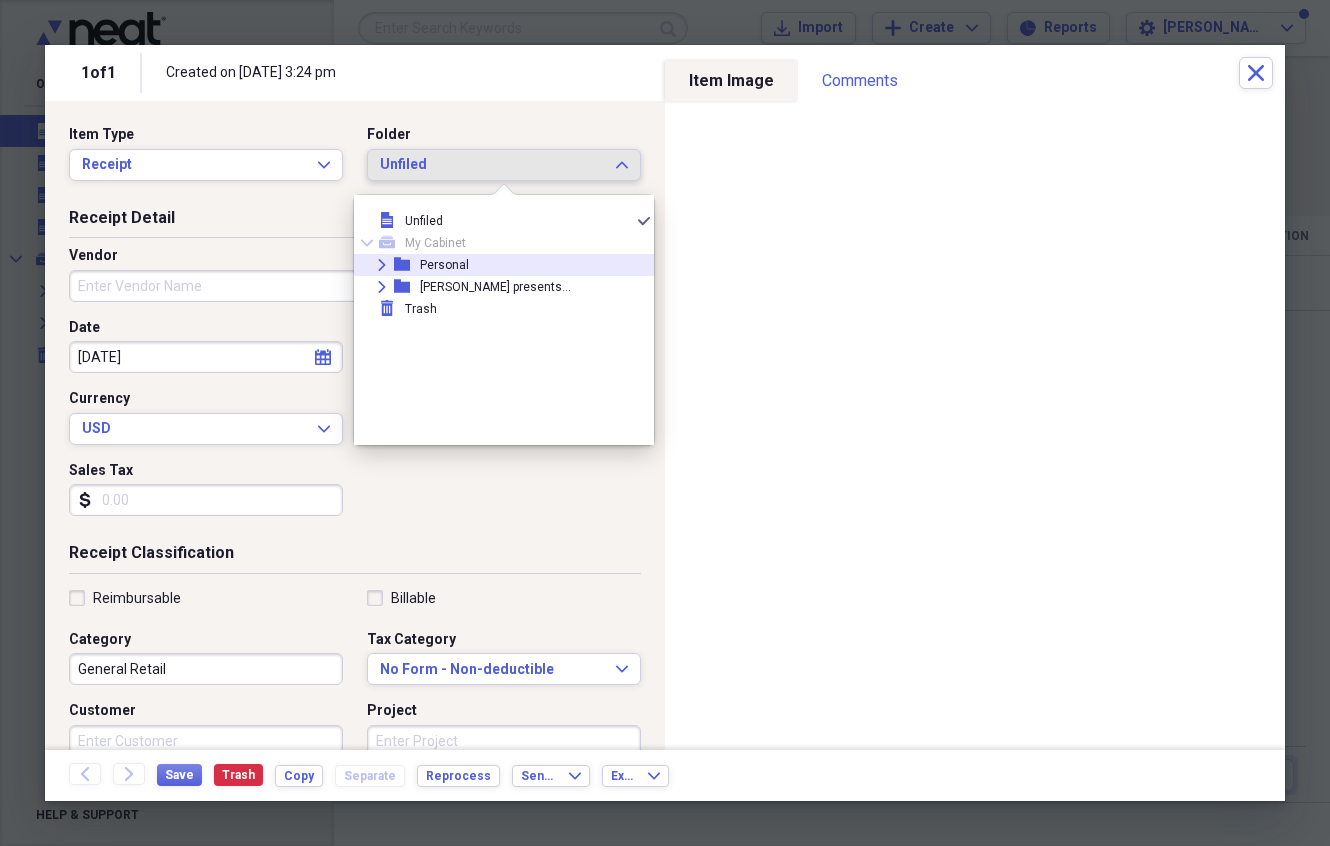 click on "Personal" at bounding box center (444, 265) 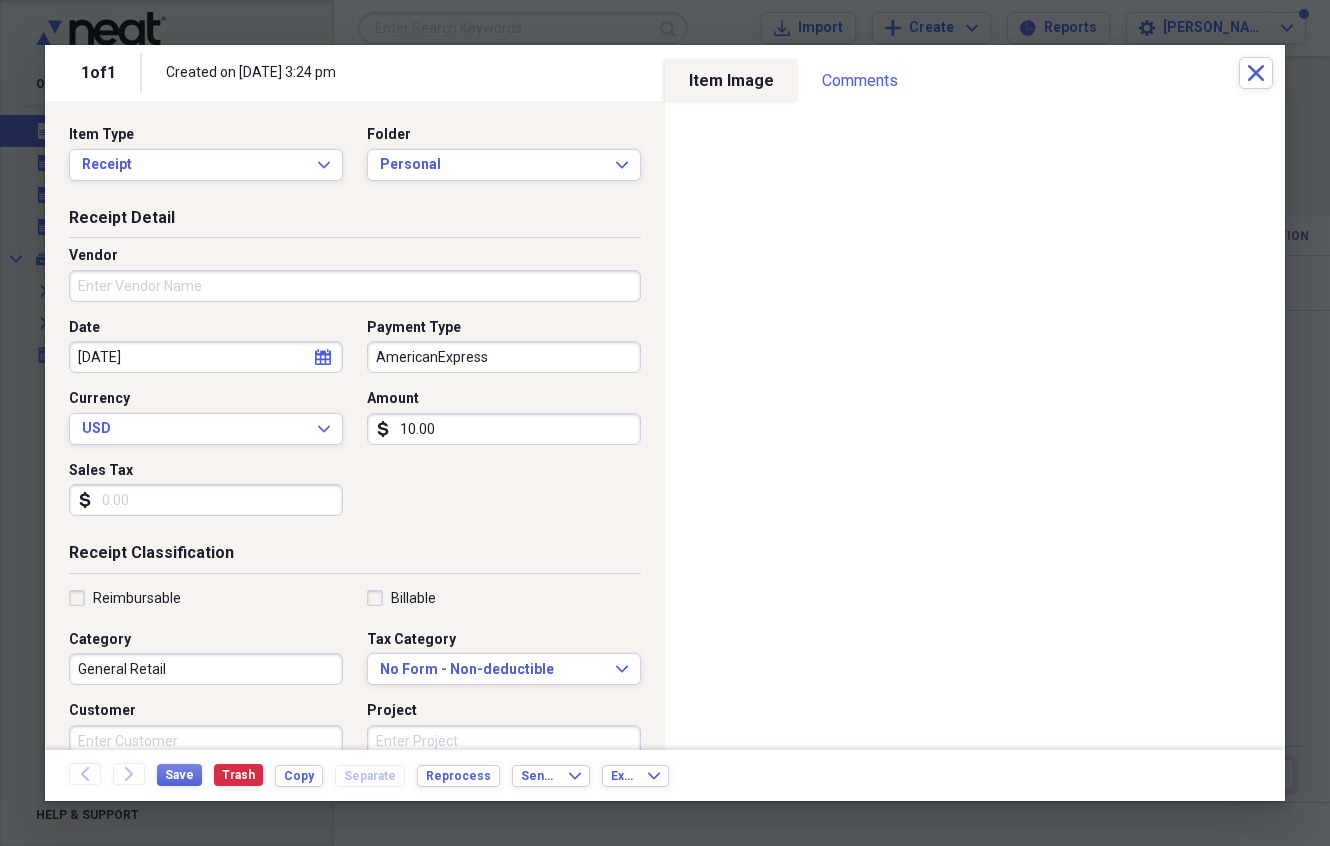 click on "Vendor" at bounding box center [355, 286] 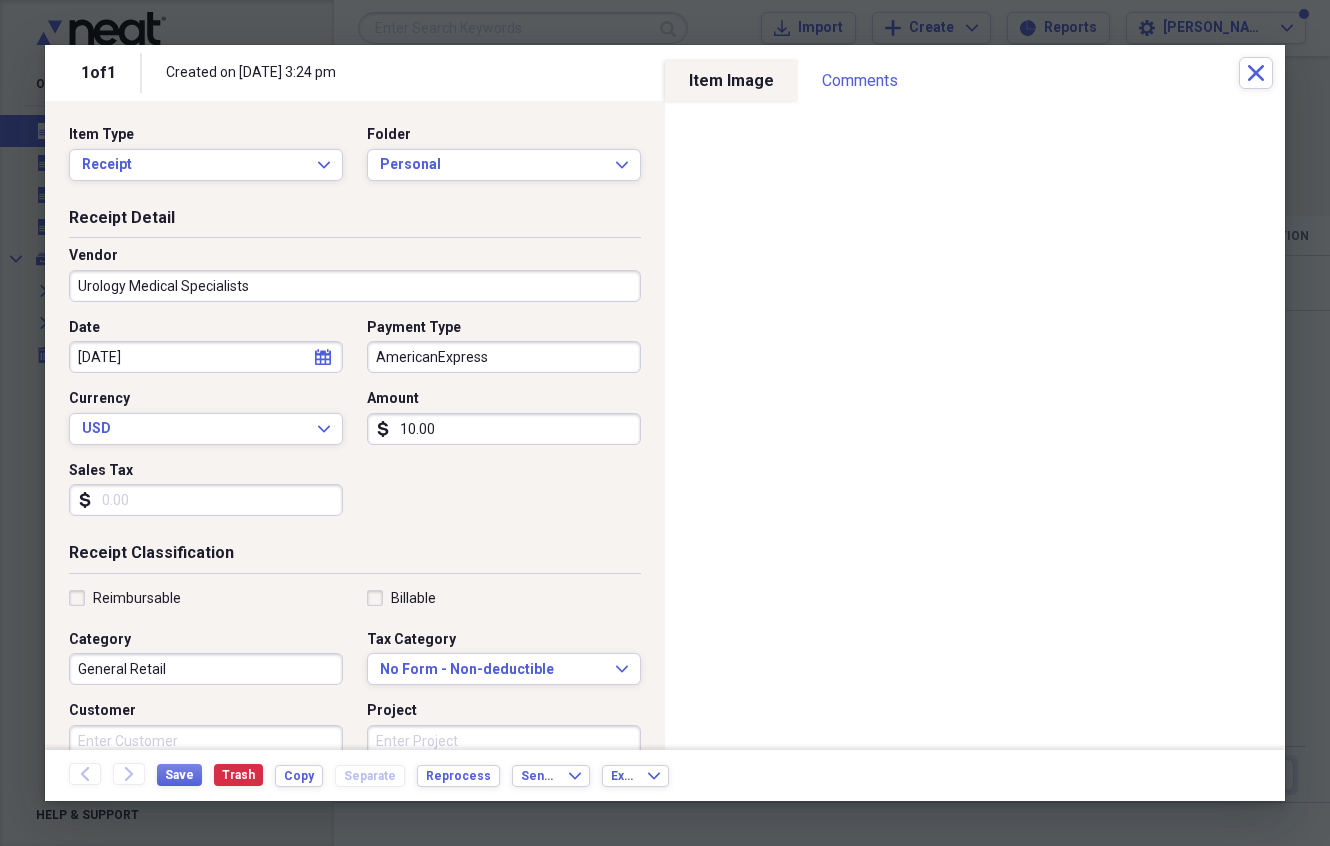 type on "Urology Medical Specialists" 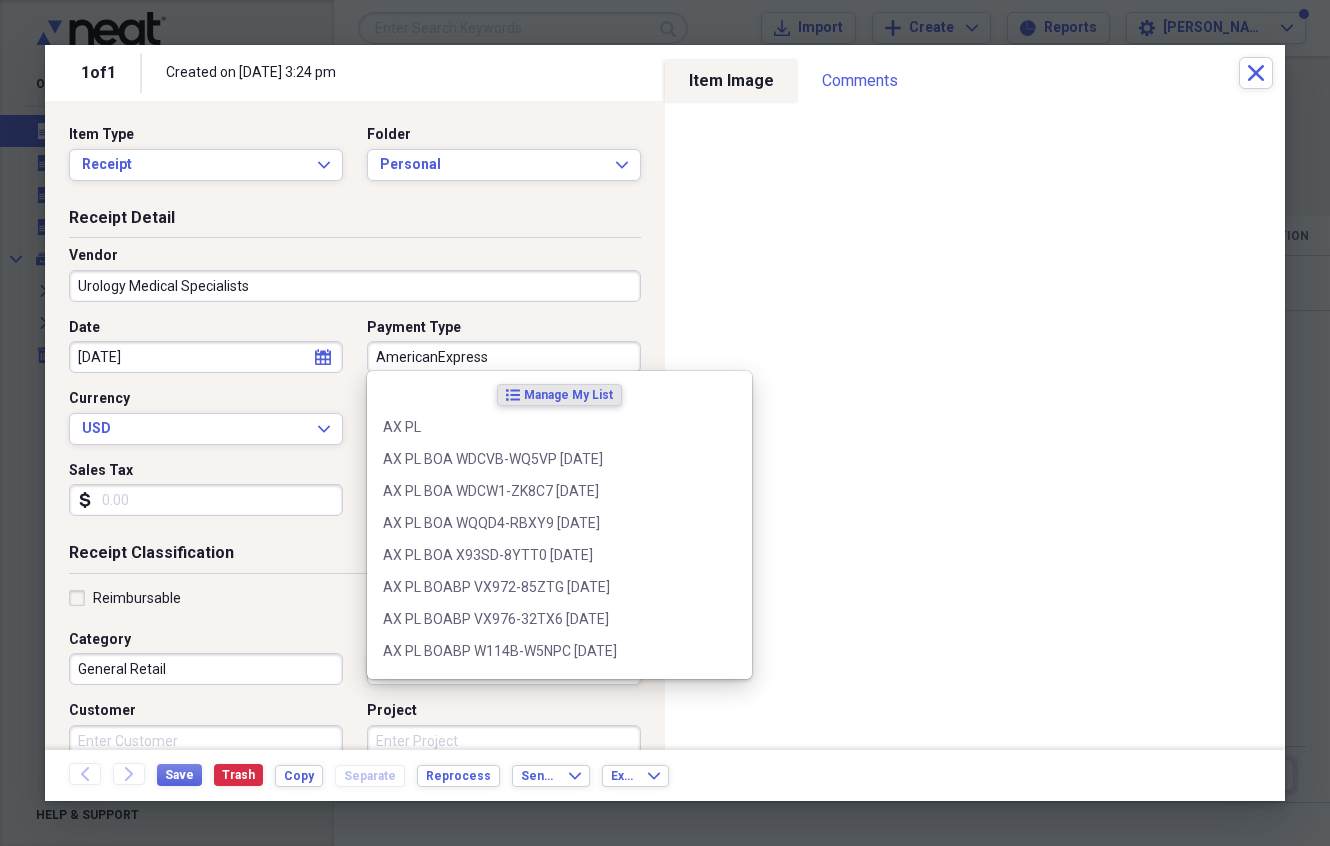 drag, startPoint x: 559, startPoint y: 353, endPoint x: 349, endPoint y: 354, distance: 210.00238 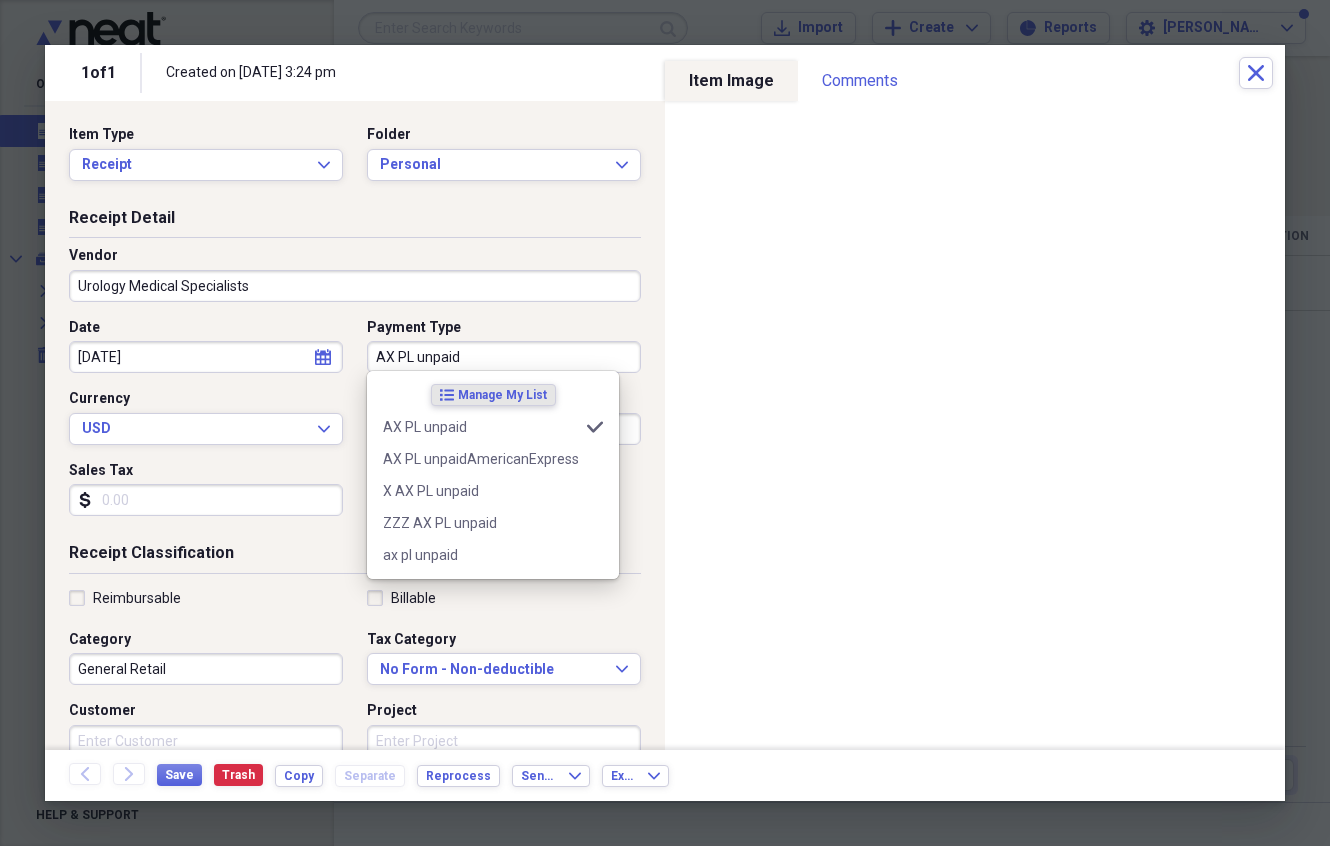 type on "AX PL unpaid" 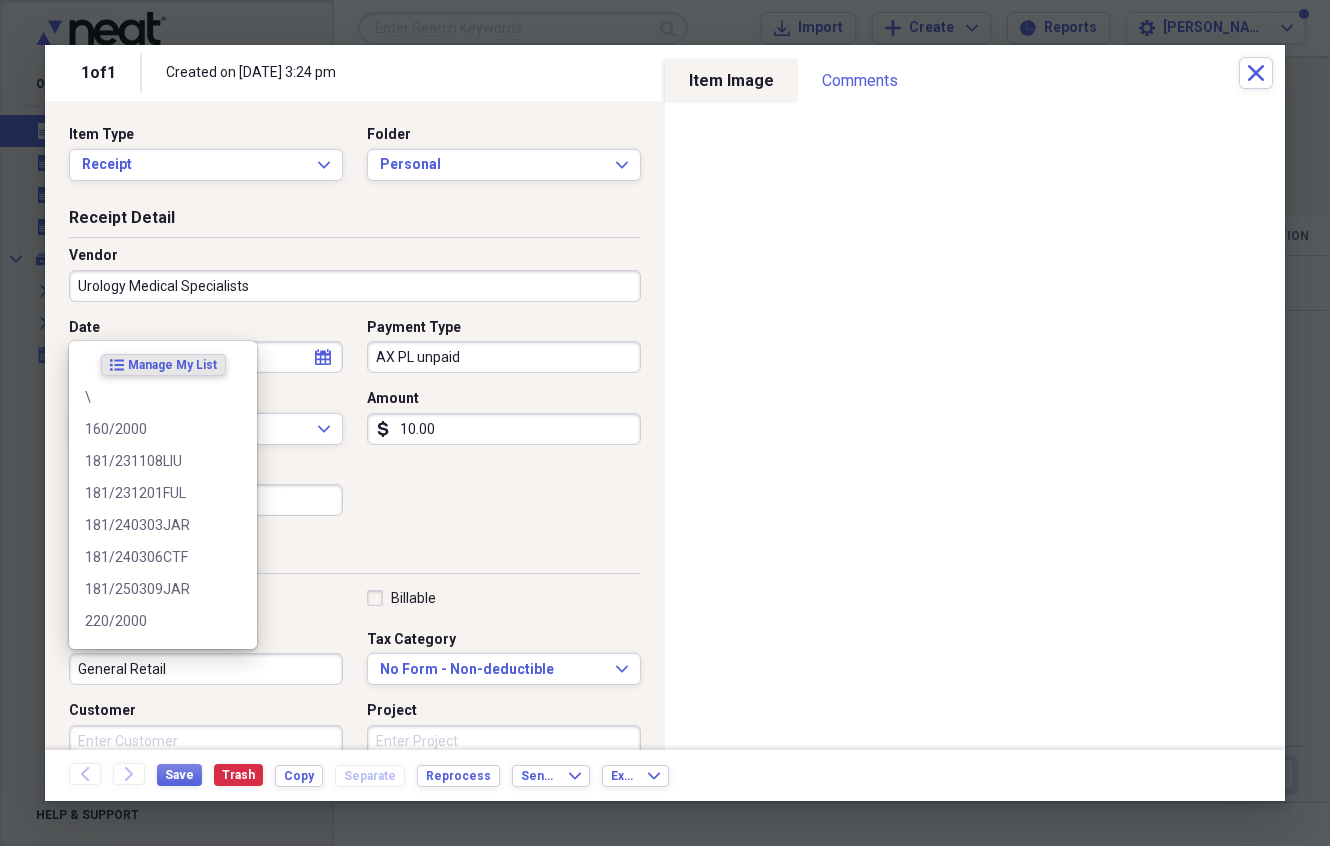 drag, startPoint x: 154, startPoint y: 666, endPoint x: 46, endPoint y: 659, distance: 108.226616 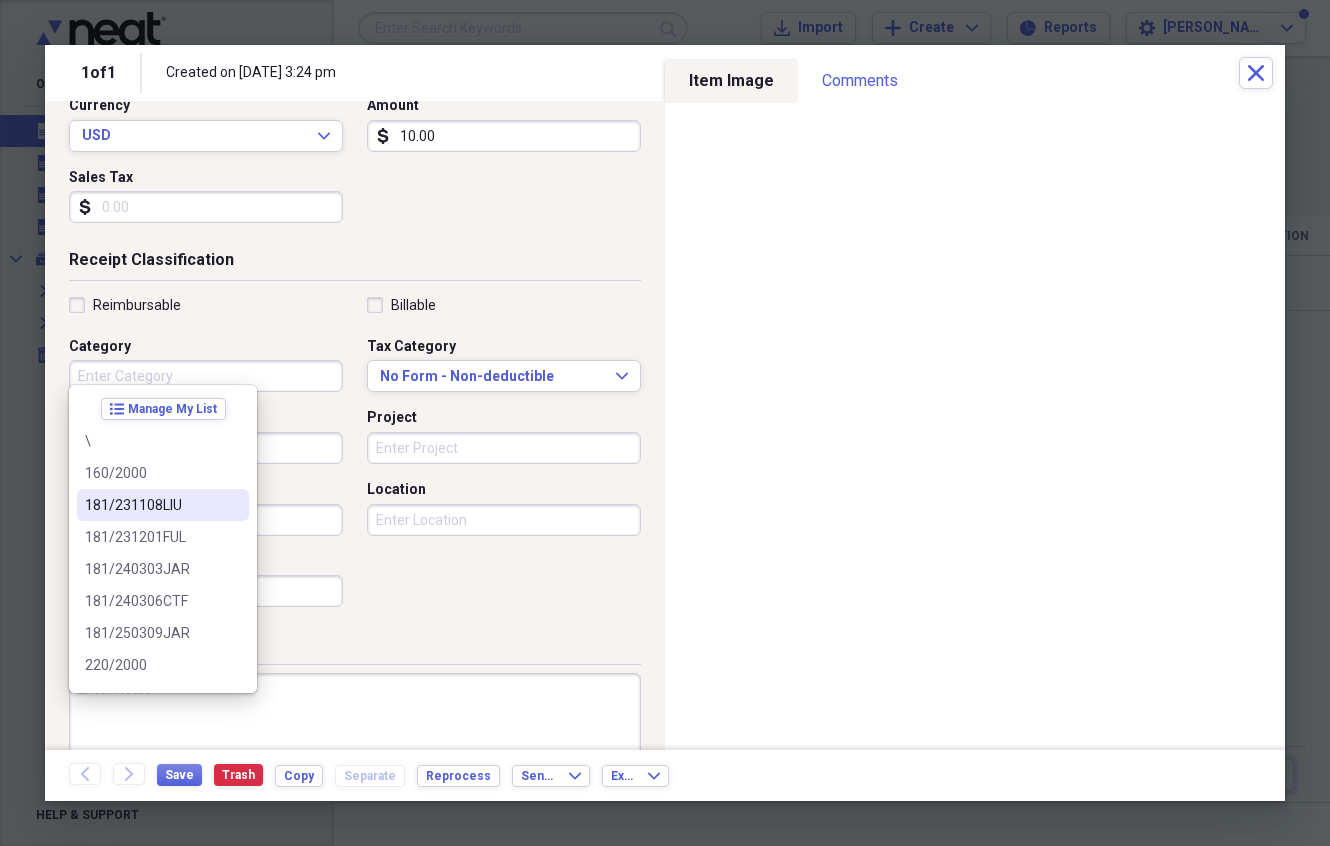 scroll, scrollTop: 297, scrollLeft: 0, axis: vertical 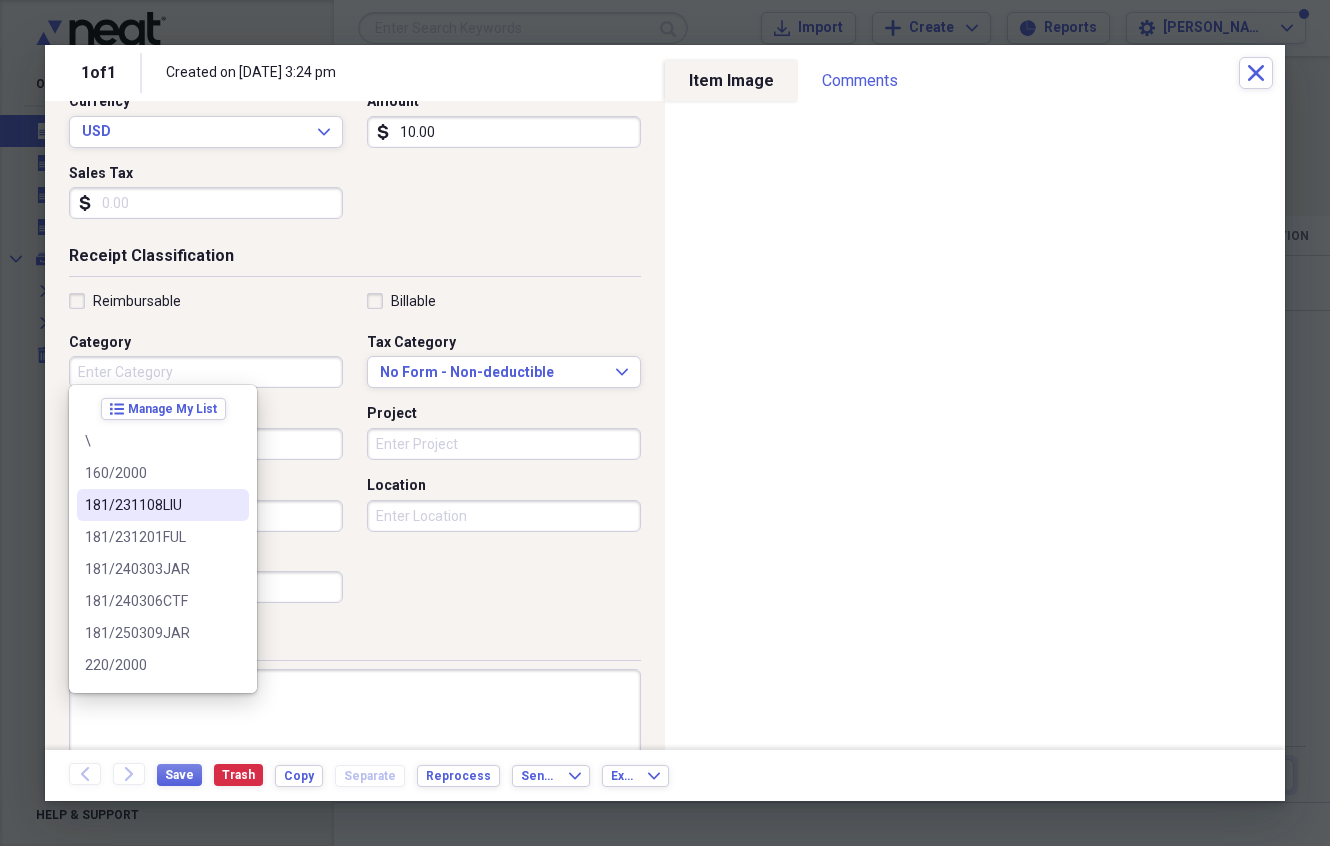 type 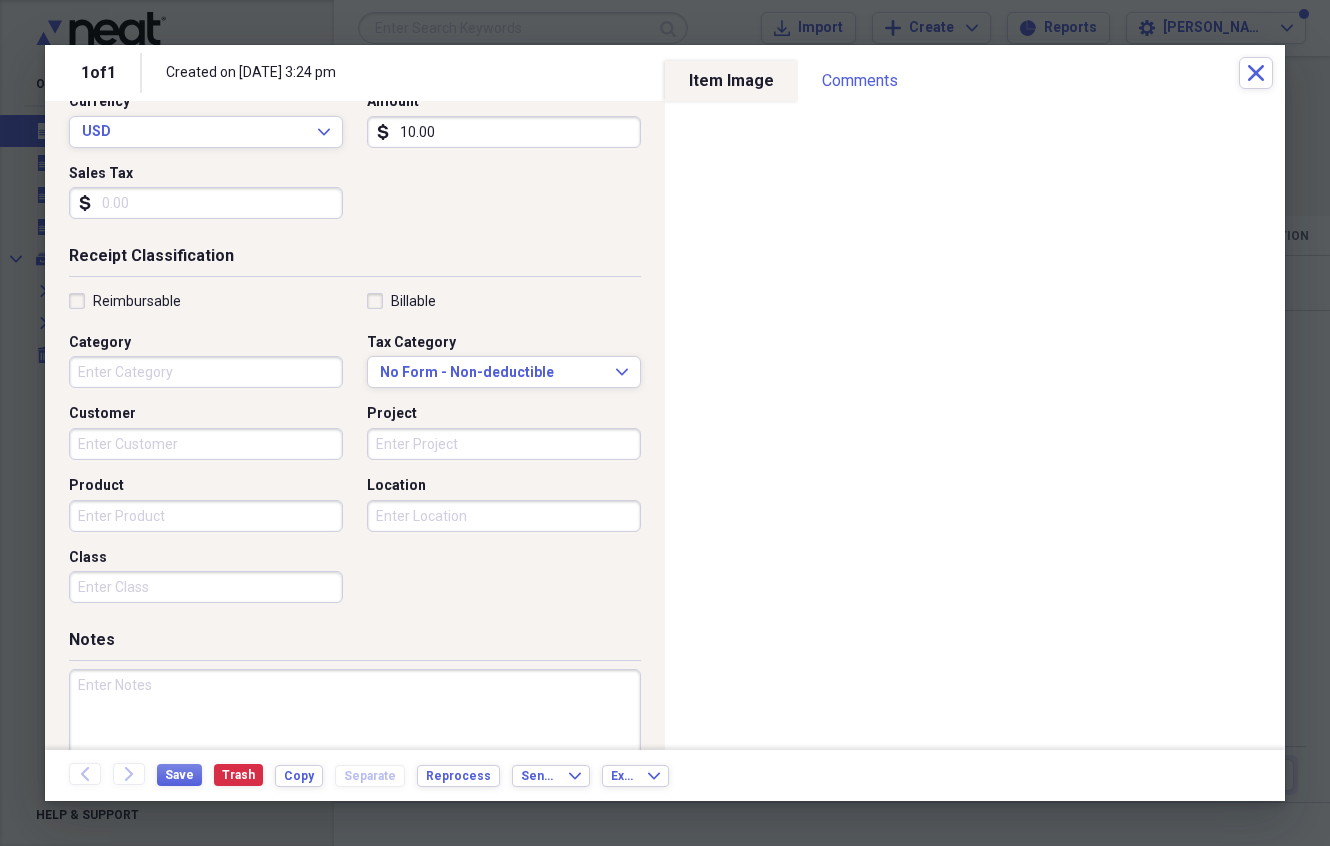 click on "Reimbursable Billable Category Tax Category No Form - Non-deductible Expand Customer Project Product Location Class" at bounding box center [355, 452] 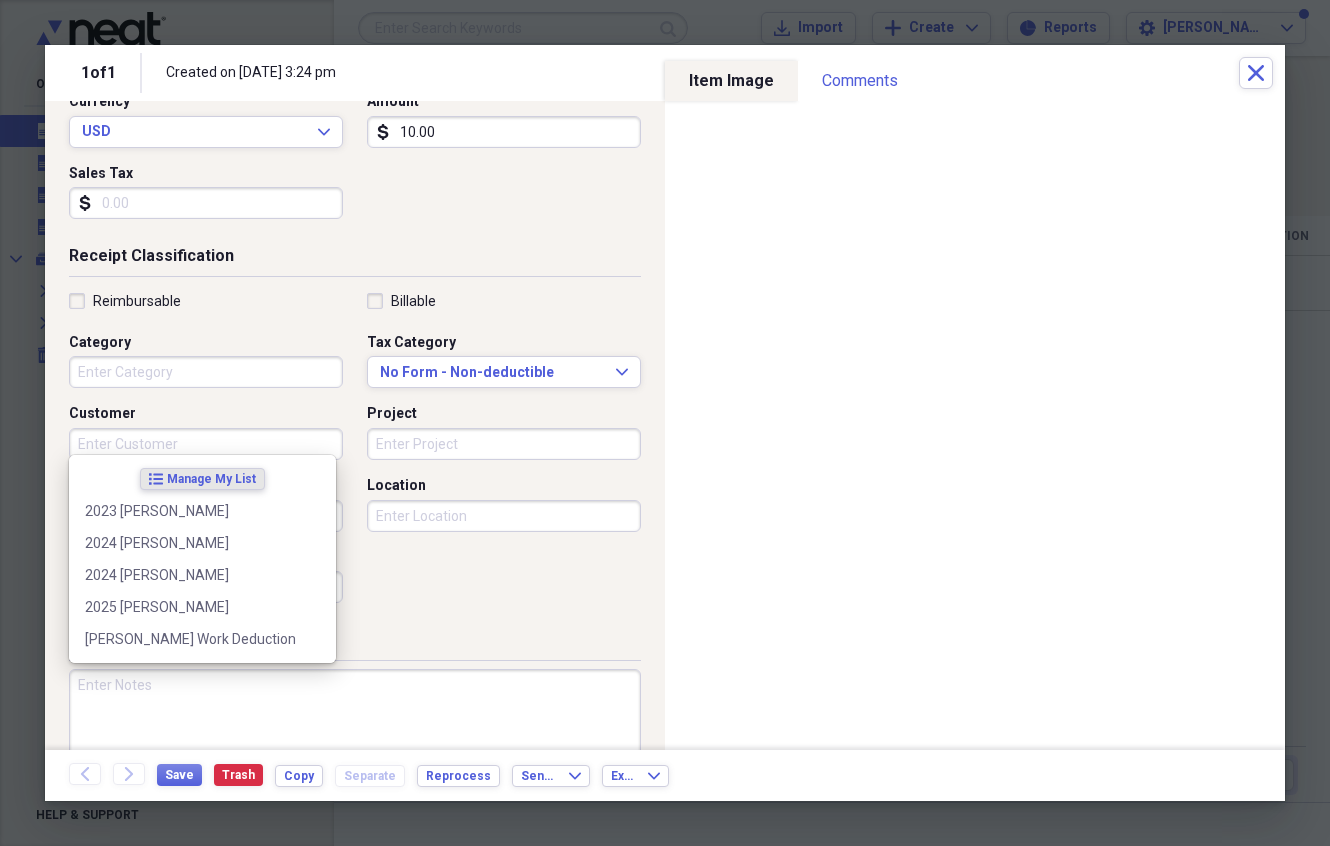 click on "Customer" at bounding box center (206, 444) 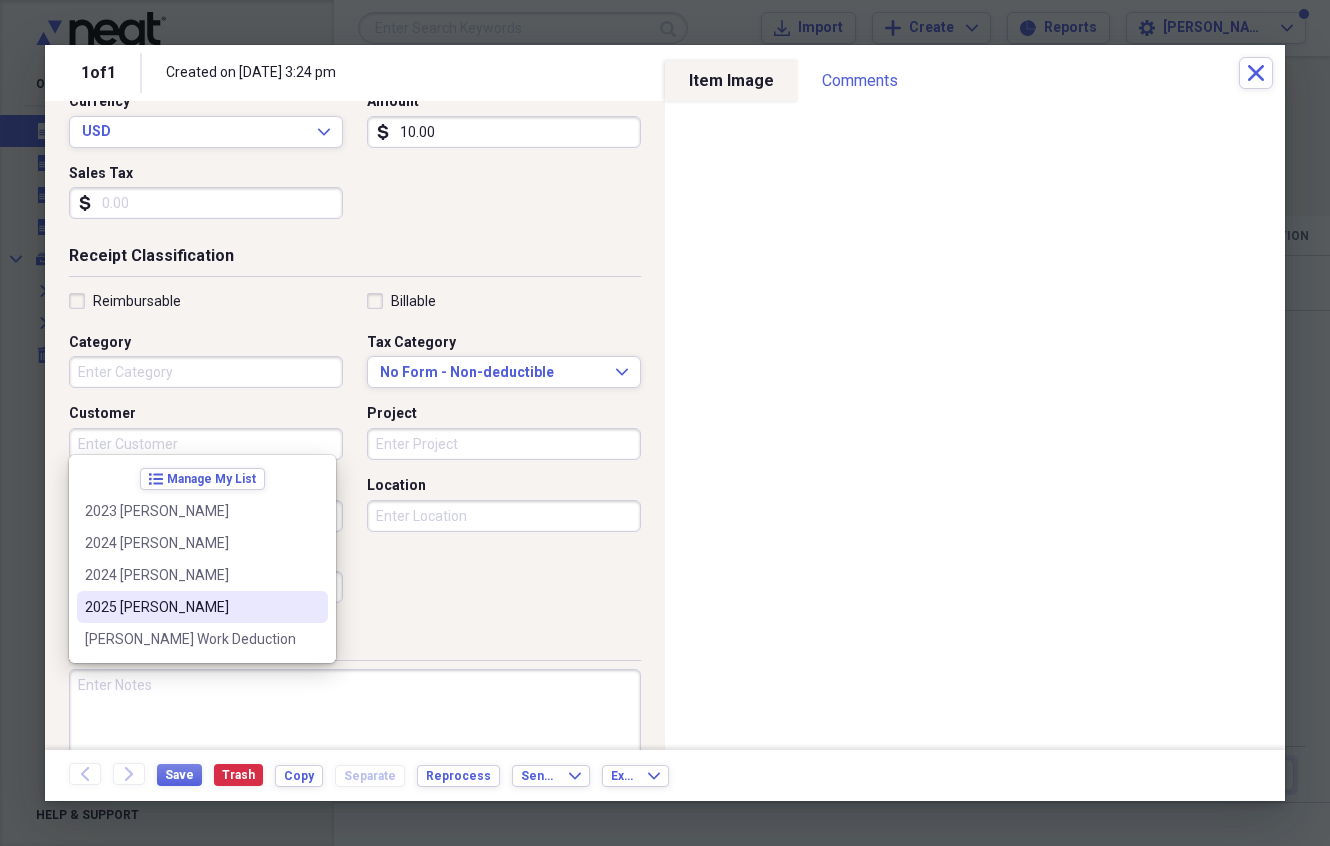 click on "2025 [PERSON_NAME]" at bounding box center [190, 607] 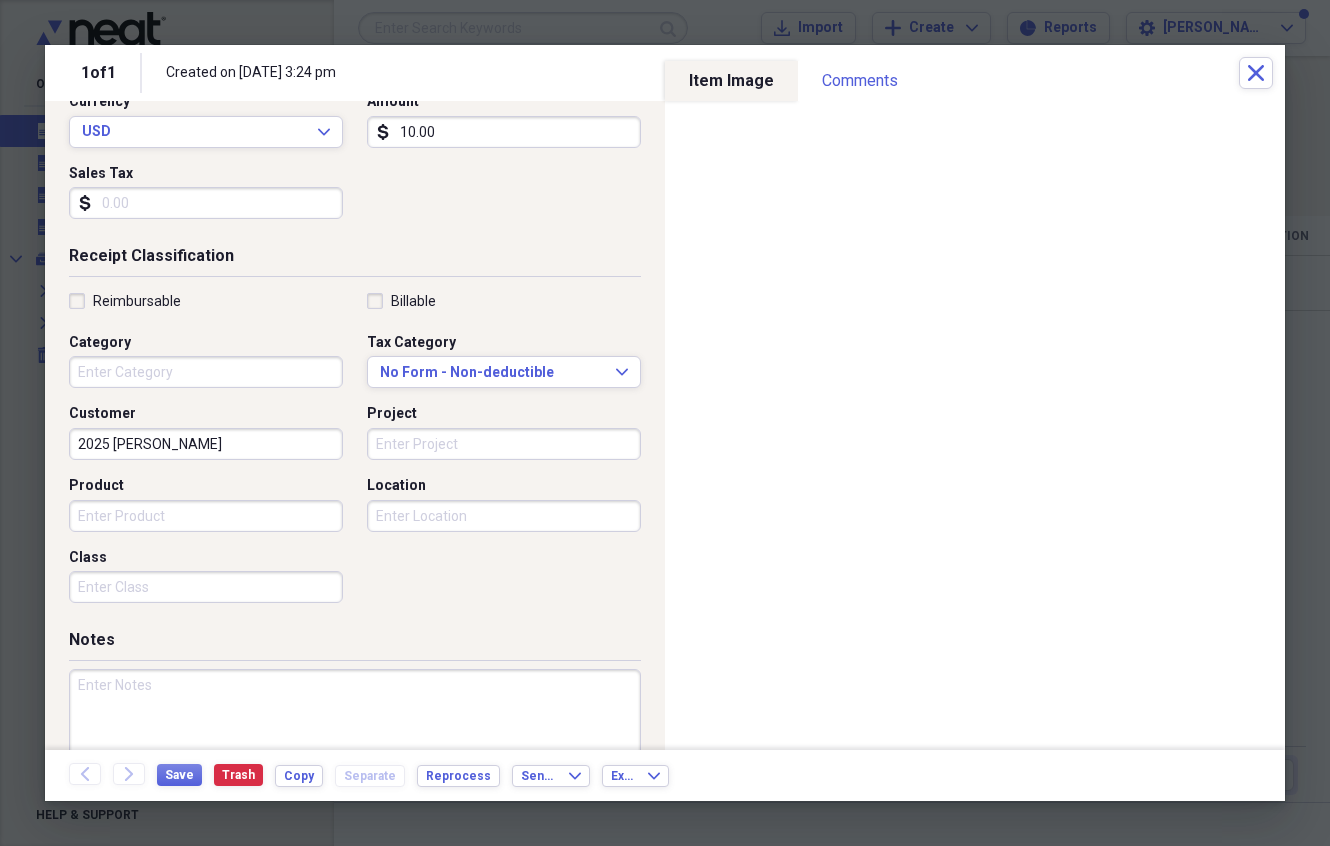 click on "Product" at bounding box center [206, 516] 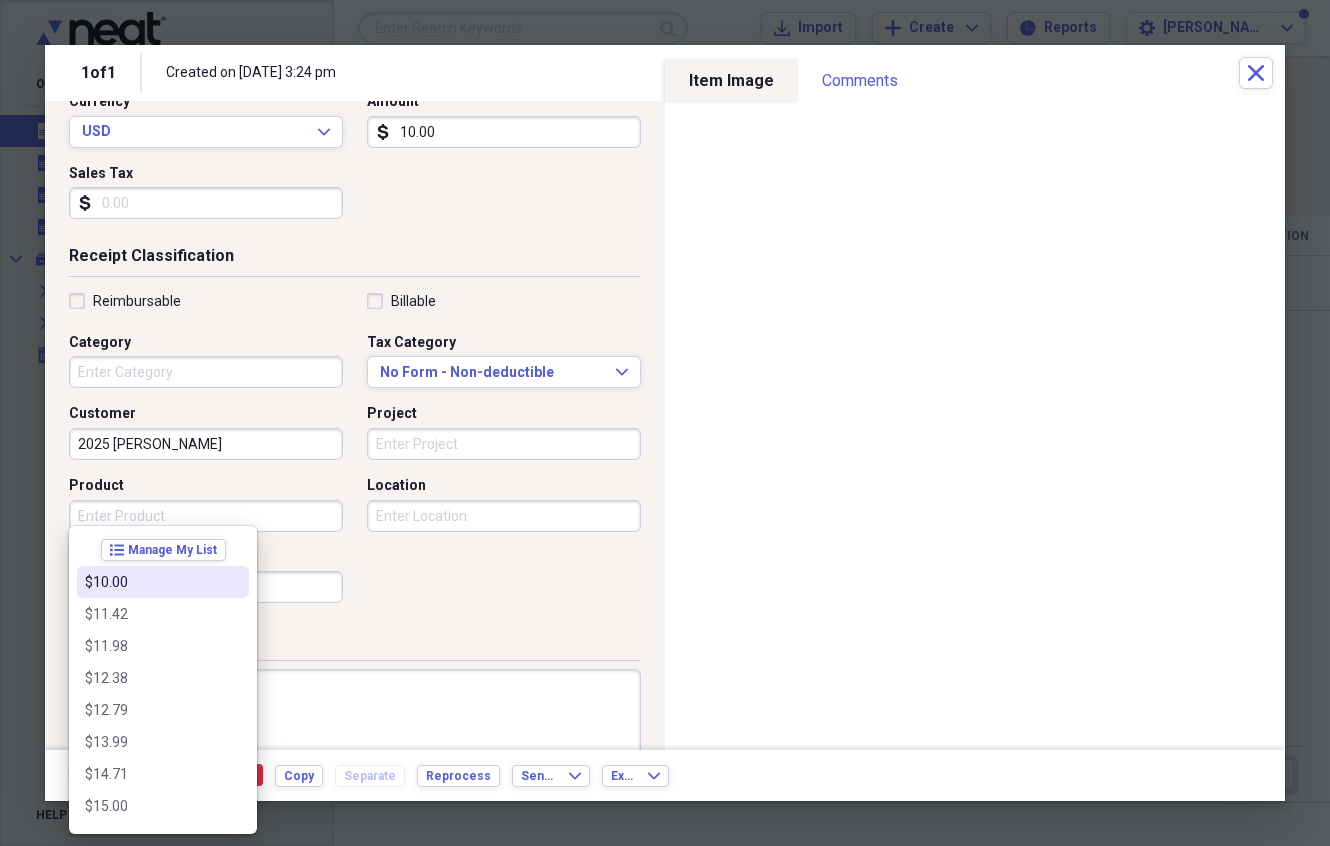 click on "$10.00" at bounding box center [151, 582] 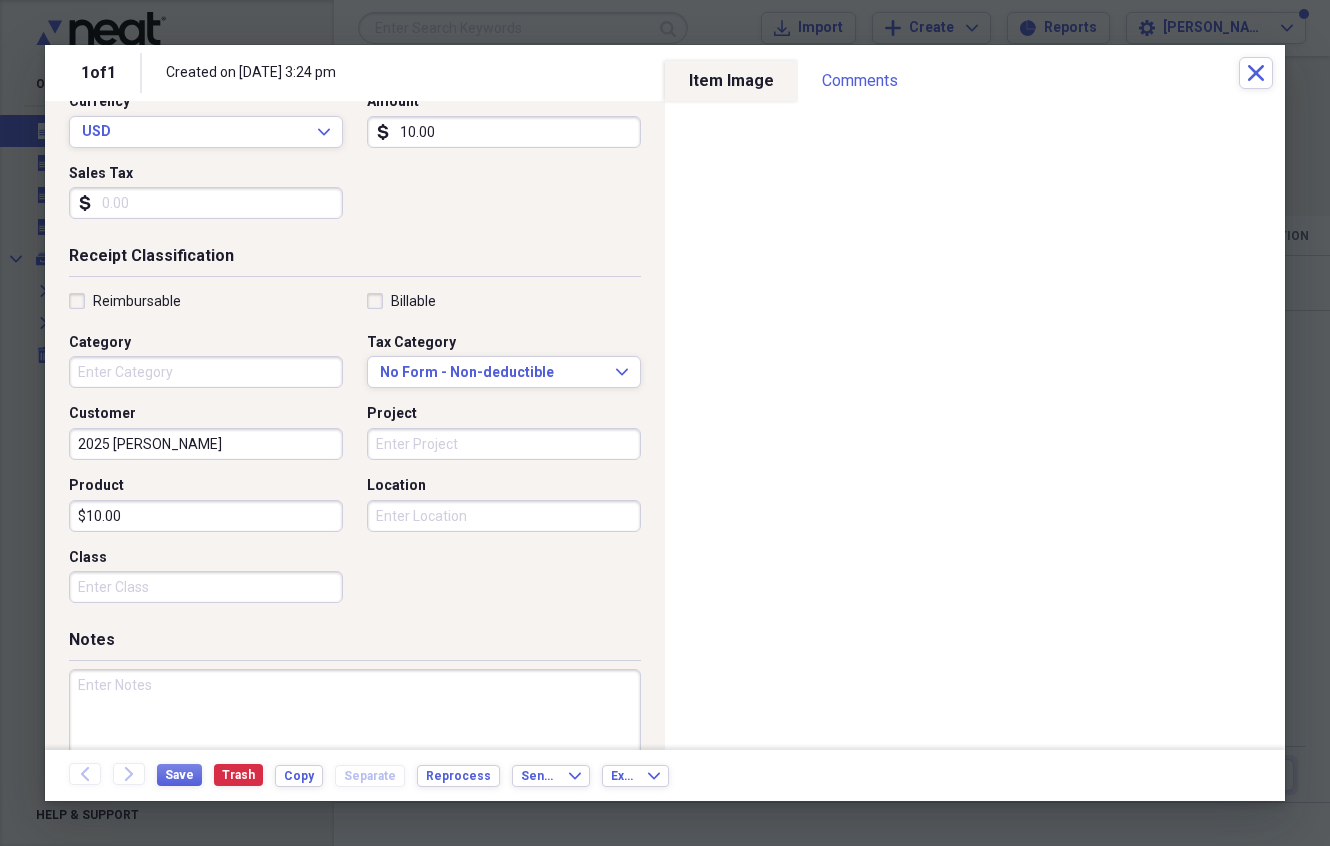 click on "Location" at bounding box center [504, 516] 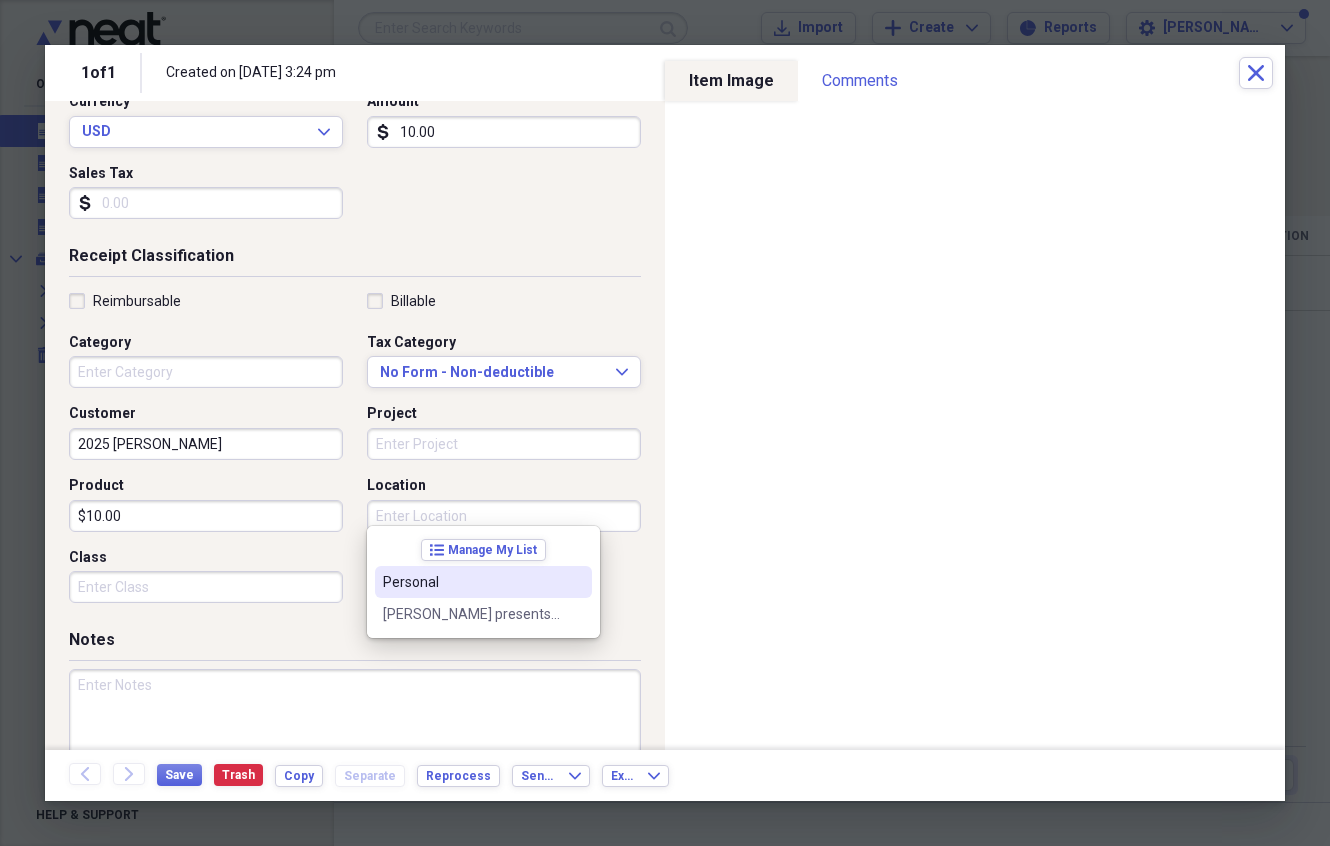 click on "Personal" at bounding box center [471, 582] 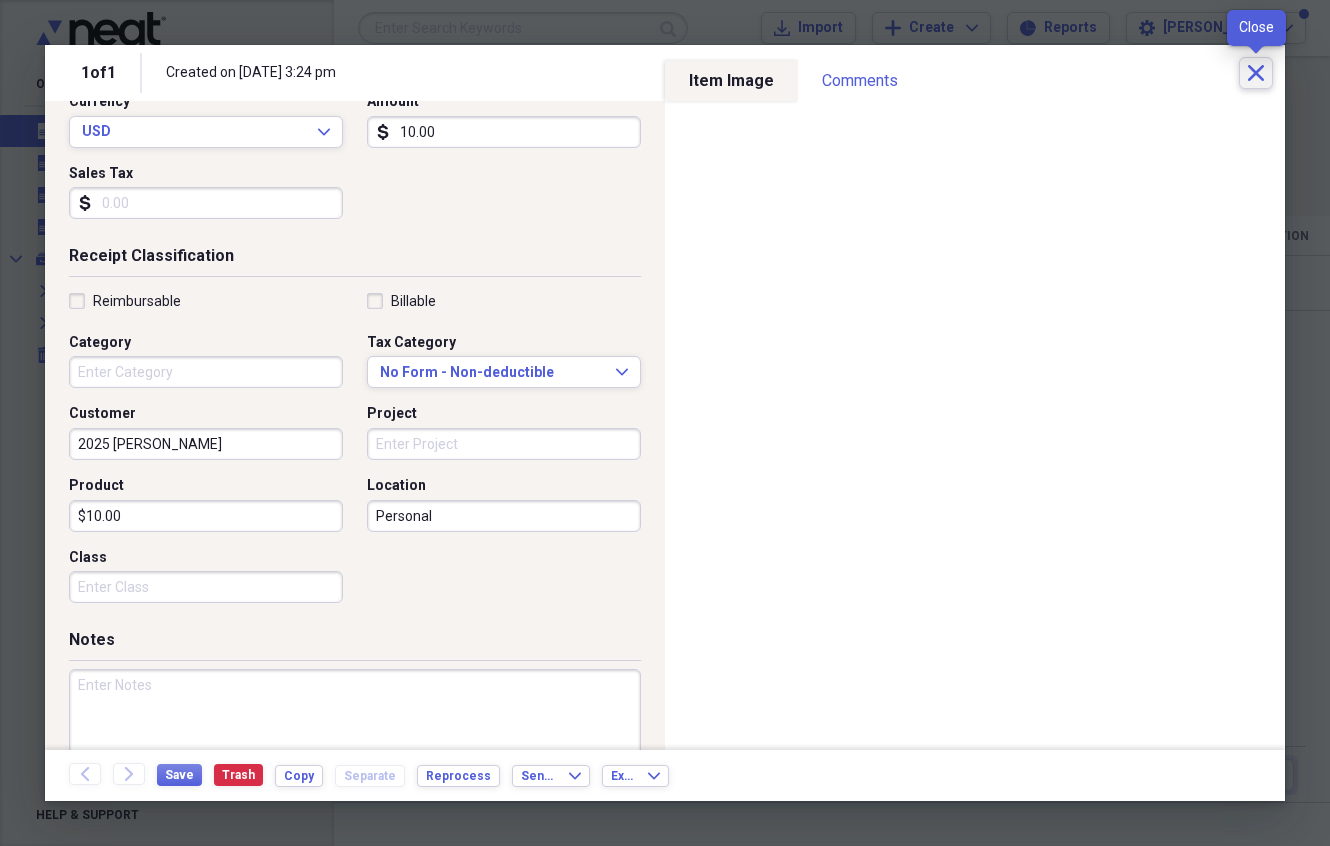 click on "Close" at bounding box center (1256, 73) 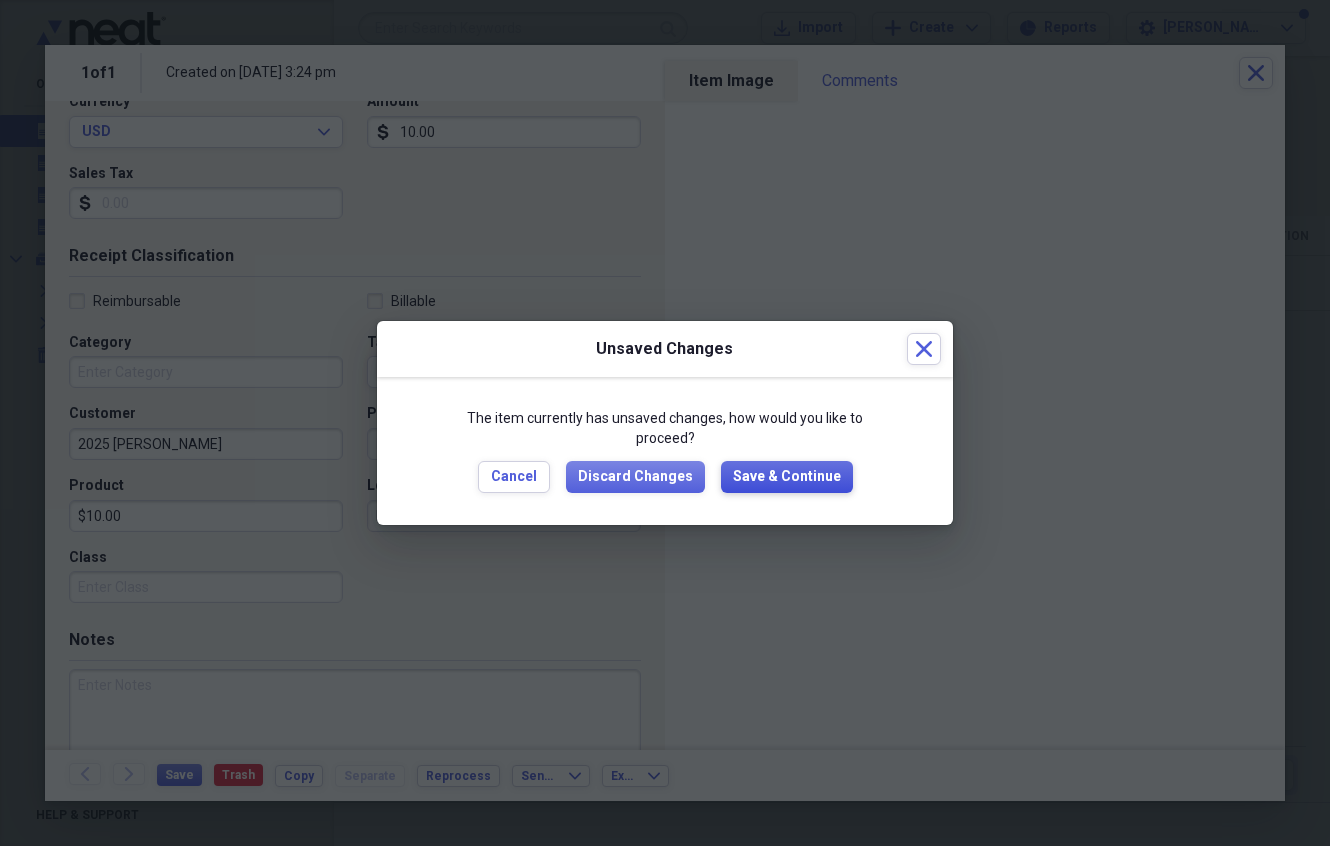 click on "Save & Continue" at bounding box center (787, 477) 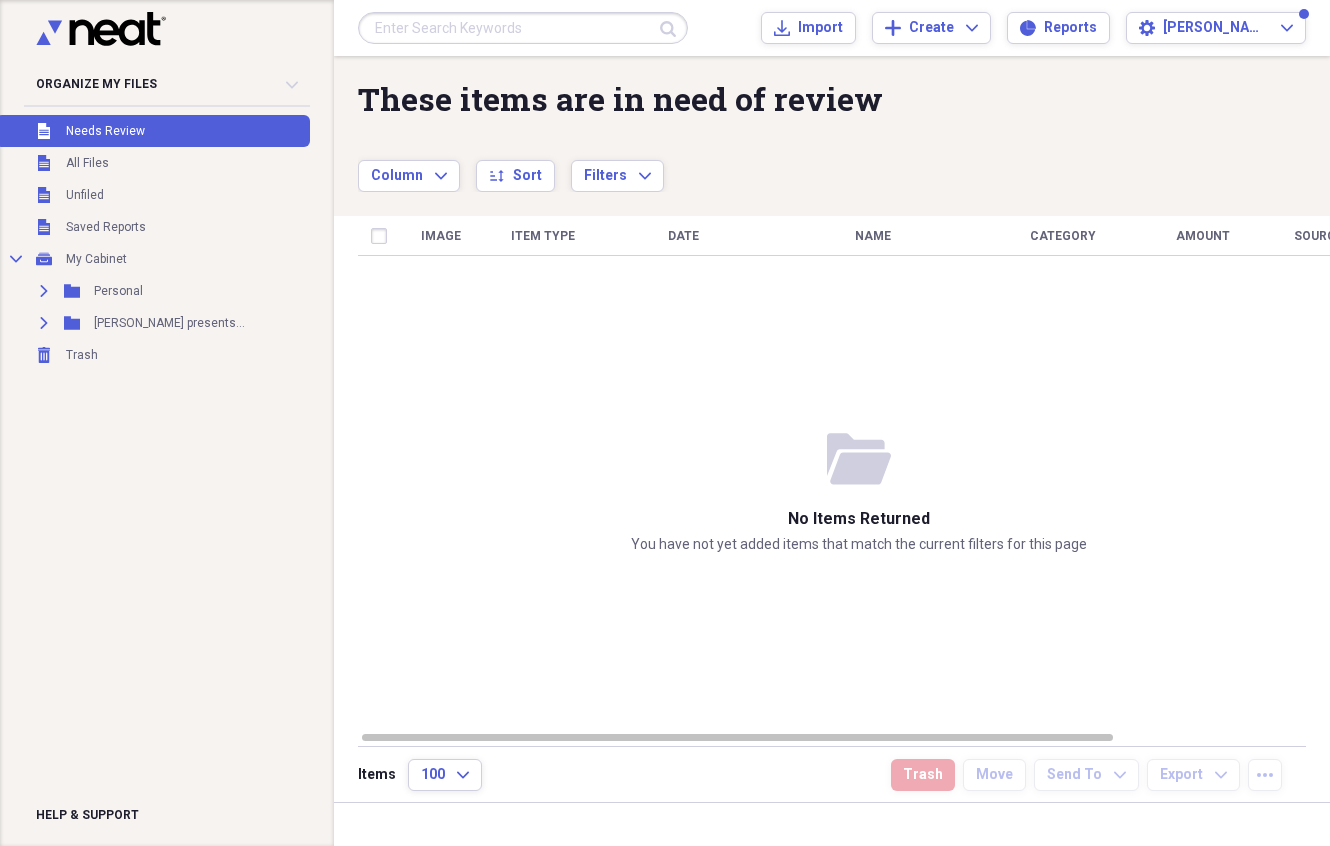 click at bounding box center [523, 28] 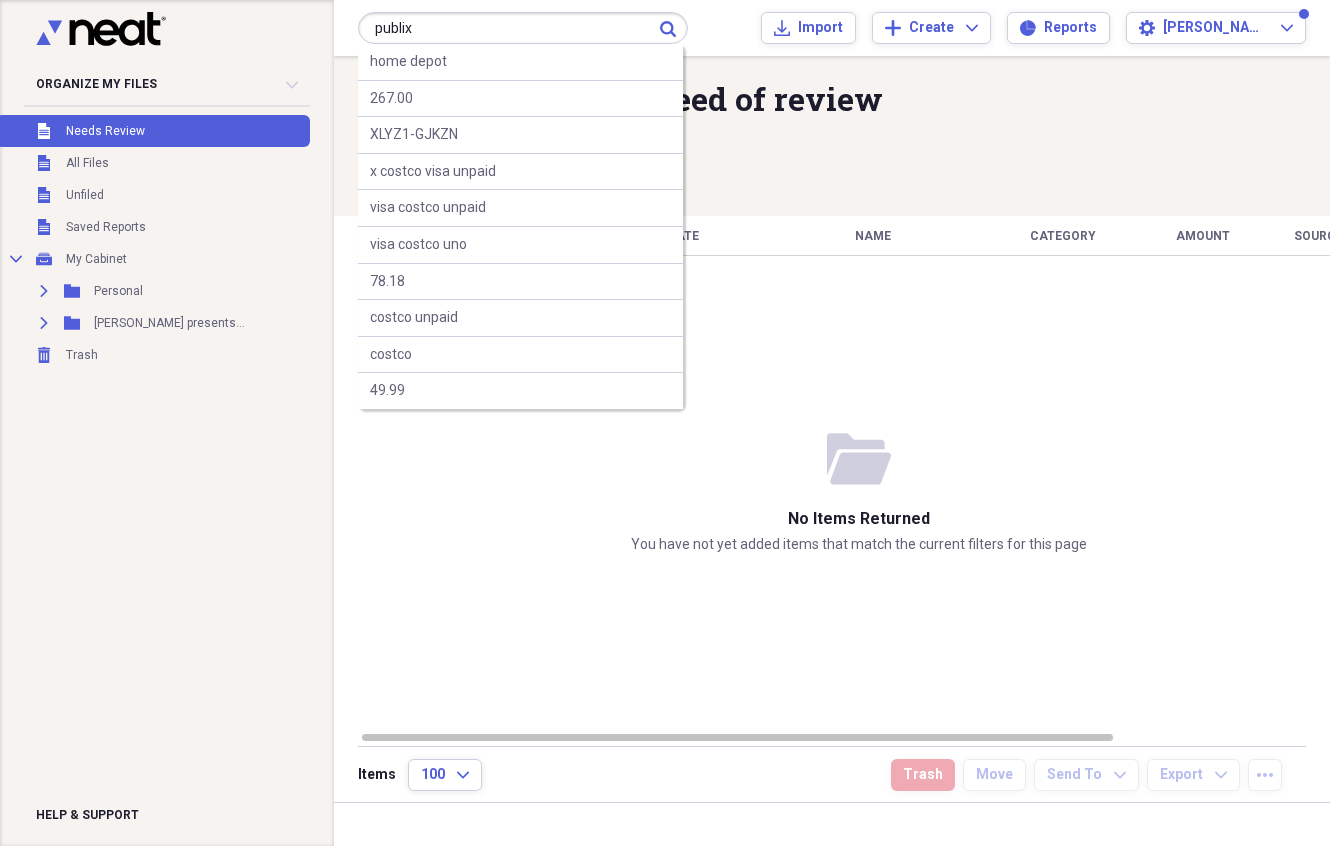 type on "publix" 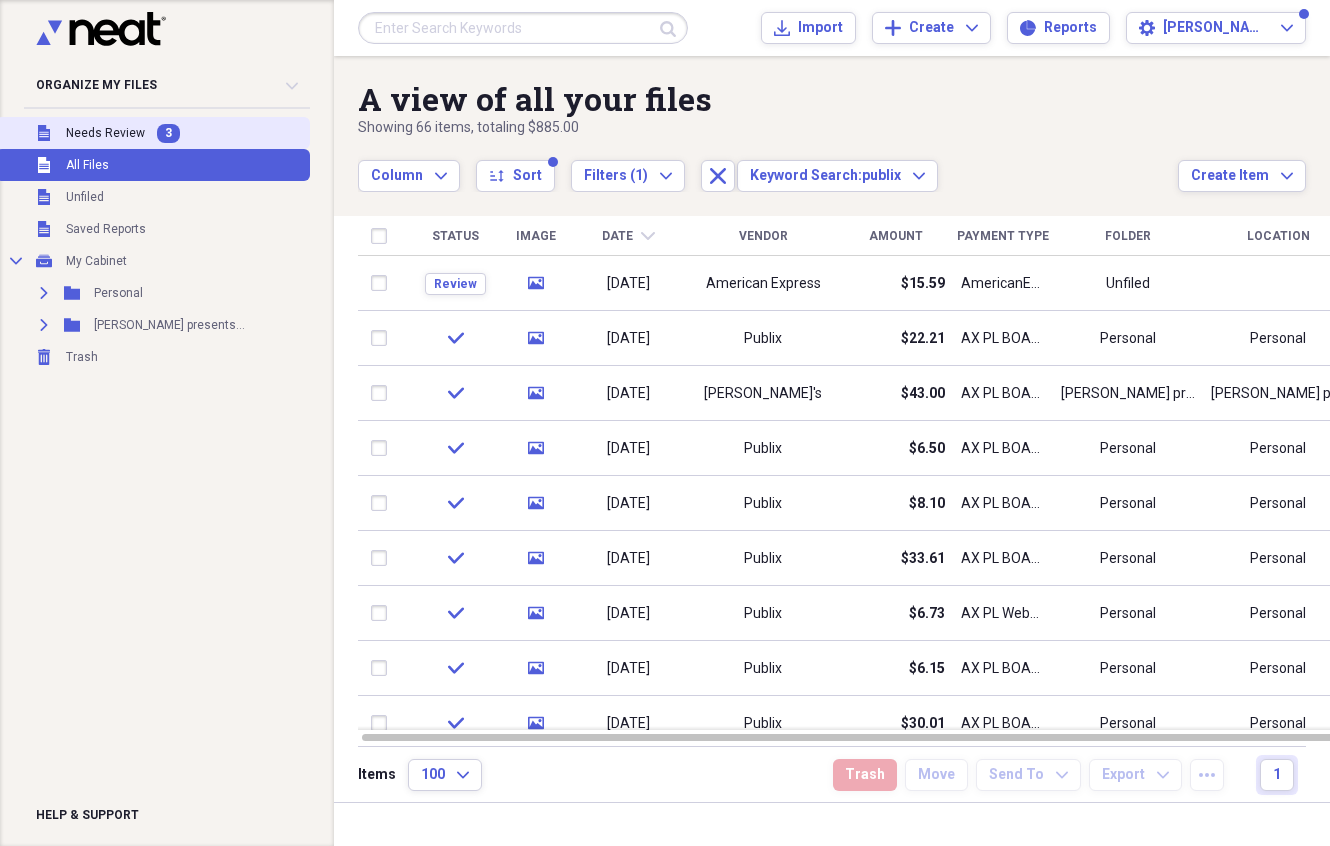 click on "Needs Review" at bounding box center (105, 133) 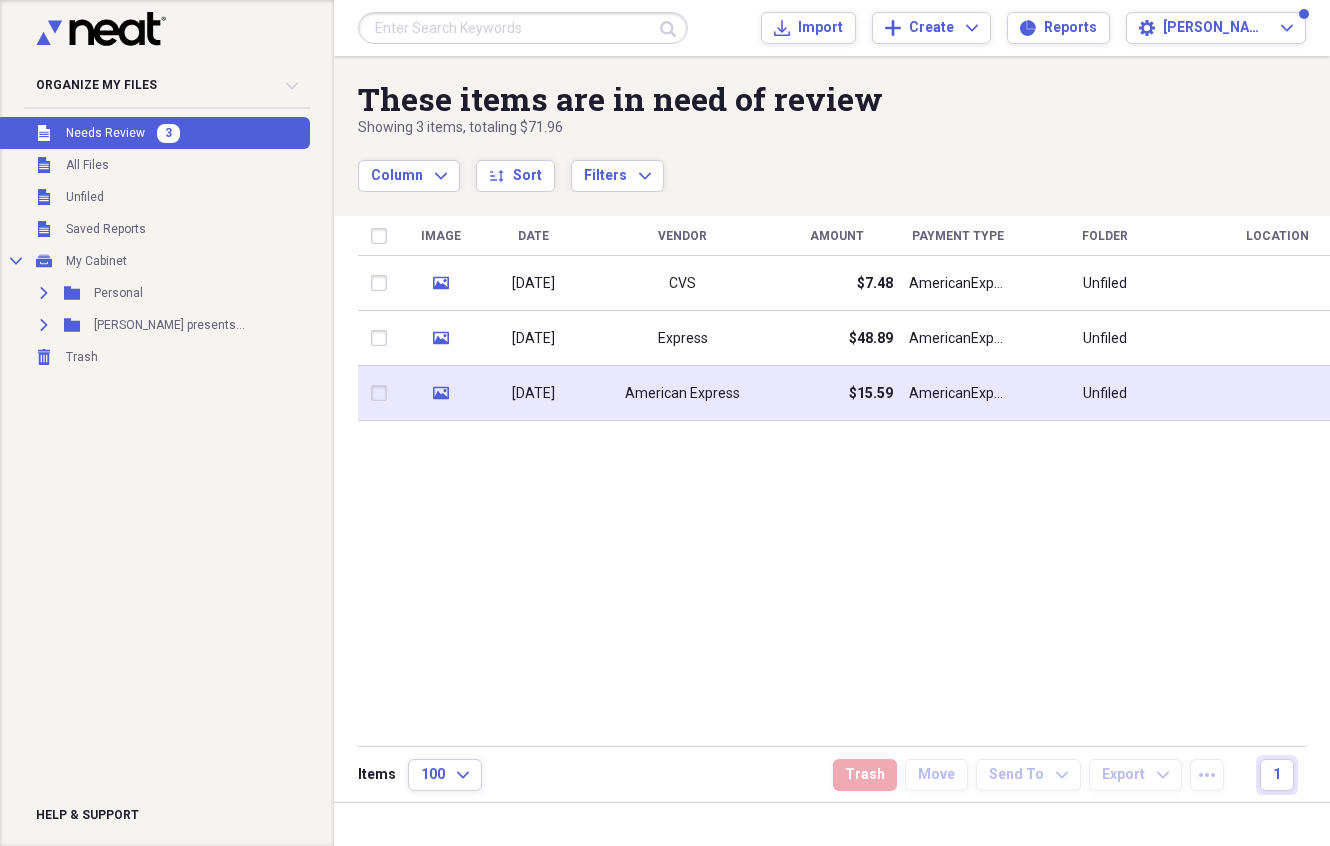 click on "American Express" at bounding box center [682, 394] 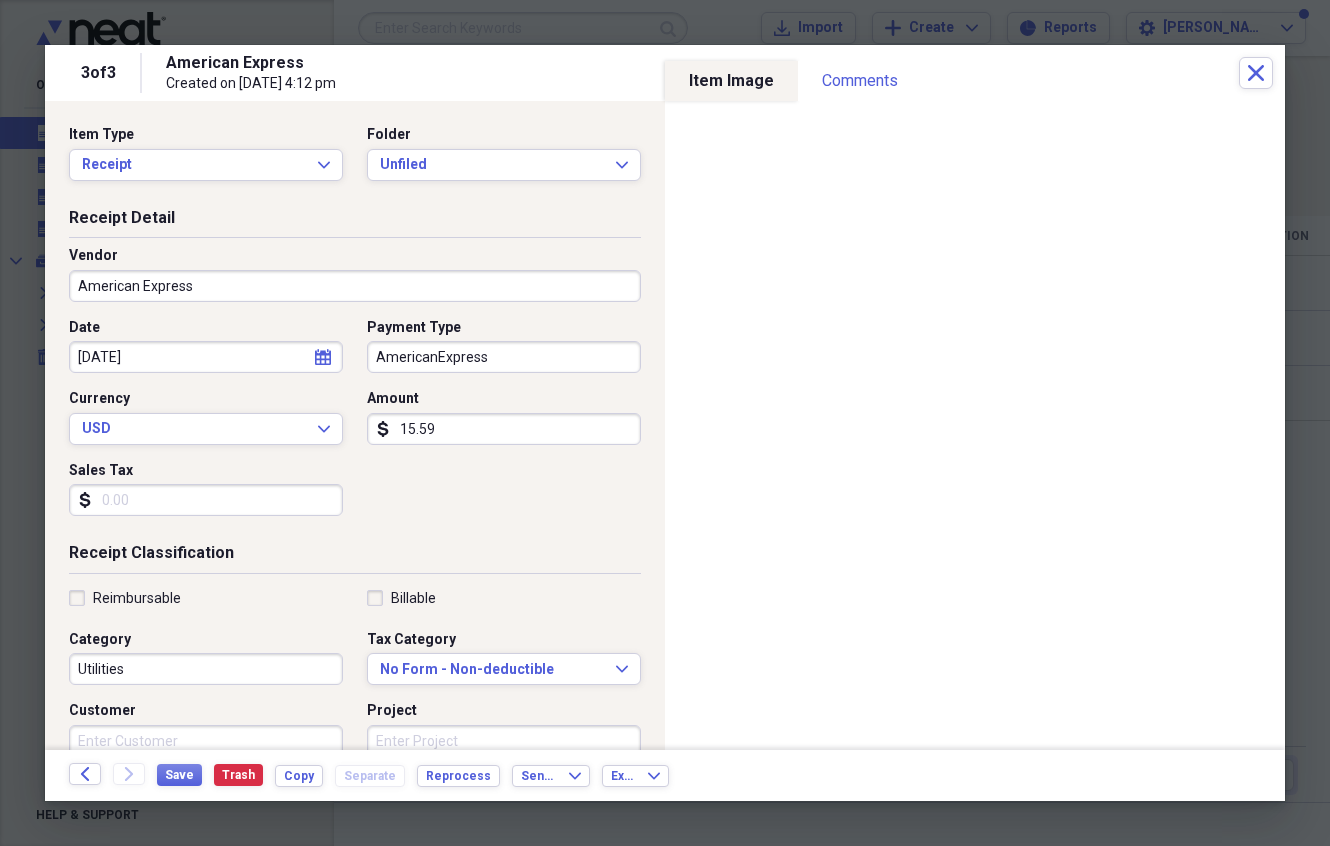 drag, startPoint x: 443, startPoint y: 165, endPoint x: 447, endPoint y: 191, distance: 26.305893 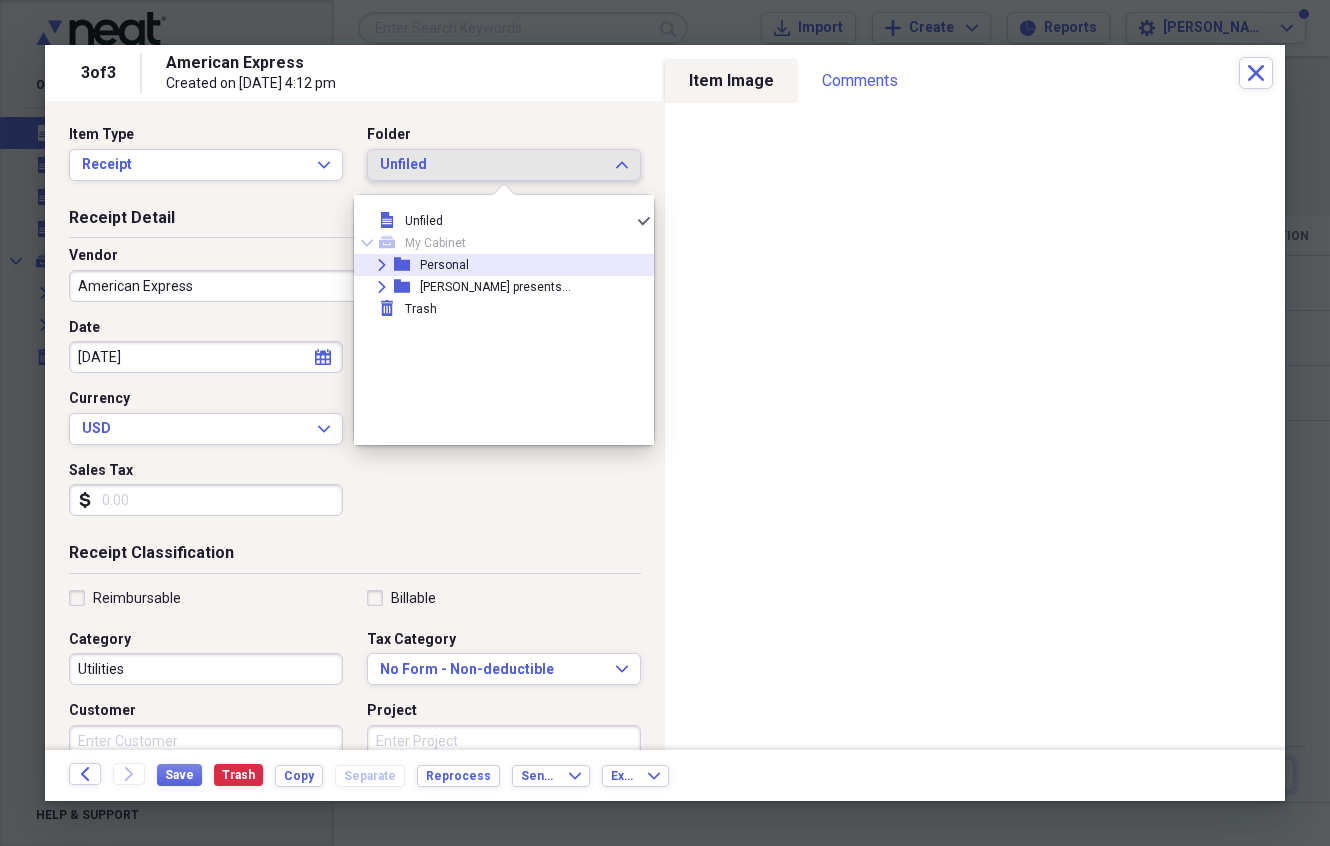 click on "Expand folder Personal" at bounding box center (496, 265) 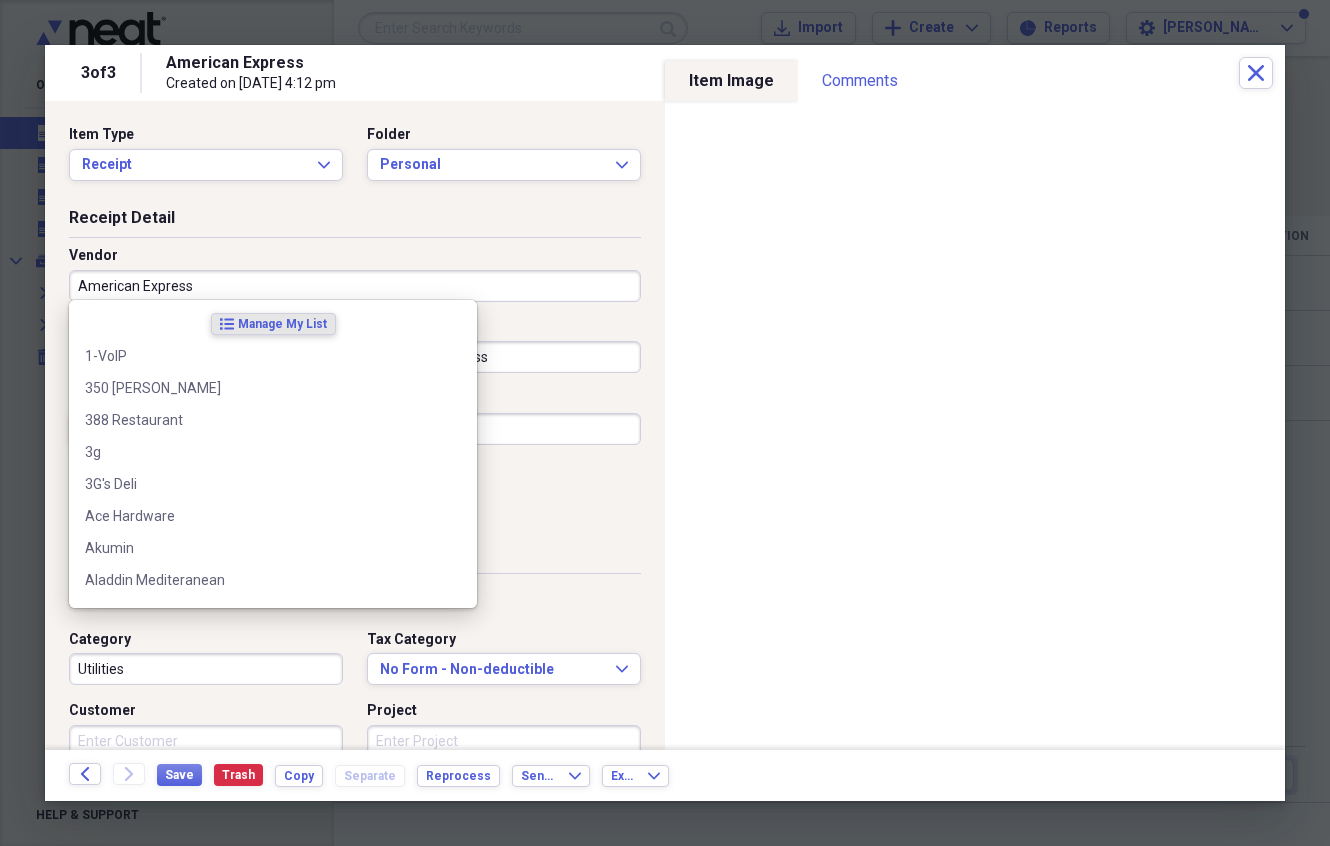 drag, startPoint x: 162, startPoint y: 283, endPoint x: 36, endPoint y: 271, distance: 126.57014 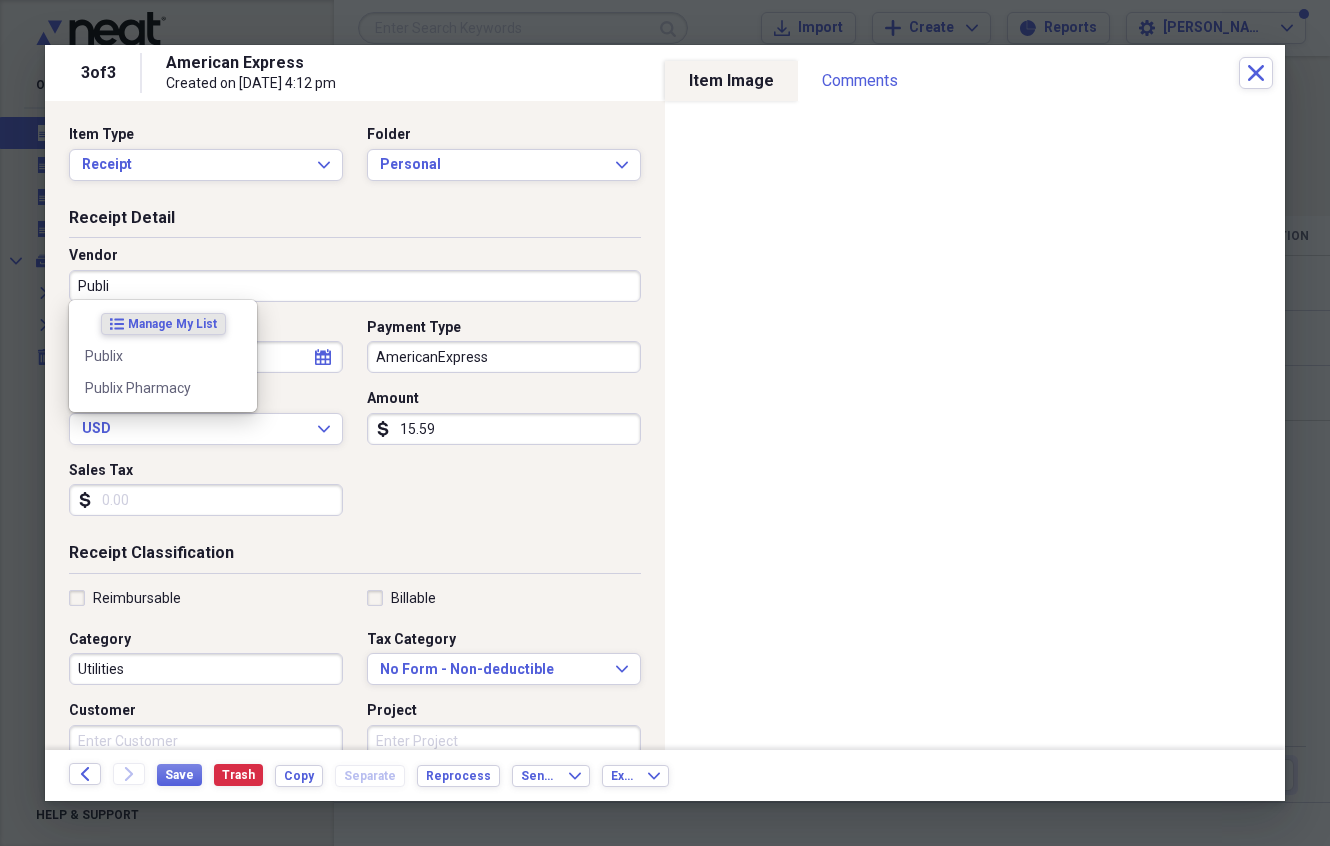 type on "Public" 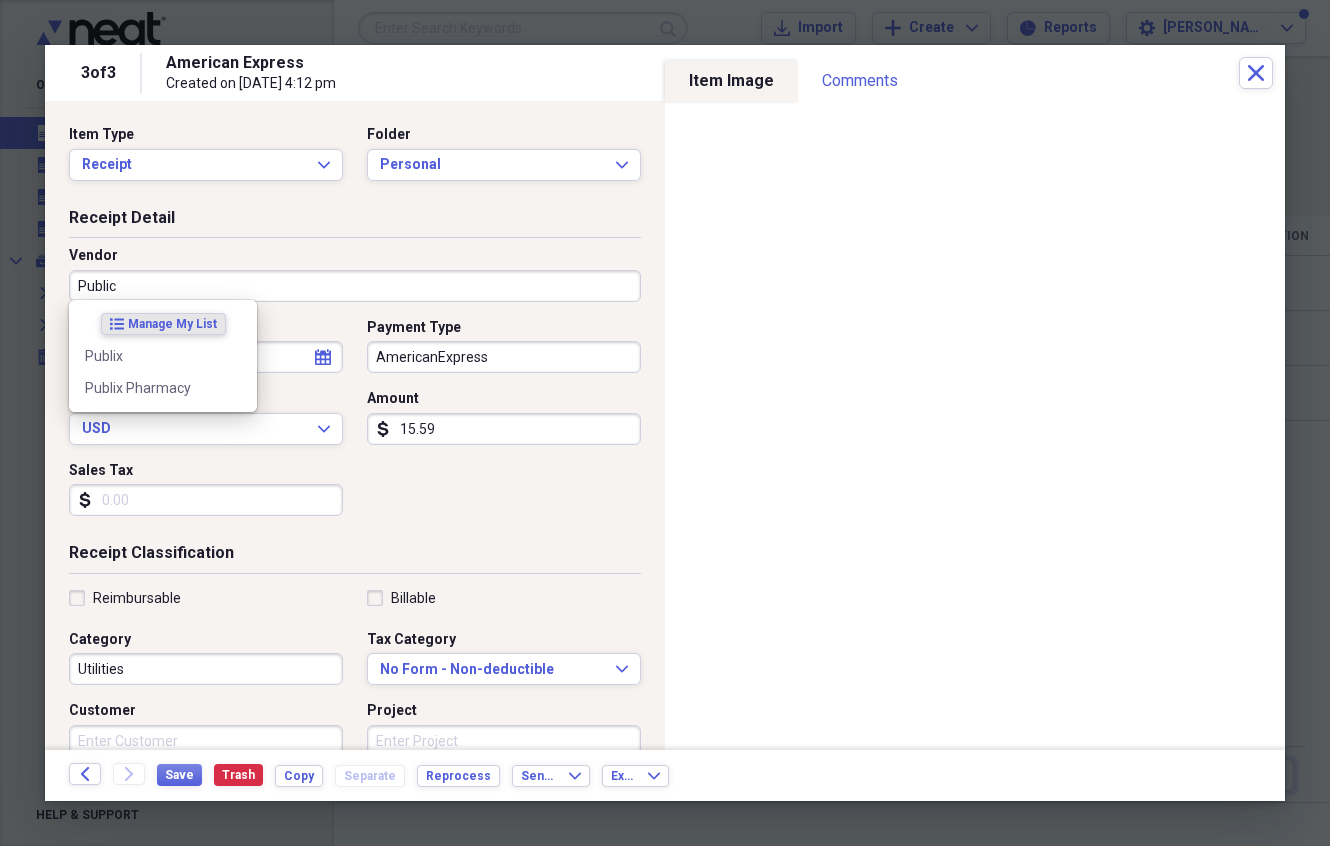 drag, startPoint x: 77, startPoint y: 316, endPoint x: 100, endPoint y: 353, distance: 43.56604 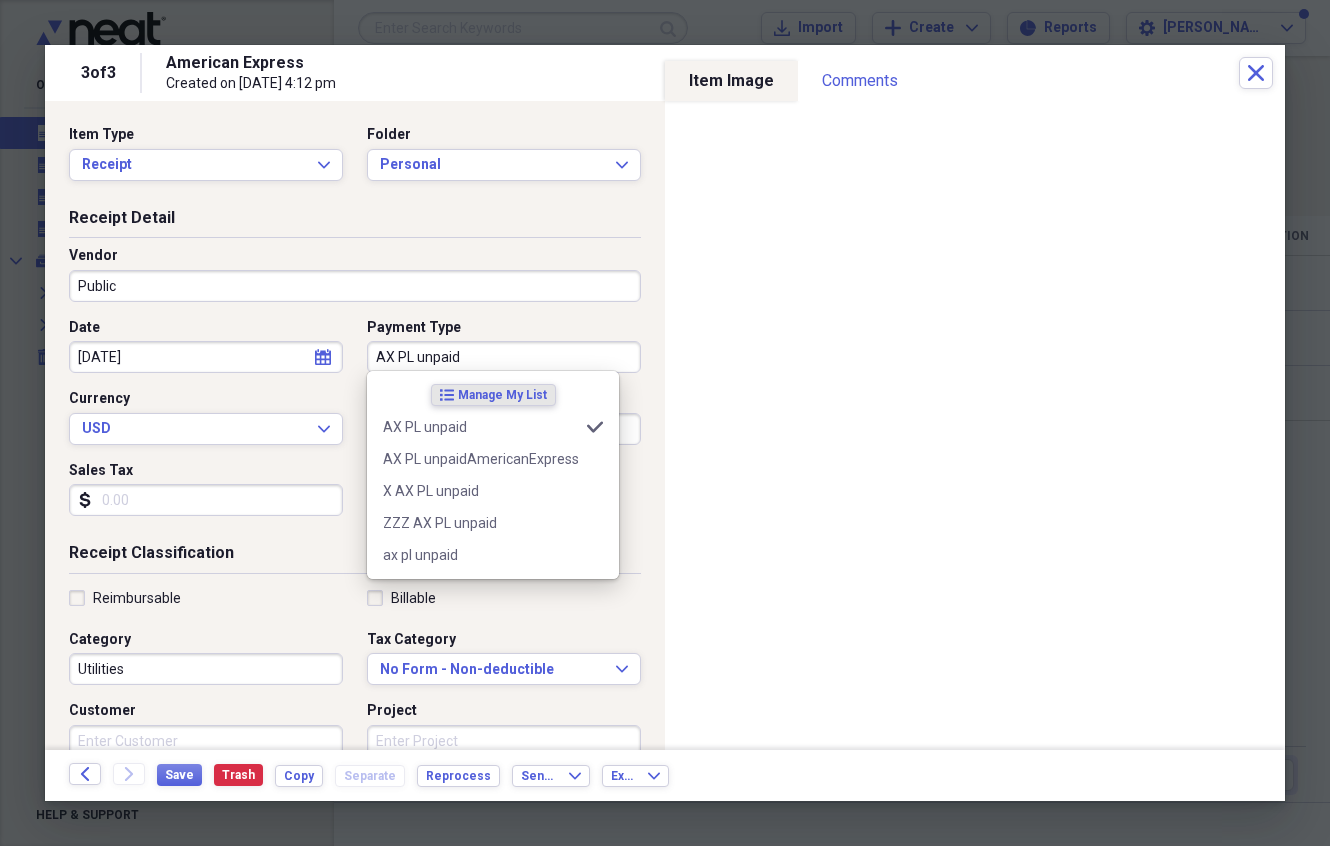 drag, startPoint x: 511, startPoint y: 354, endPoint x: 348, endPoint y: 360, distance: 163.1104 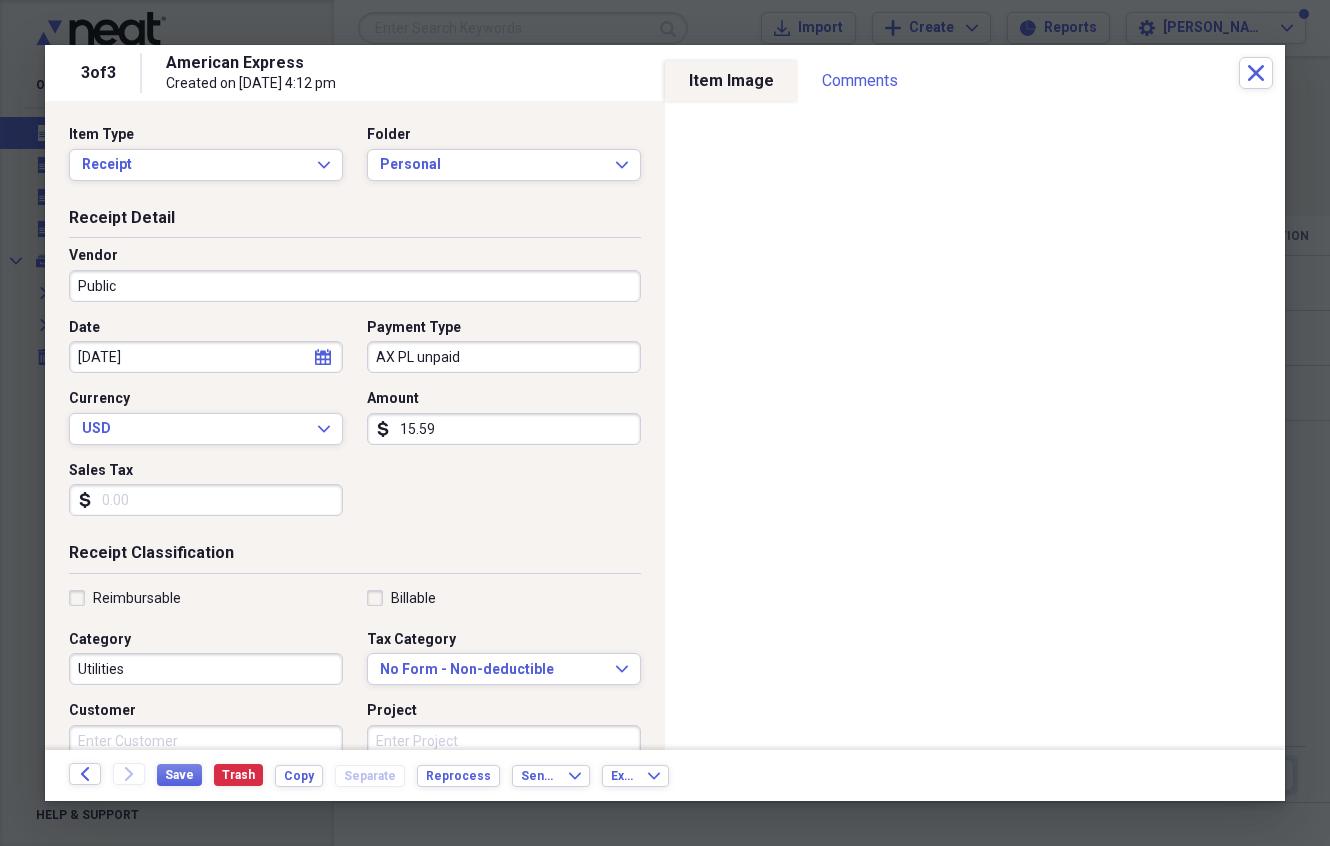 drag, startPoint x: 467, startPoint y: 424, endPoint x: 412, endPoint y: 435, distance: 56.089214 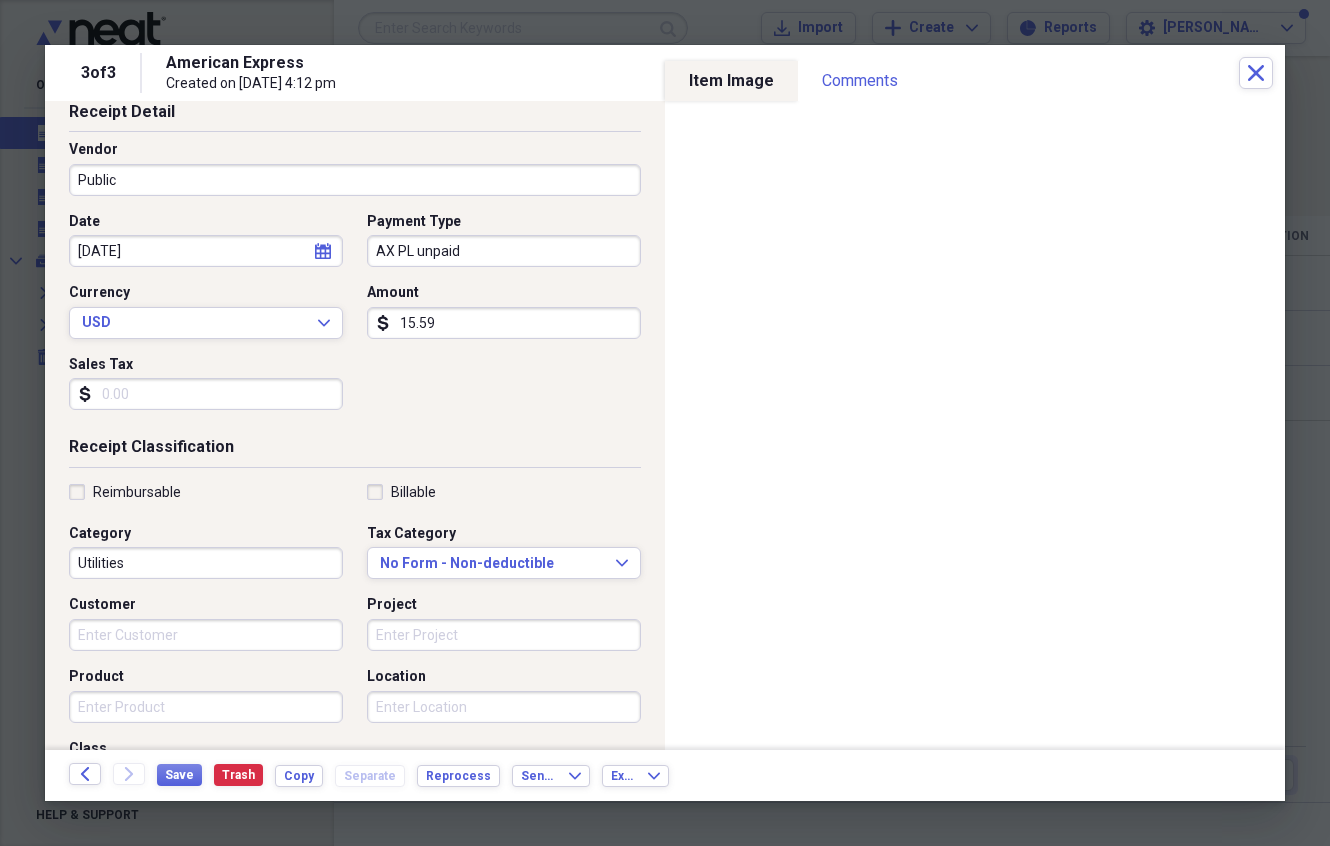 scroll, scrollTop: 118, scrollLeft: 0, axis: vertical 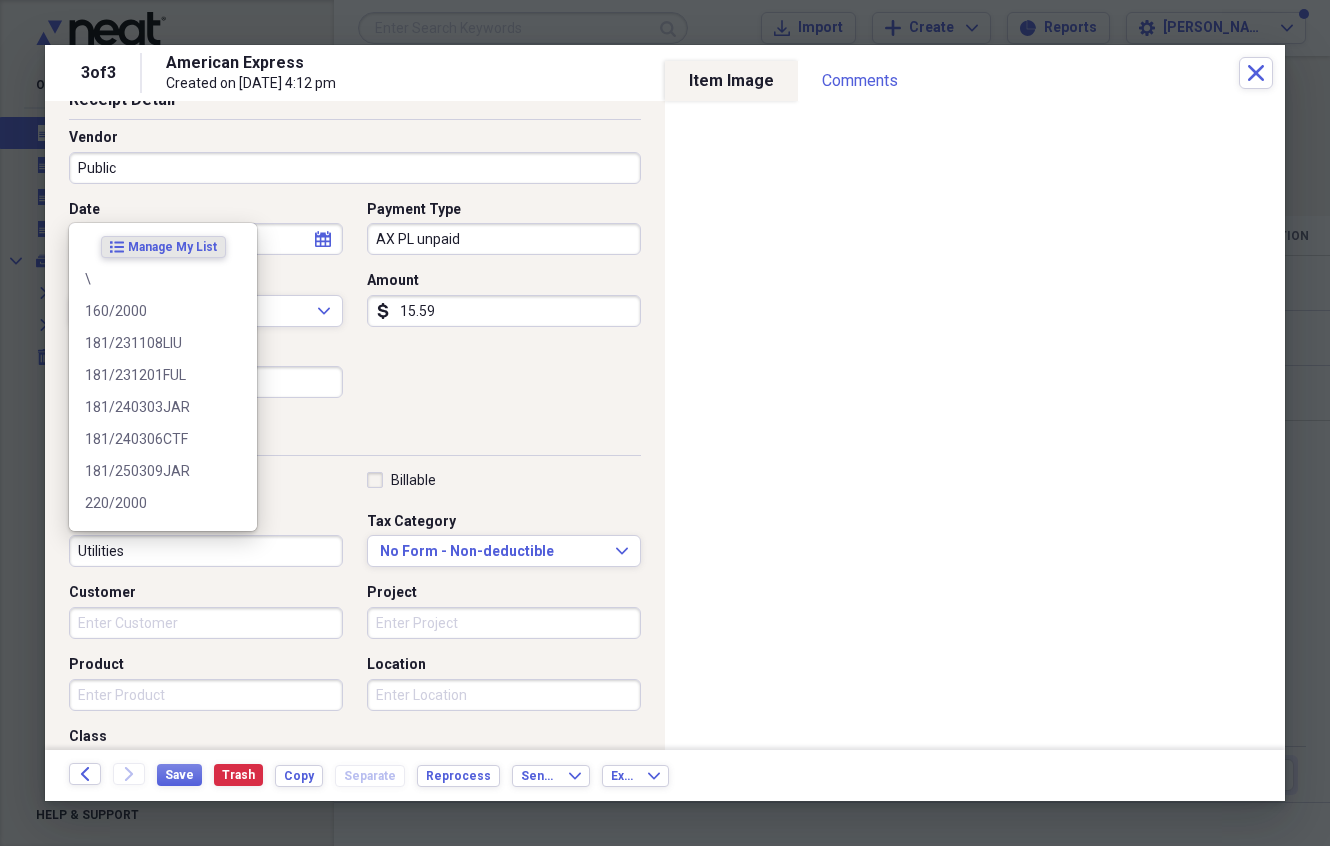 drag, startPoint x: 115, startPoint y: 542, endPoint x: 28, endPoint y: 540, distance: 87.02299 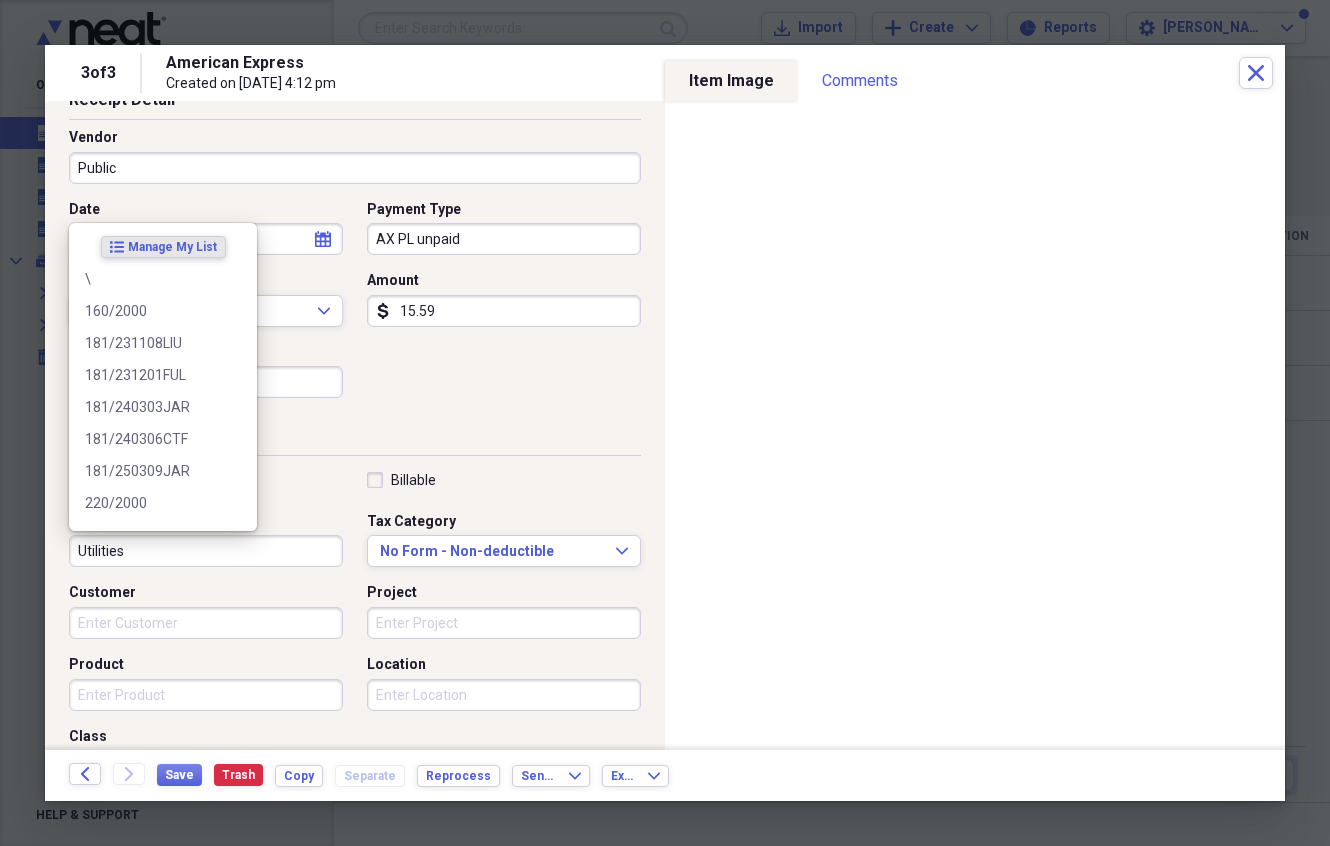 drag, startPoint x: 144, startPoint y: 546, endPoint x: 59, endPoint y: 547, distance: 85.00588 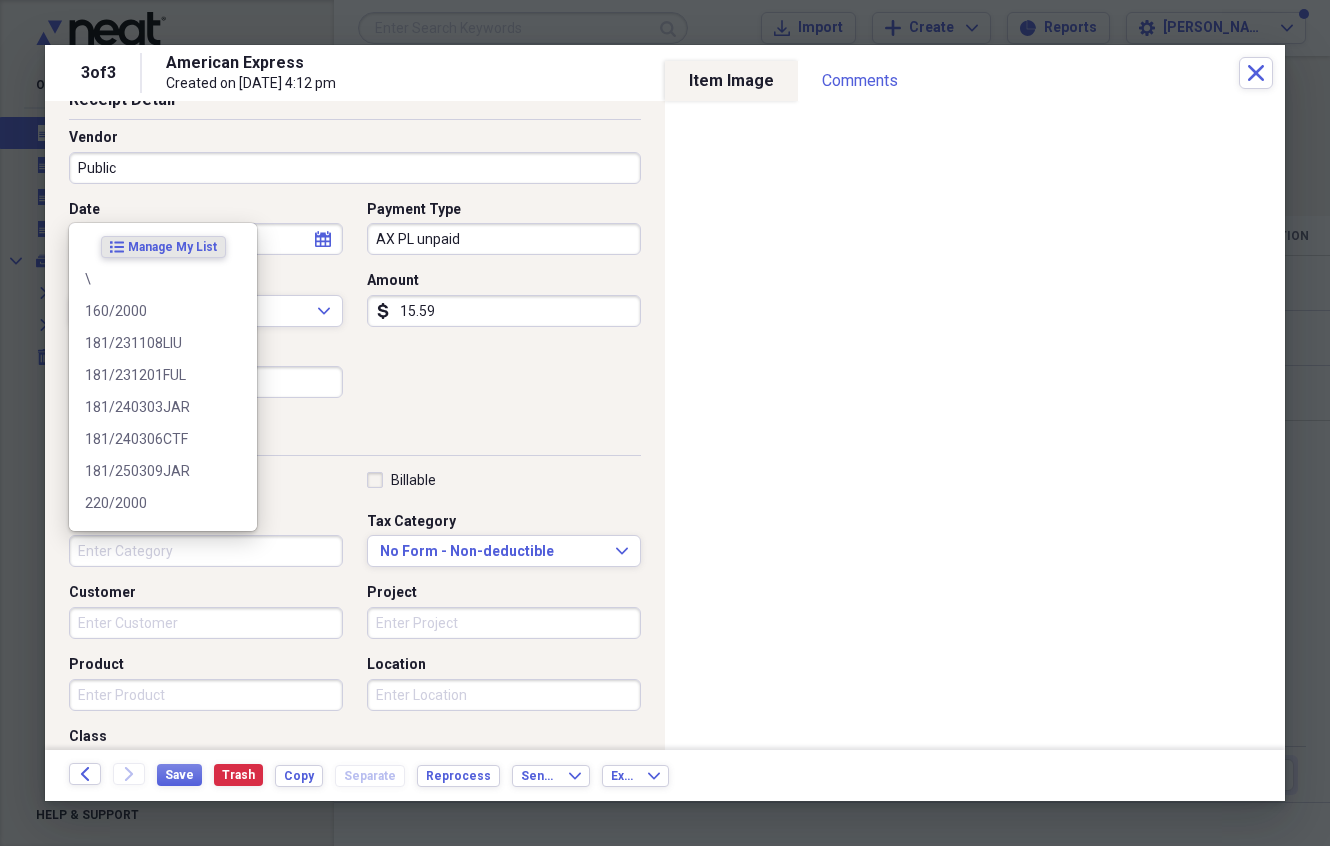 type 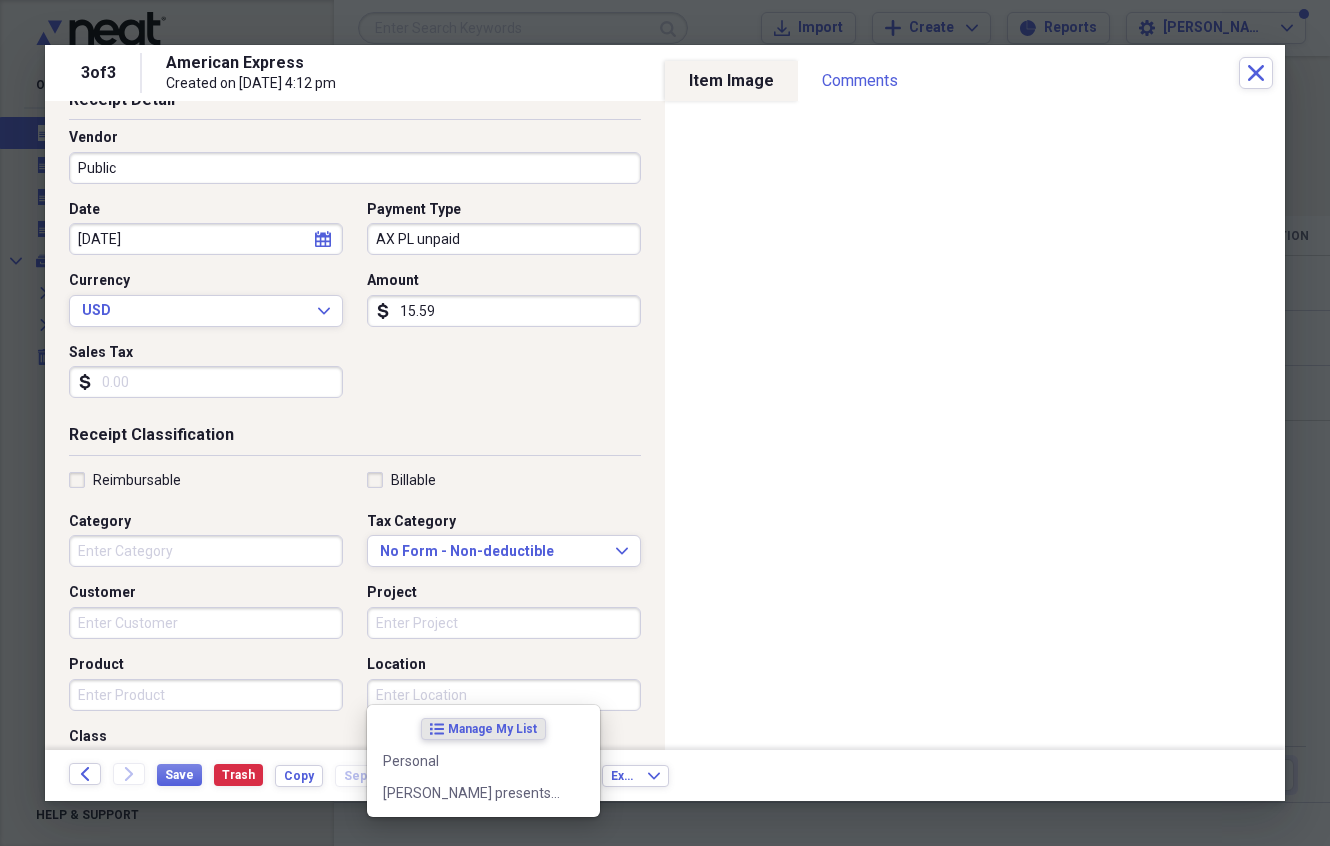 drag, startPoint x: 466, startPoint y: 684, endPoint x: 457, endPoint y: 699, distance: 17.492855 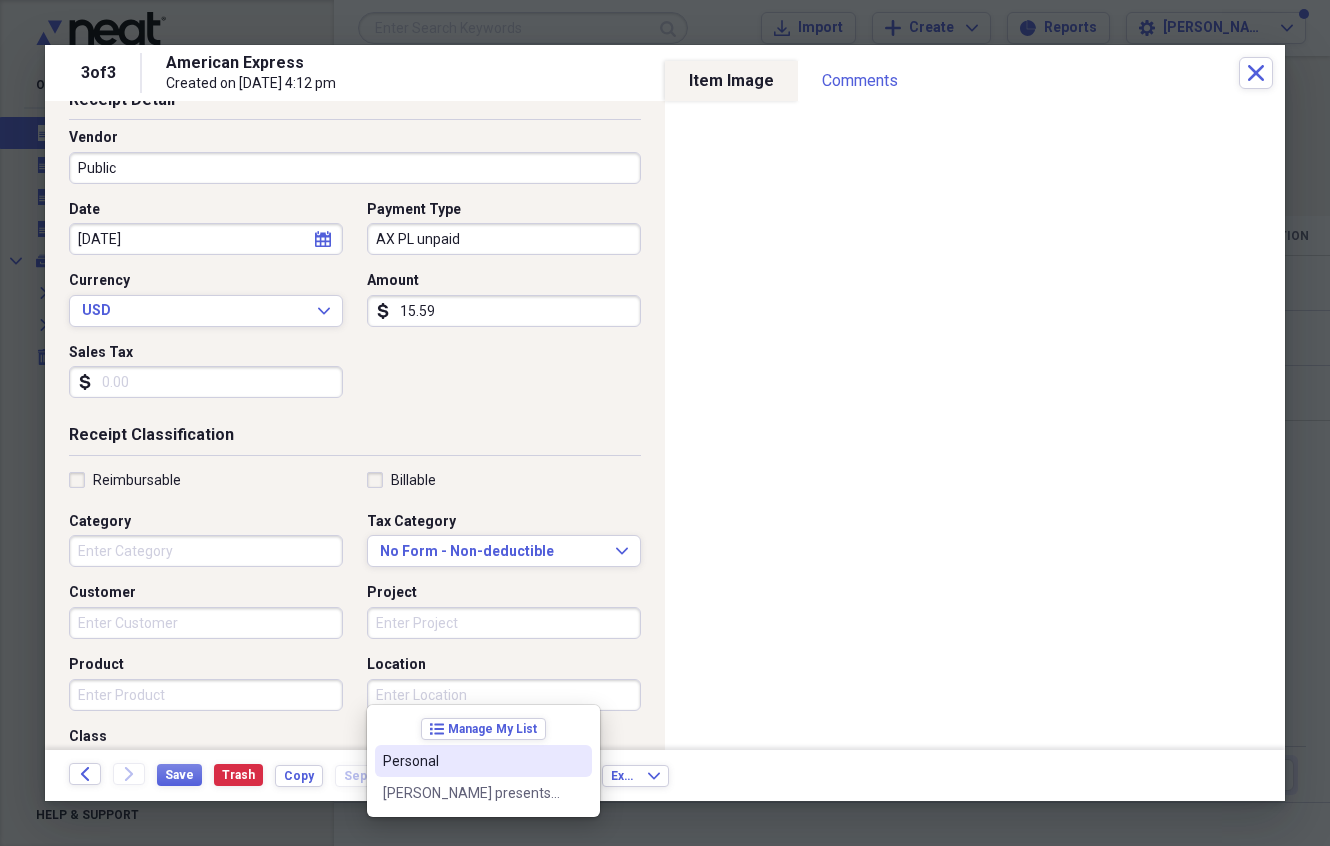 click on "Personal" at bounding box center [471, 761] 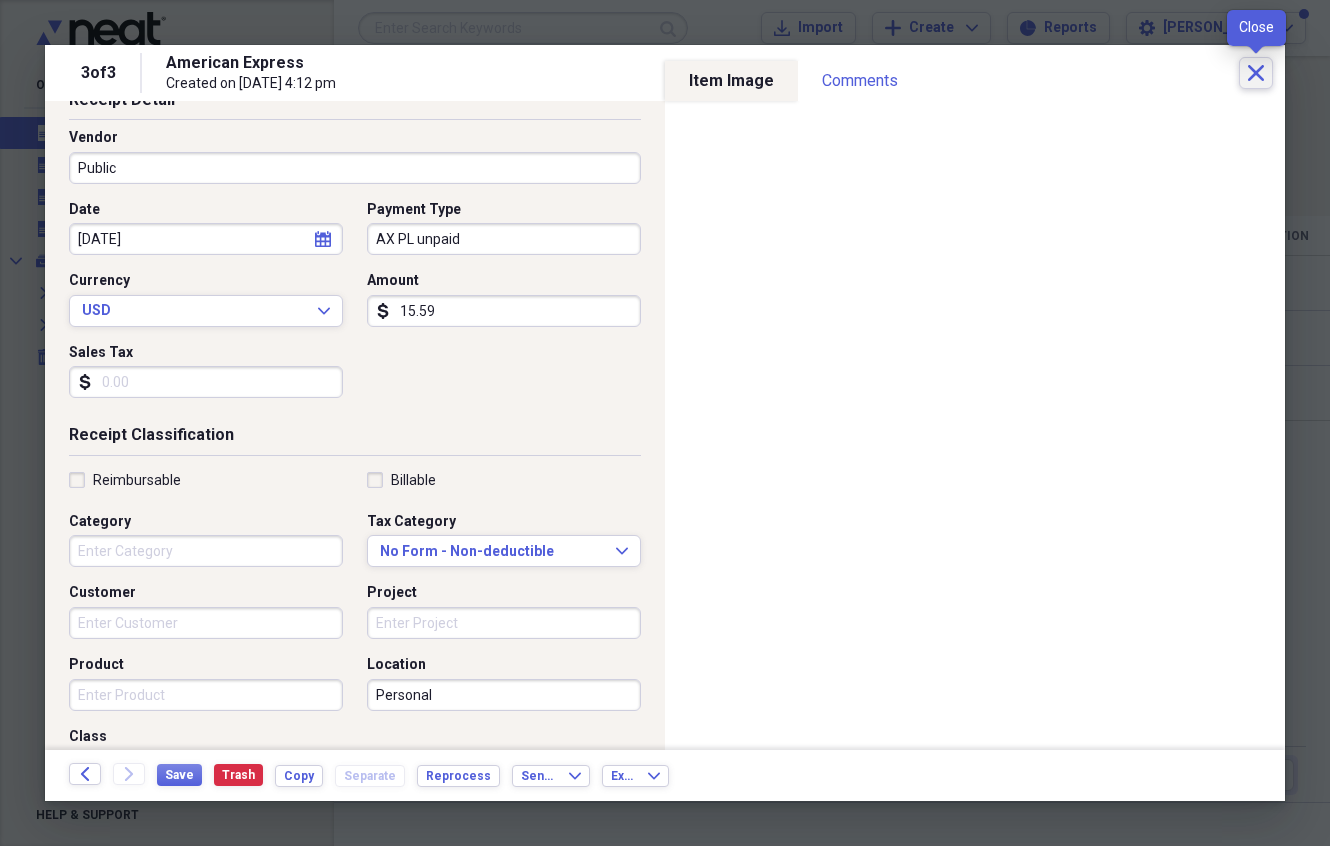 click on "Close" 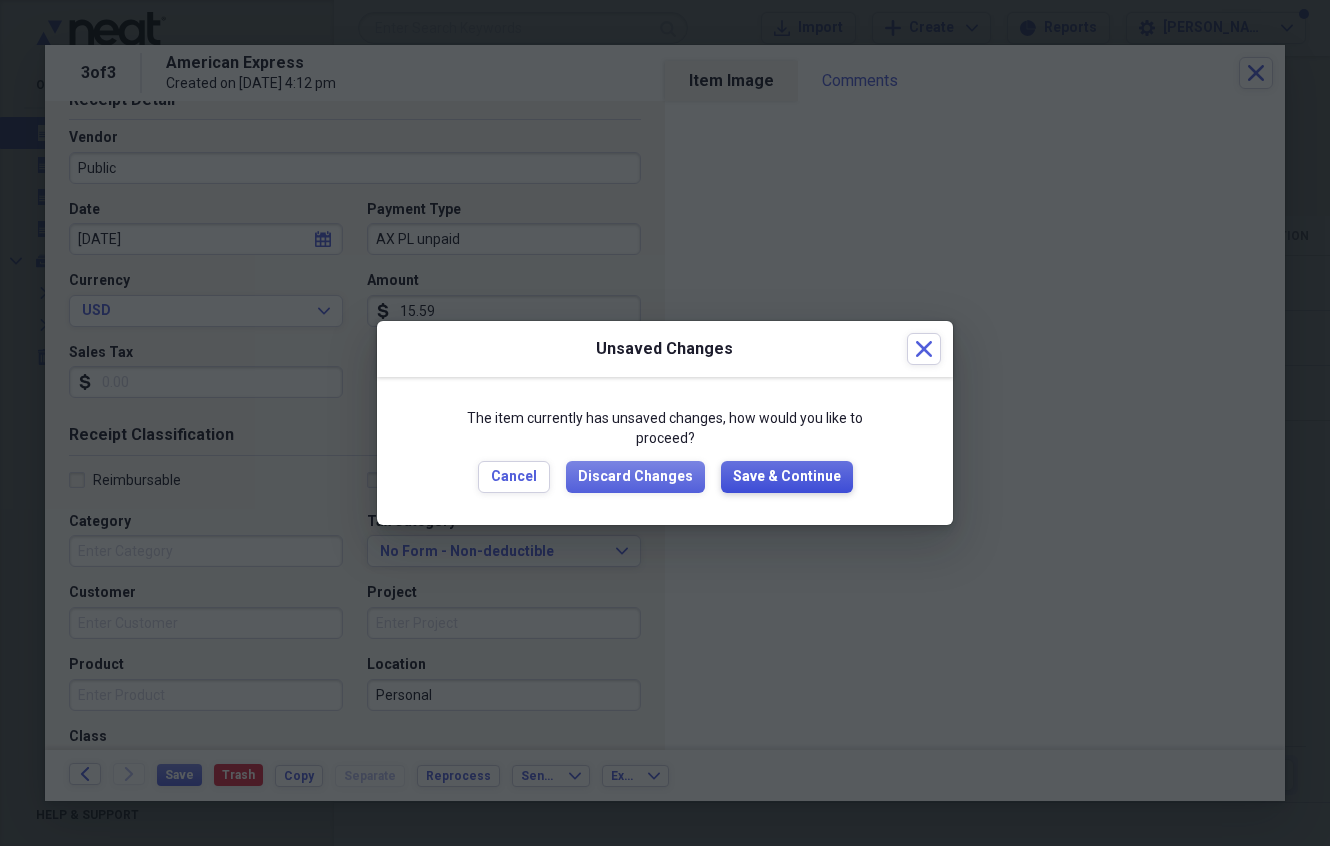 click on "Save & Continue" at bounding box center (787, 477) 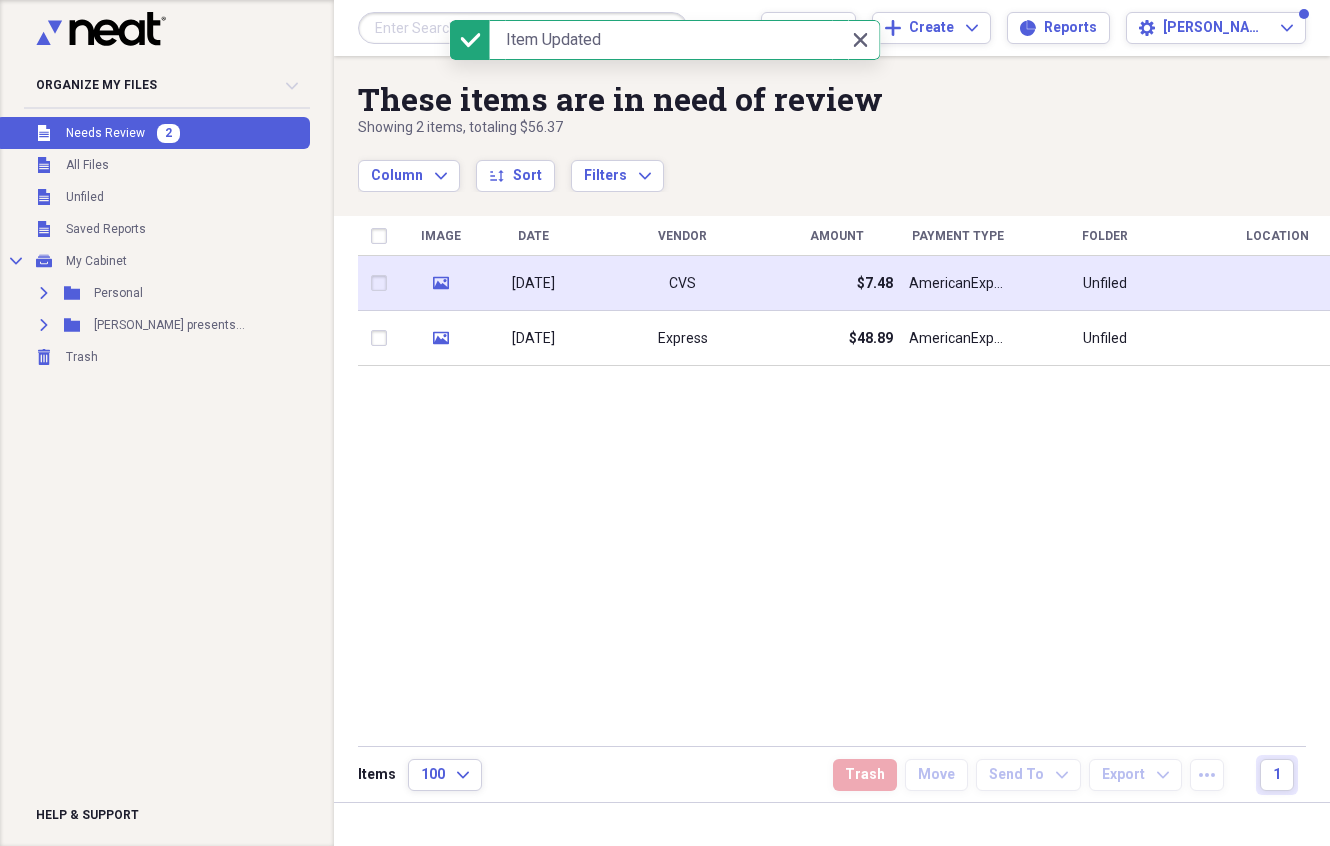 click on "CVS" at bounding box center [682, 283] 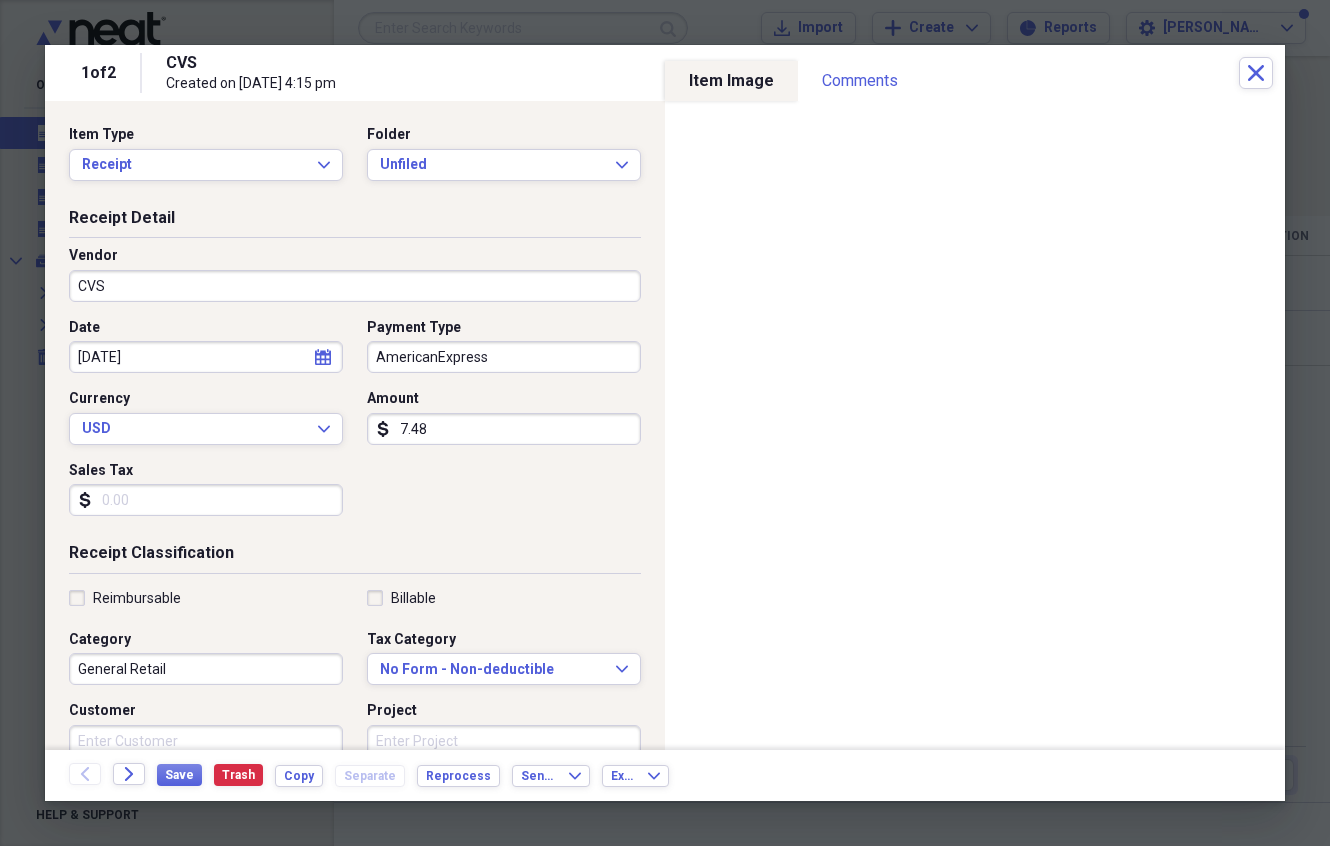 drag, startPoint x: 453, startPoint y: 433, endPoint x: 355, endPoint y: 427, distance: 98.1835 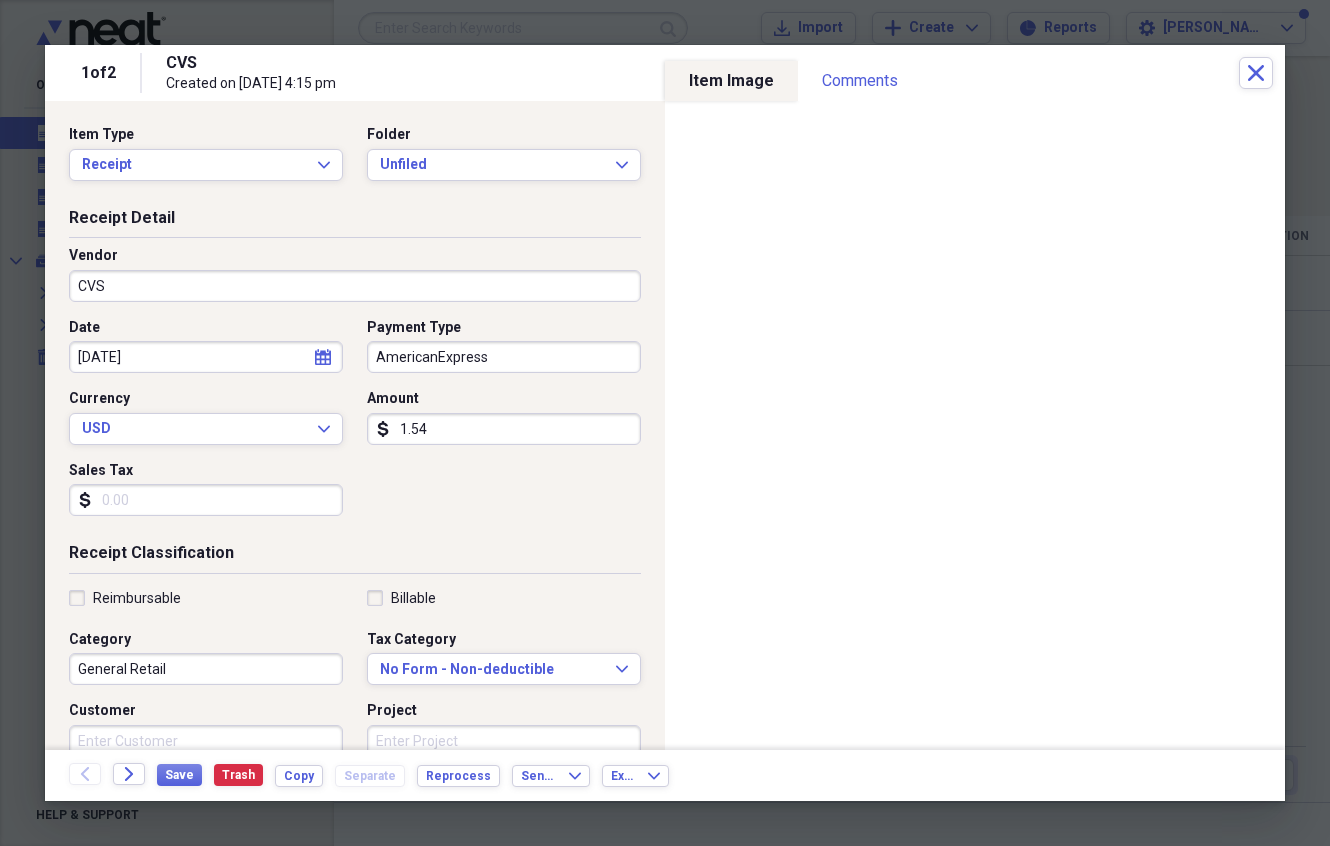 type on "15.44" 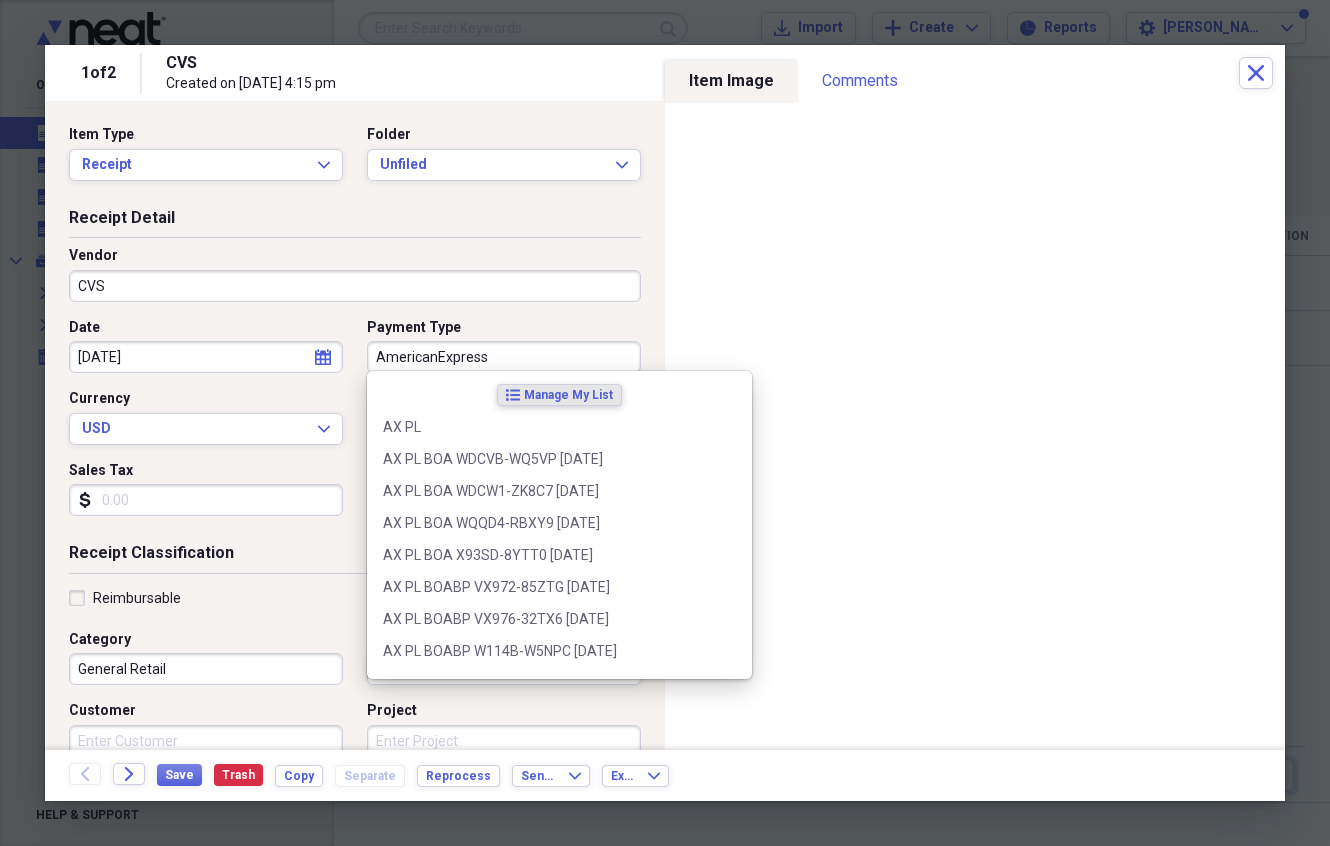 drag, startPoint x: 521, startPoint y: 340, endPoint x: 366, endPoint y: 340, distance: 155 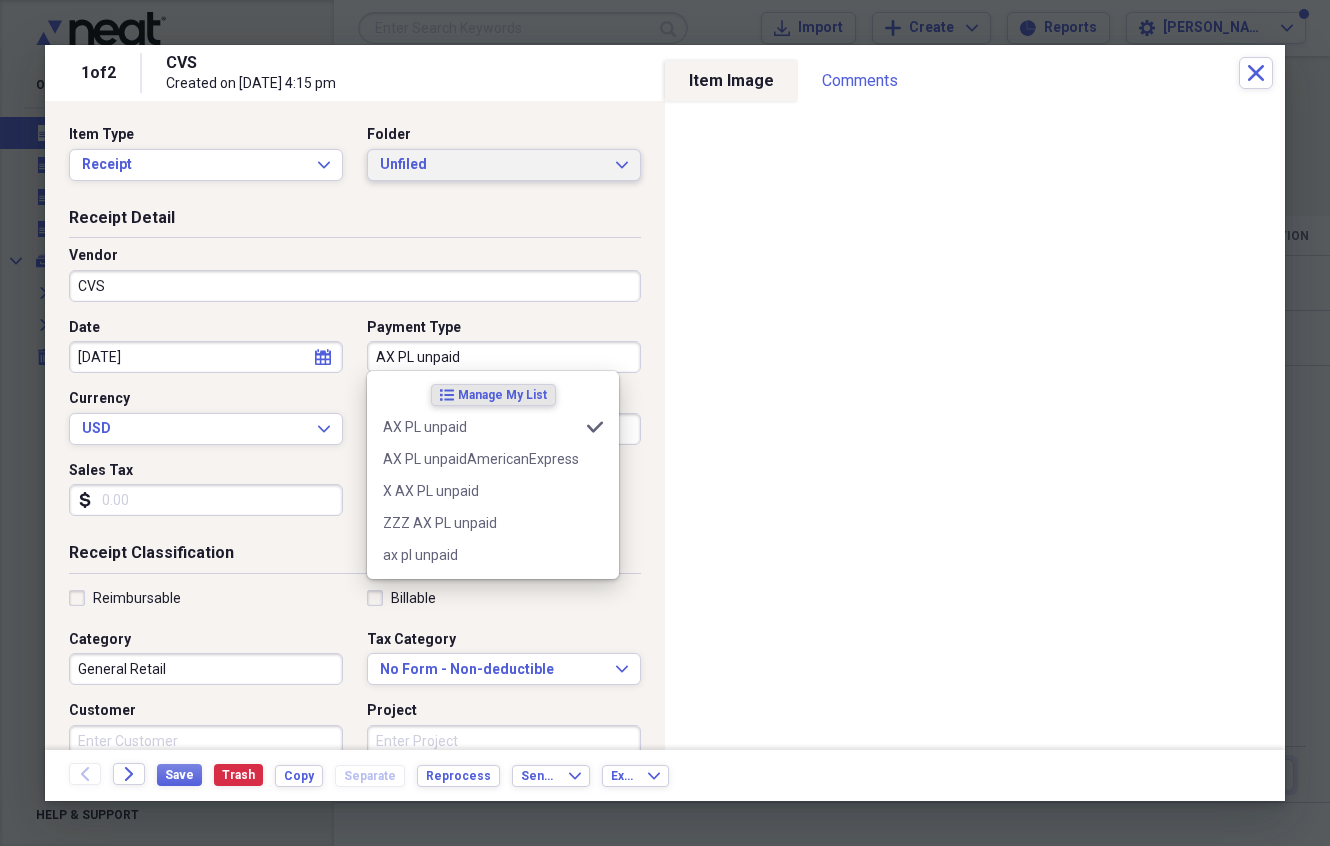 type on "AX PL unpaid" 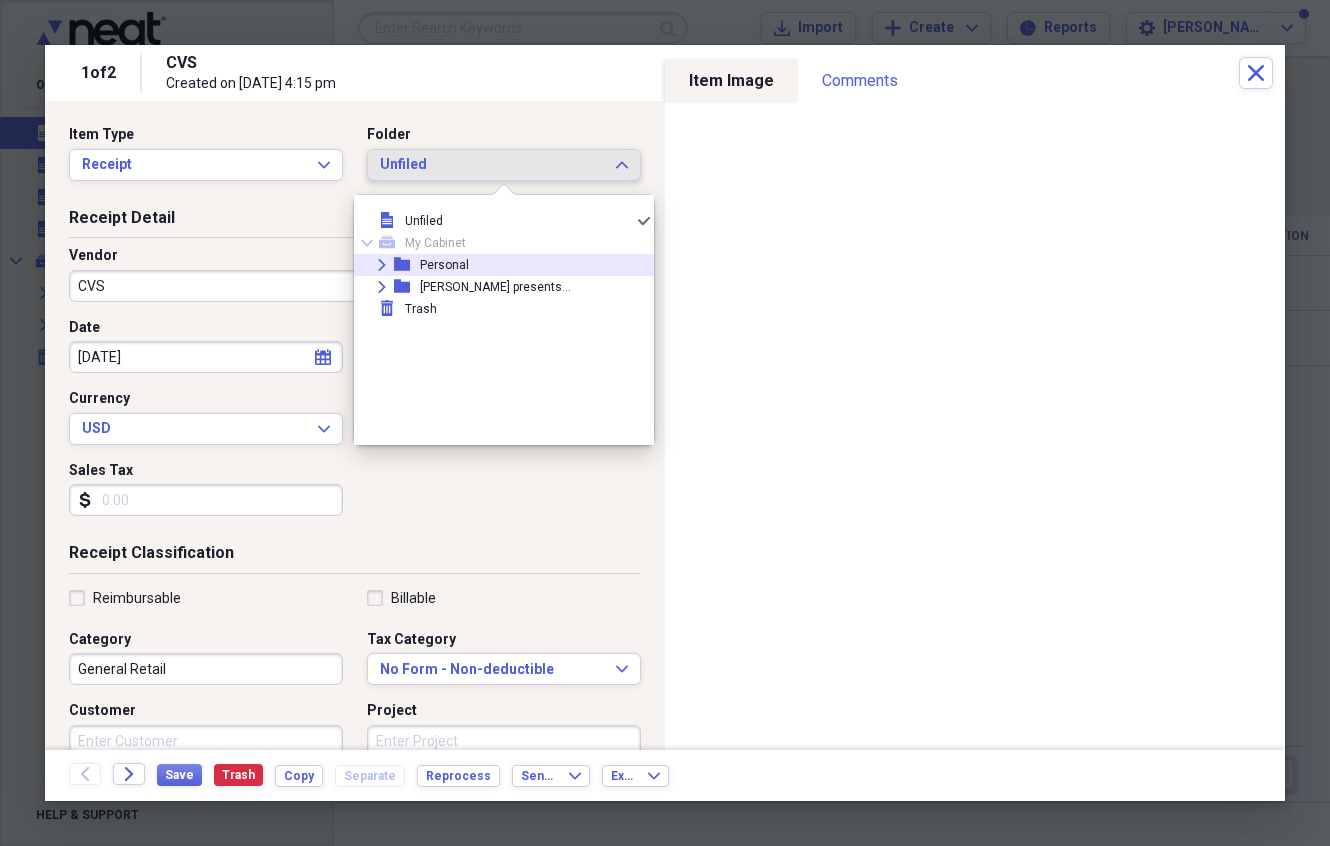 click on "Personal" at bounding box center [444, 265] 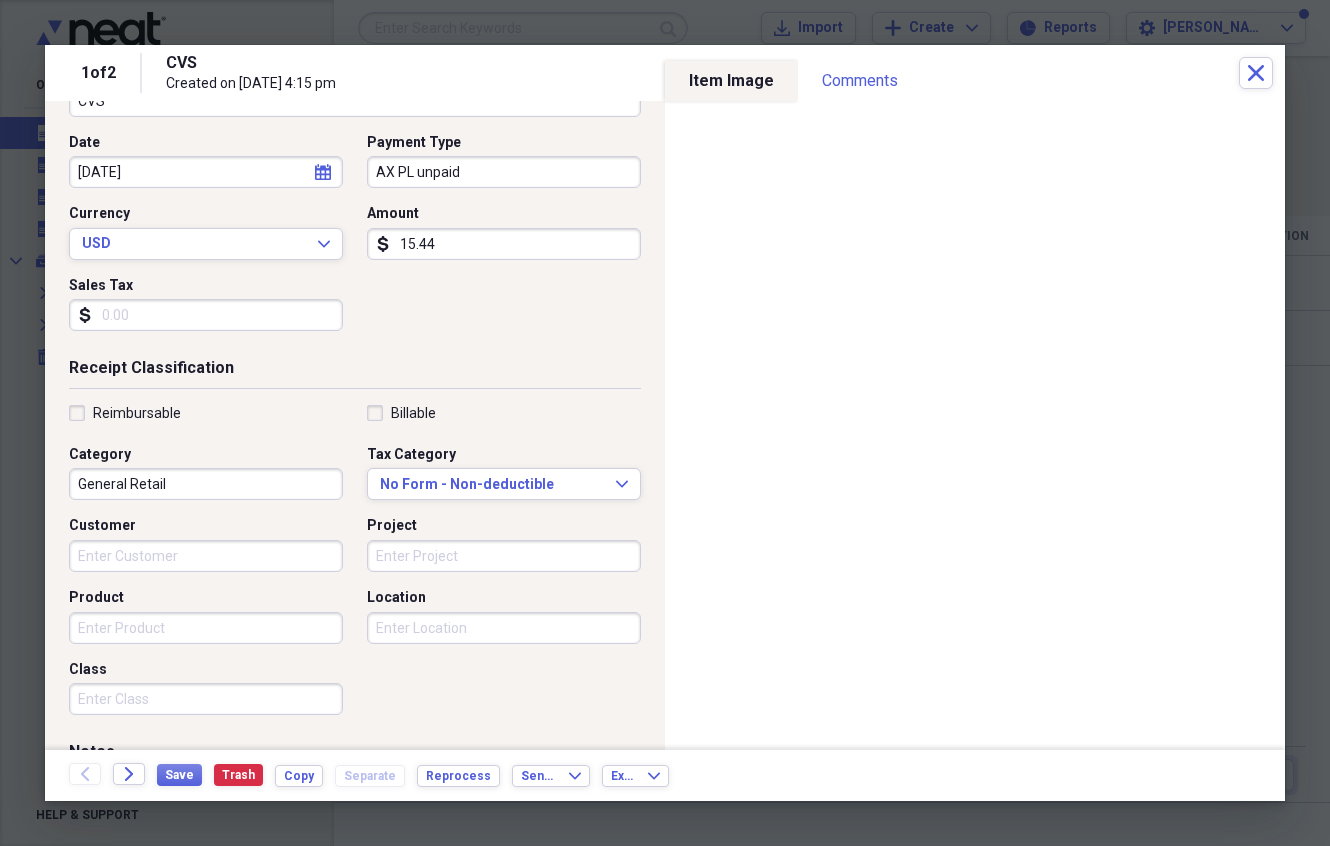 scroll, scrollTop: 187, scrollLeft: 0, axis: vertical 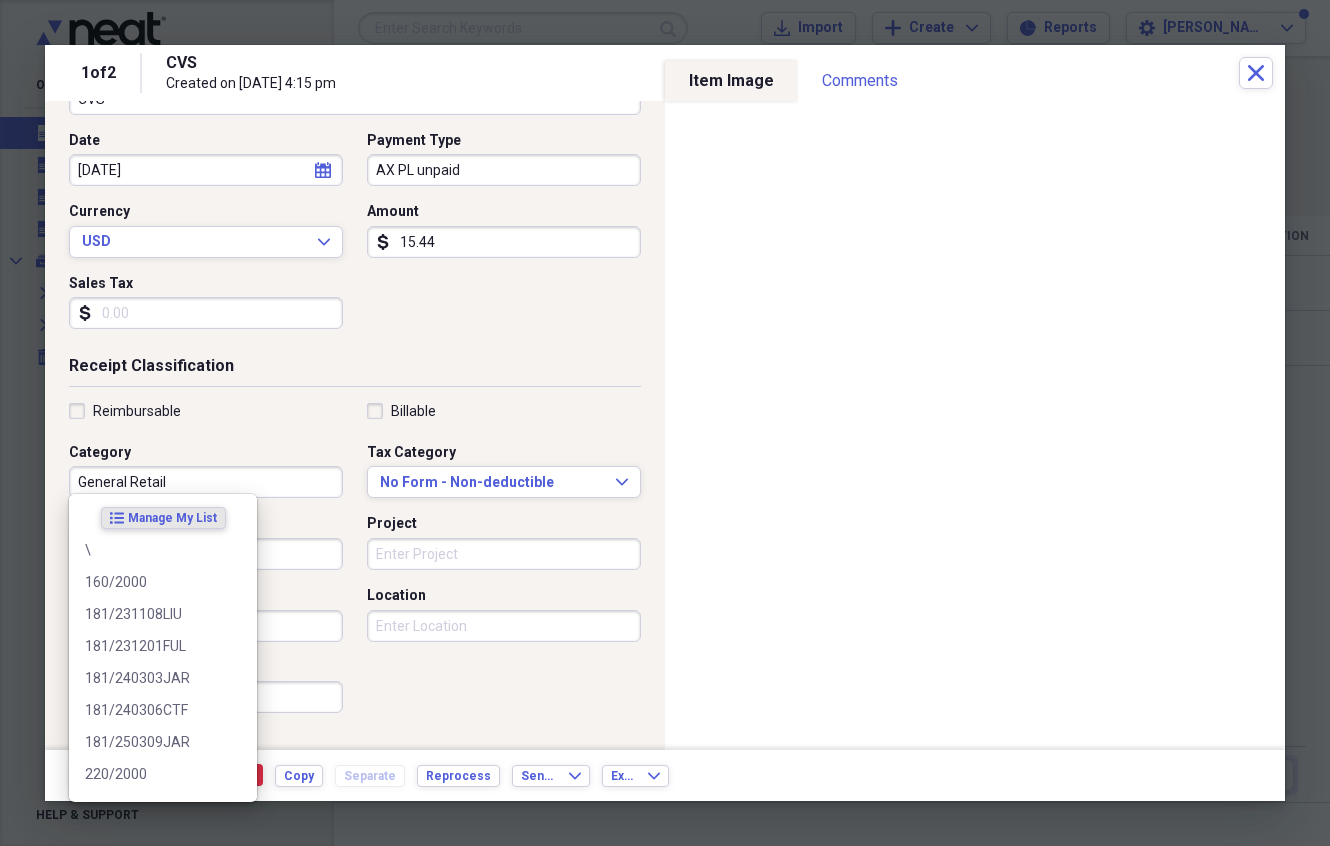 drag, startPoint x: 167, startPoint y: 470, endPoint x: 252, endPoint y: 474, distance: 85.09406 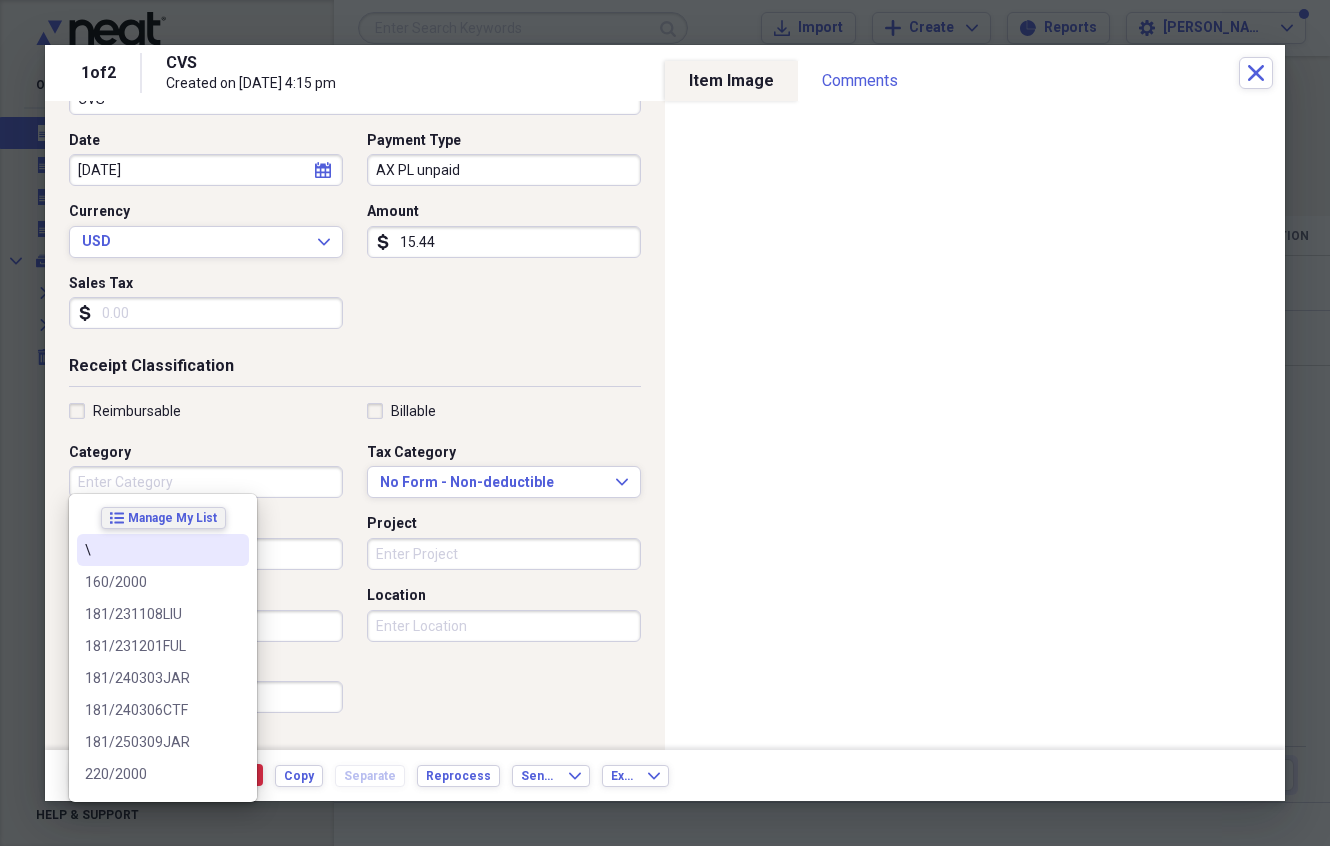 type 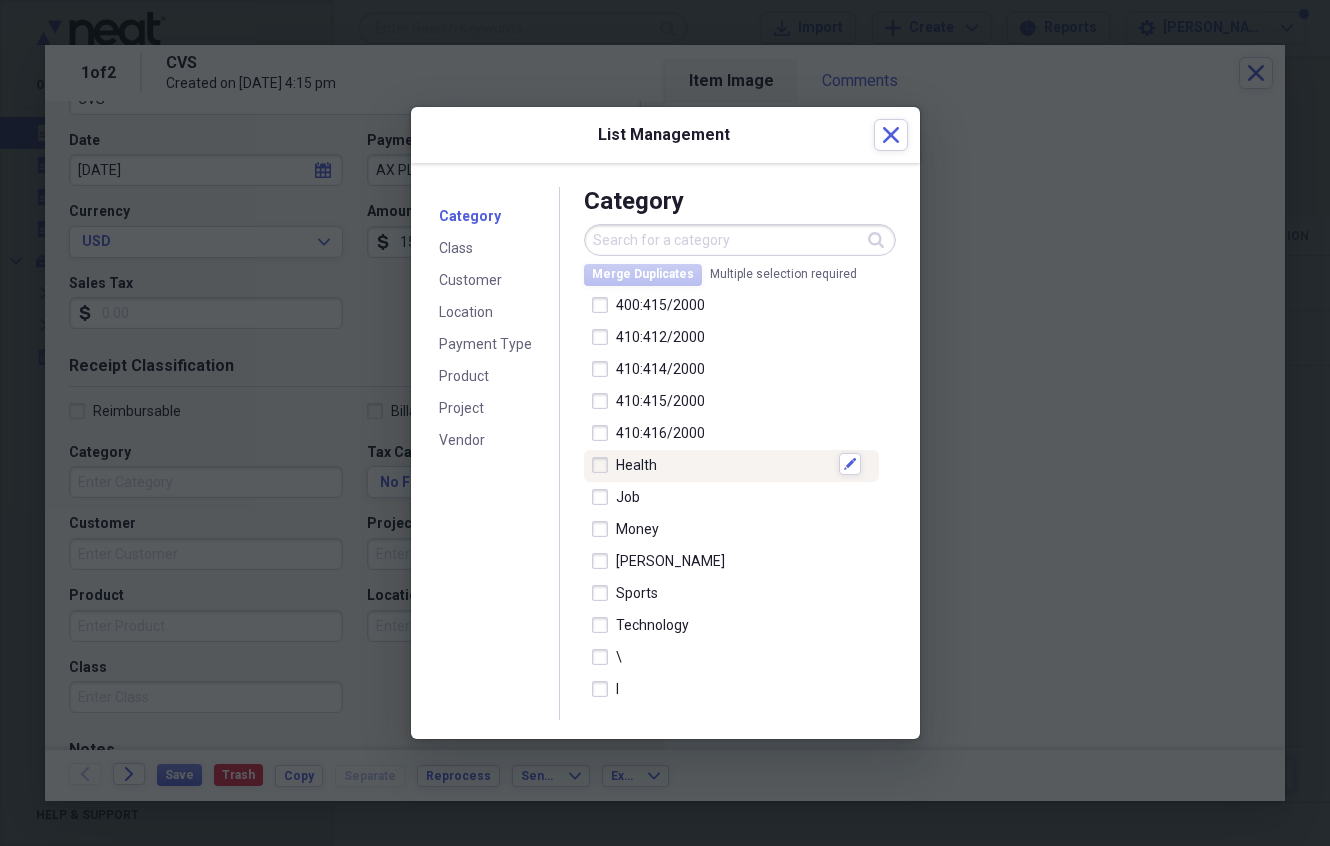 scroll, scrollTop: 526, scrollLeft: 0, axis: vertical 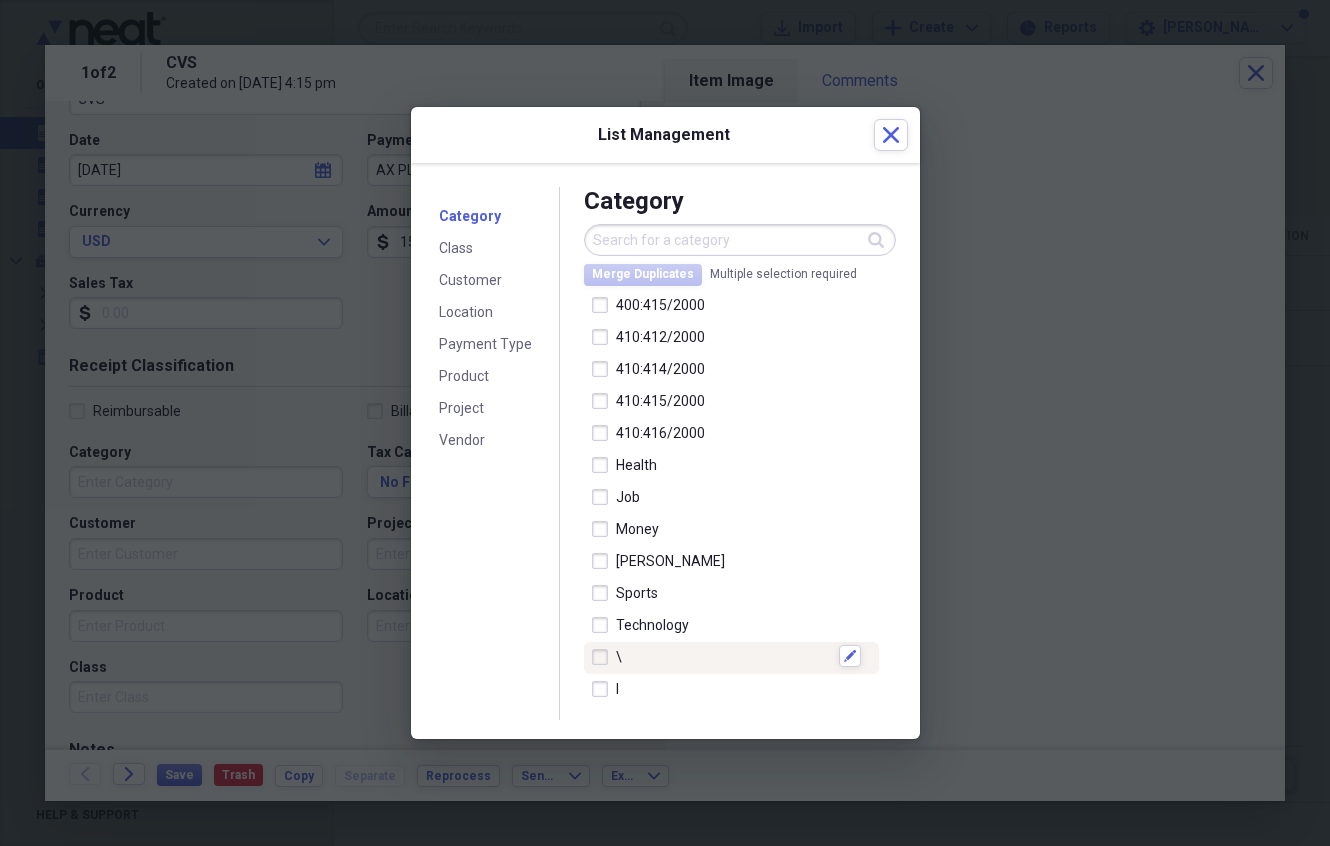 click 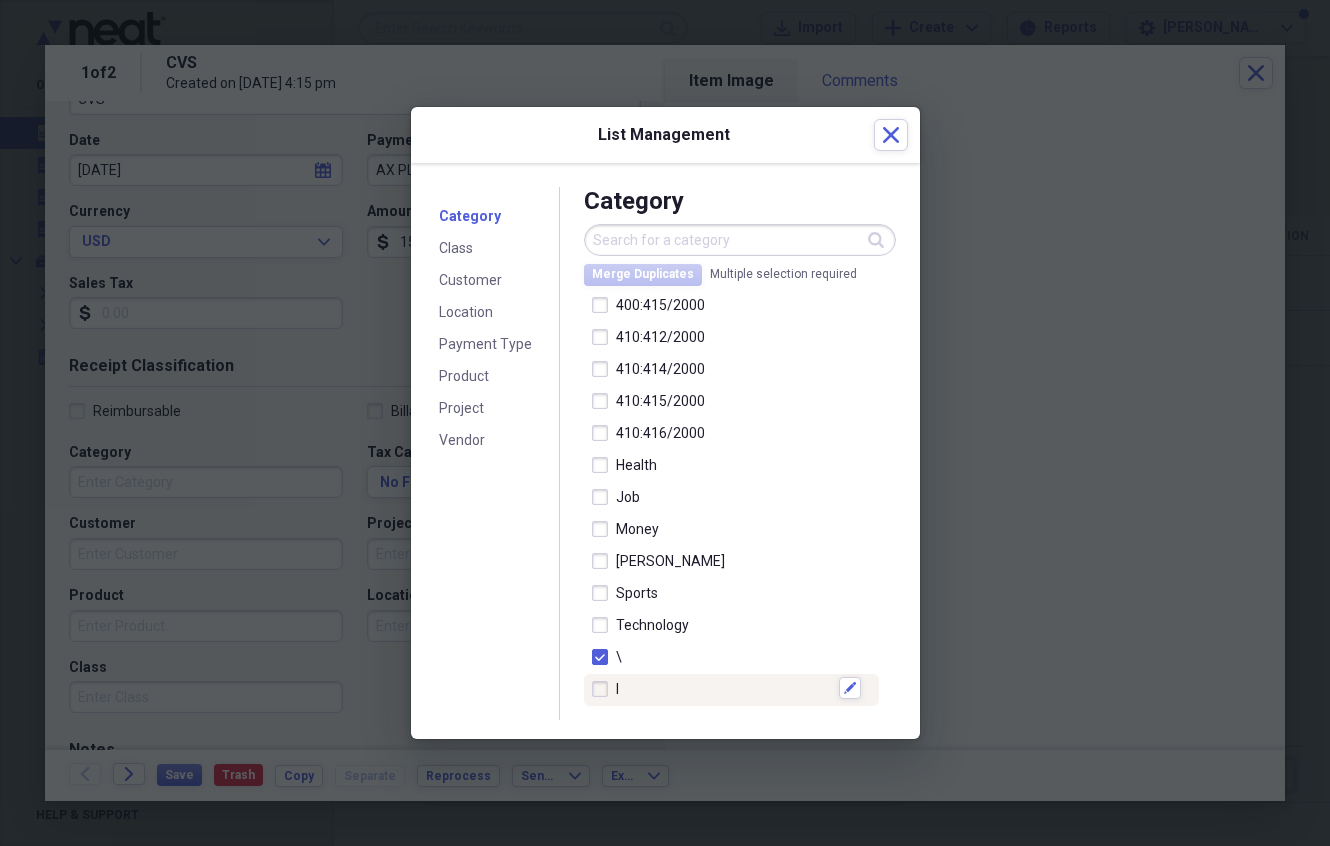 click at bounding box center [604, 689] 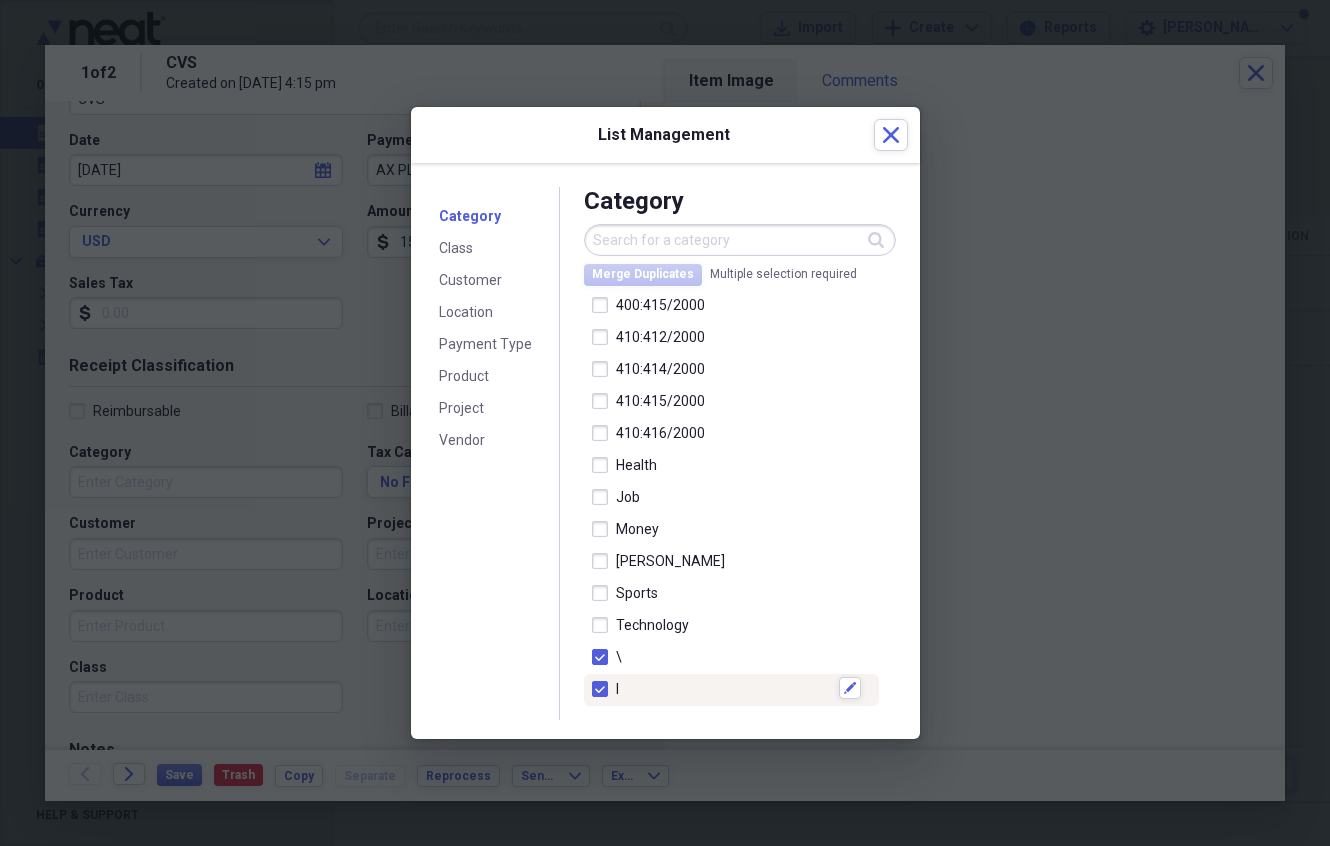 checkbox on "true" 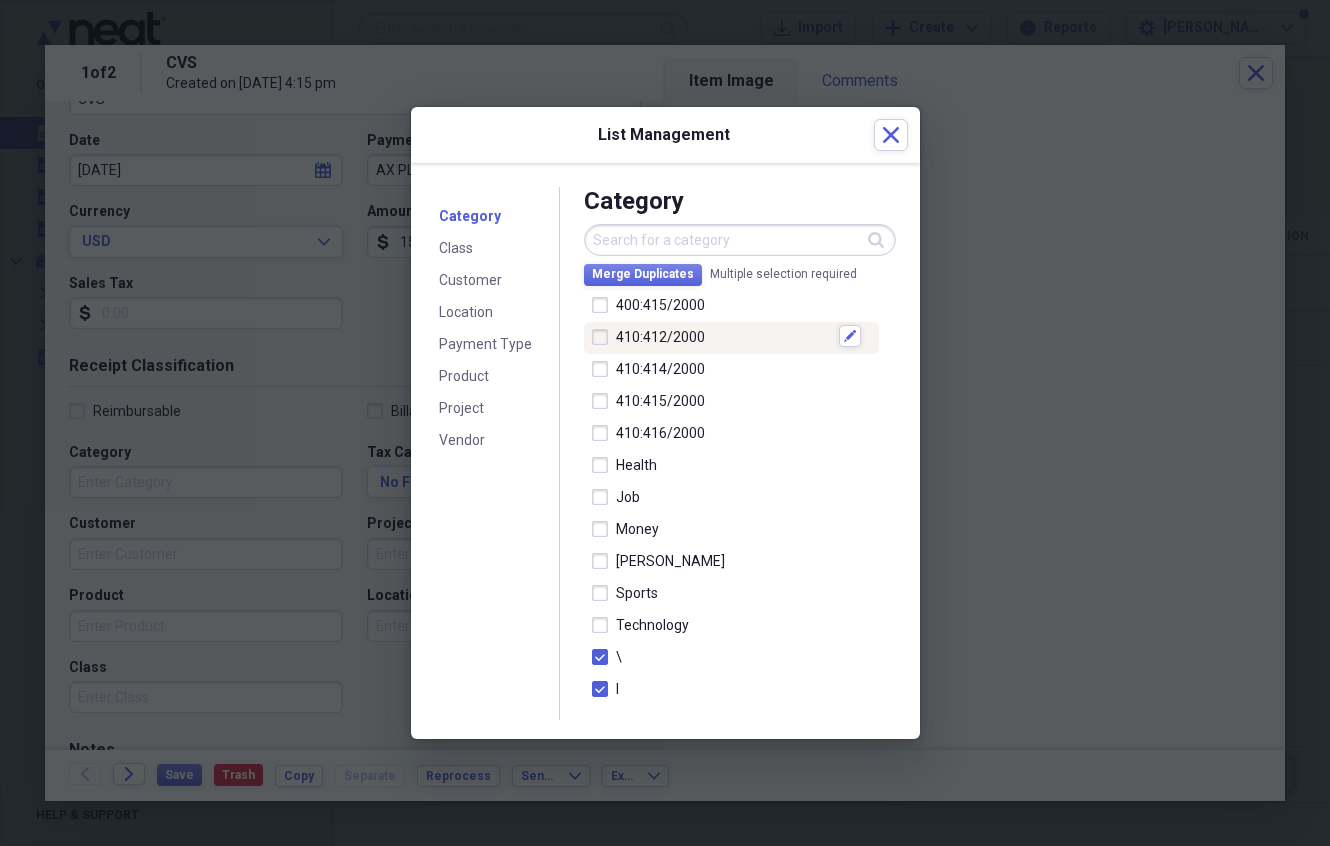 scroll, scrollTop: 526, scrollLeft: 0, axis: vertical 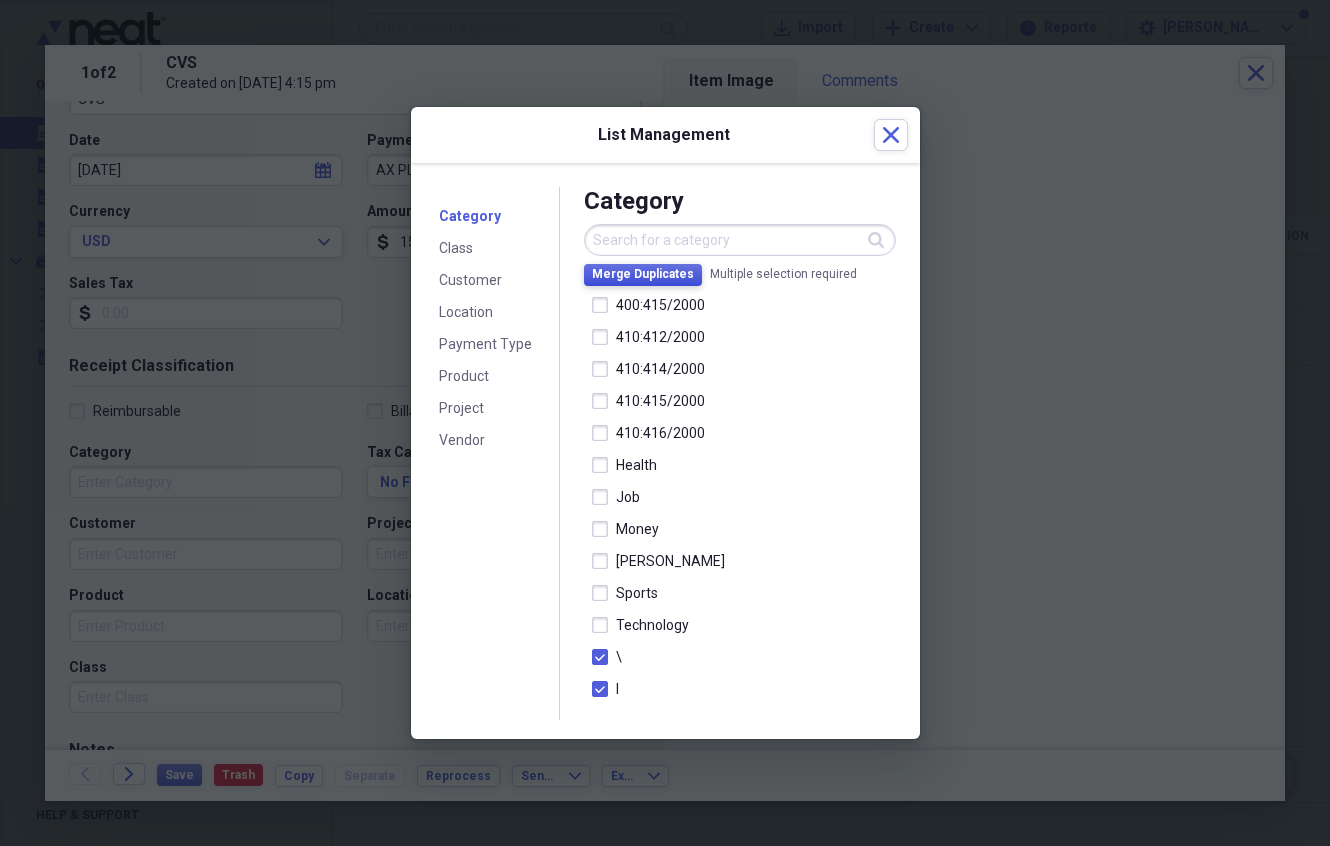 click on "Merge Duplicates" at bounding box center (643, 274) 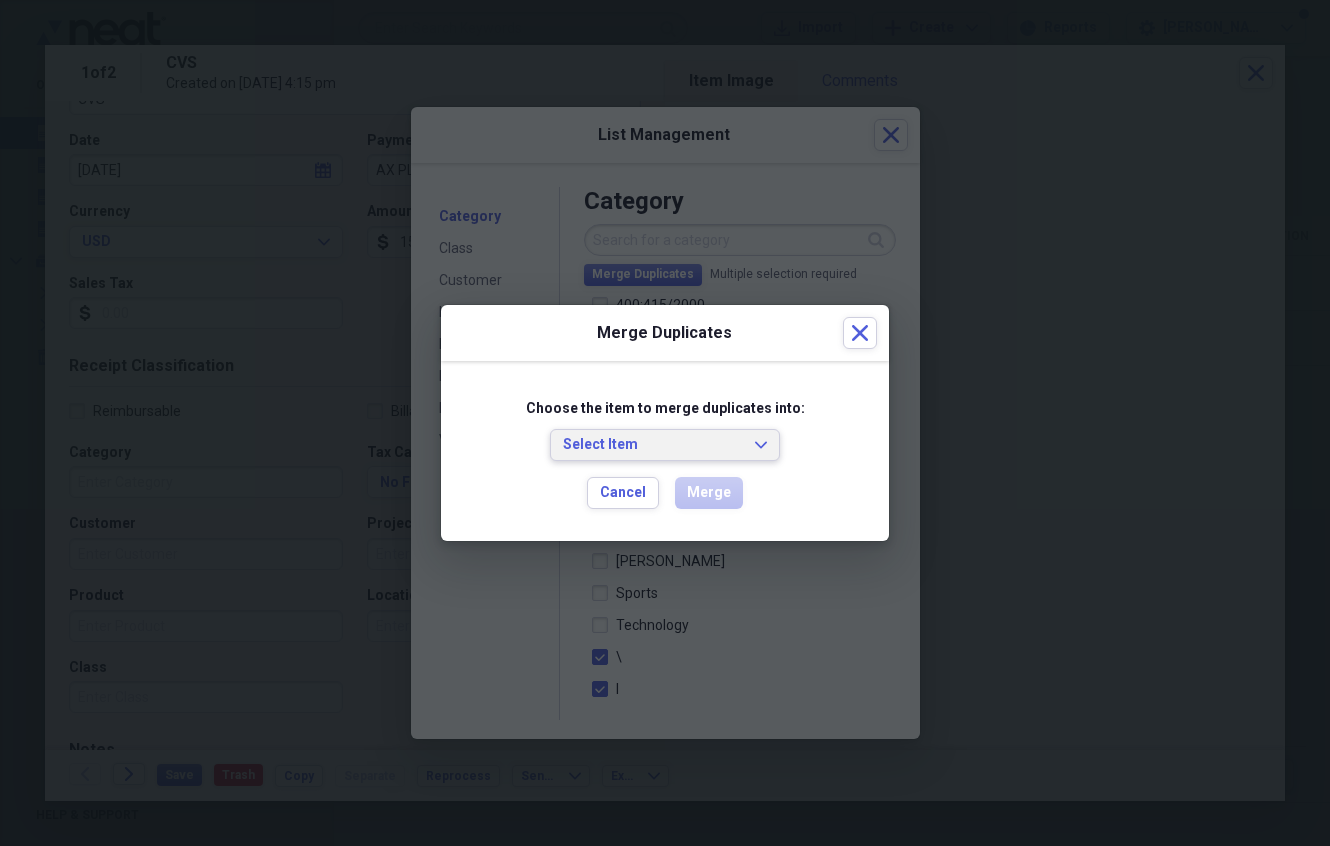 click on "Select Item" at bounding box center [653, 445] 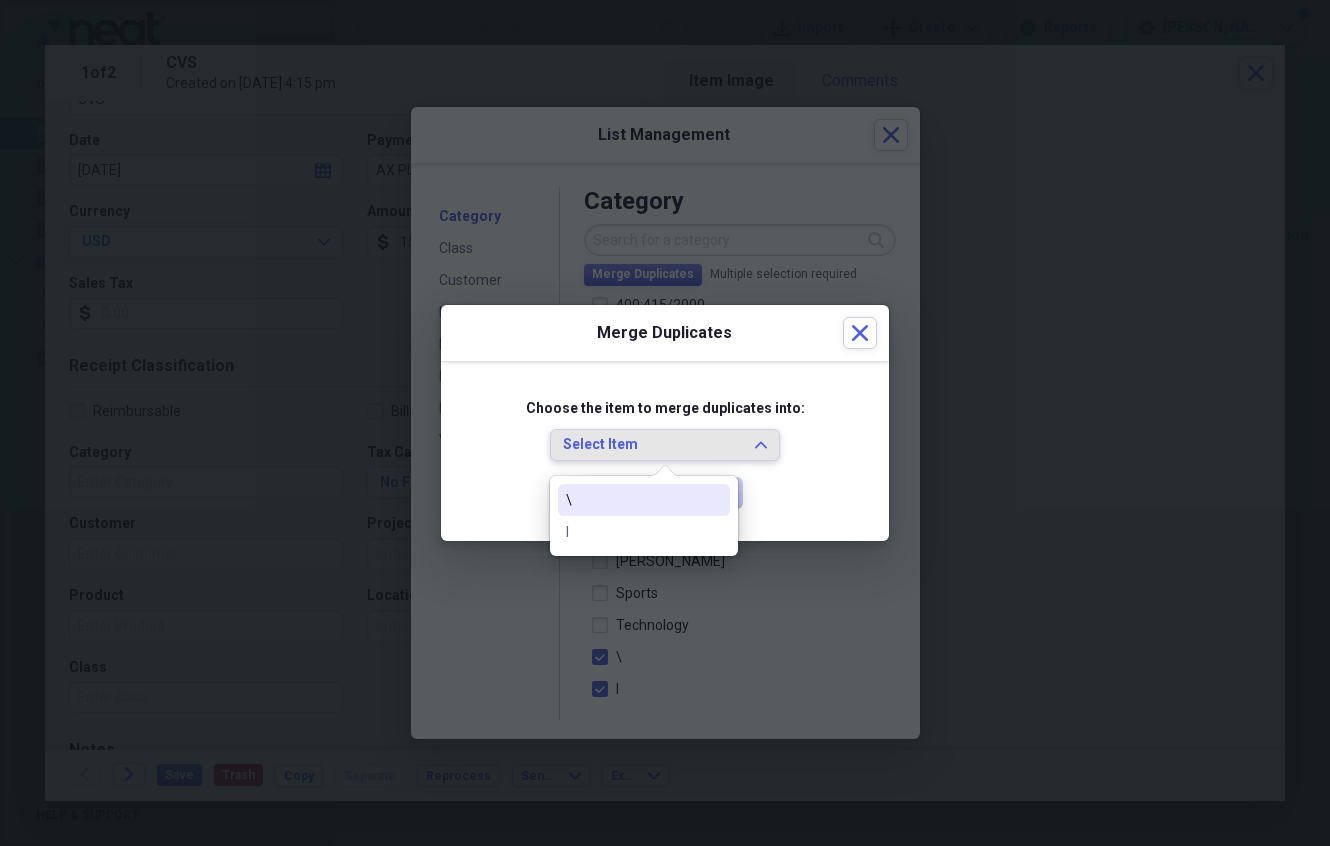 click on "Select Item" at bounding box center (653, 445) 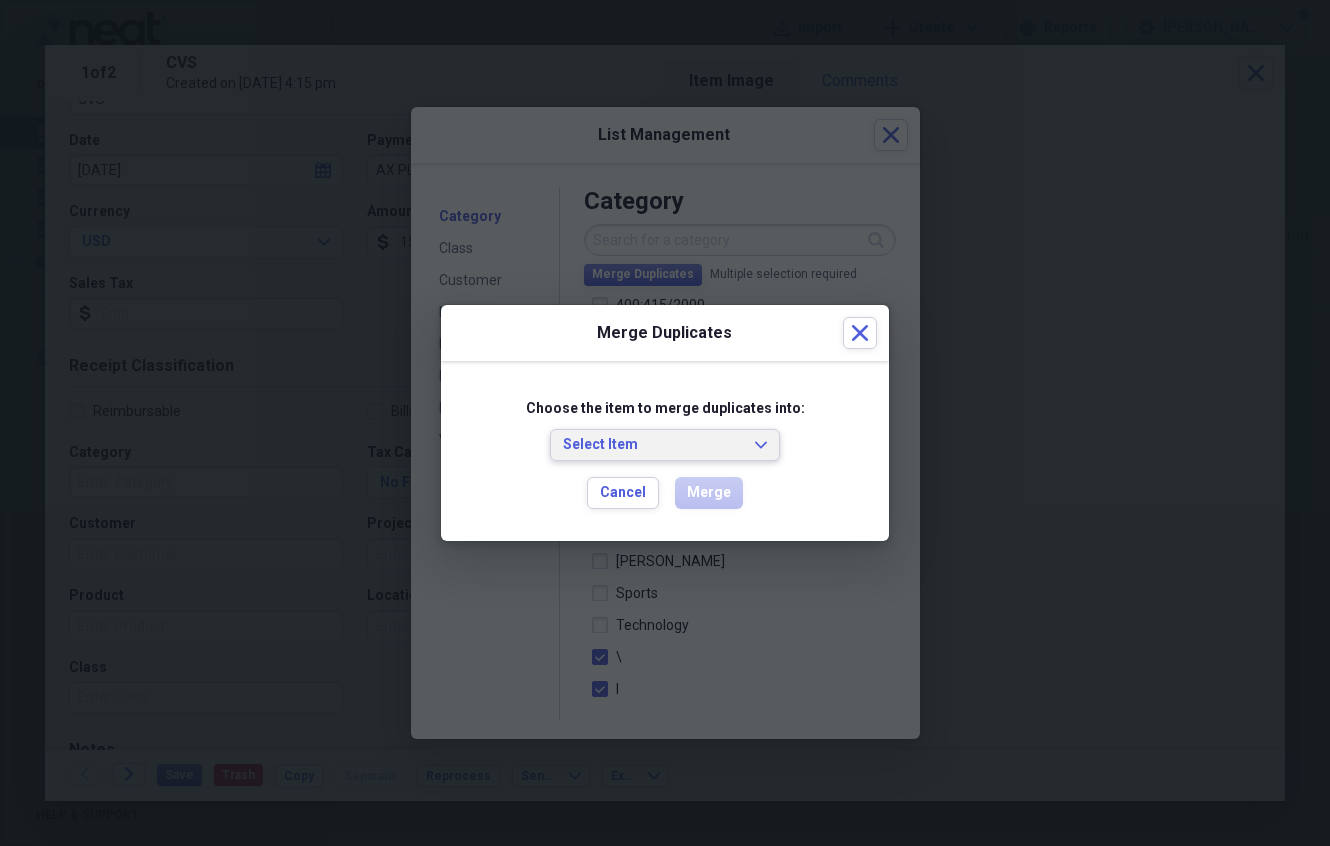 click on "Select Item" at bounding box center [653, 445] 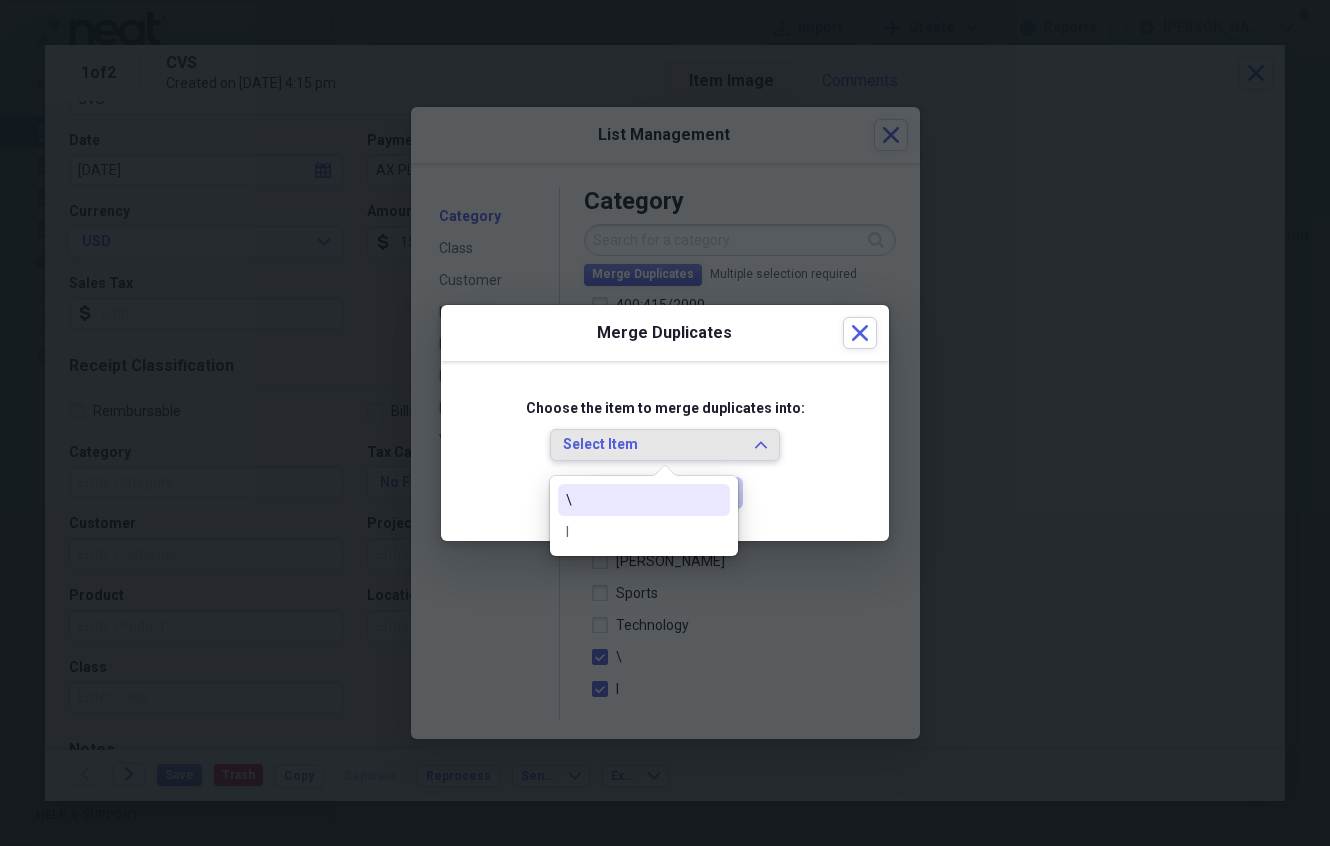 click at bounding box center [665, 480] 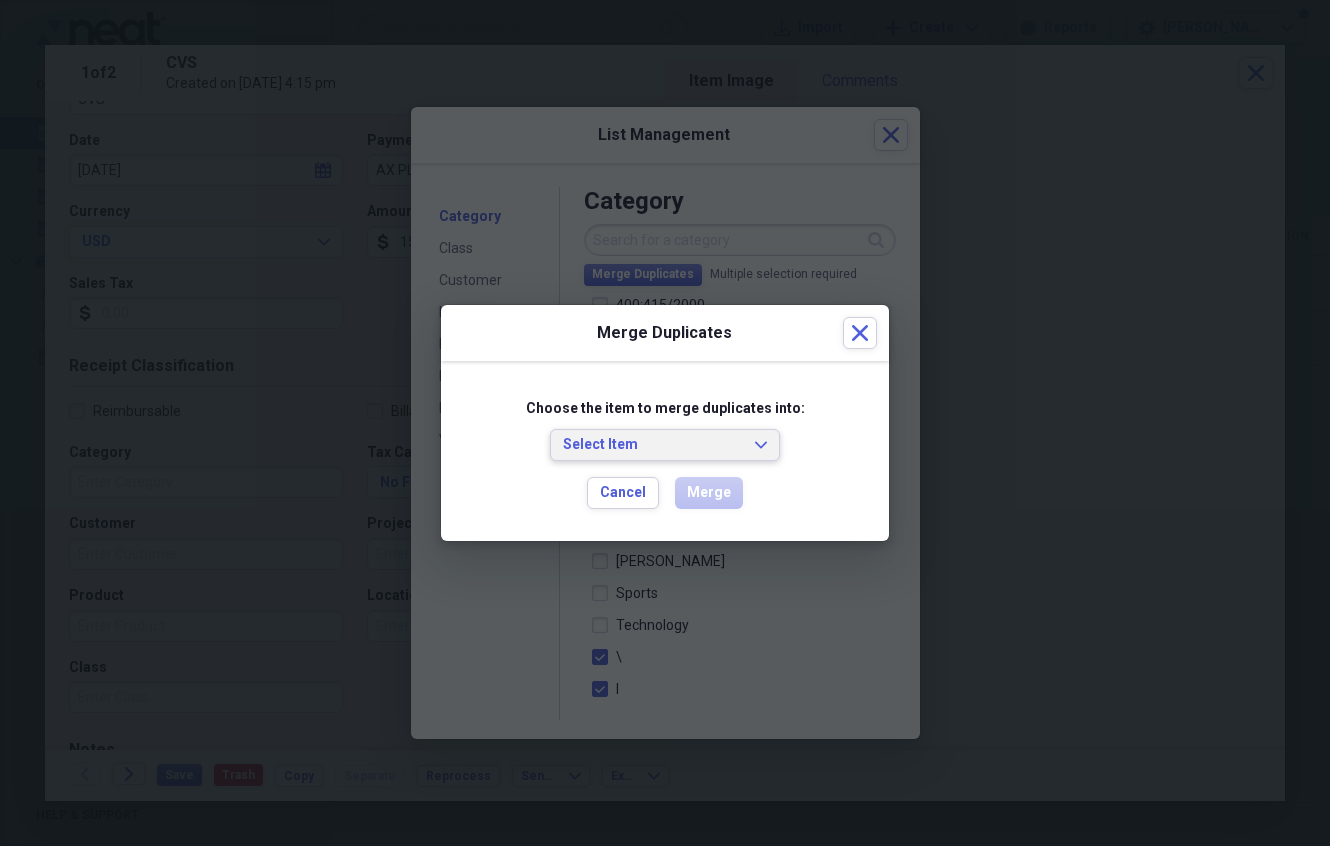 click on "Cancel Merge" at bounding box center [665, 493] 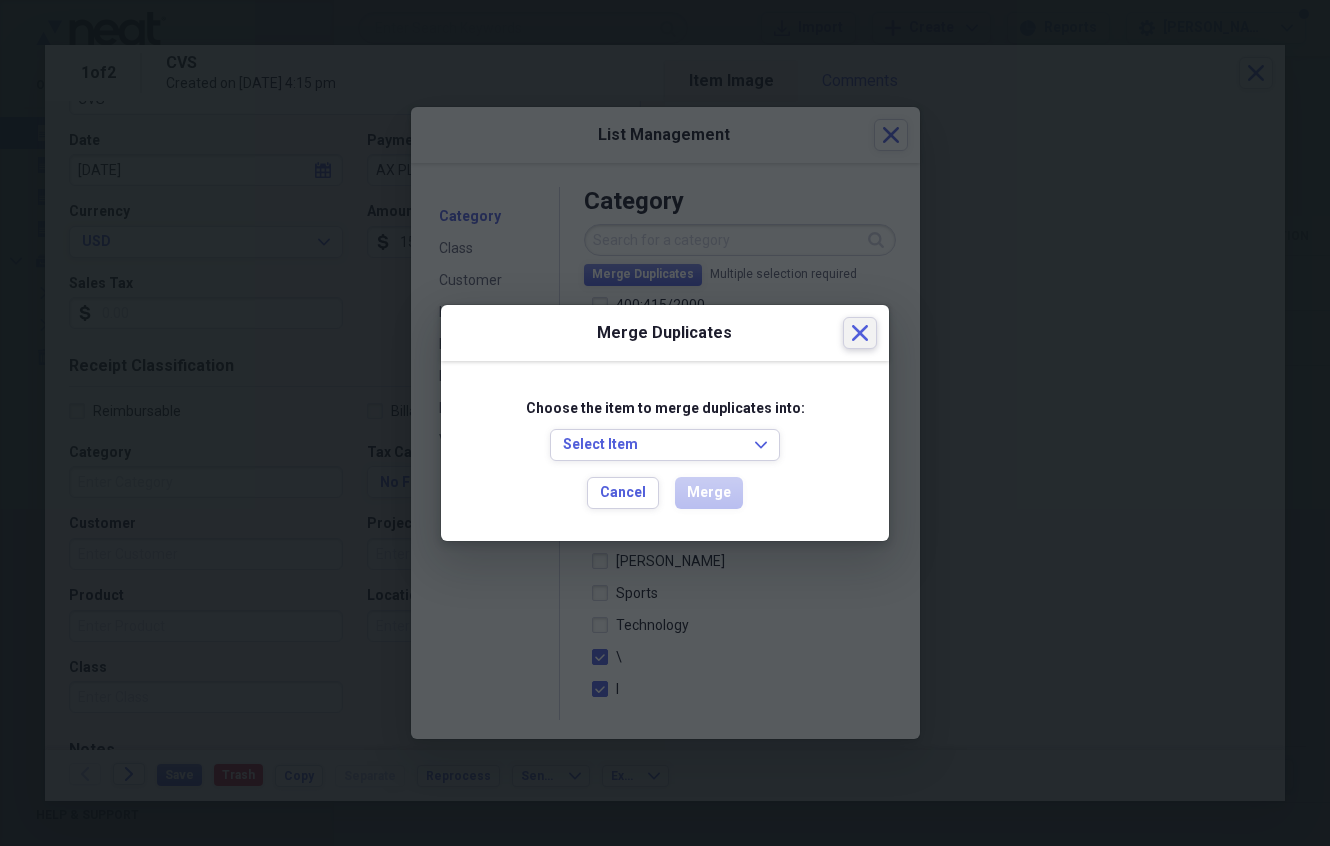 click on "Close" 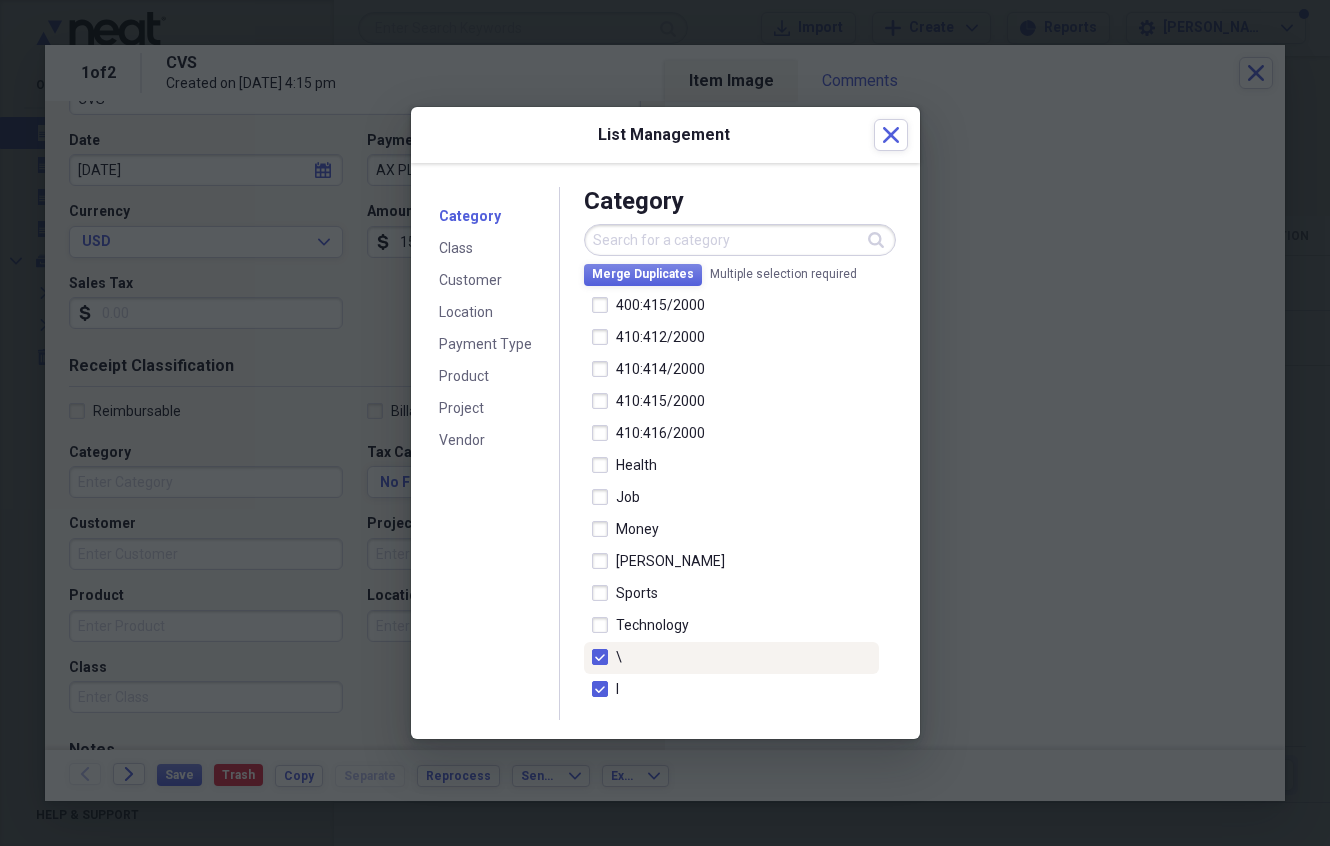 click on "\" at bounding box center (731, 658) 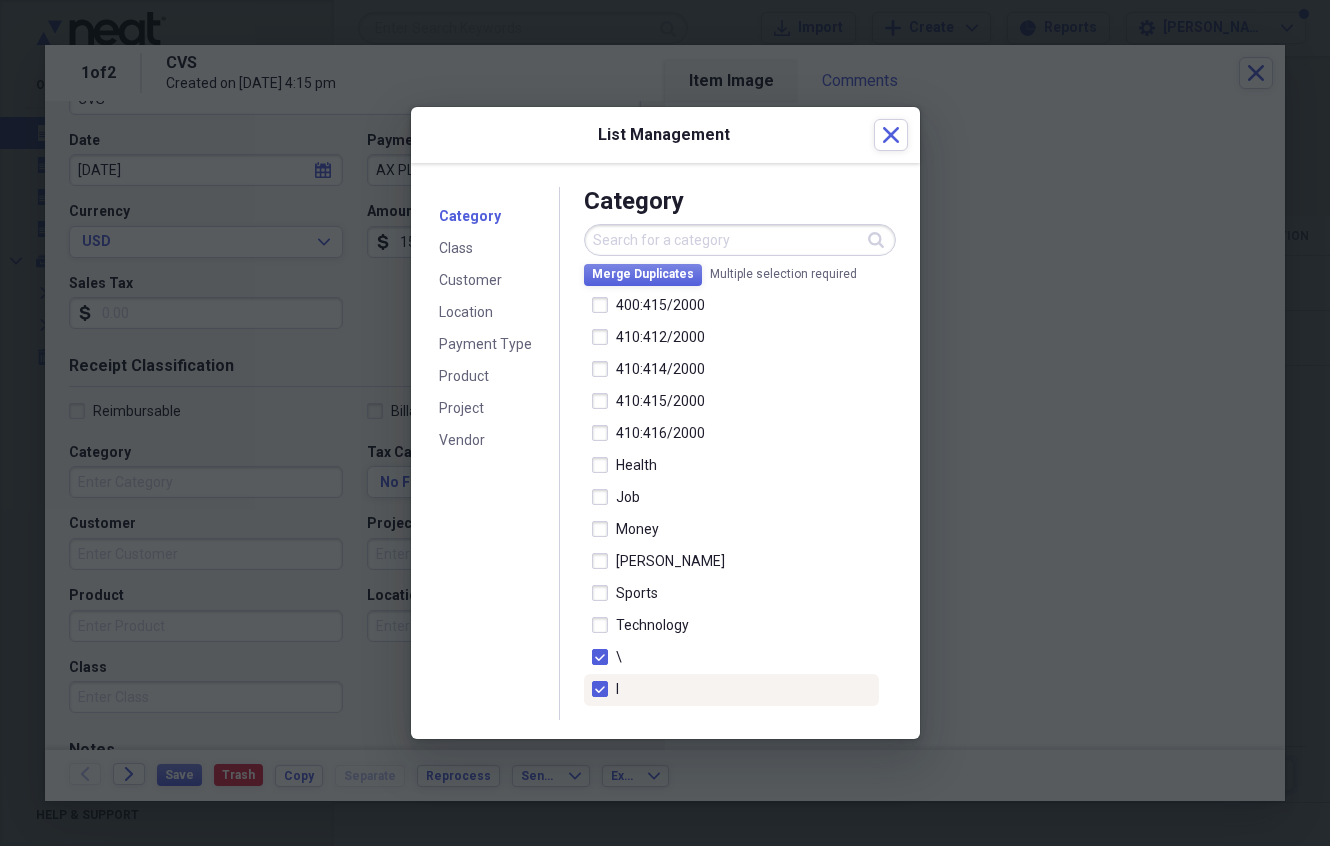 drag, startPoint x: 789, startPoint y: 688, endPoint x: 776, endPoint y: 685, distance: 13.341664 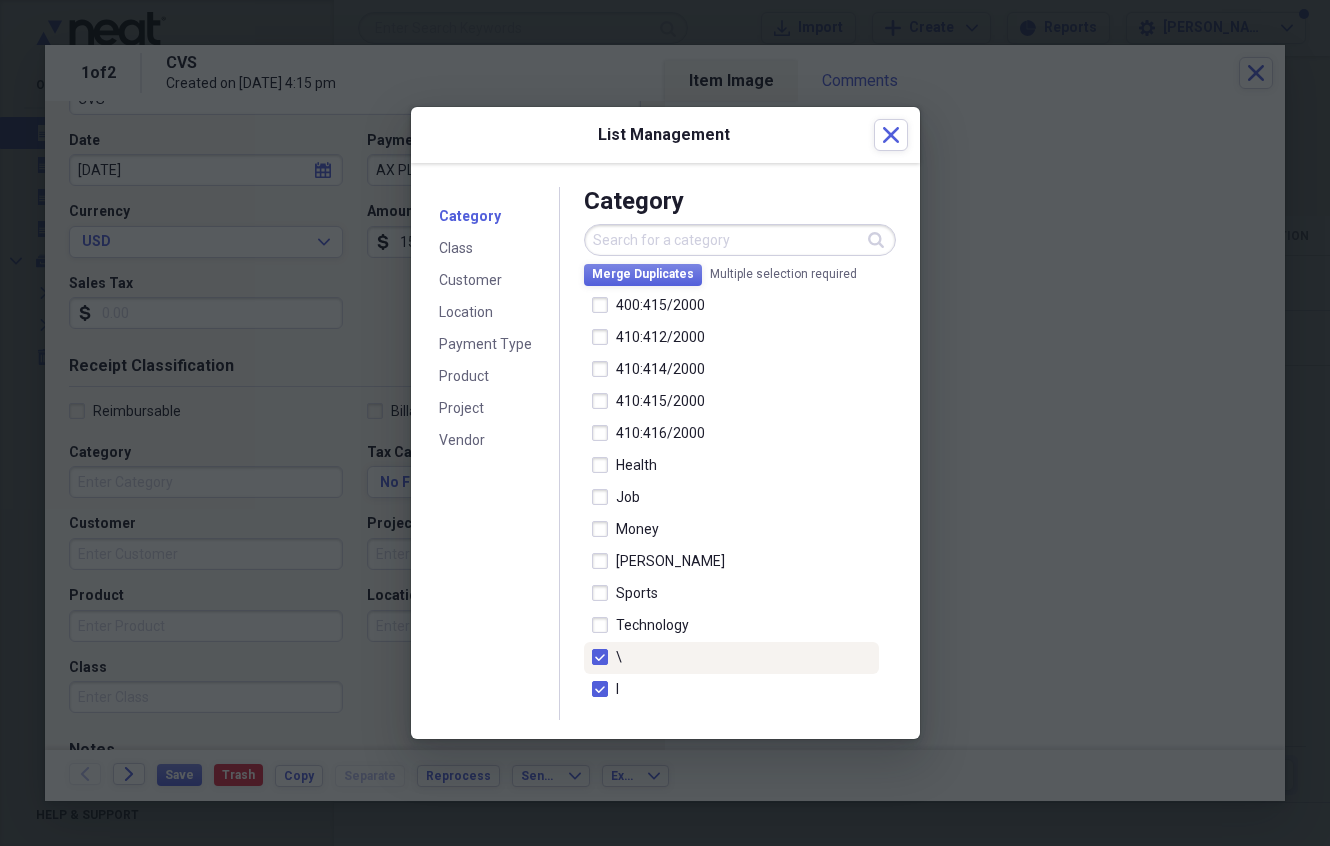 drag, startPoint x: 597, startPoint y: 657, endPoint x: 598, endPoint y: 673, distance: 16.03122 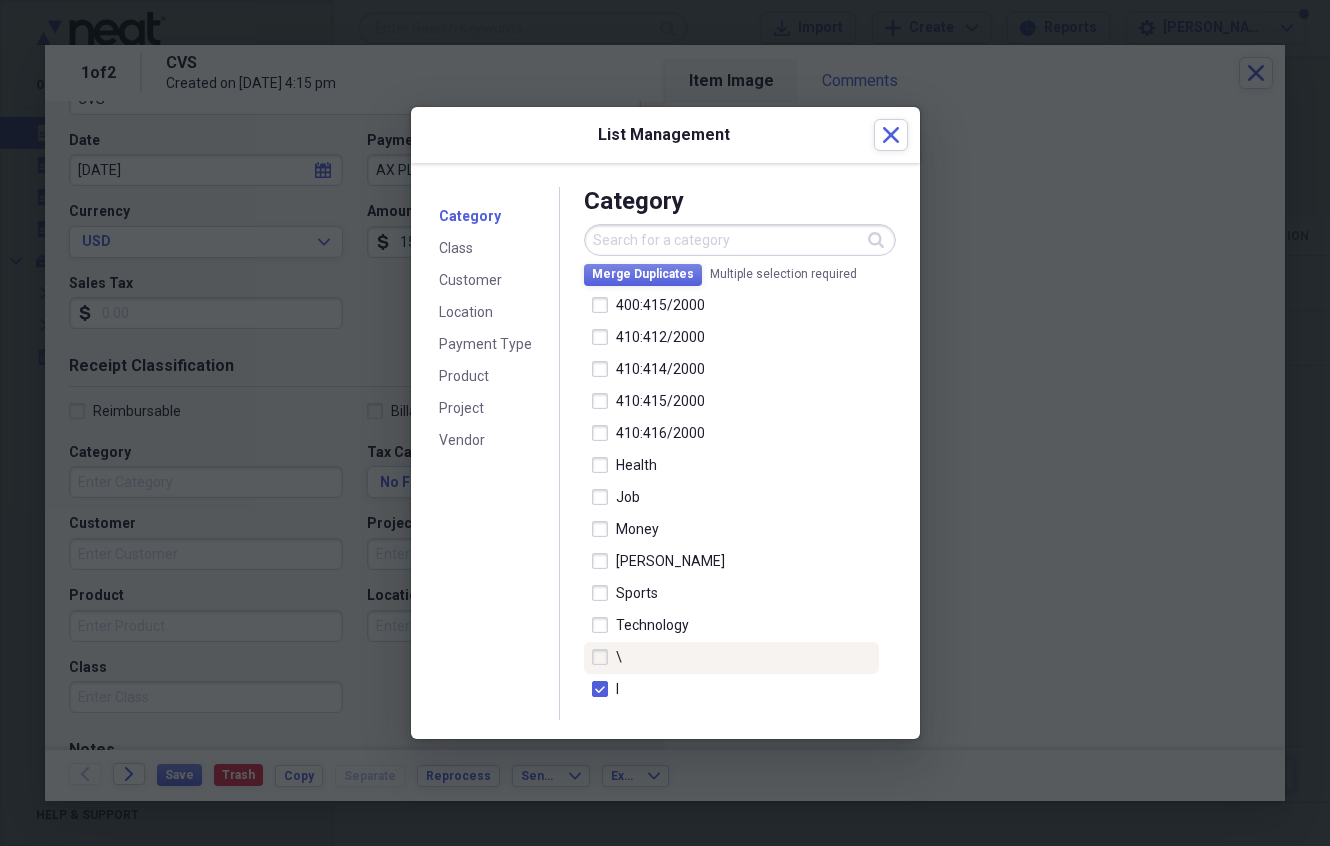 checkbox on "false" 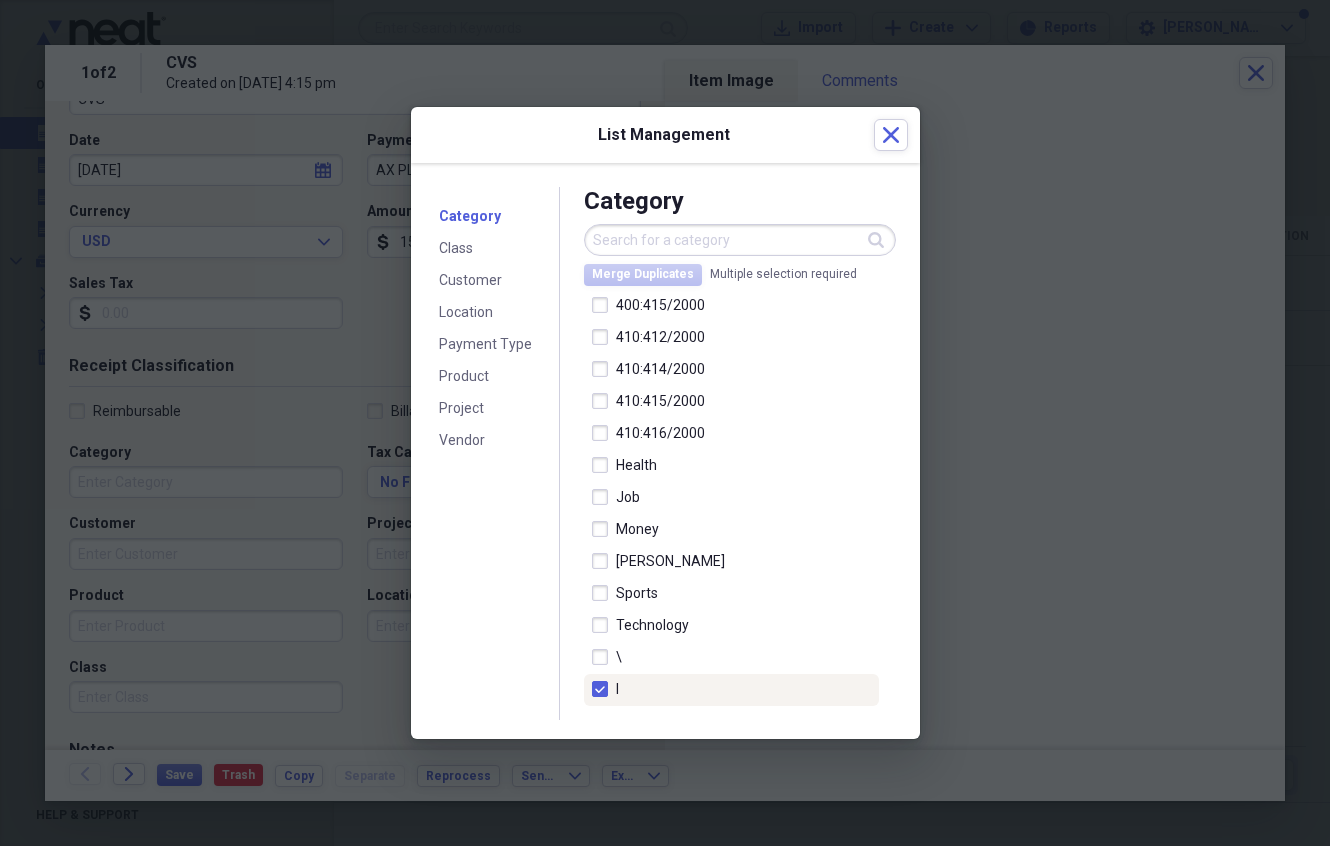 drag, startPoint x: 597, startPoint y: 690, endPoint x: 607, endPoint y: 689, distance: 10.049875 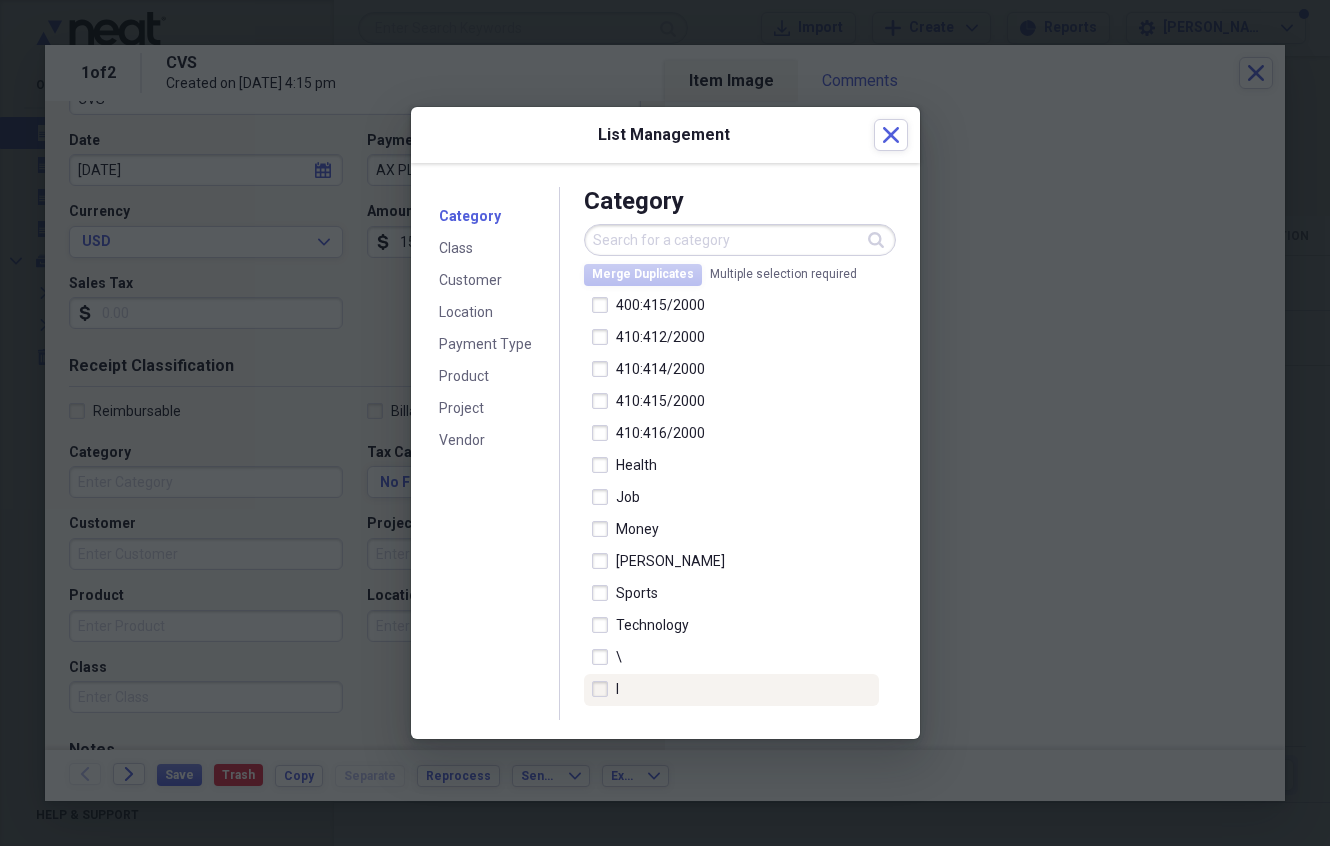 checkbox on "false" 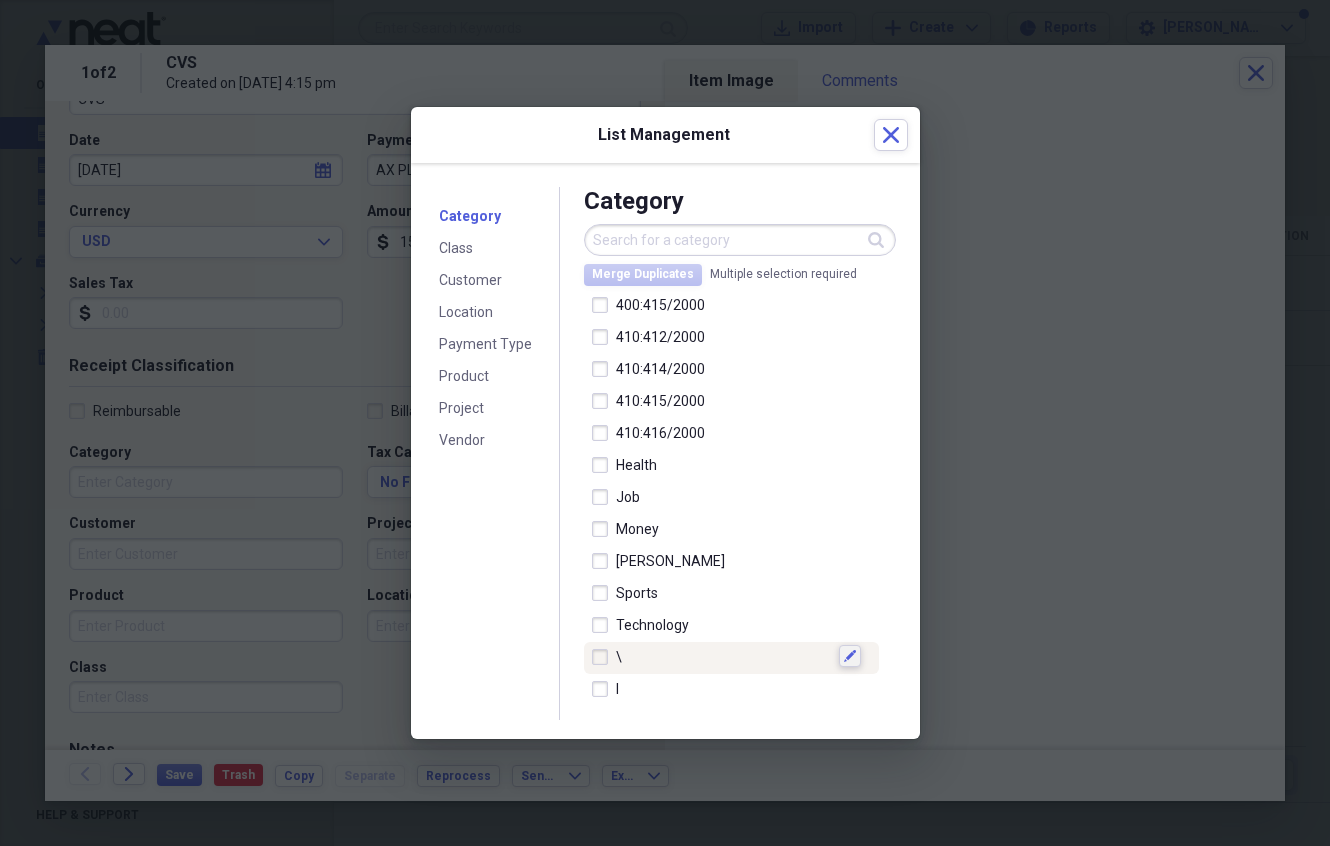 click on "Edit" 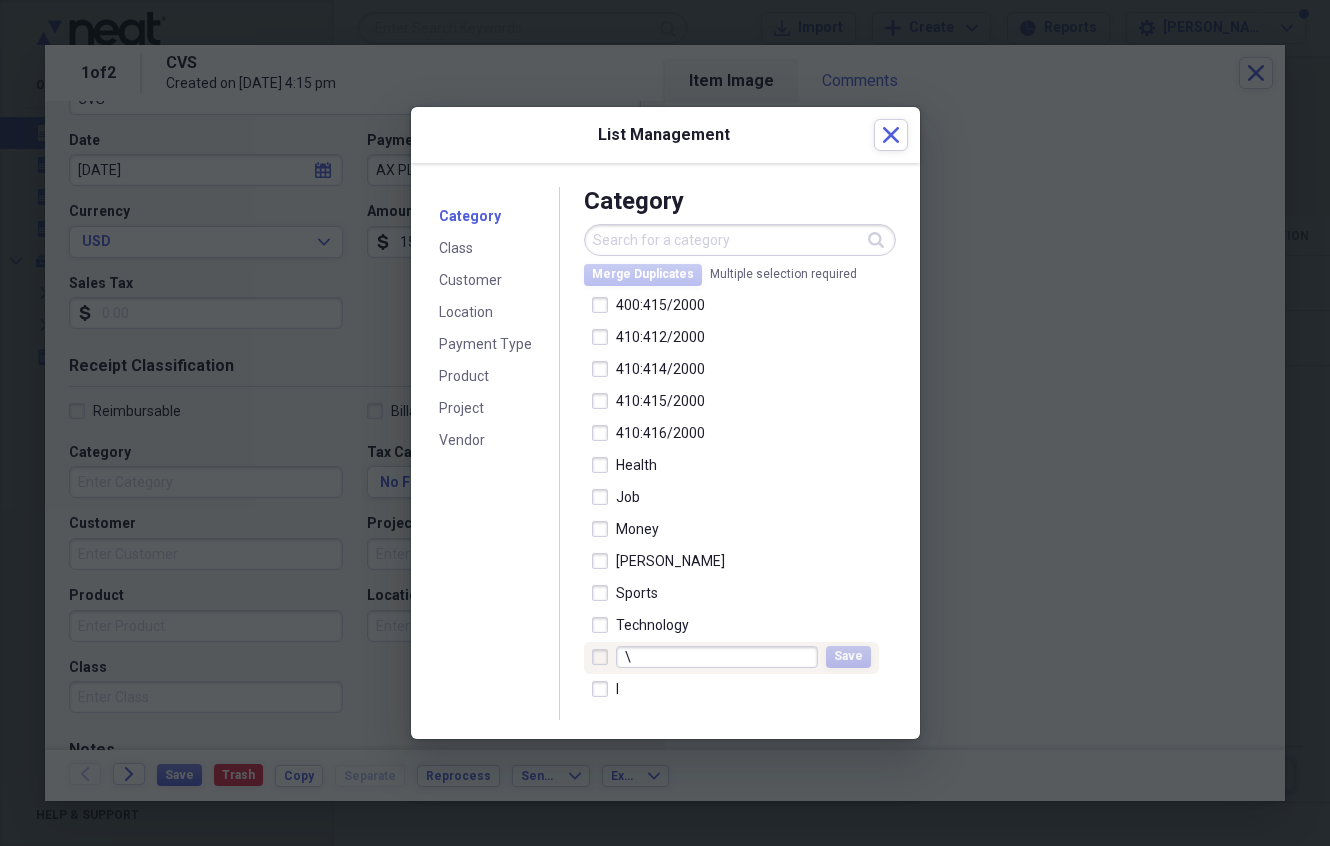 type 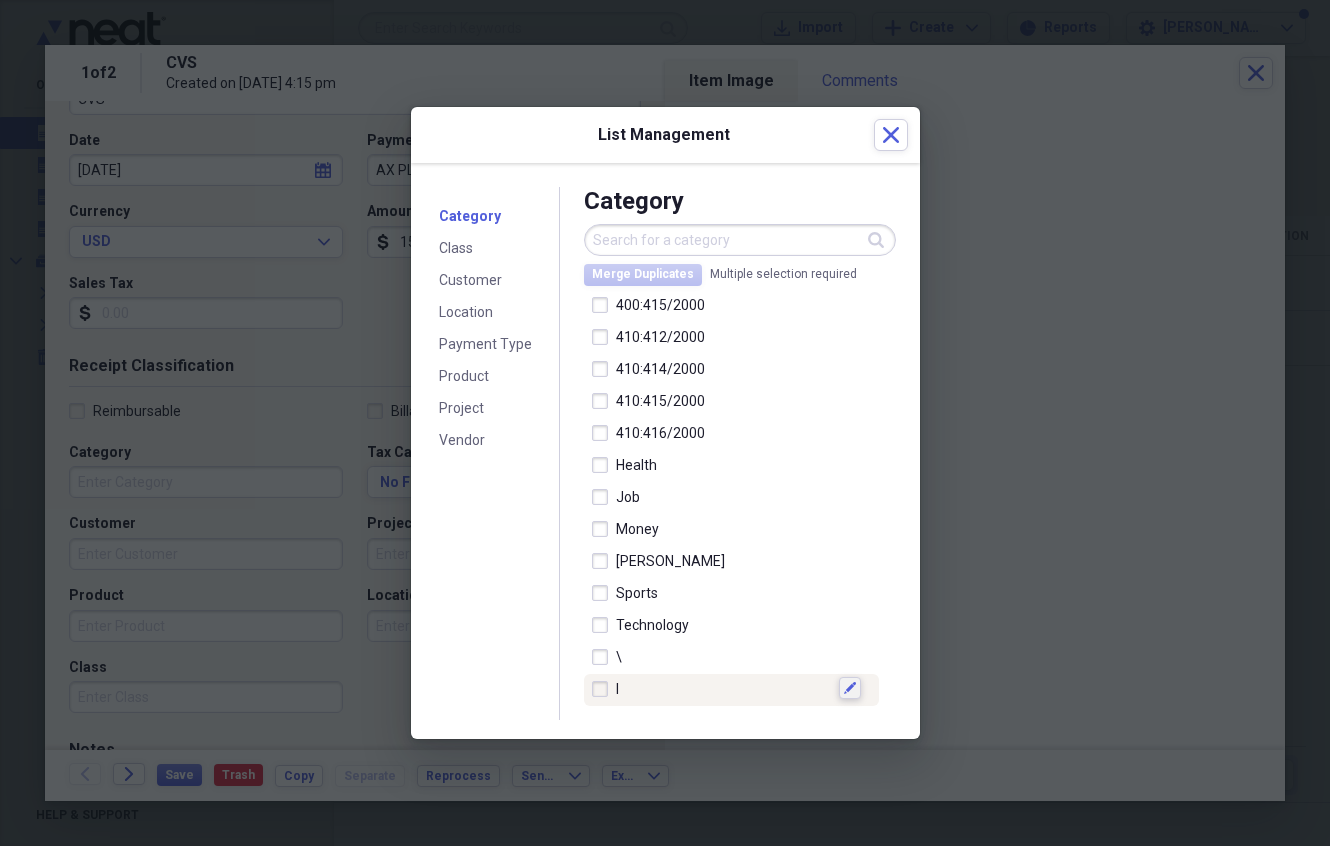 click on "Edit" 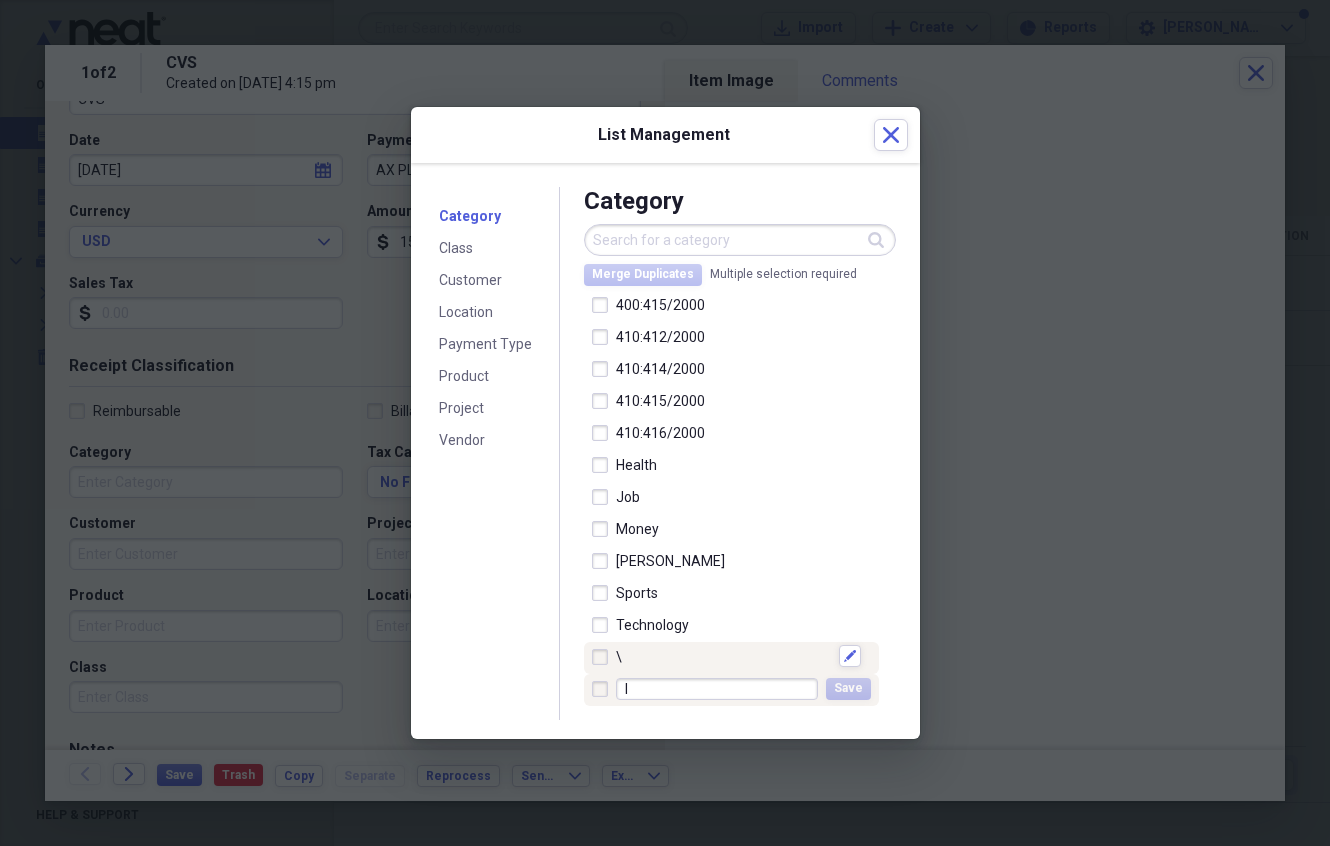 click on "\" 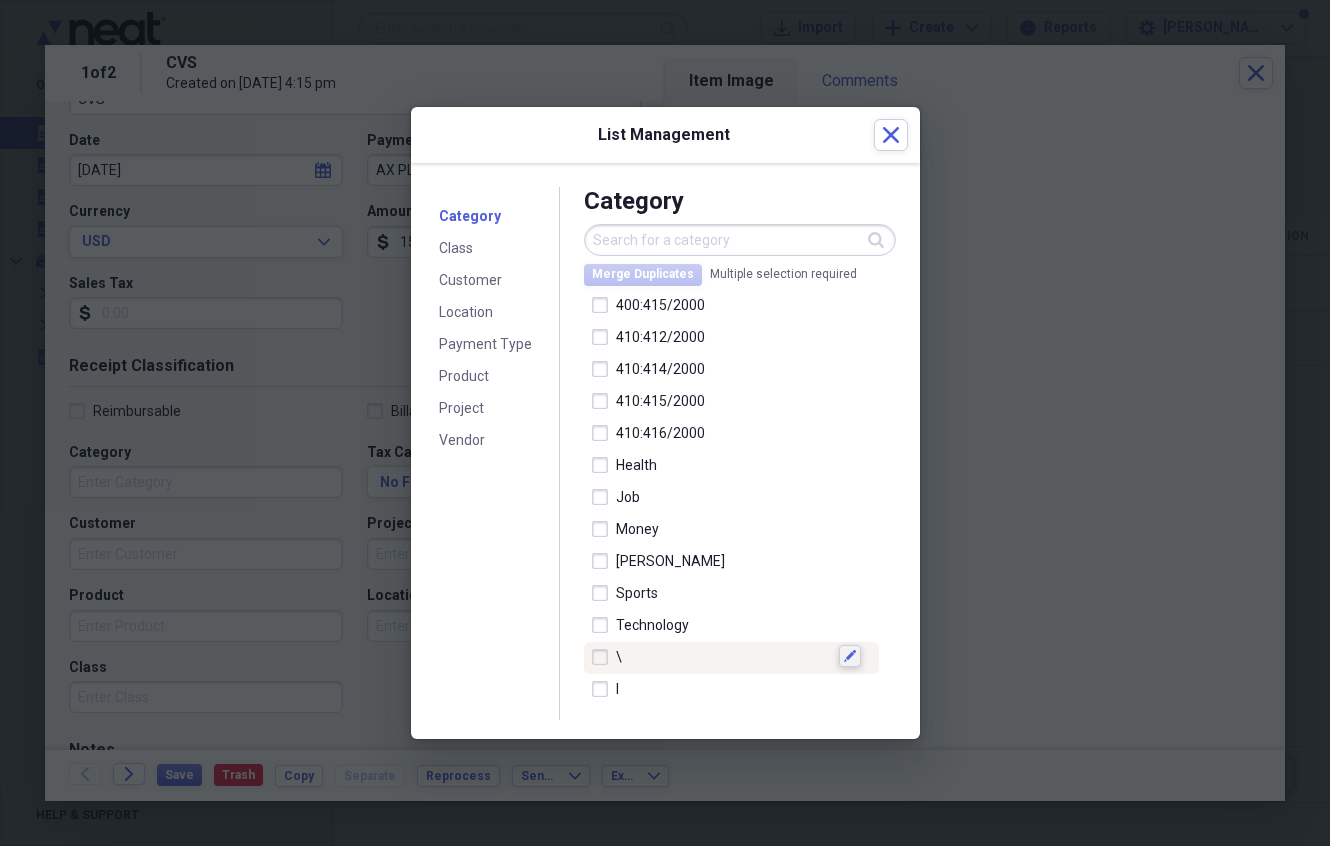 click on "Edit" 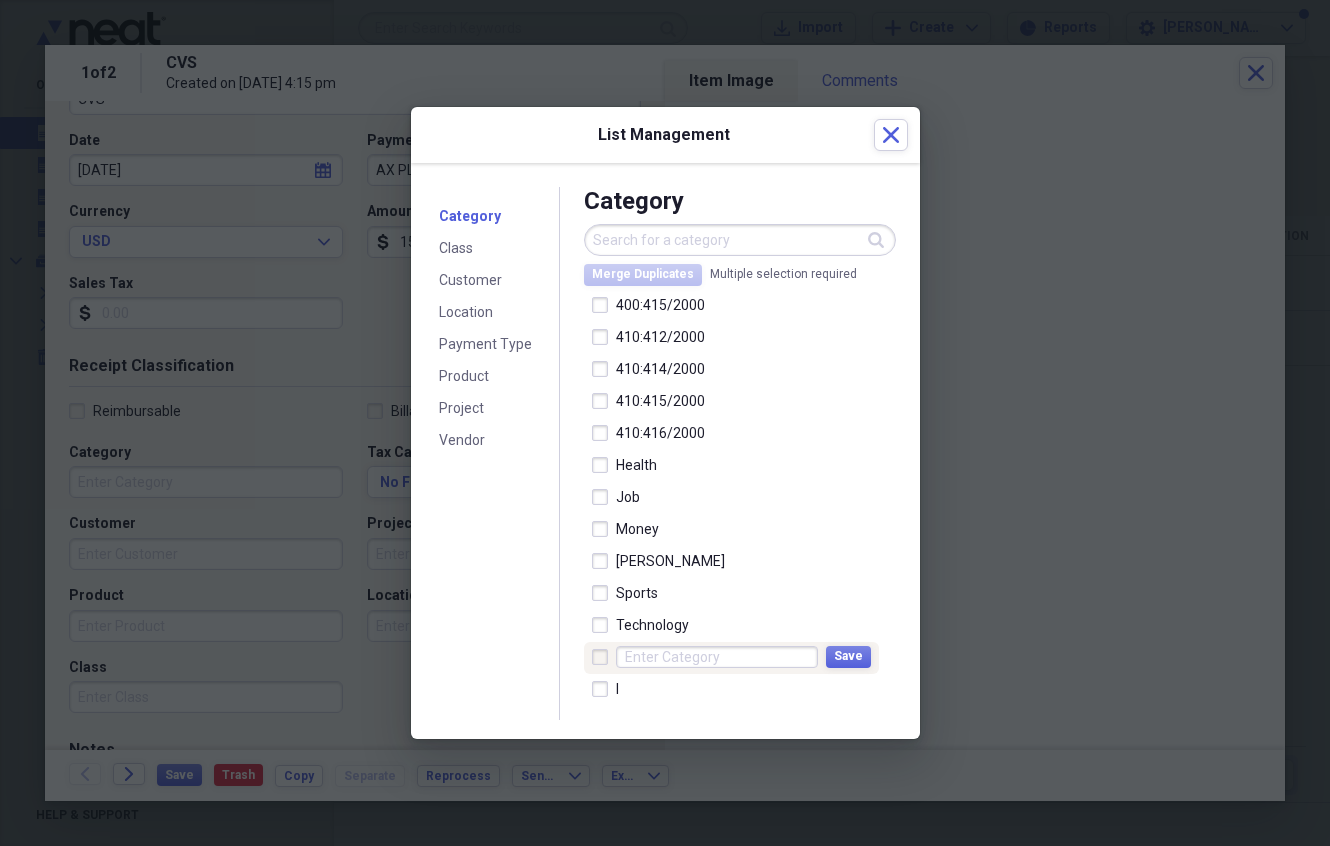type on "I" 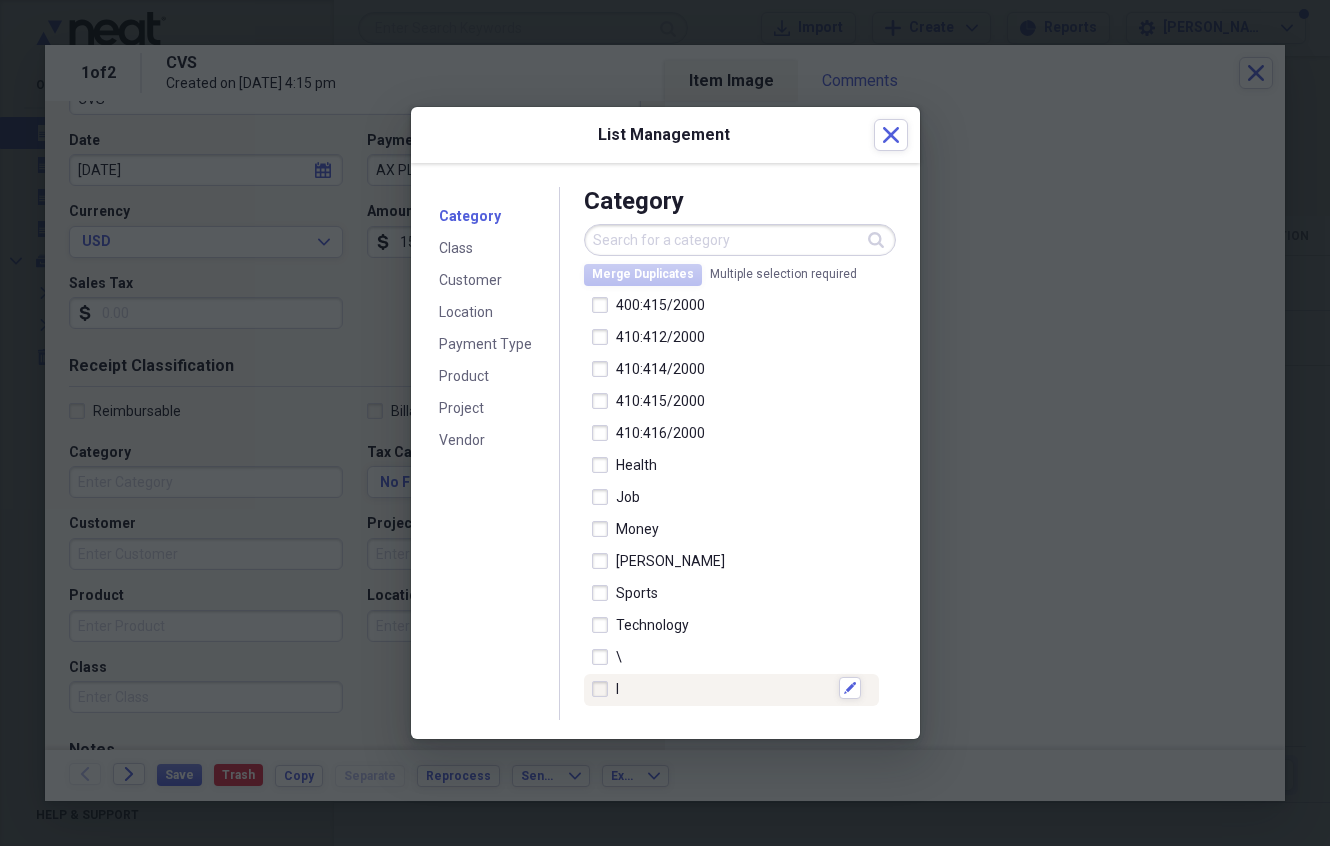 drag, startPoint x: 805, startPoint y: 676, endPoint x: 795, endPoint y: 675, distance: 10.049875 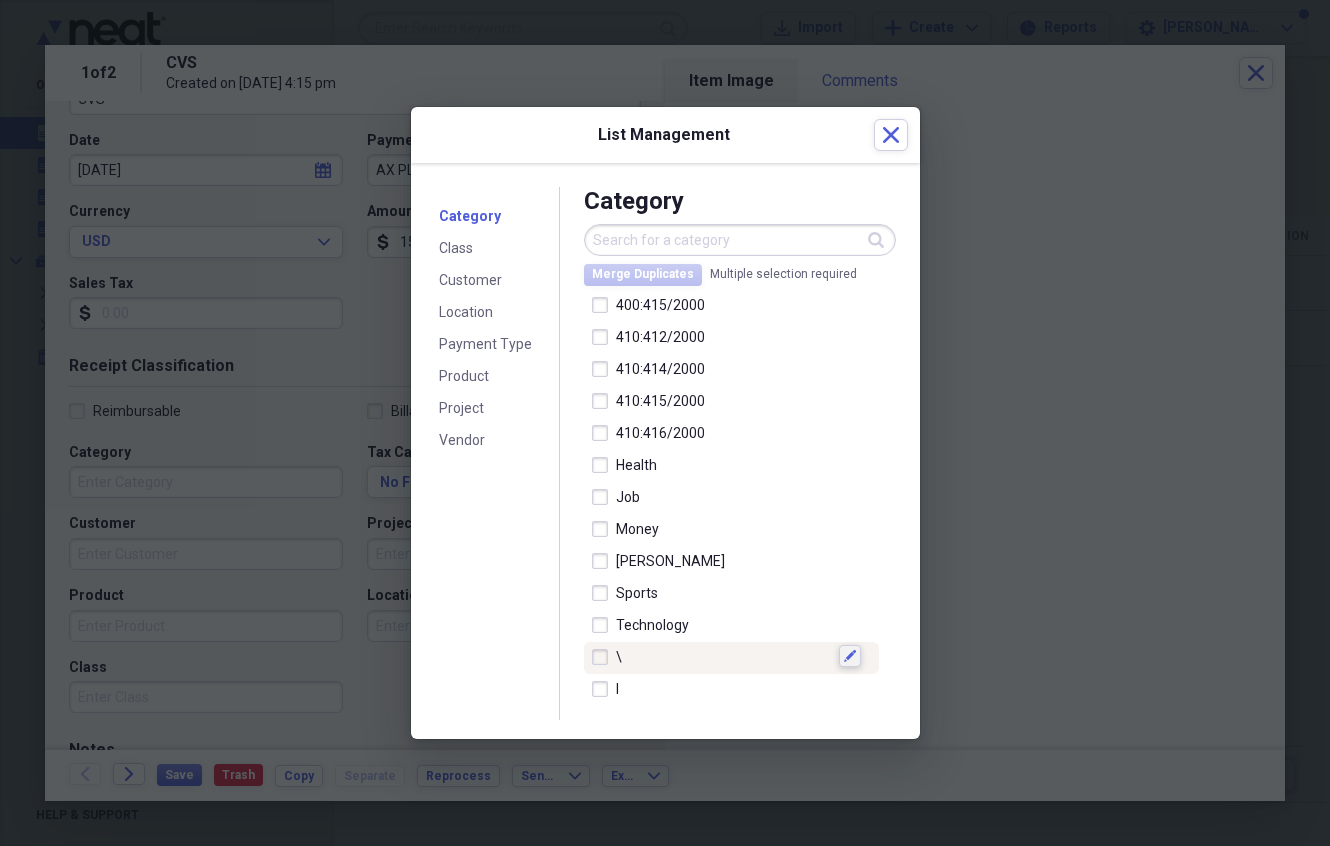 click on "Edit" at bounding box center [850, 656] 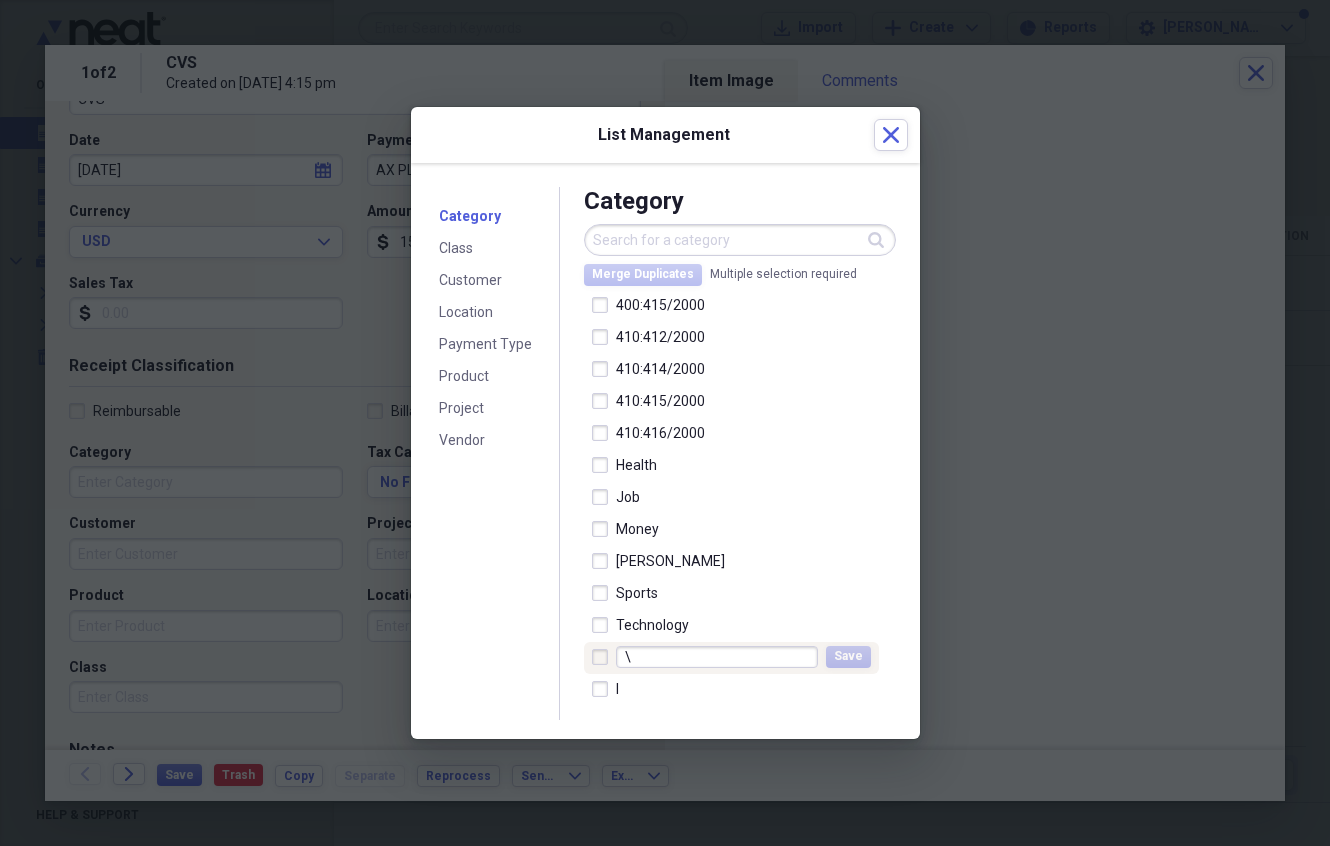 drag, startPoint x: 616, startPoint y: 651, endPoint x: 587, endPoint y: 650, distance: 29.017237 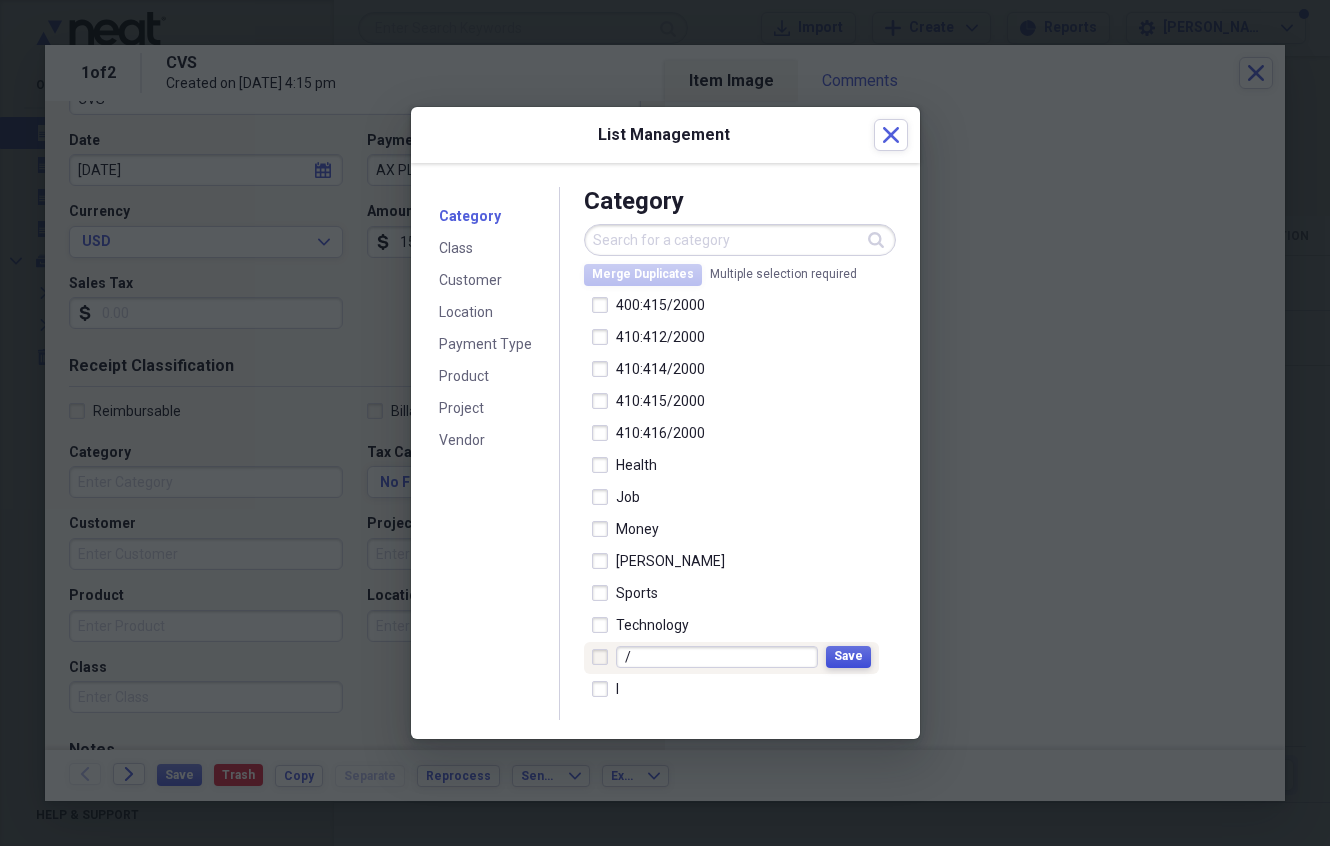 type on "/" 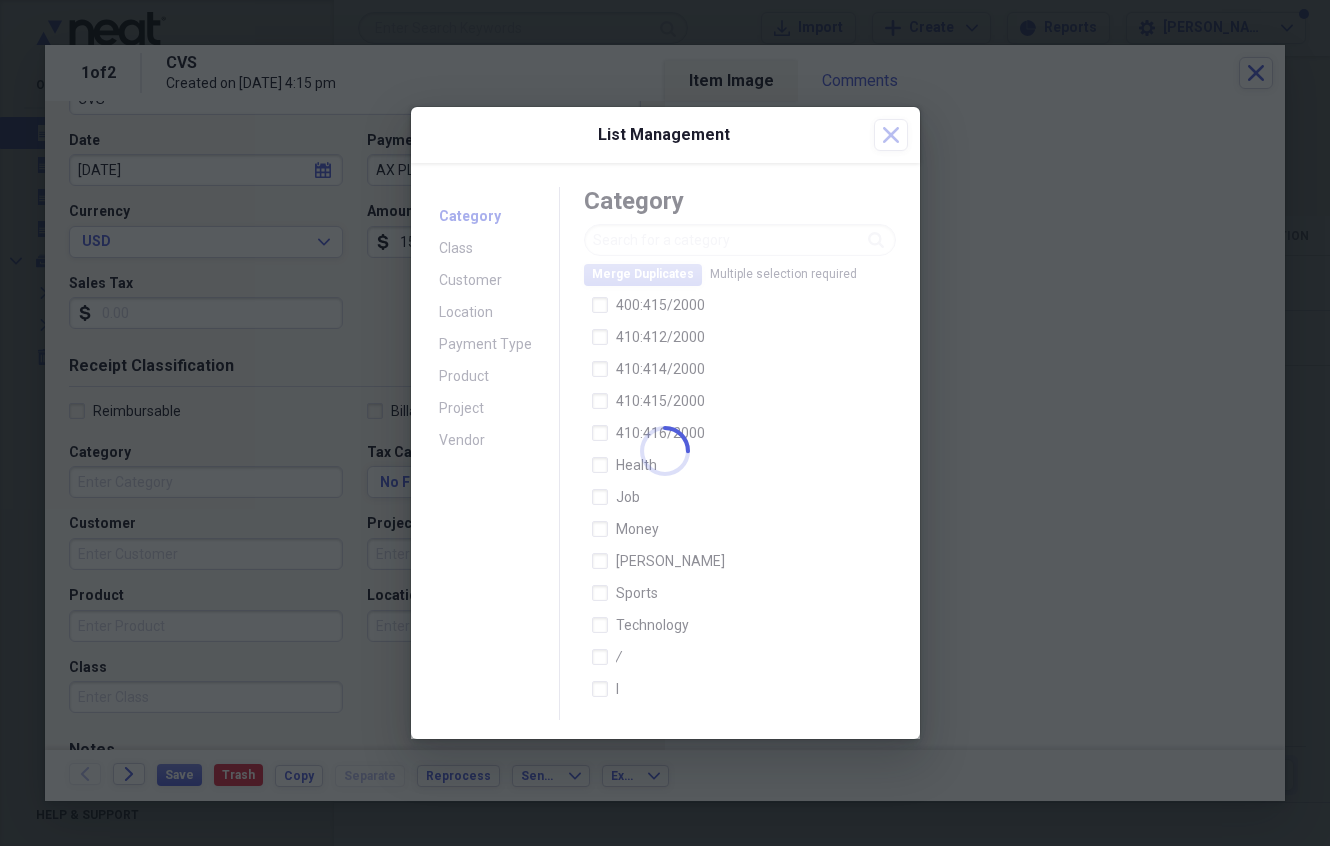 click at bounding box center (665, 451) 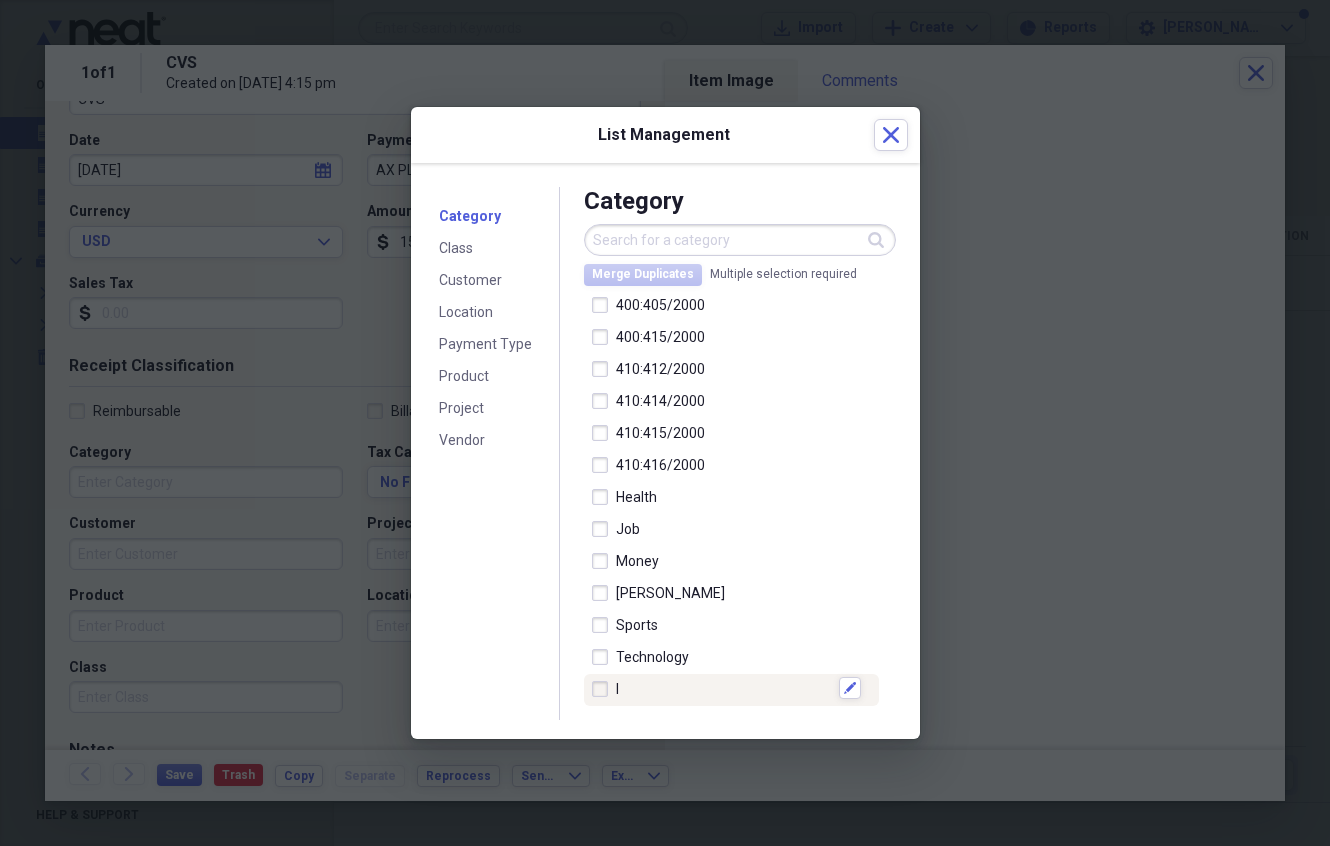 scroll, scrollTop: 526, scrollLeft: 0, axis: vertical 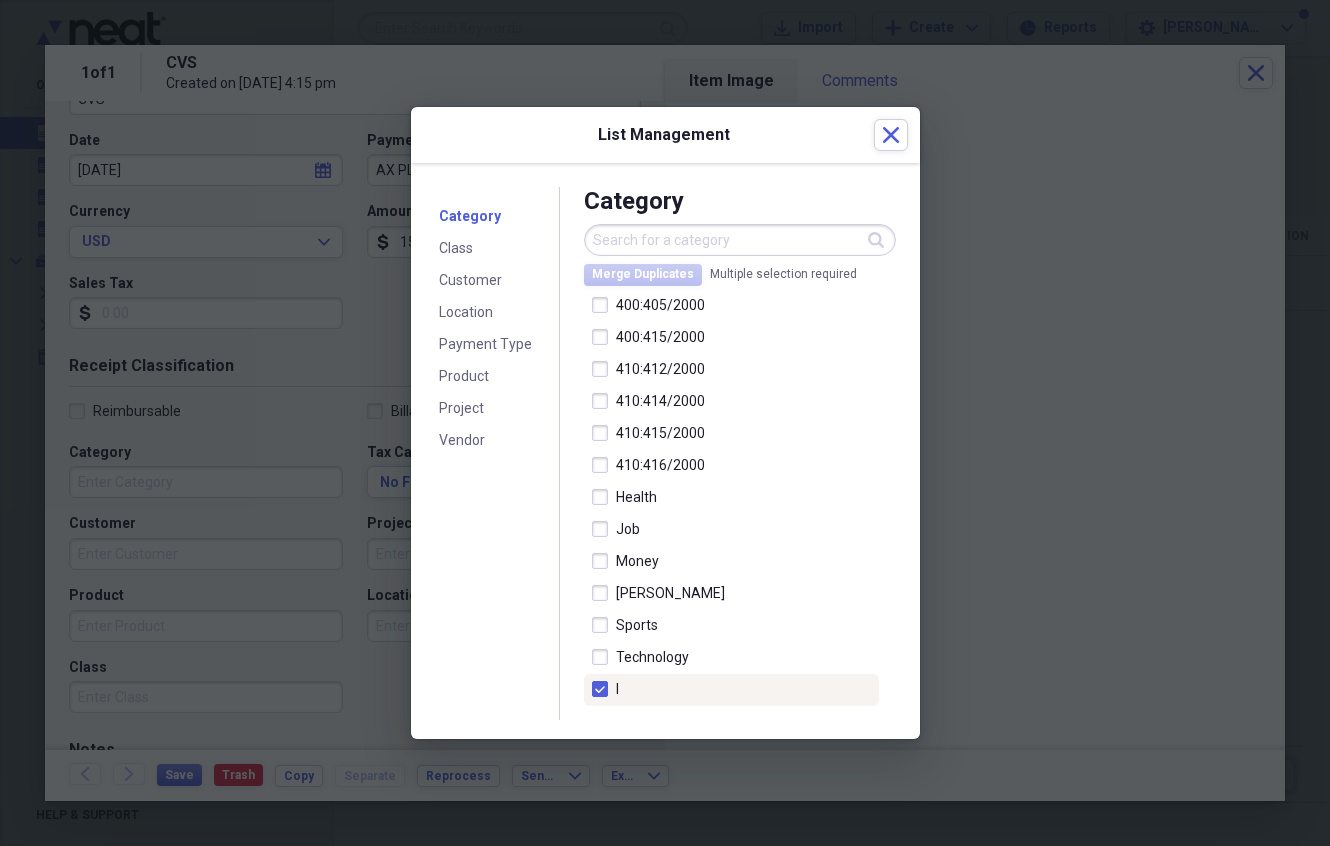 drag, startPoint x: 692, startPoint y: 692, endPoint x: 630, endPoint y: 684, distance: 62.514 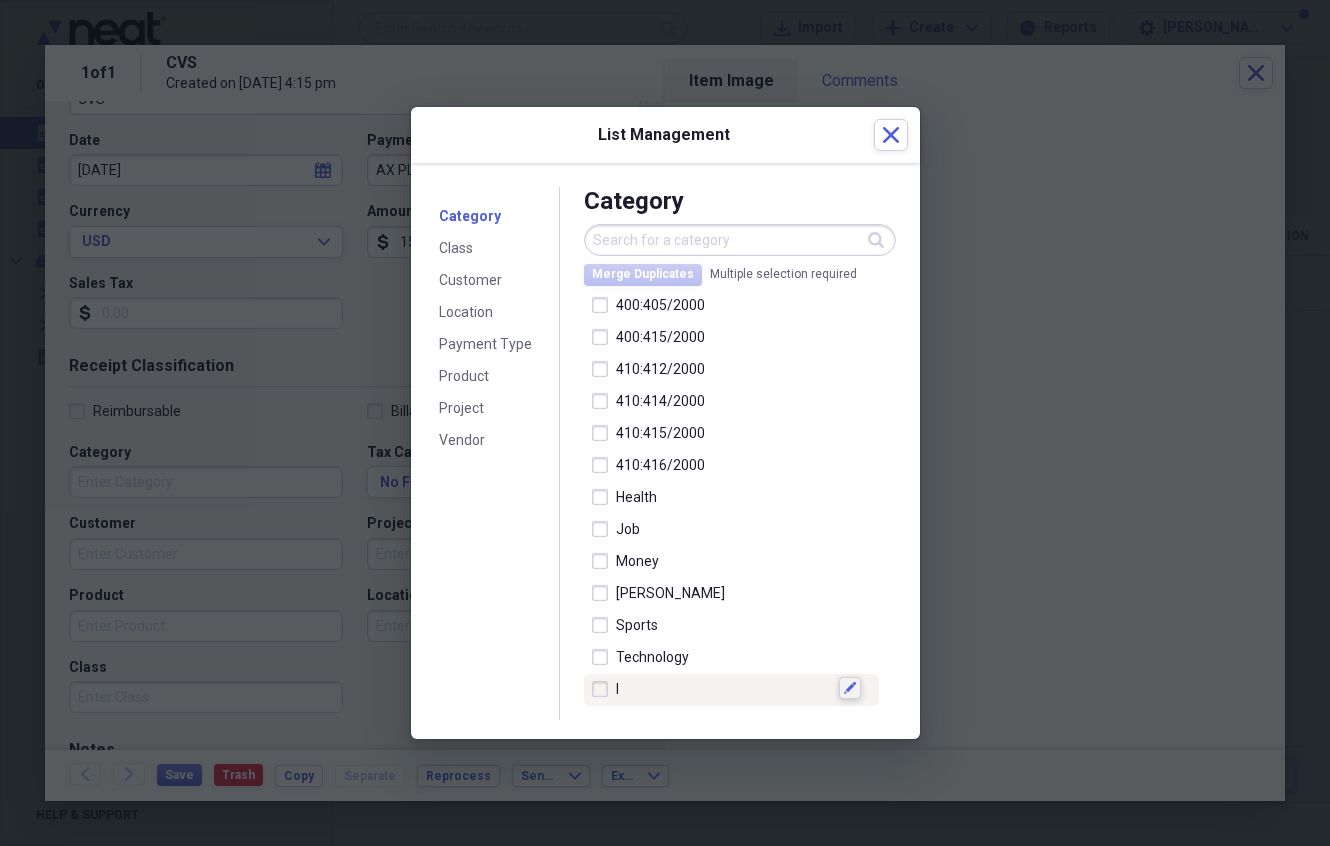 click 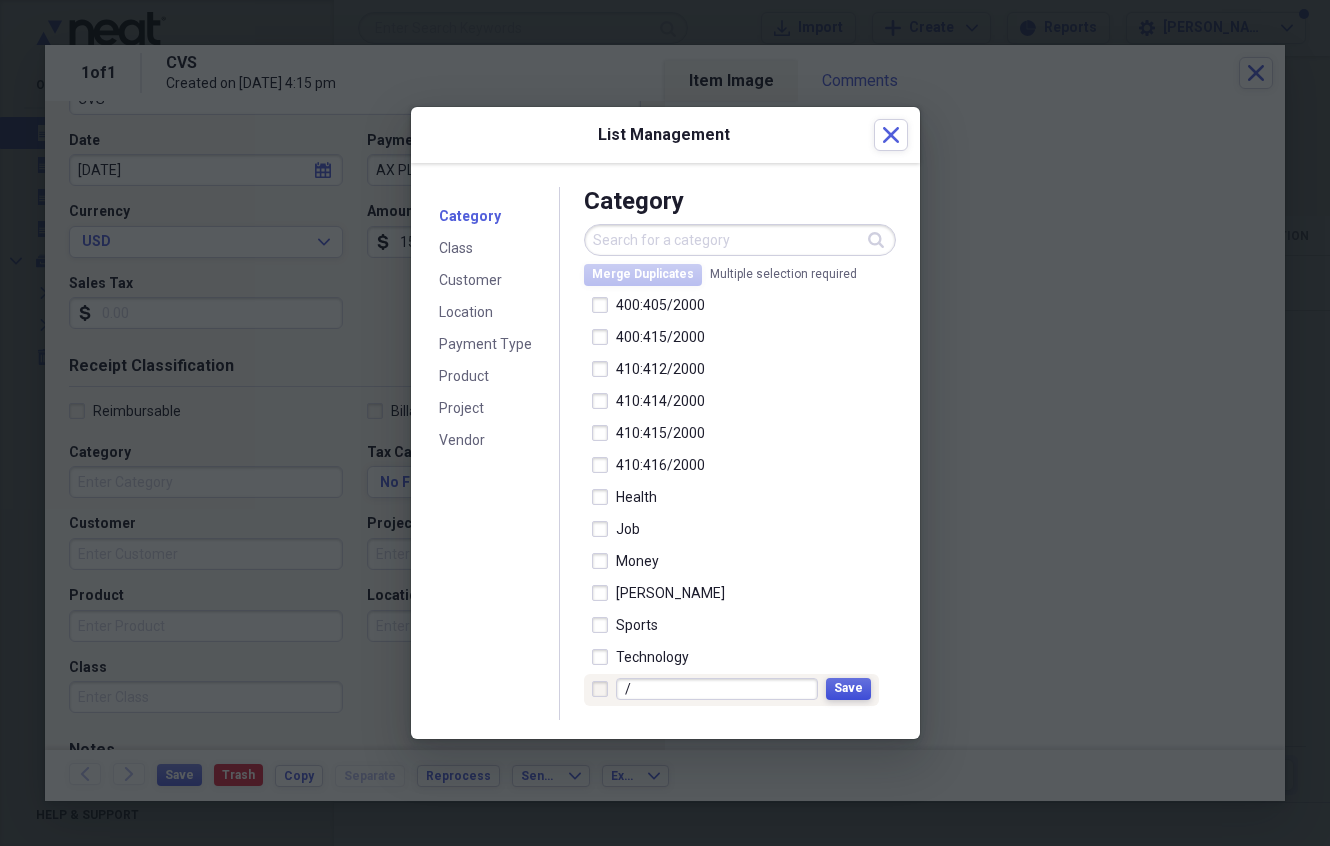 type on "/" 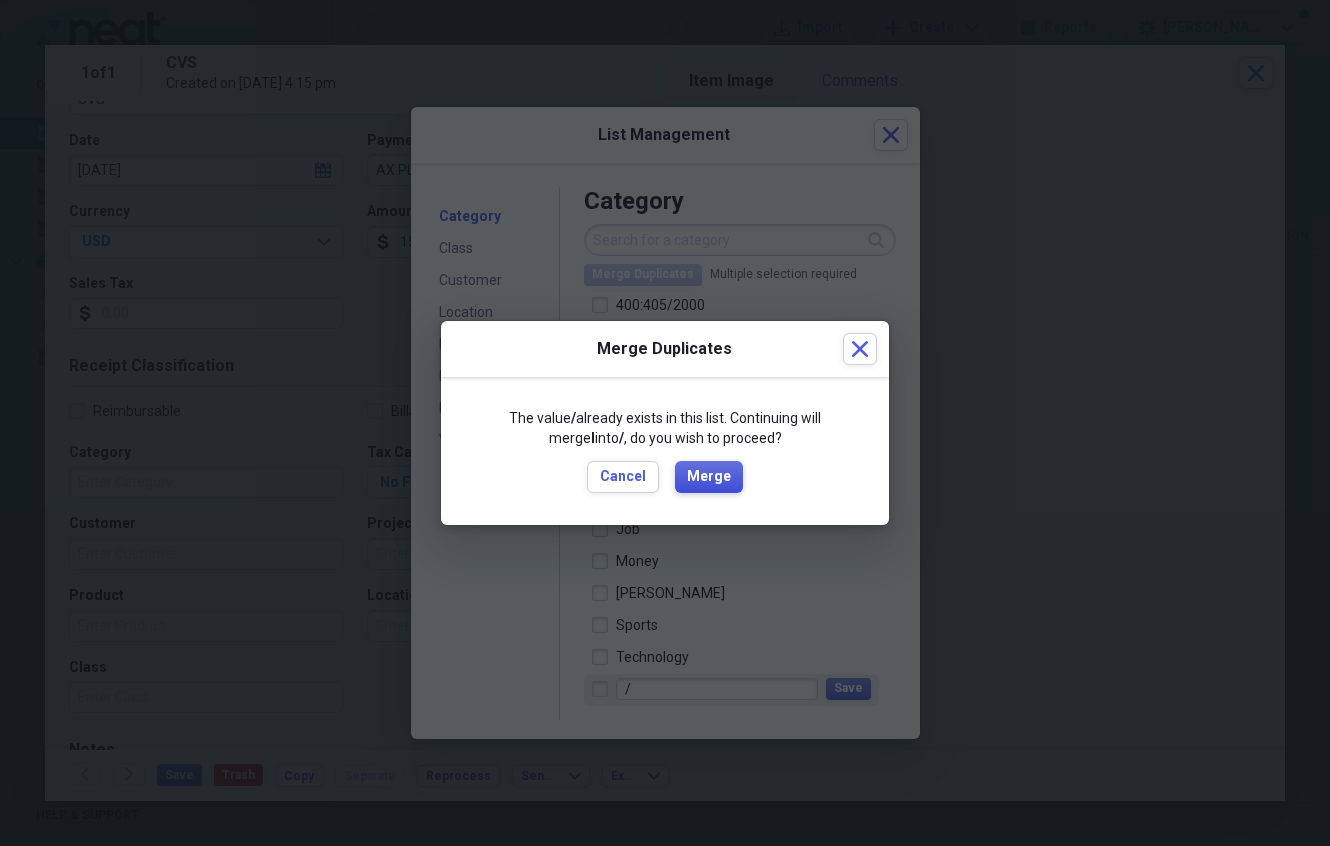 click on "Merge" at bounding box center (709, 477) 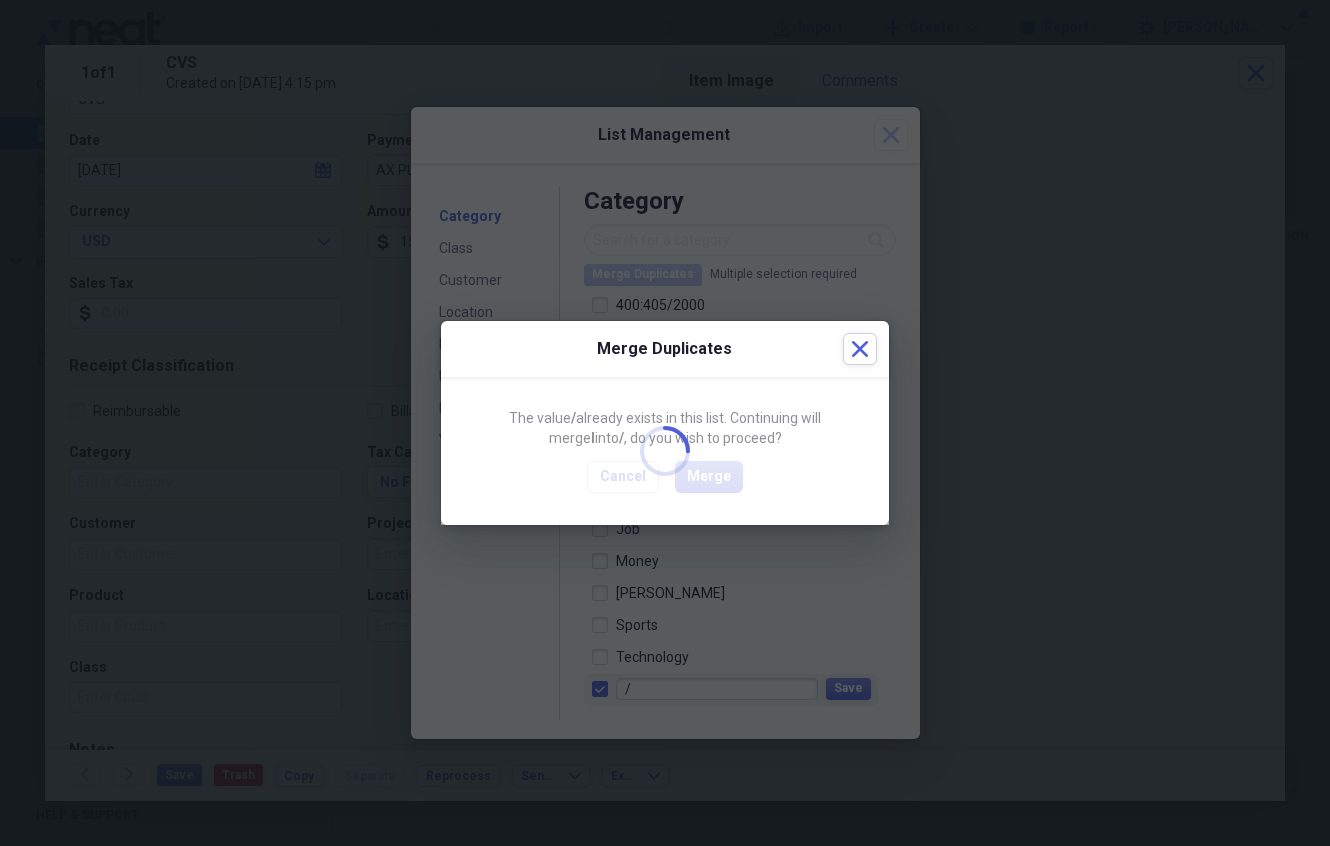 checkbox on "true" 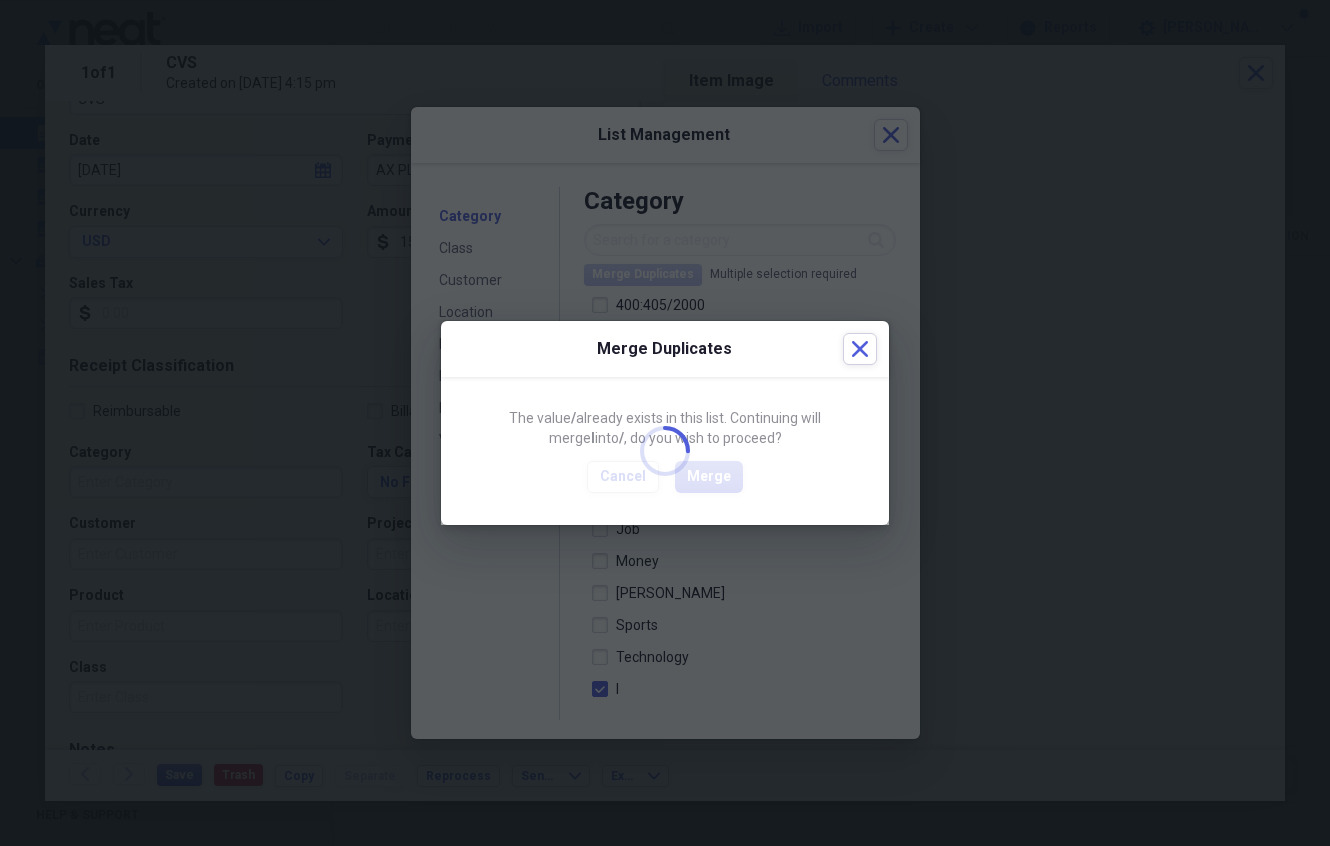 checkbox on "false" 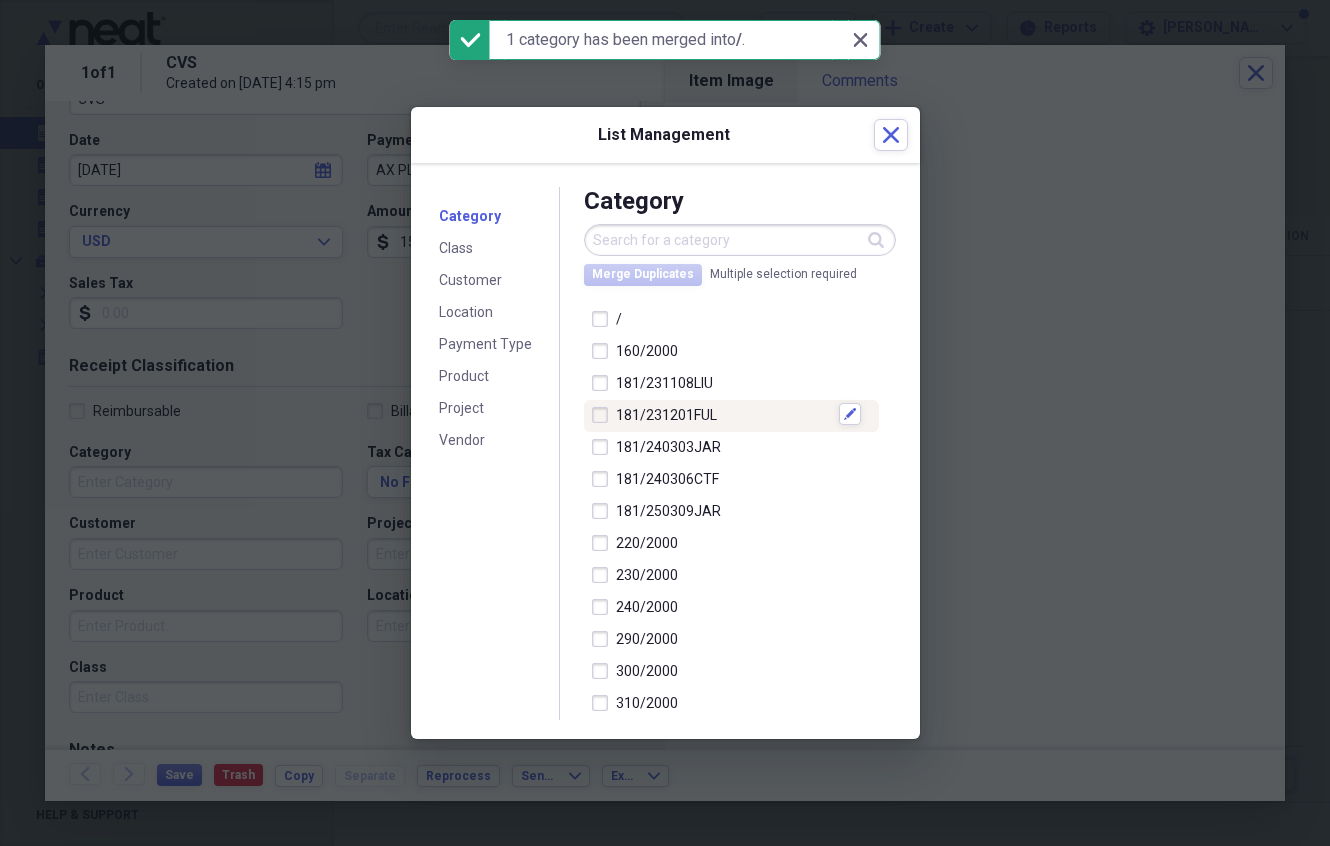 scroll, scrollTop: 0, scrollLeft: 0, axis: both 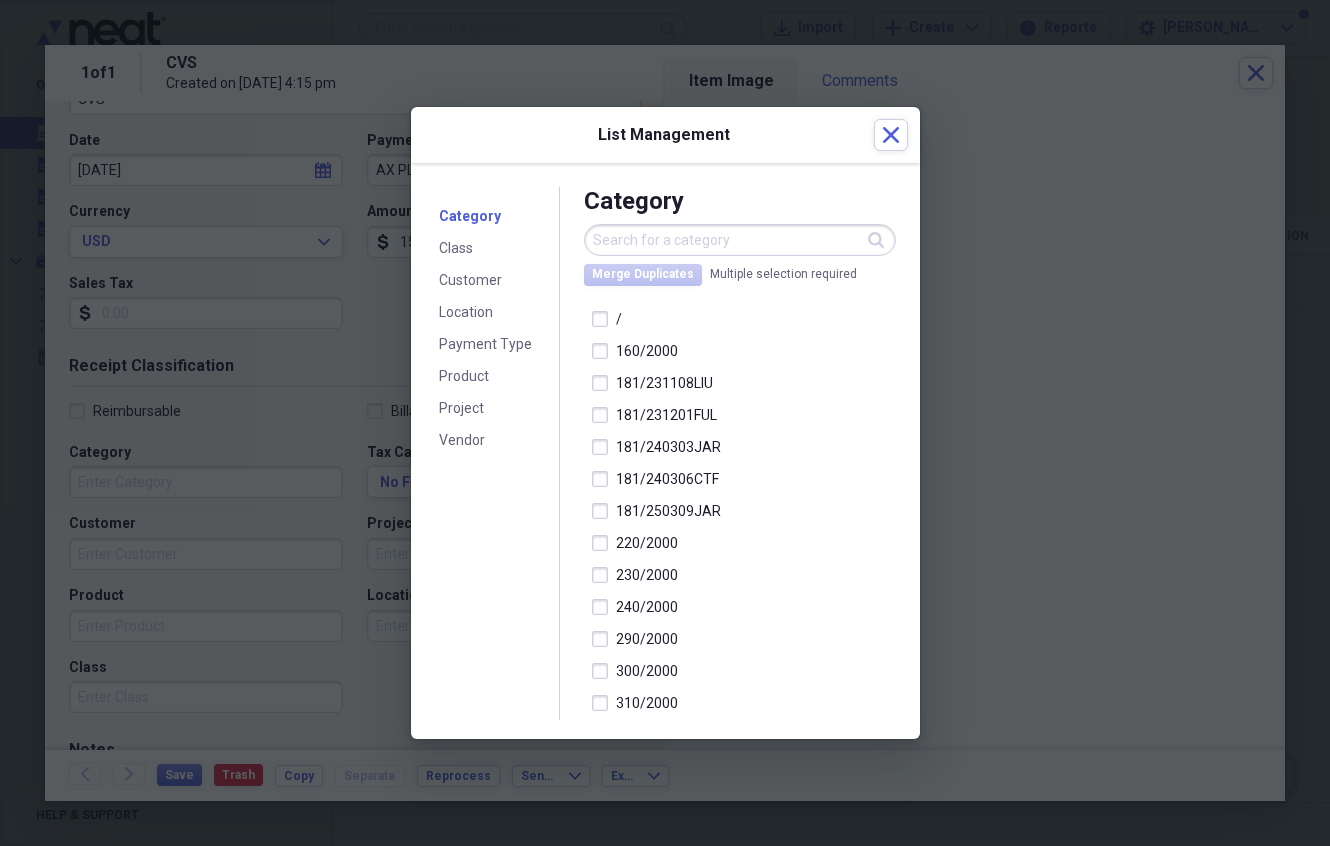 click at bounding box center (665, 423) 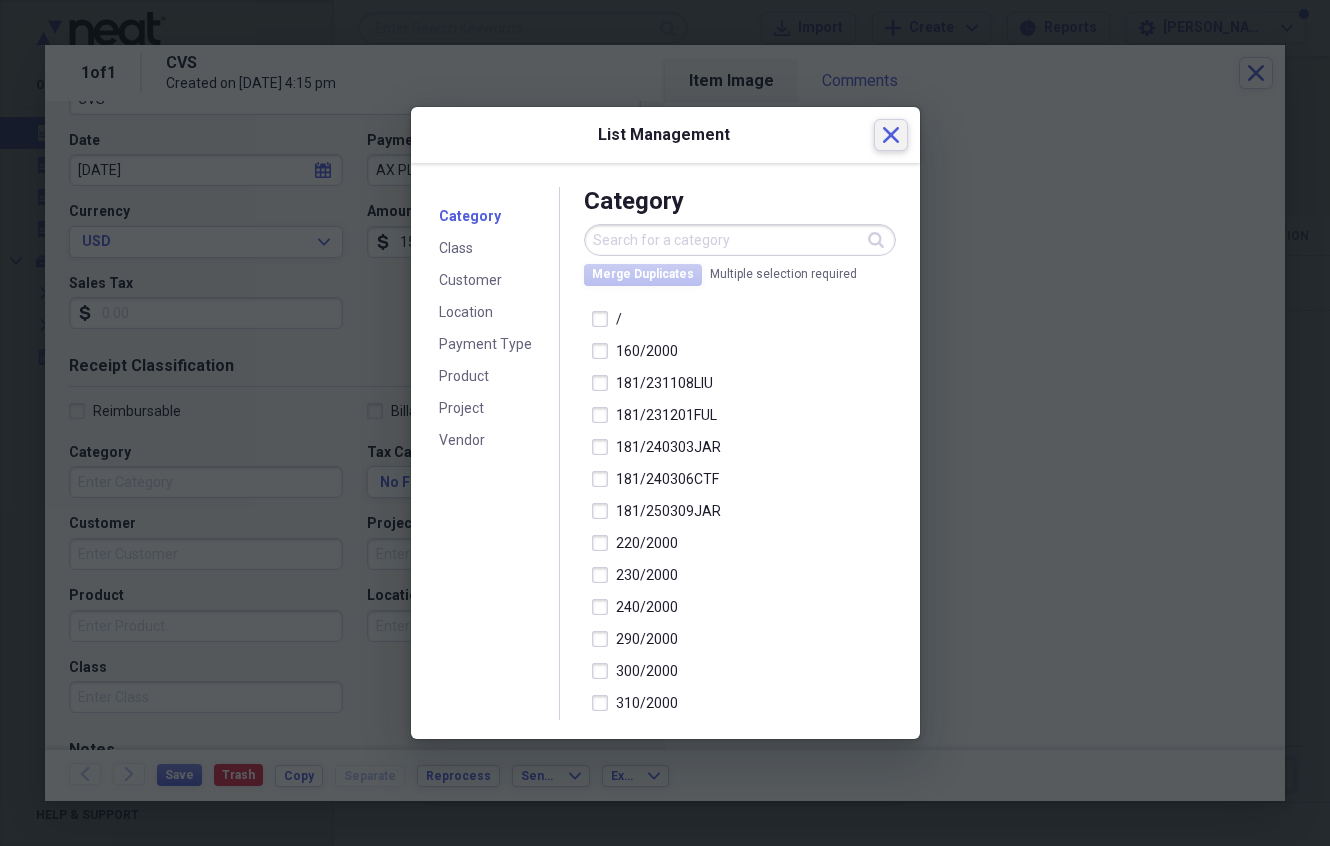 click on "Close" at bounding box center [891, 135] 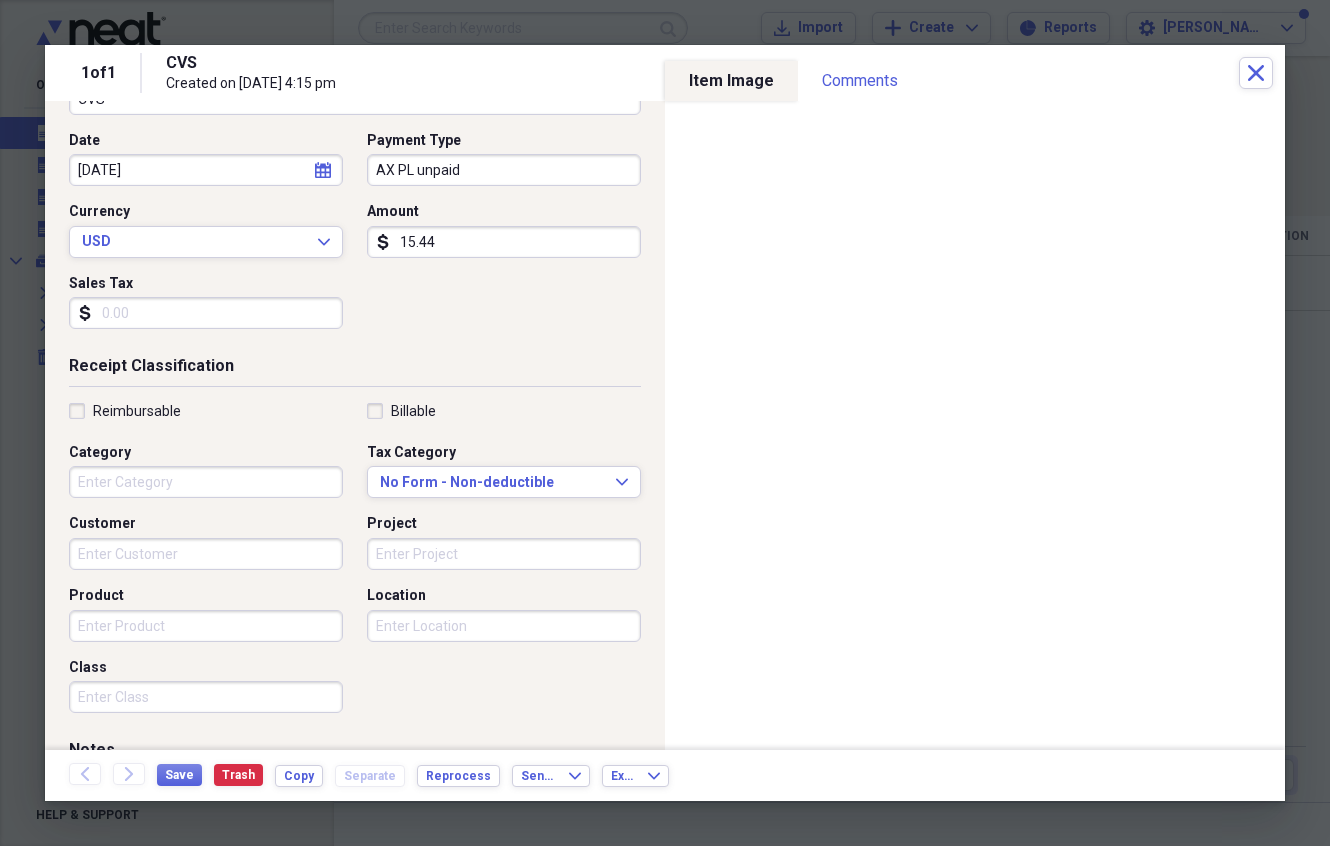 click on "Customer" at bounding box center [206, 554] 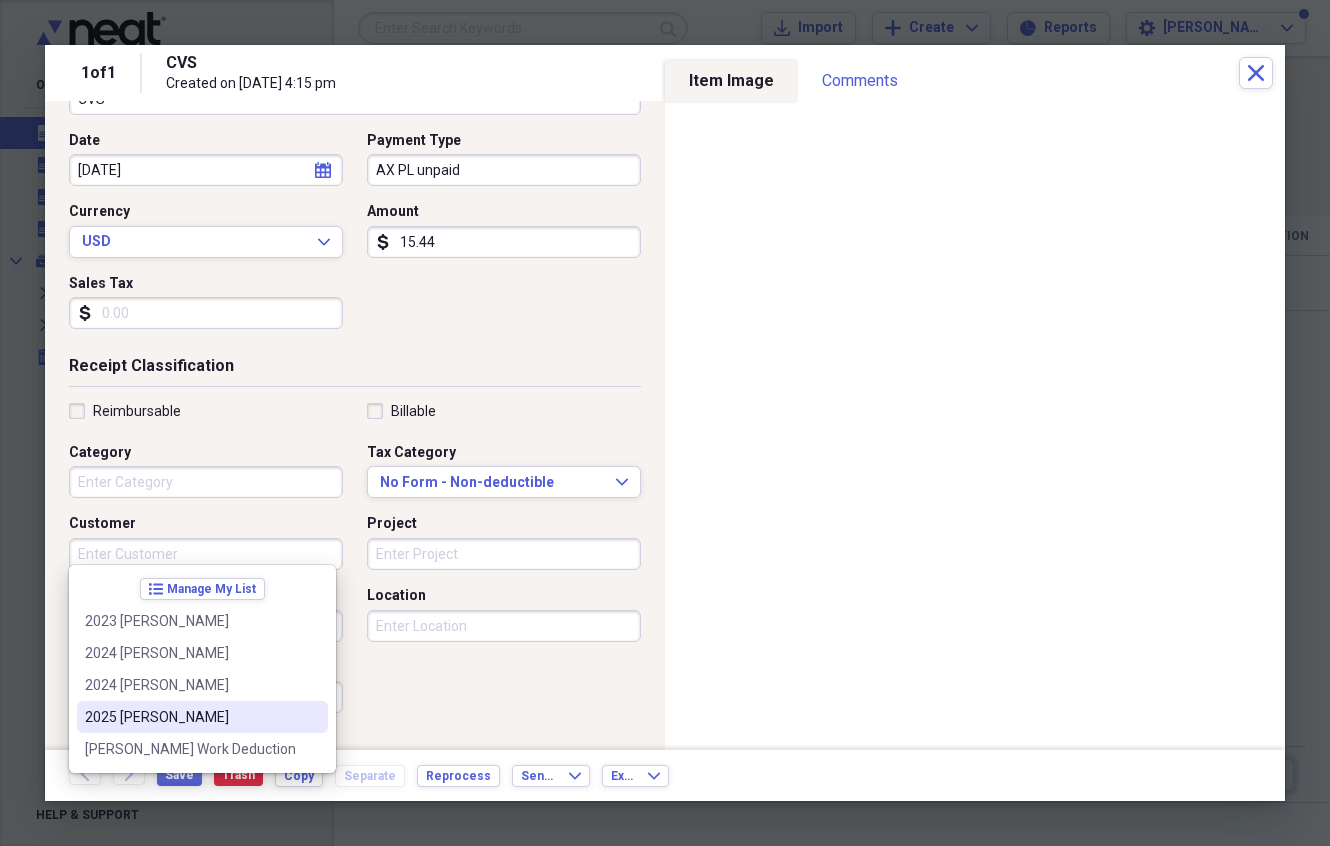 click on "2025 [PERSON_NAME]" at bounding box center (190, 717) 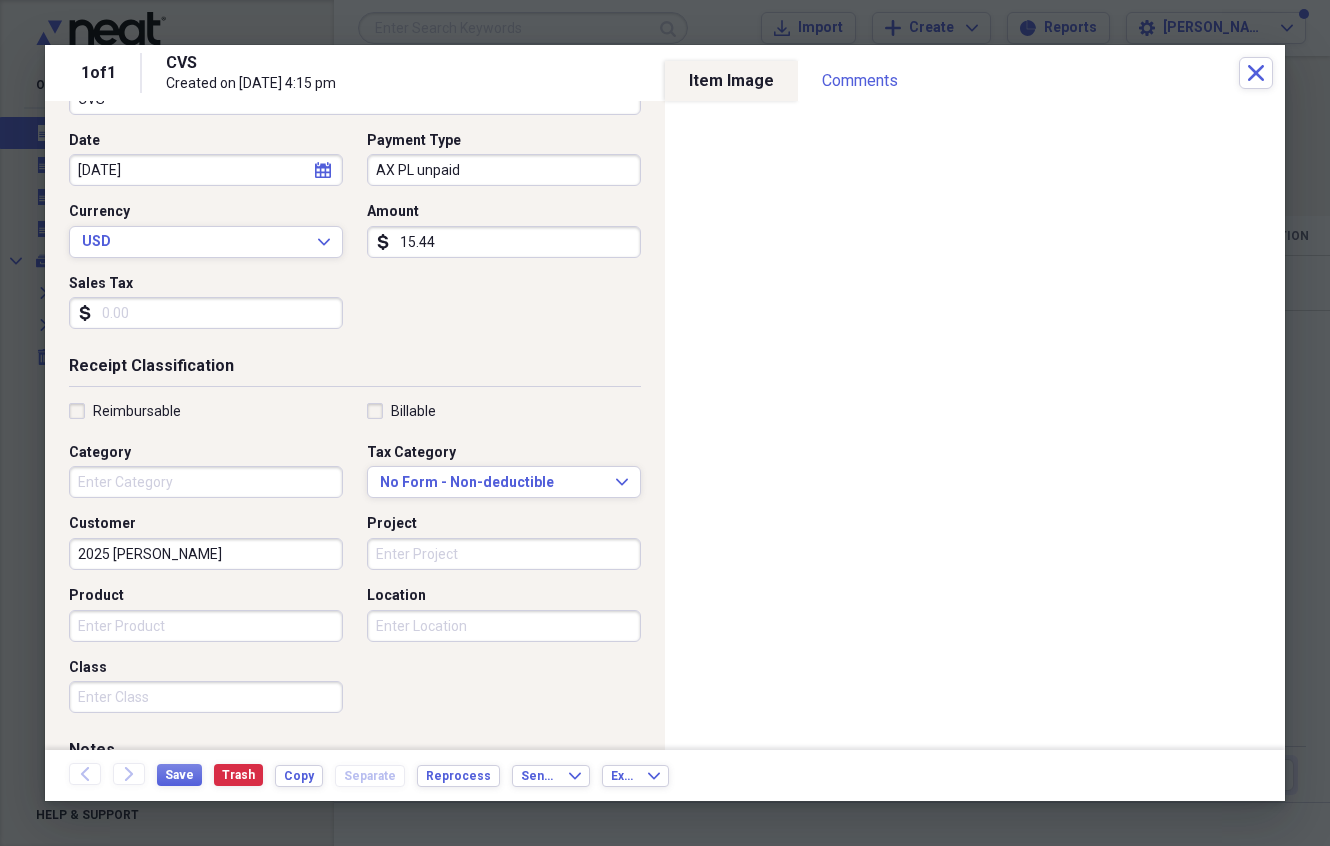 click on "Product" at bounding box center (206, 626) 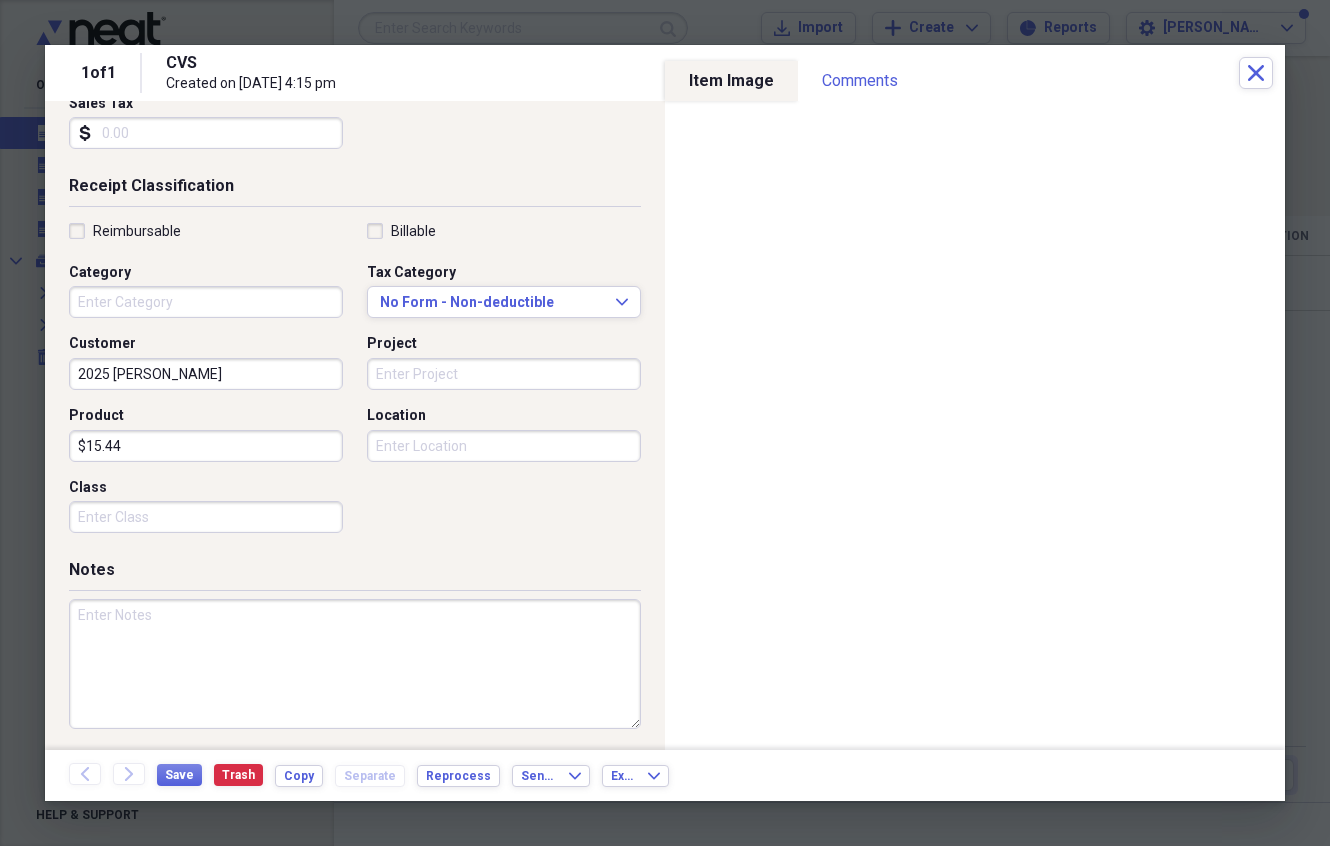 scroll, scrollTop: 365, scrollLeft: 0, axis: vertical 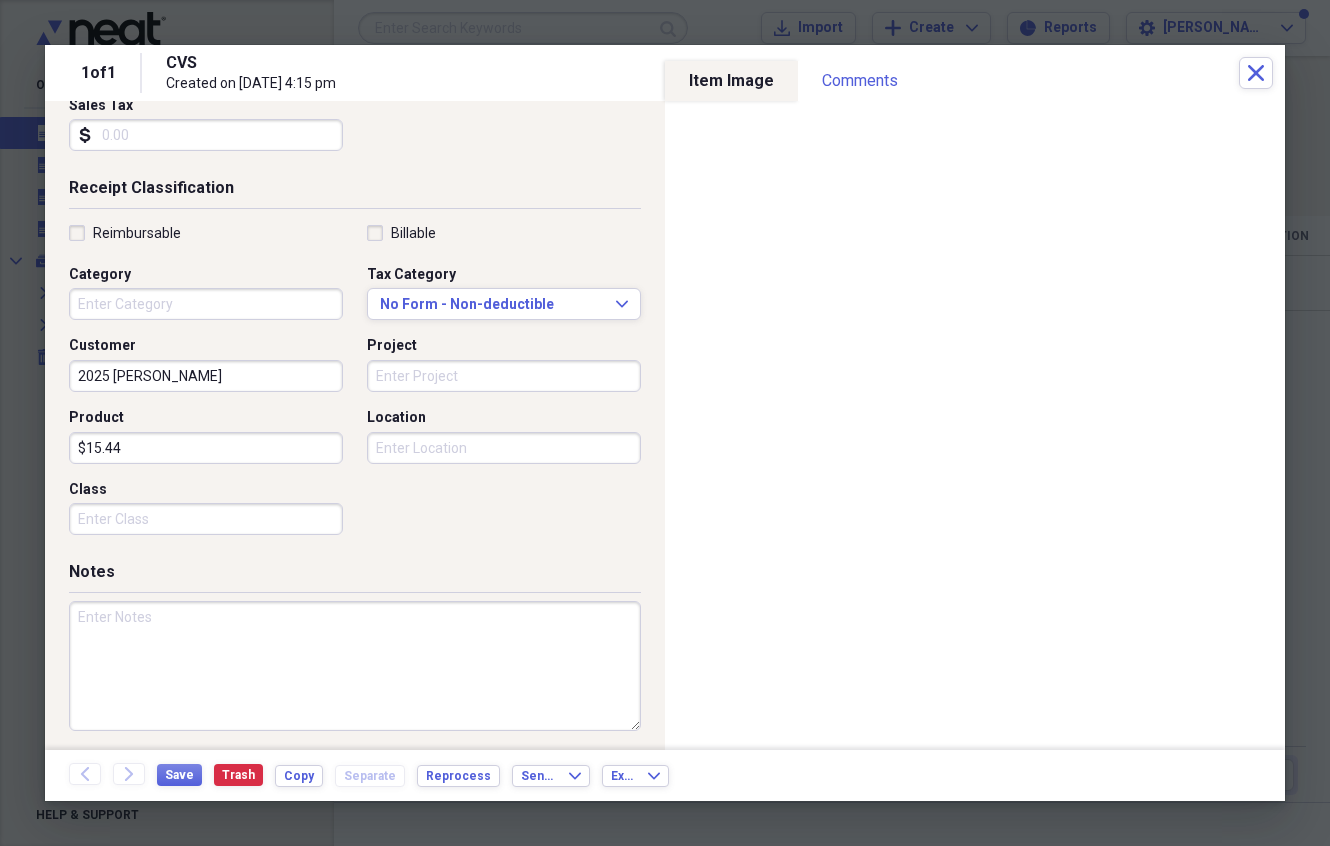 type on "$15.44" 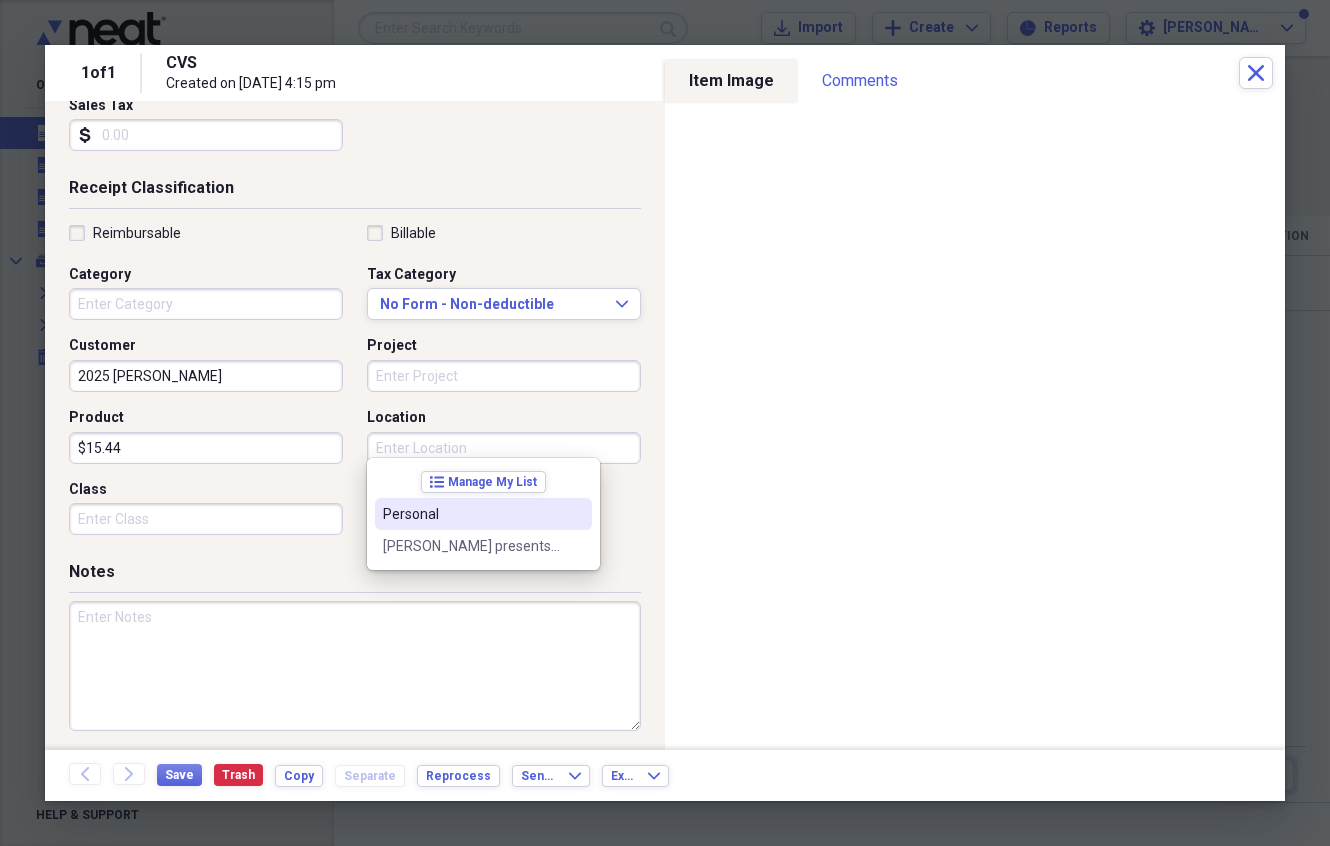click on "Personal" at bounding box center [471, 514] 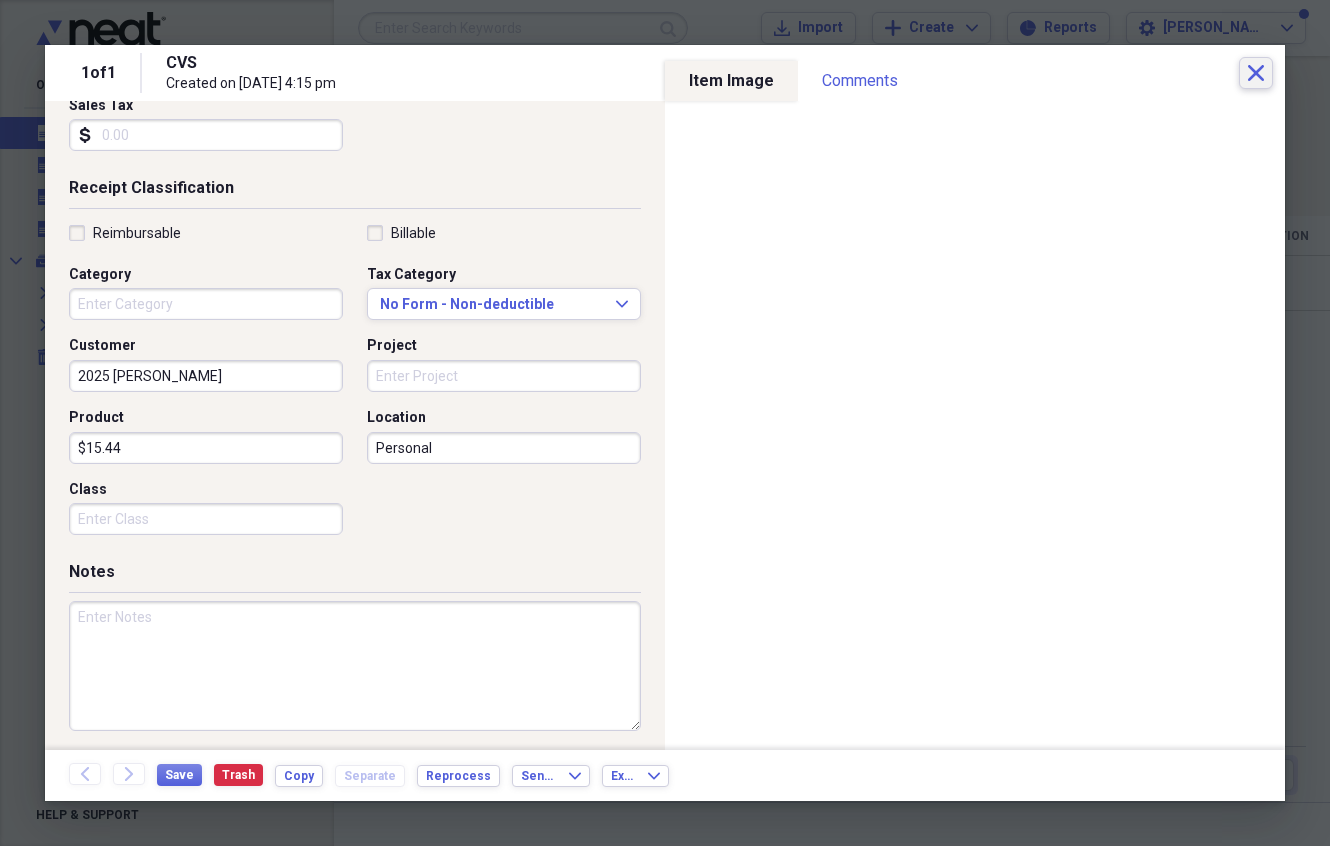 click on "Close" at bounding box center [1256, 73] 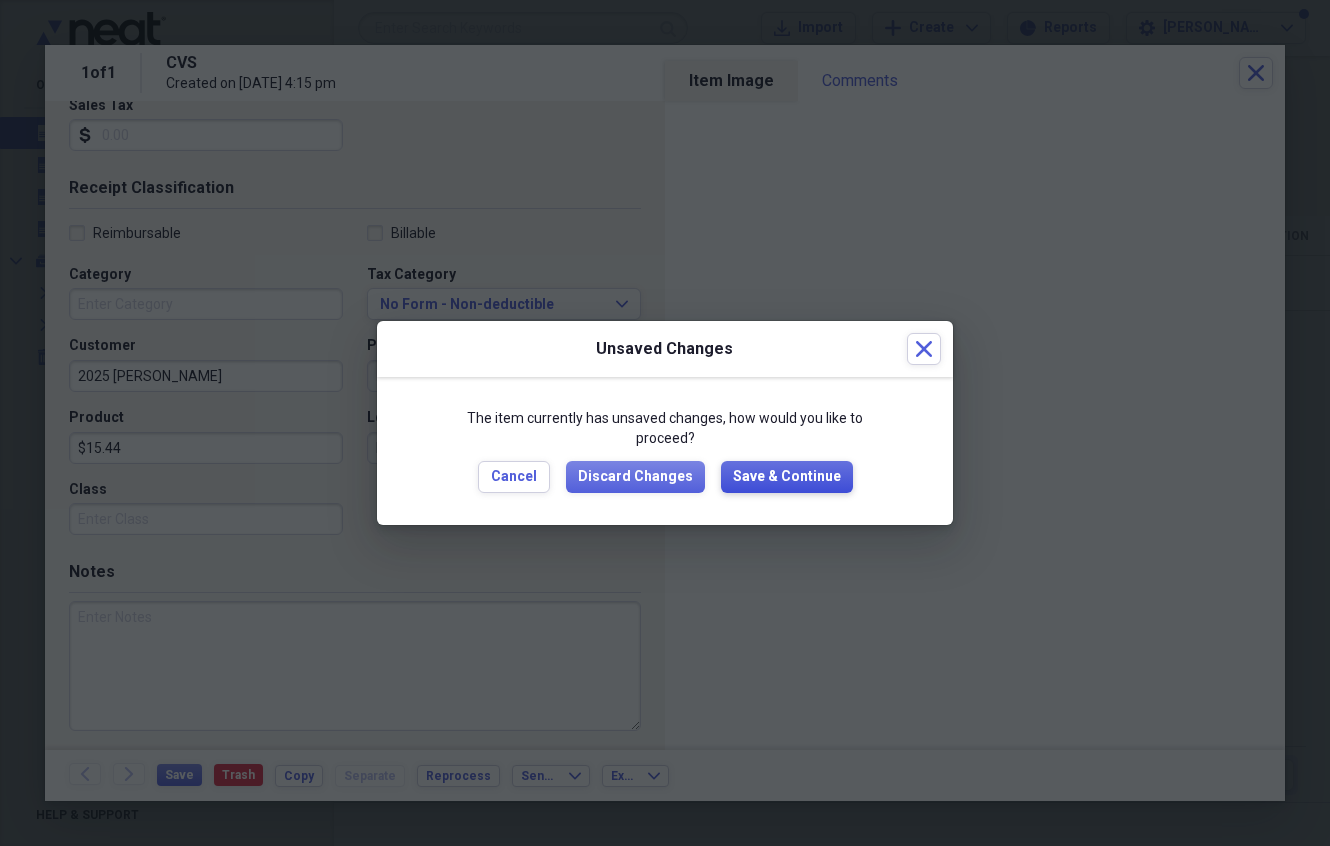 click on "Save & Continue" at bounding box center [787, 477] 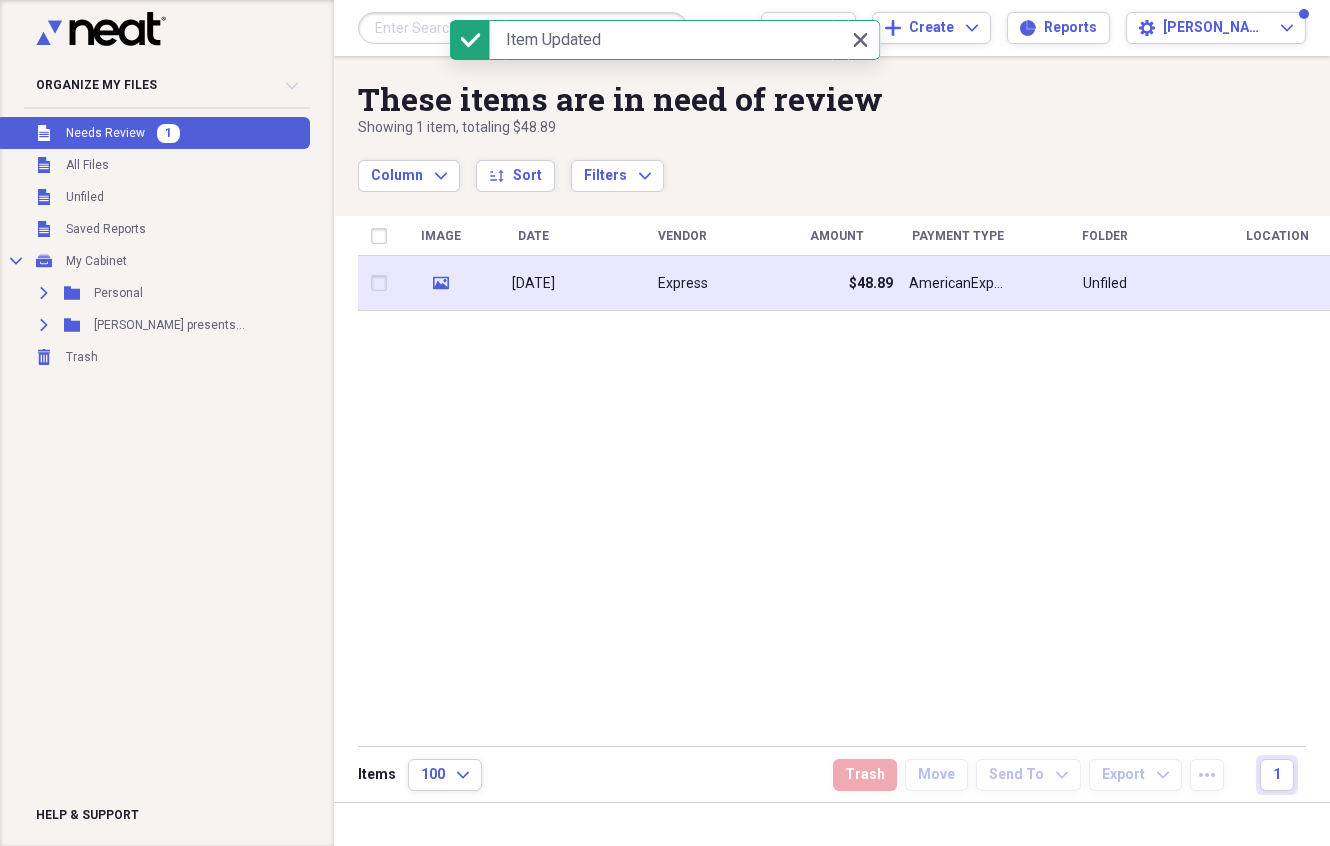 click on "Express" at bounding box center [683, 284] 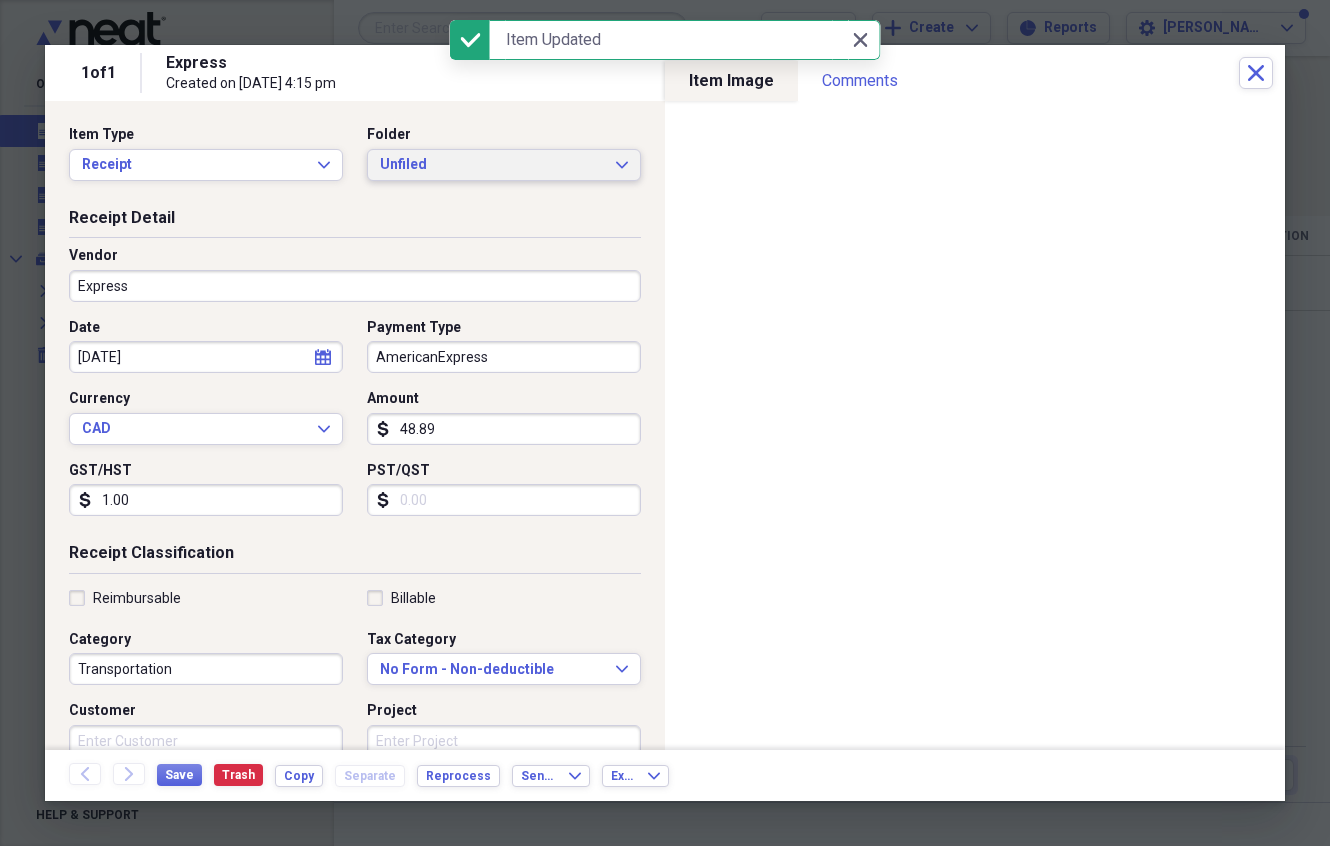 click on "Unfiled Expand" at bounding box center [504, 165] 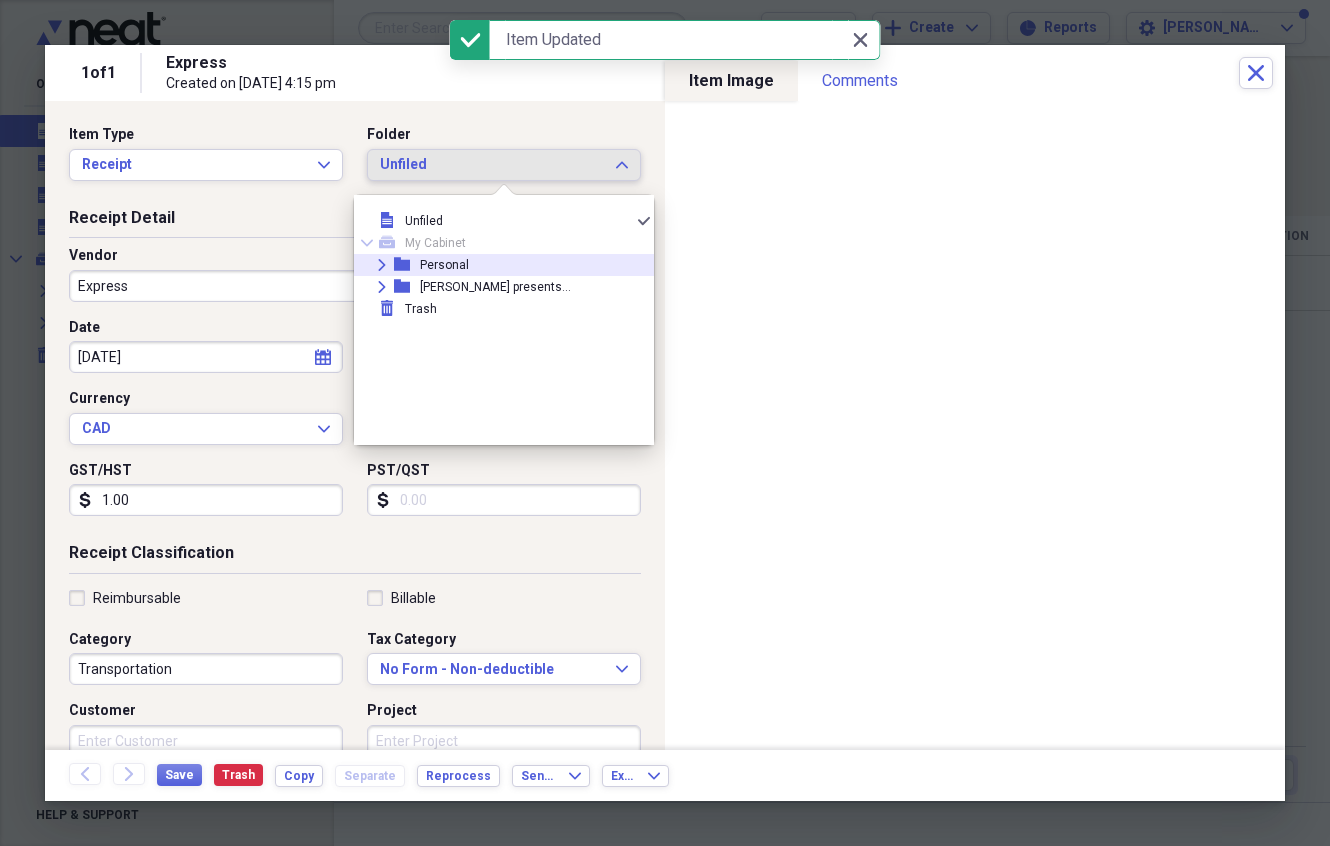 drag, startPoint x: 452, startPoint y: 262, endPoint x: 439, endPoint y: 265, distance: 13.341664 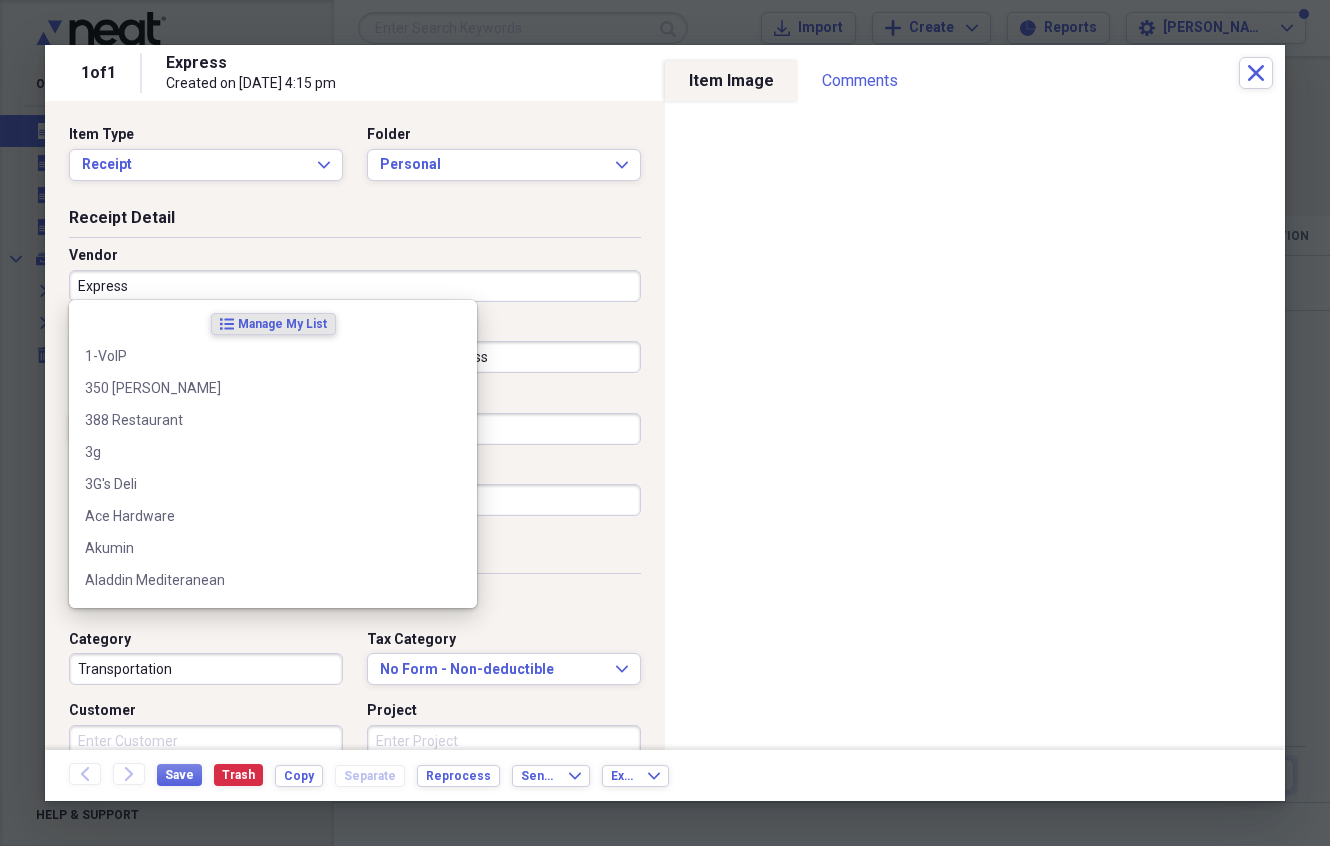 click on "Express" at bounding box center [355, 286] 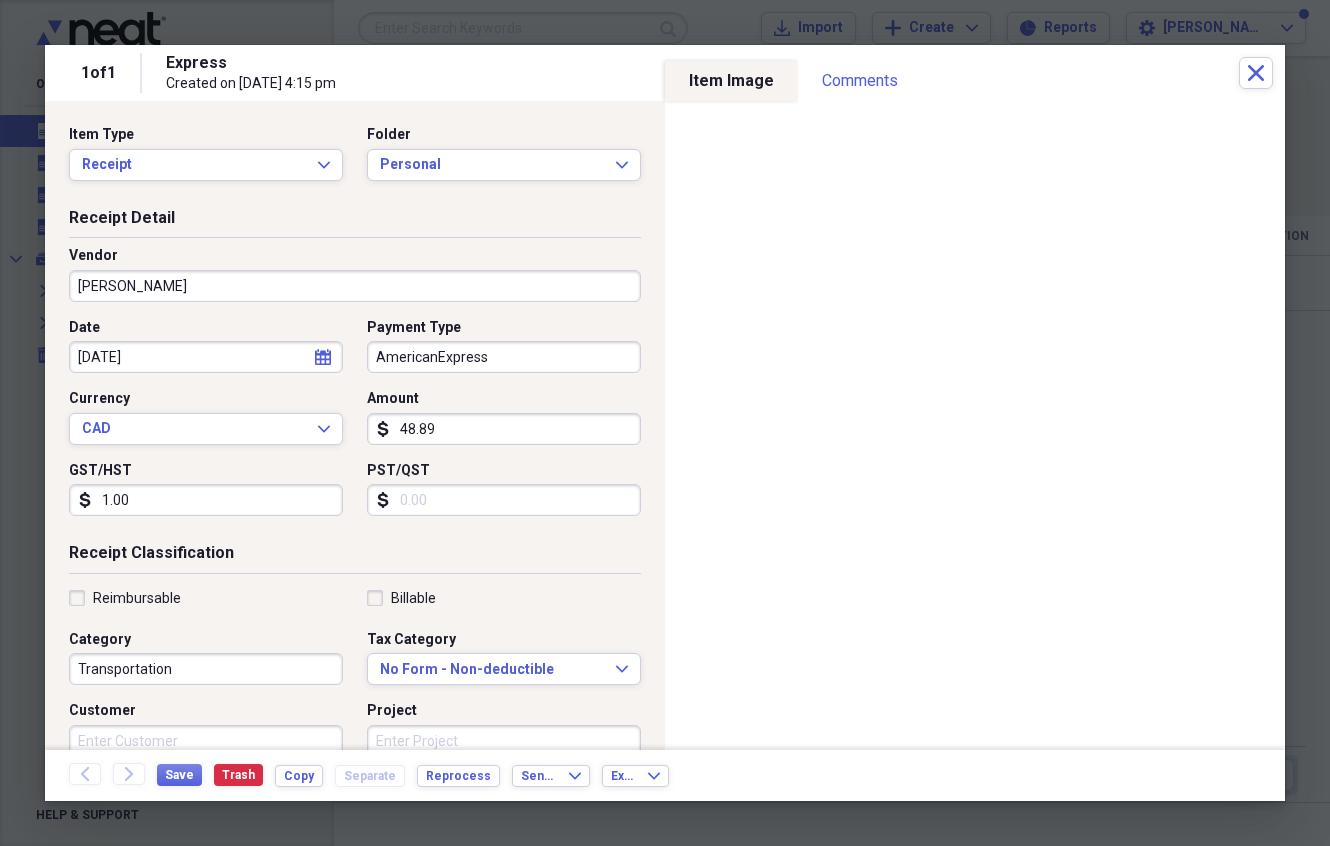 type on "[PERSON_NAME]" 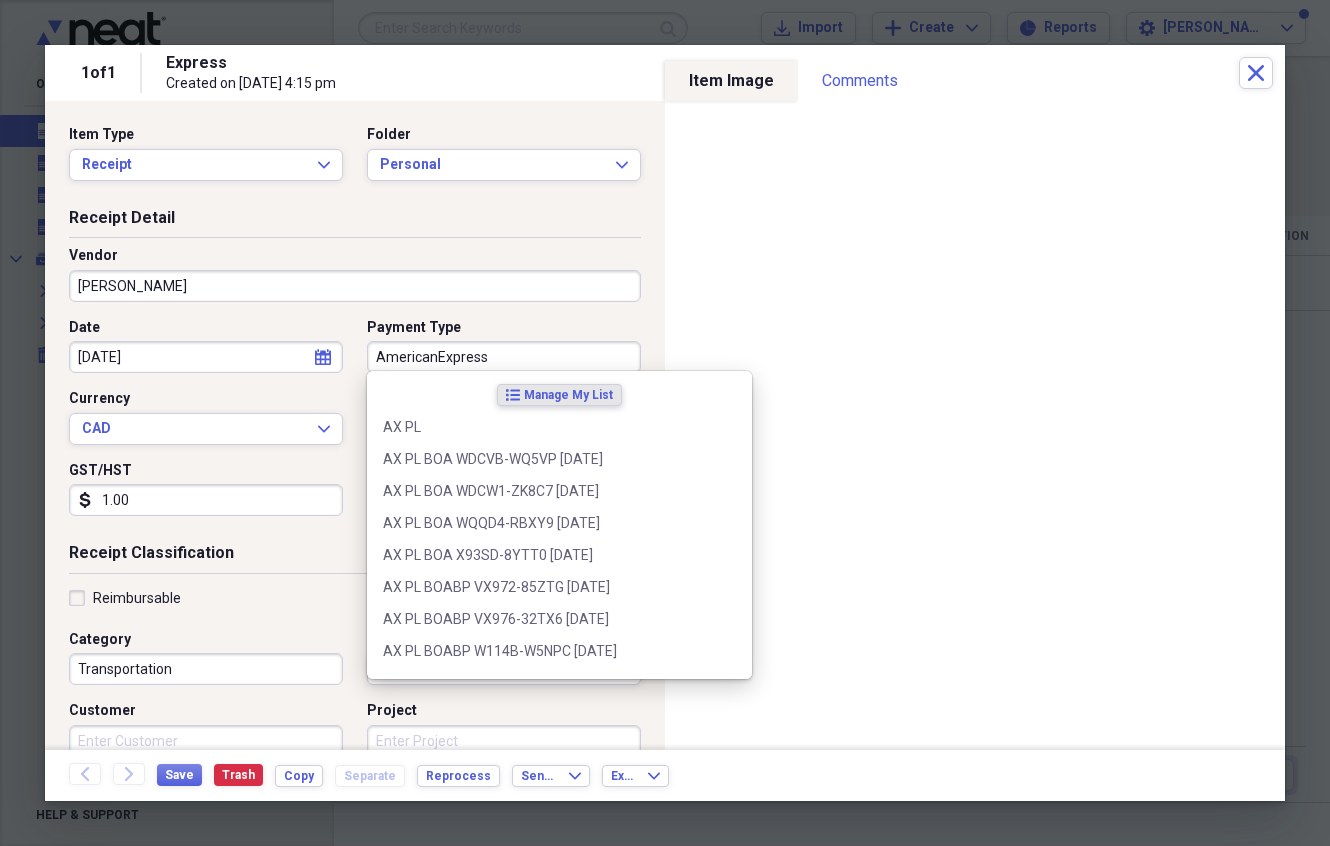 drag, startPoint x: 483, startPoint y: 358, endPoint x: 356, endPoint y: 355, distance: 127.03543 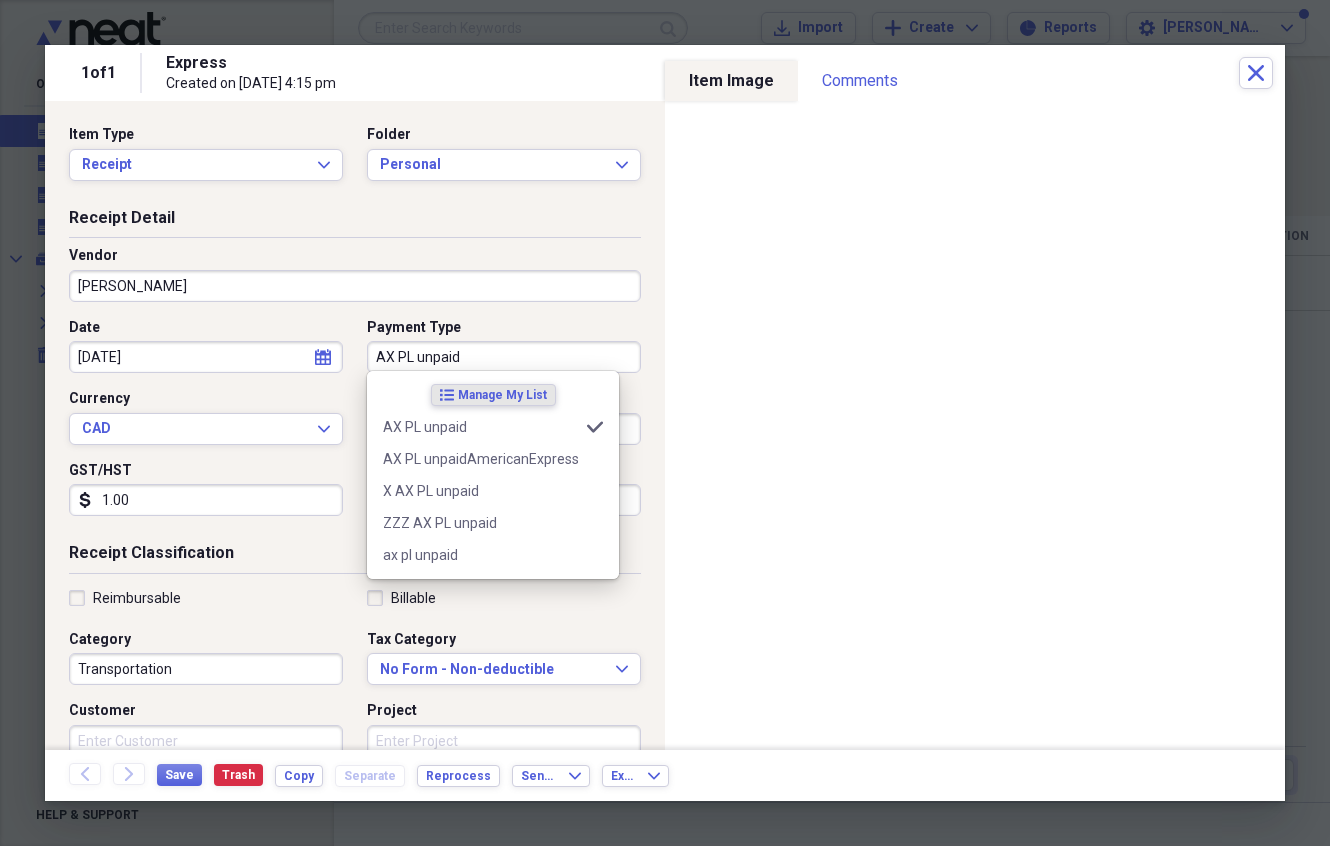 type on "AX PL unpaid" 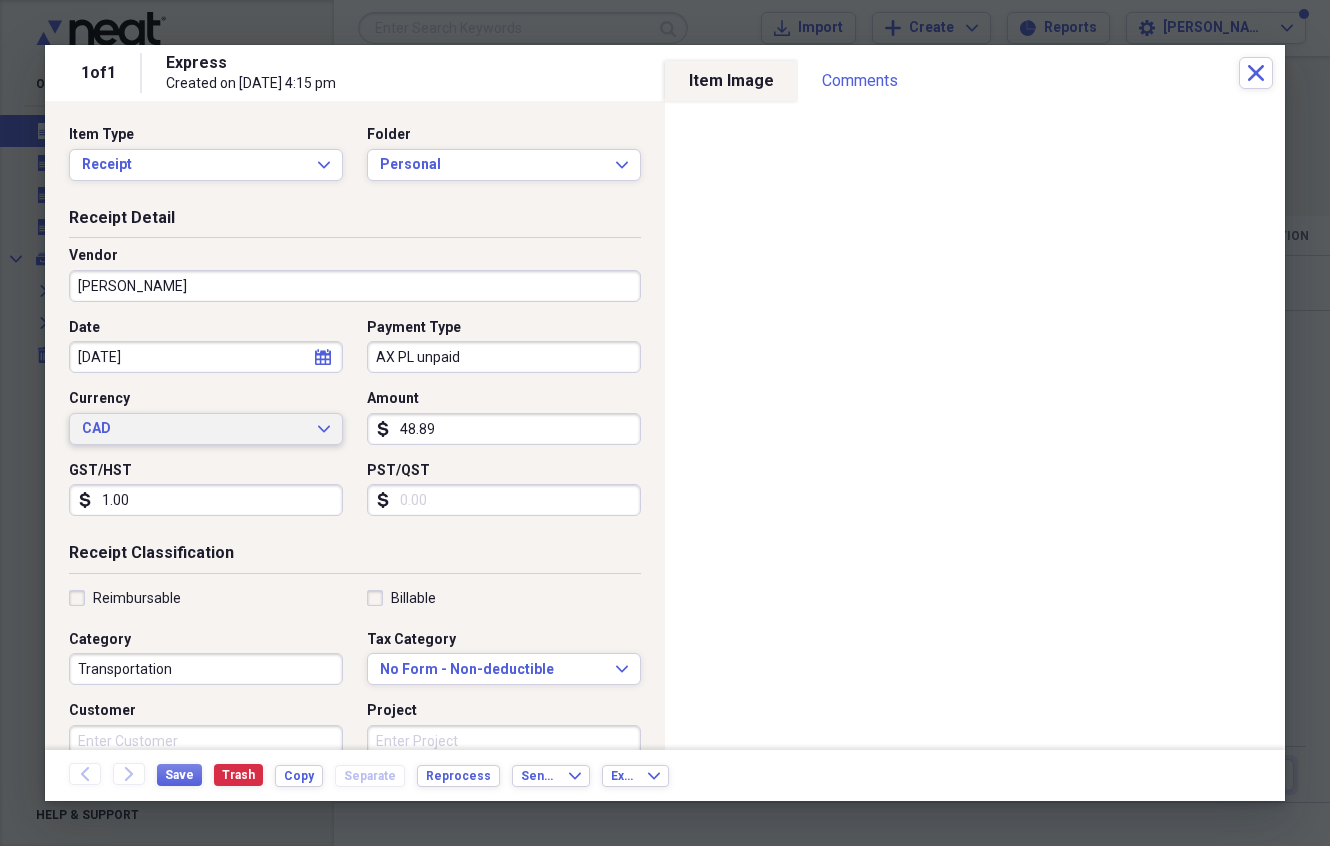 click on "CAD" at bounding box center (194, 429) 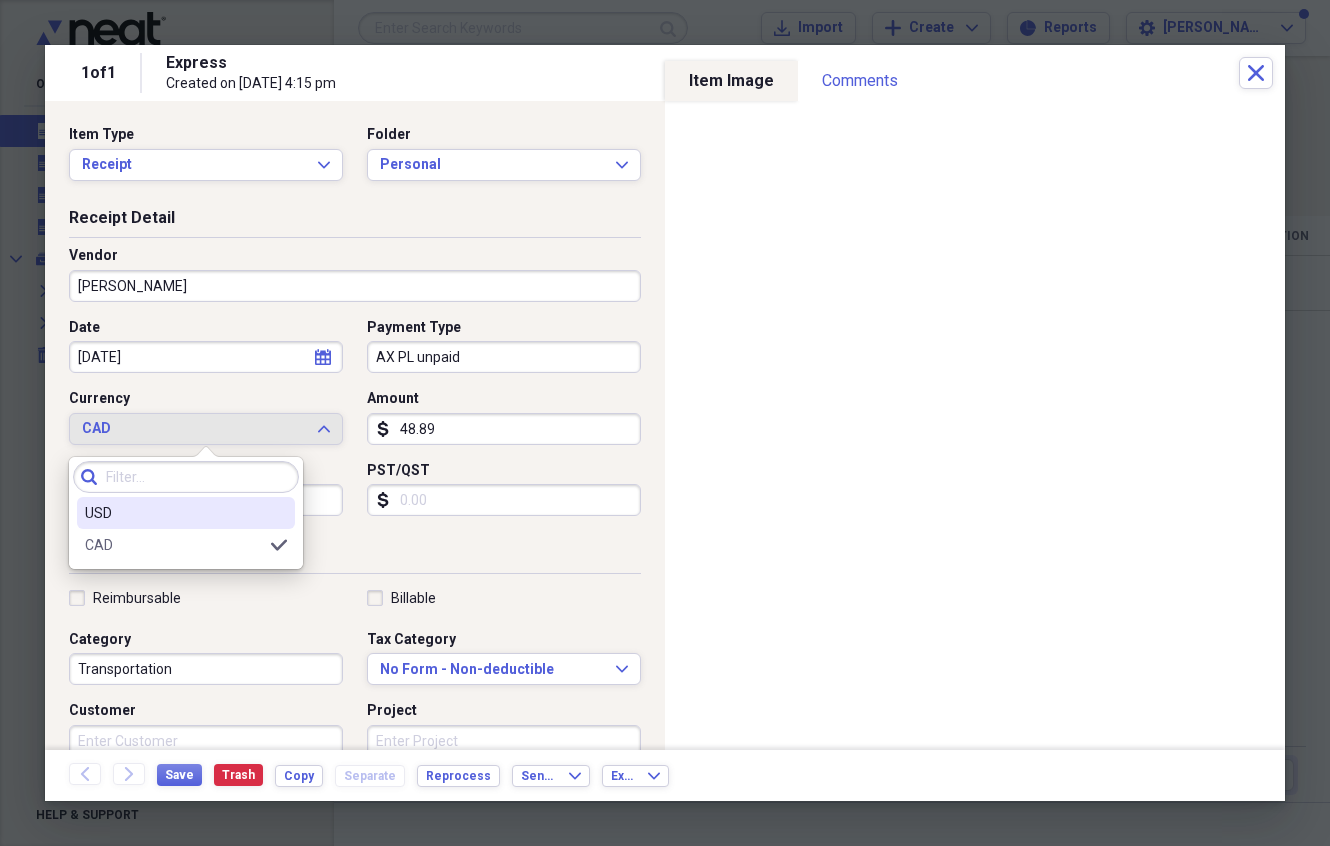 click on "USD" at bounding box center [174, 513] 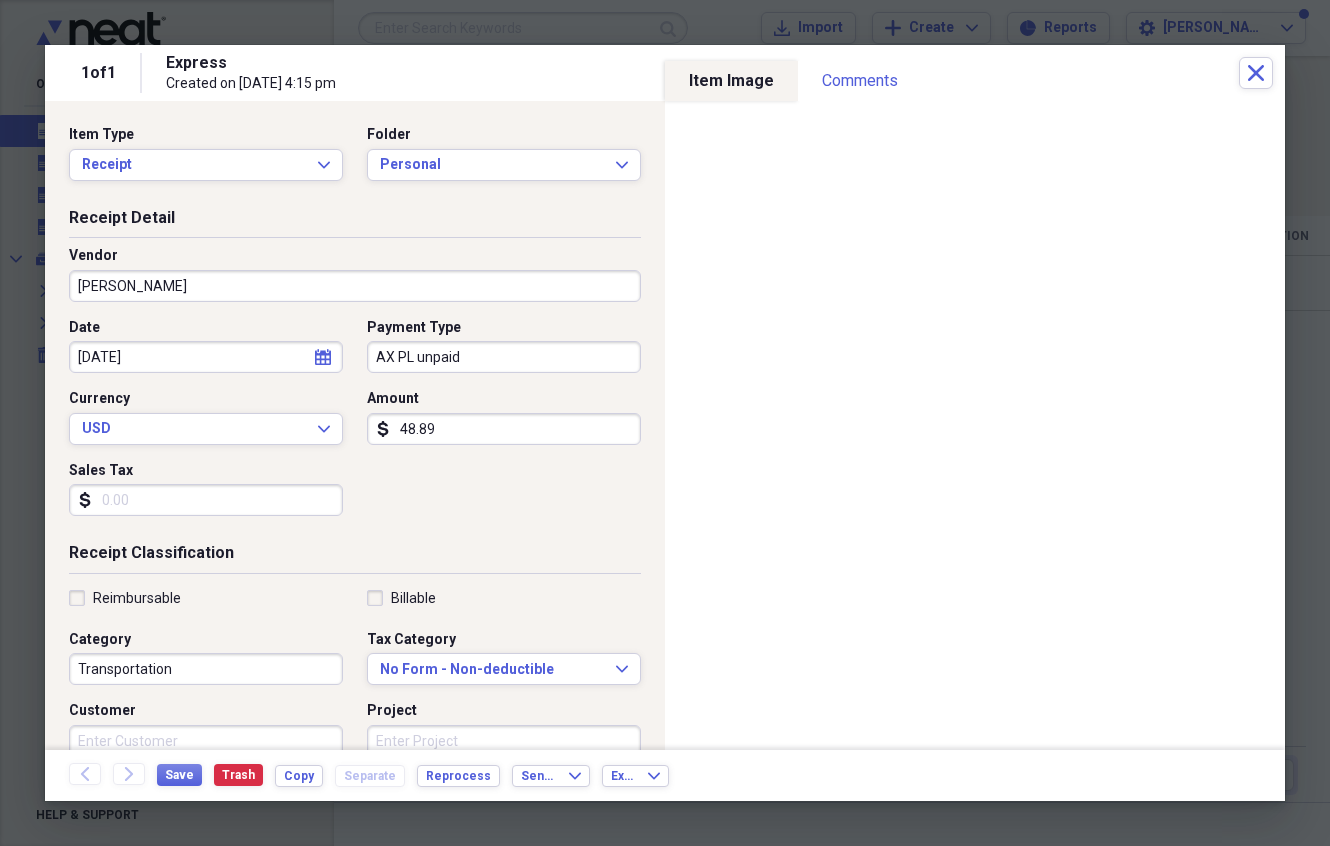 drag, startPoint x: 428, startPoint y: 422, endPoint x: 356, endPoint y: 425, distance: 72.06247 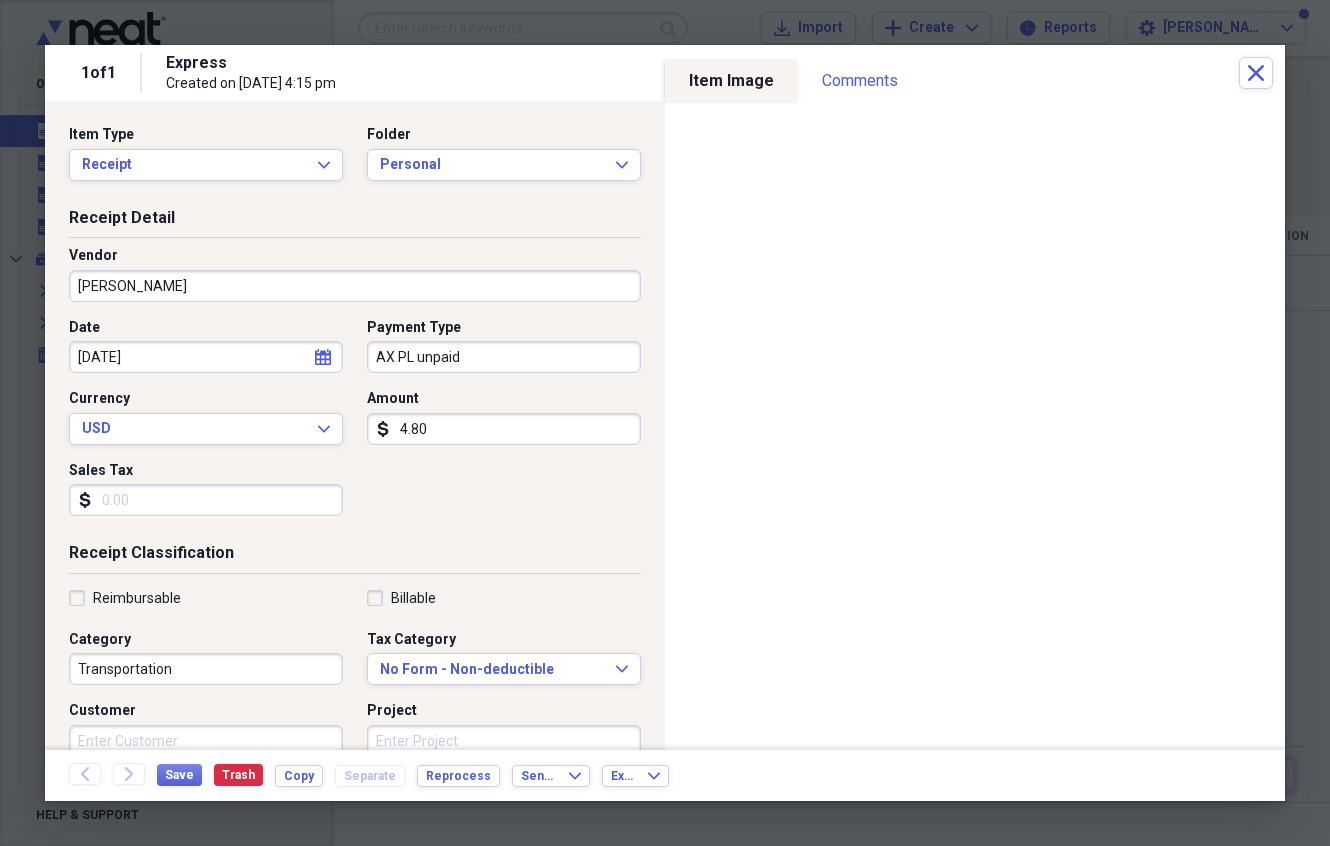 type on "48.00" 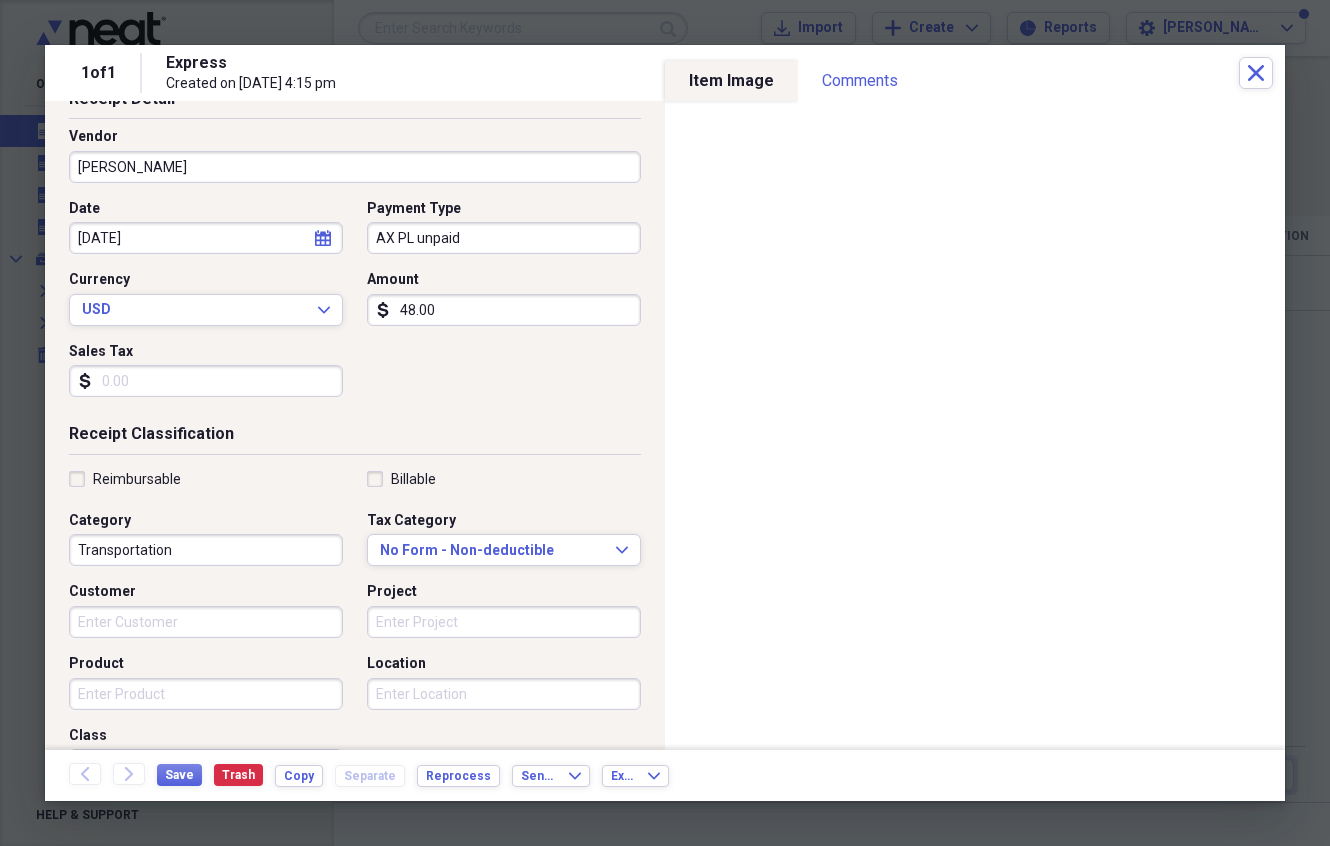 scroll, scrollTop: 133, scrollLeft: 0, axis: vertical 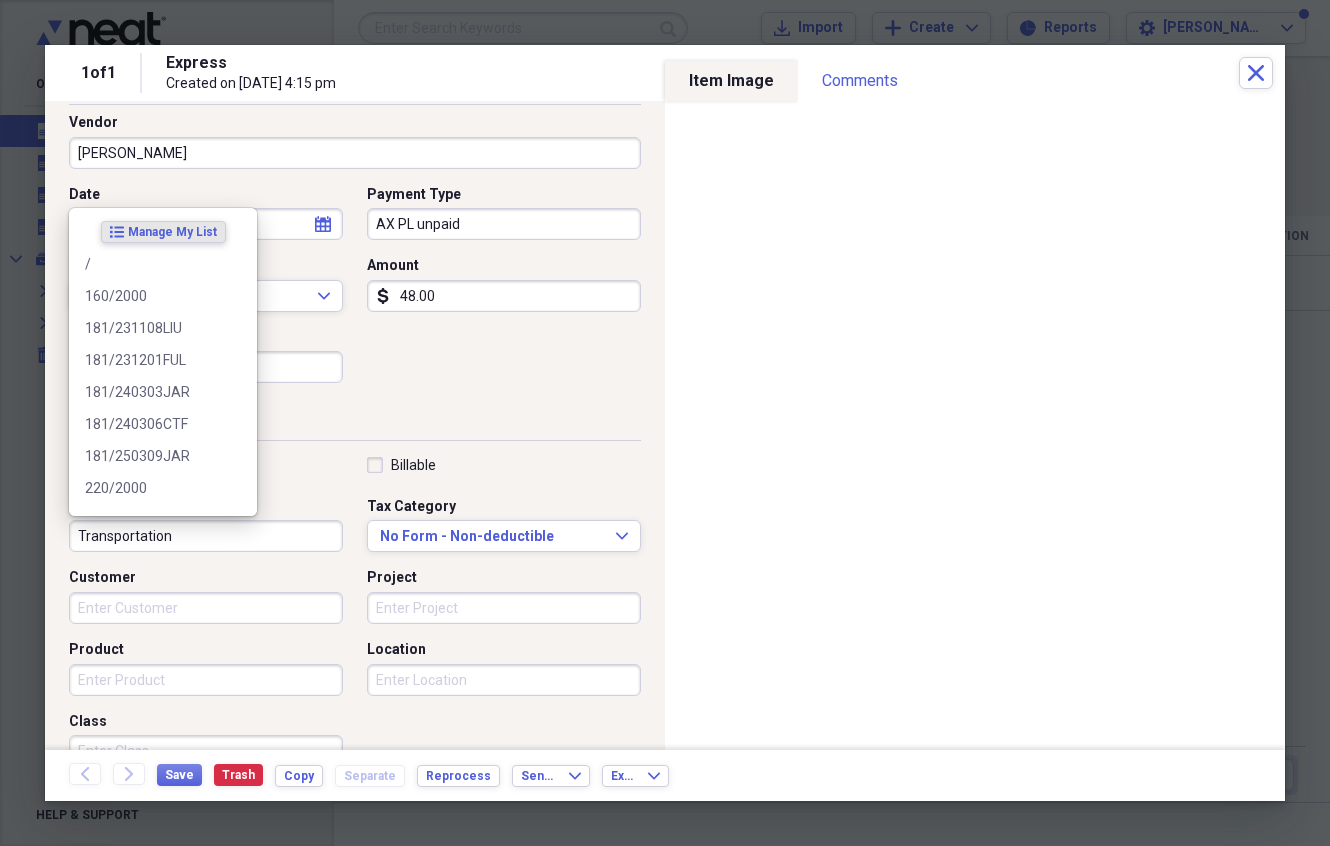 click on "Transportation" at bounding box center [206, 536] 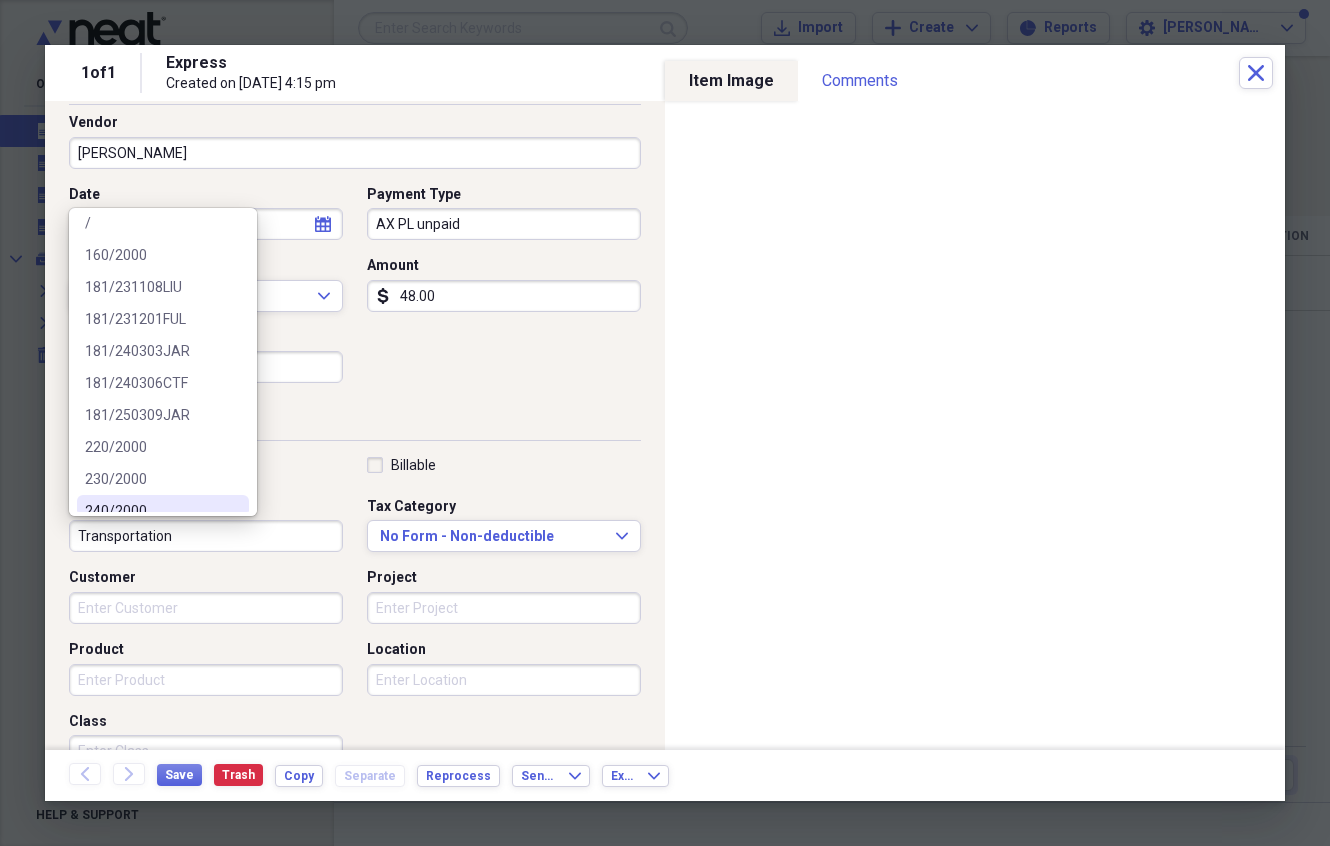 scroll, scrollTop: 43, scrollLeft: 0, axis: vertical 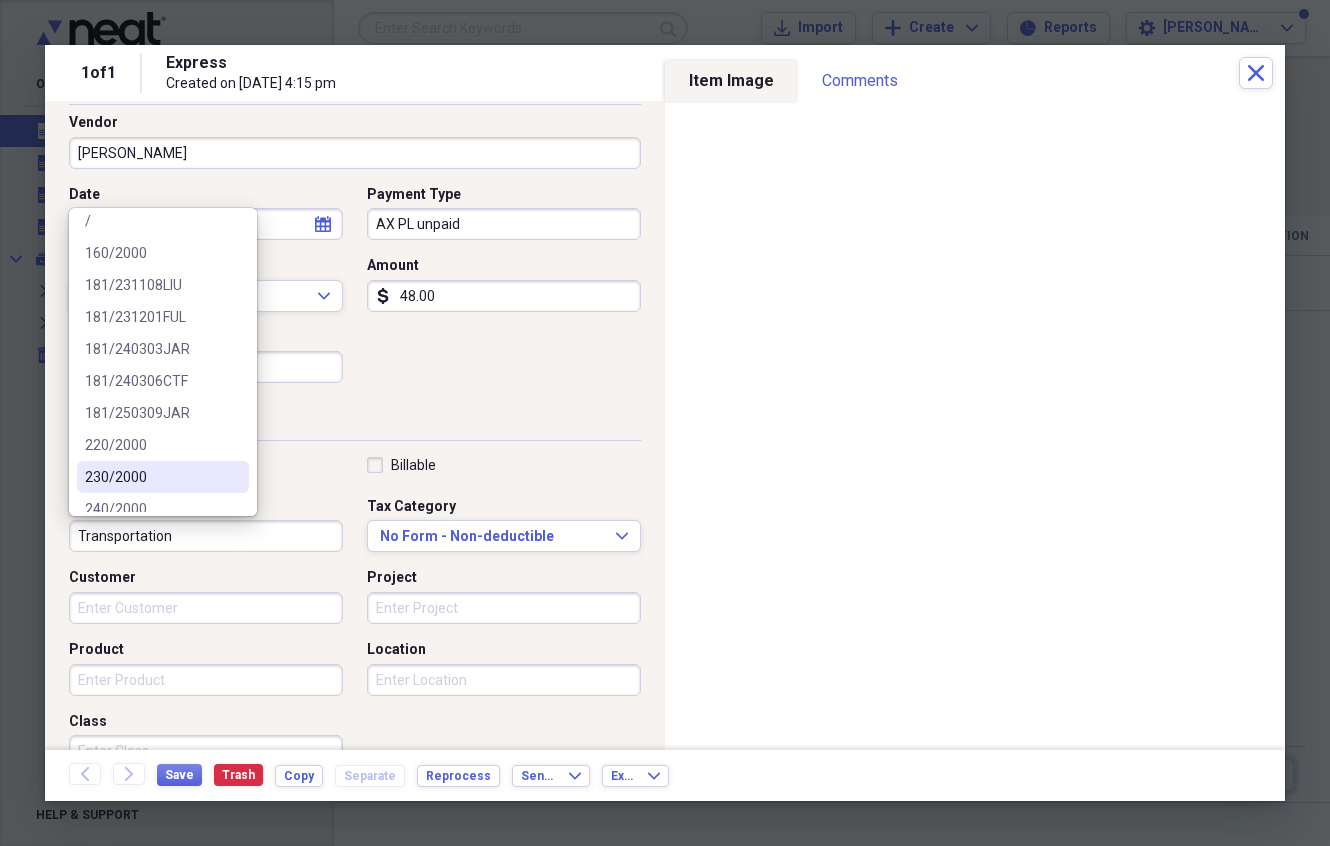 click on "230/2000" at bounding box center [151, 477] 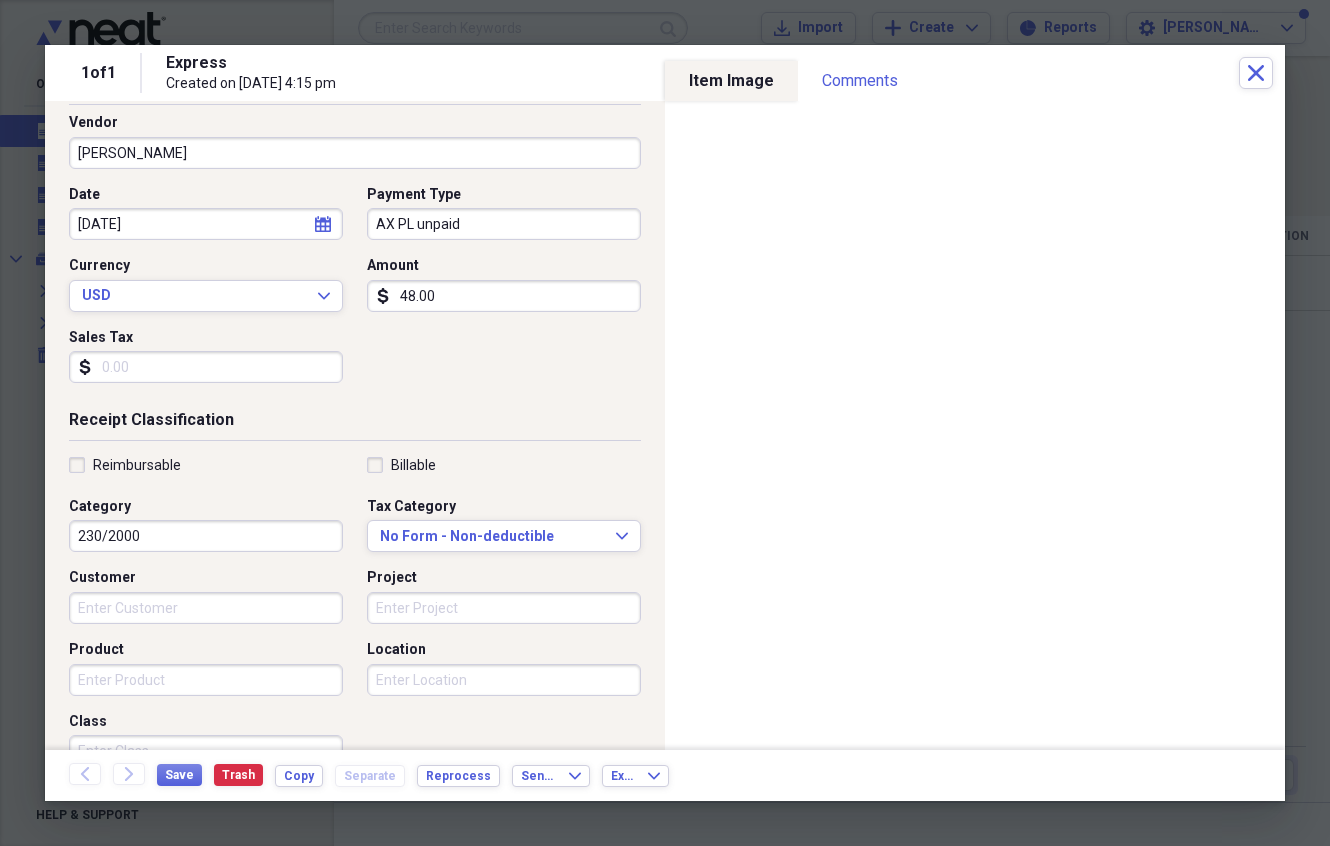 click on "Location" at bounding box center [504, 680] 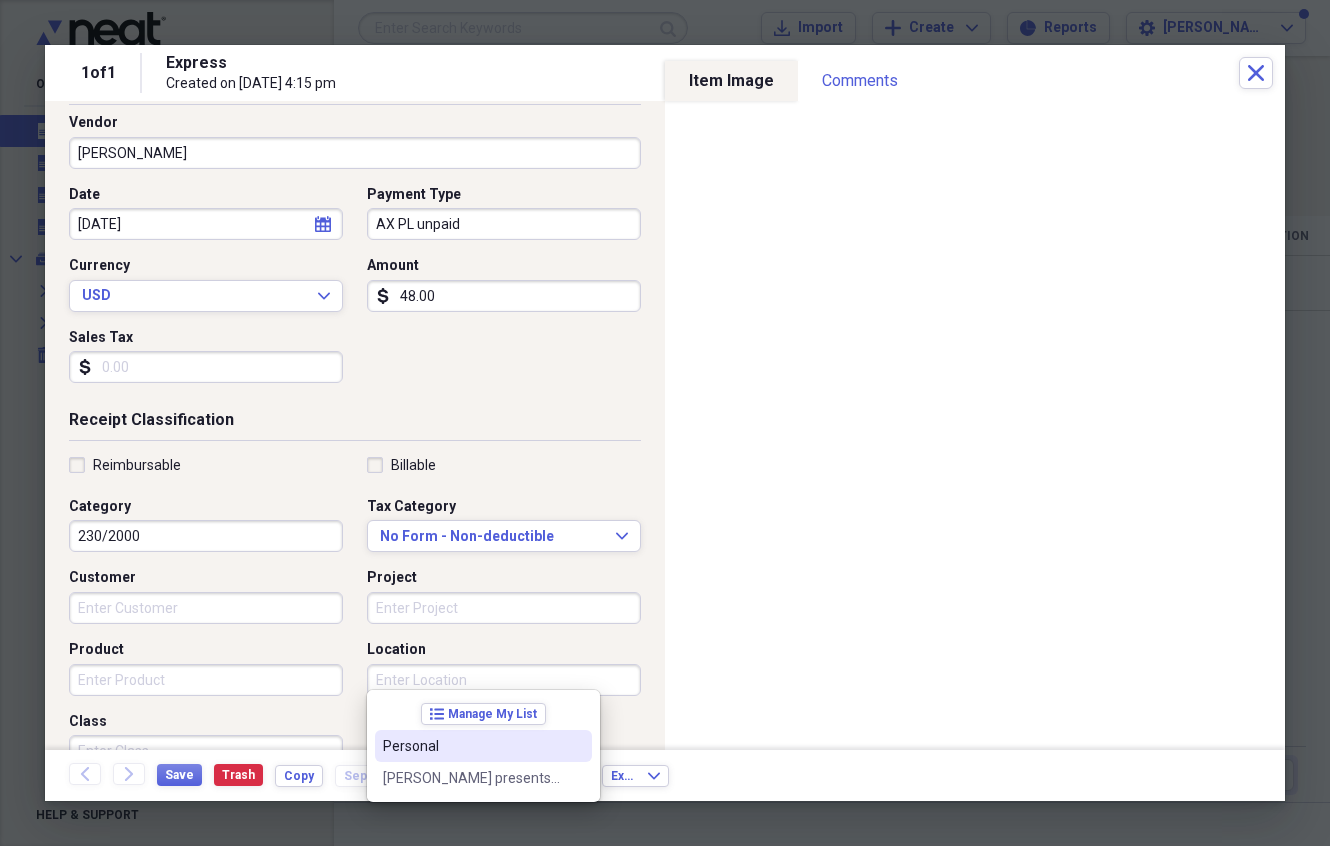 click on "Personal" at bounding box center (471, 746) 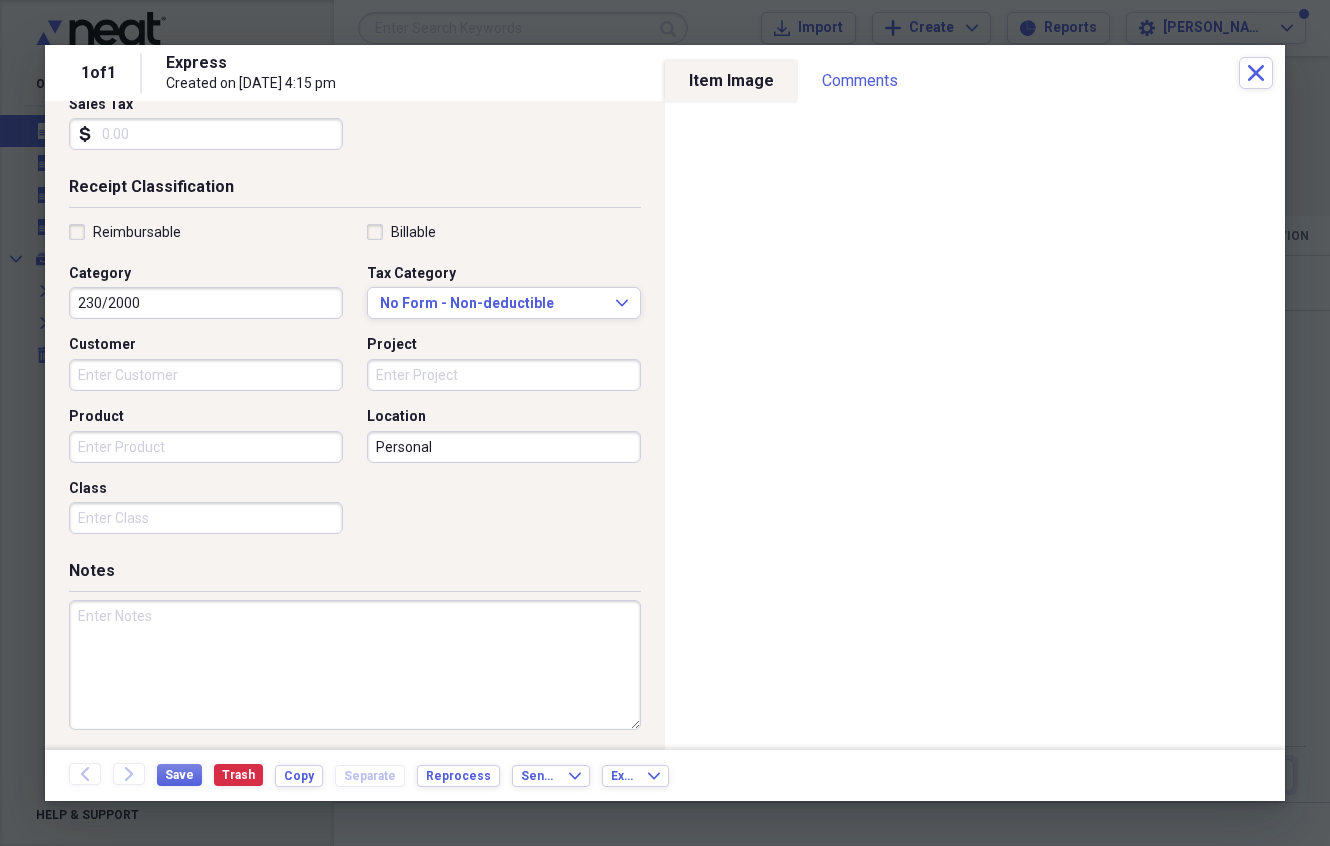 scroll, scrollTop: 365, scrollLeft: 0, axis: vertical 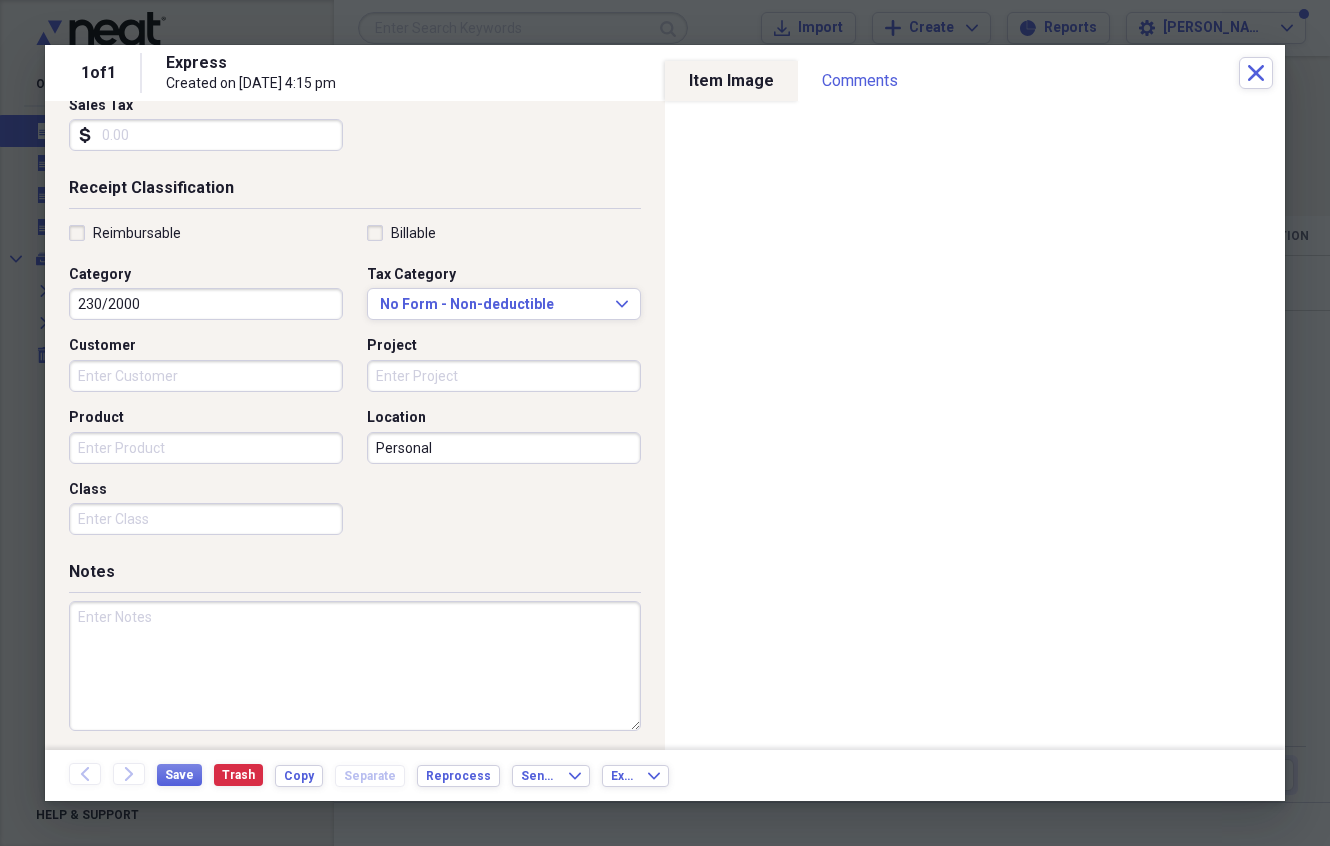 click at bounding box center (355, 666) 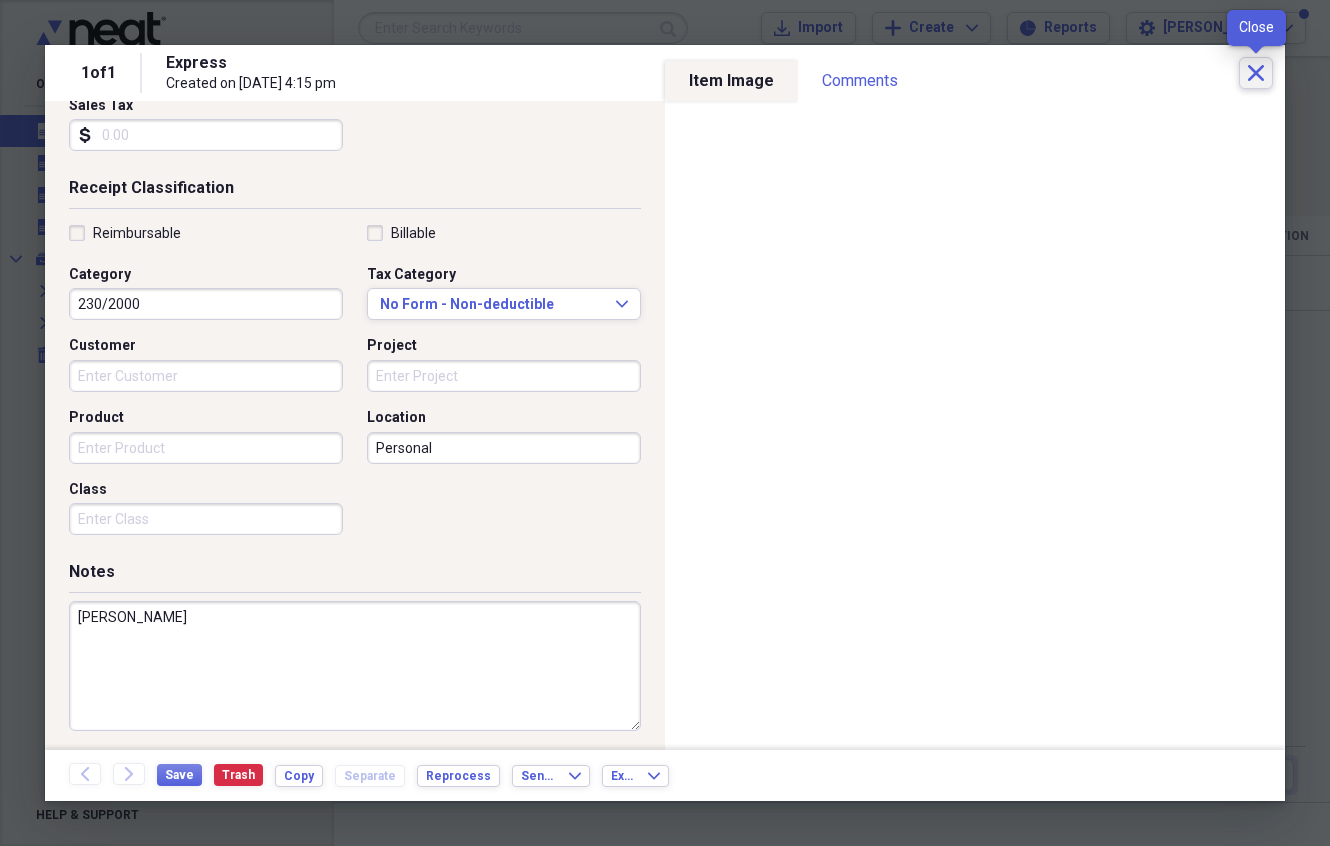 type on "[PERSON_NAME]" 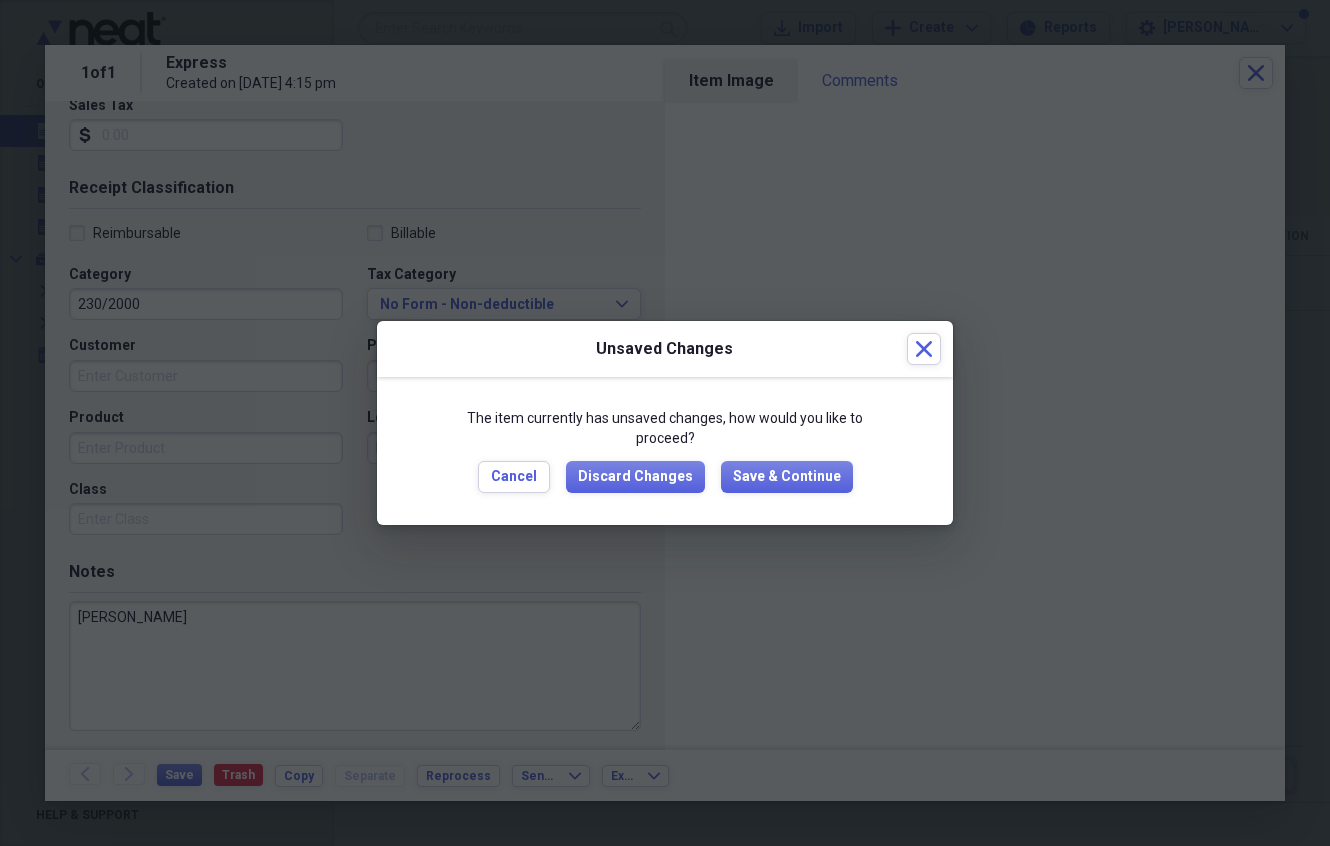 click on "The item currently has unsaved changes, how would you like to proceed? Cancel Discard Changes Save & Continue" at bounding box center [665, 450] 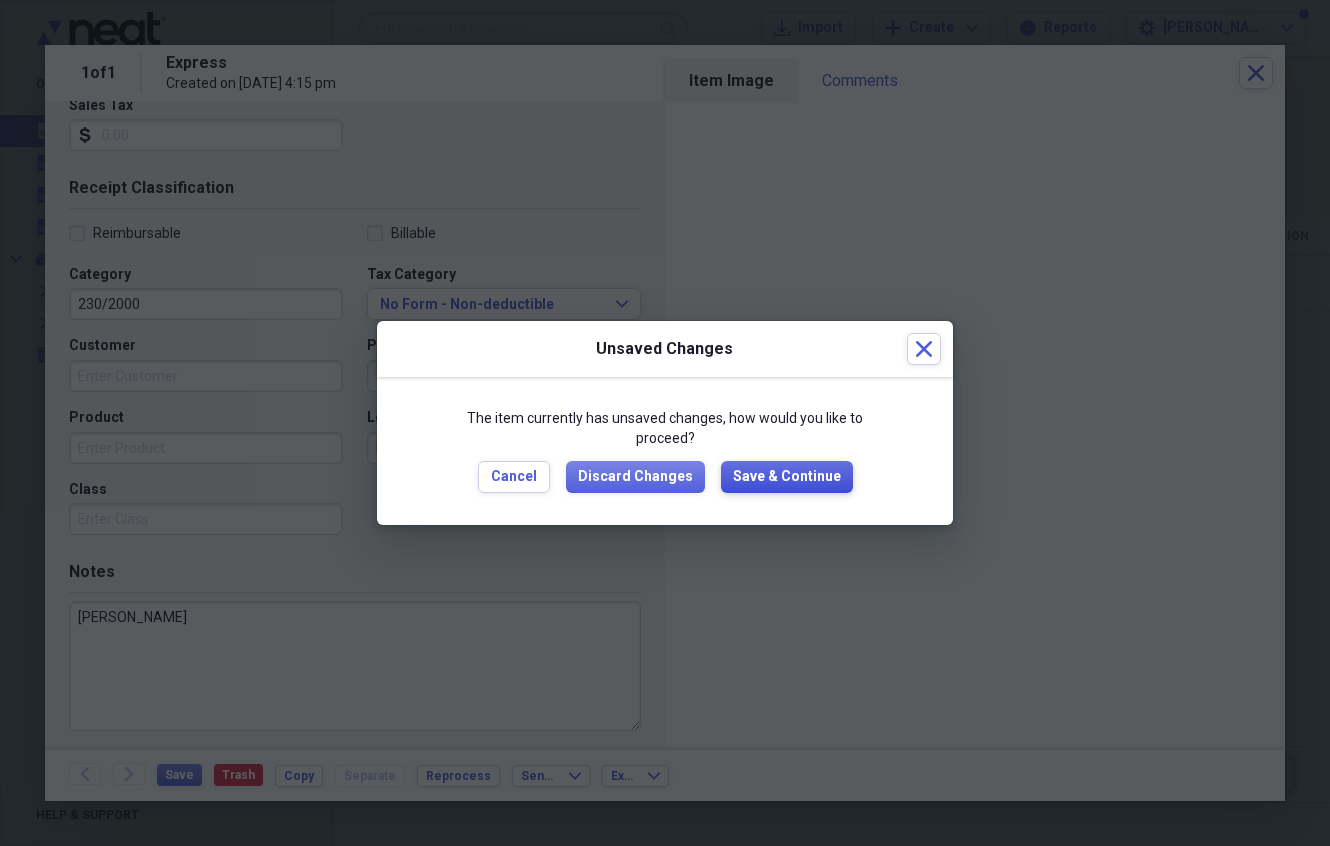 click on "Save & Continue" at bounding box center [787, 477] 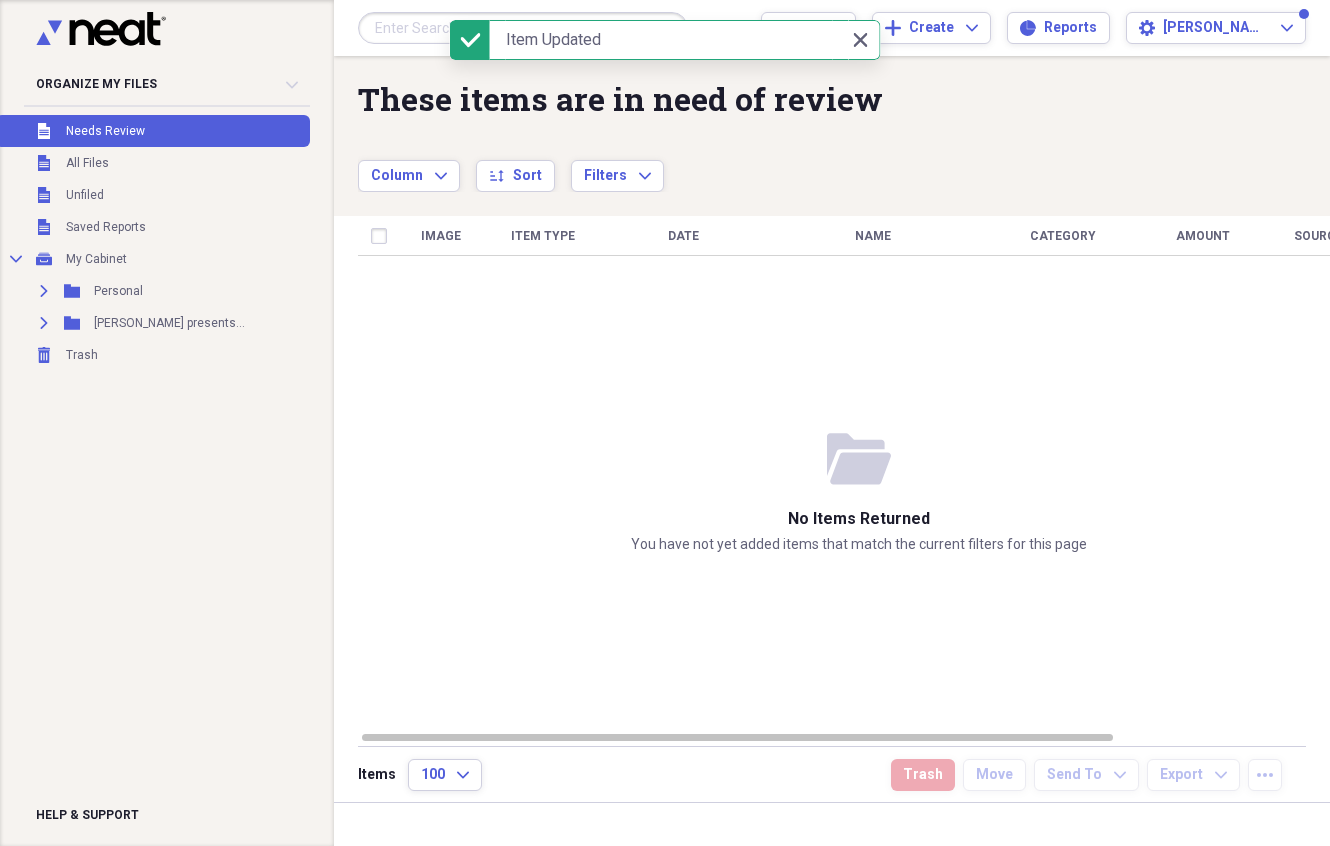 click at bounding box center (523, 28) 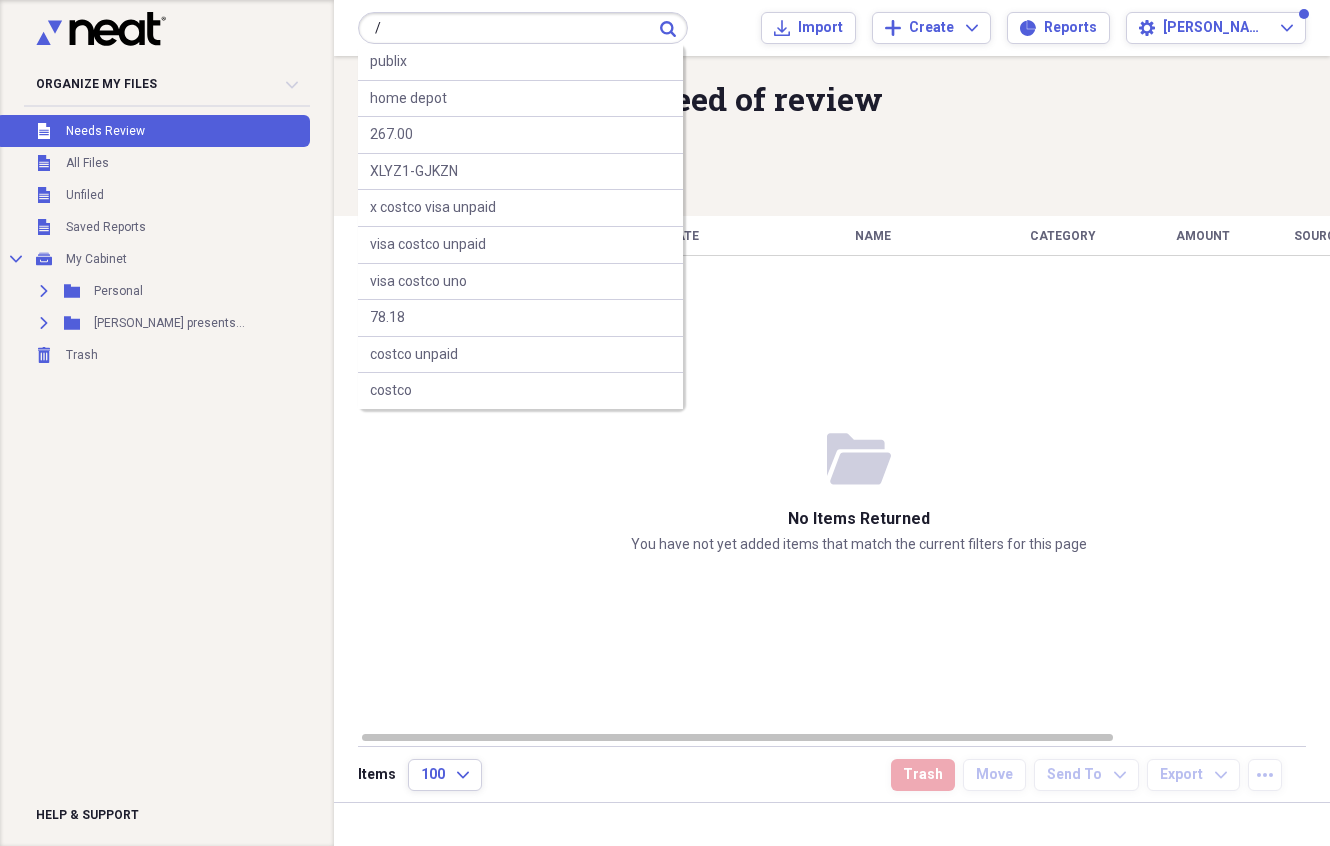type on "/" 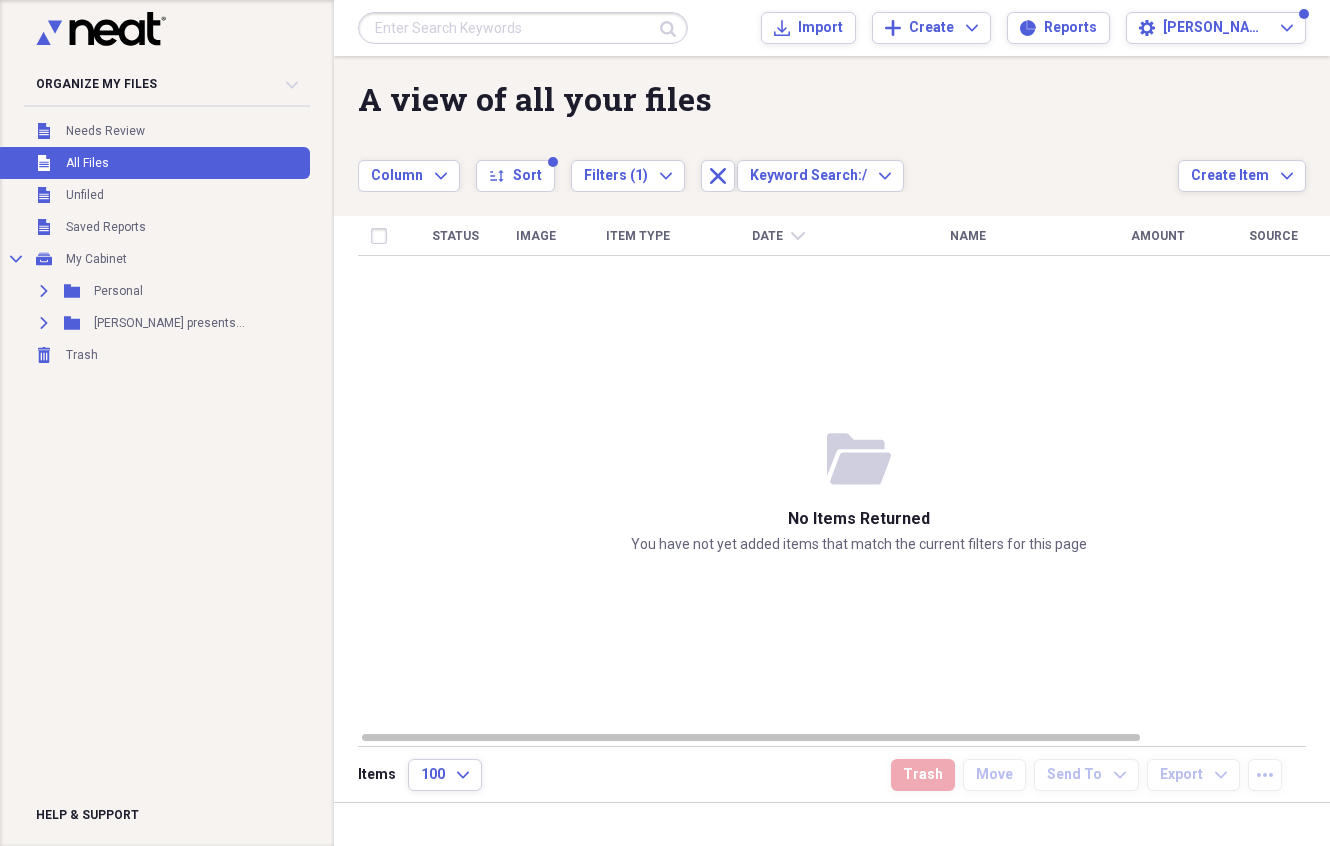 click at bounding box center [523, 28] 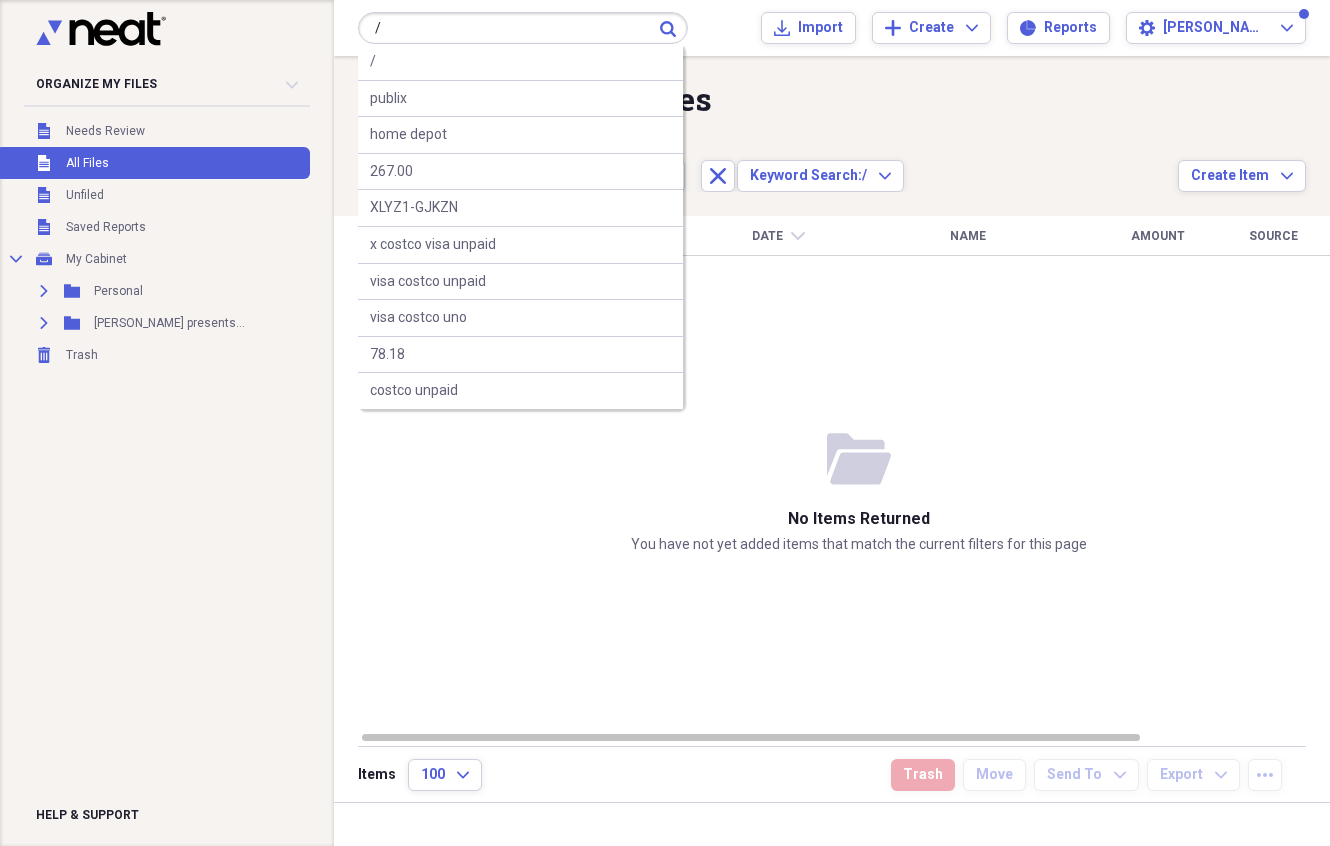 type on "/" 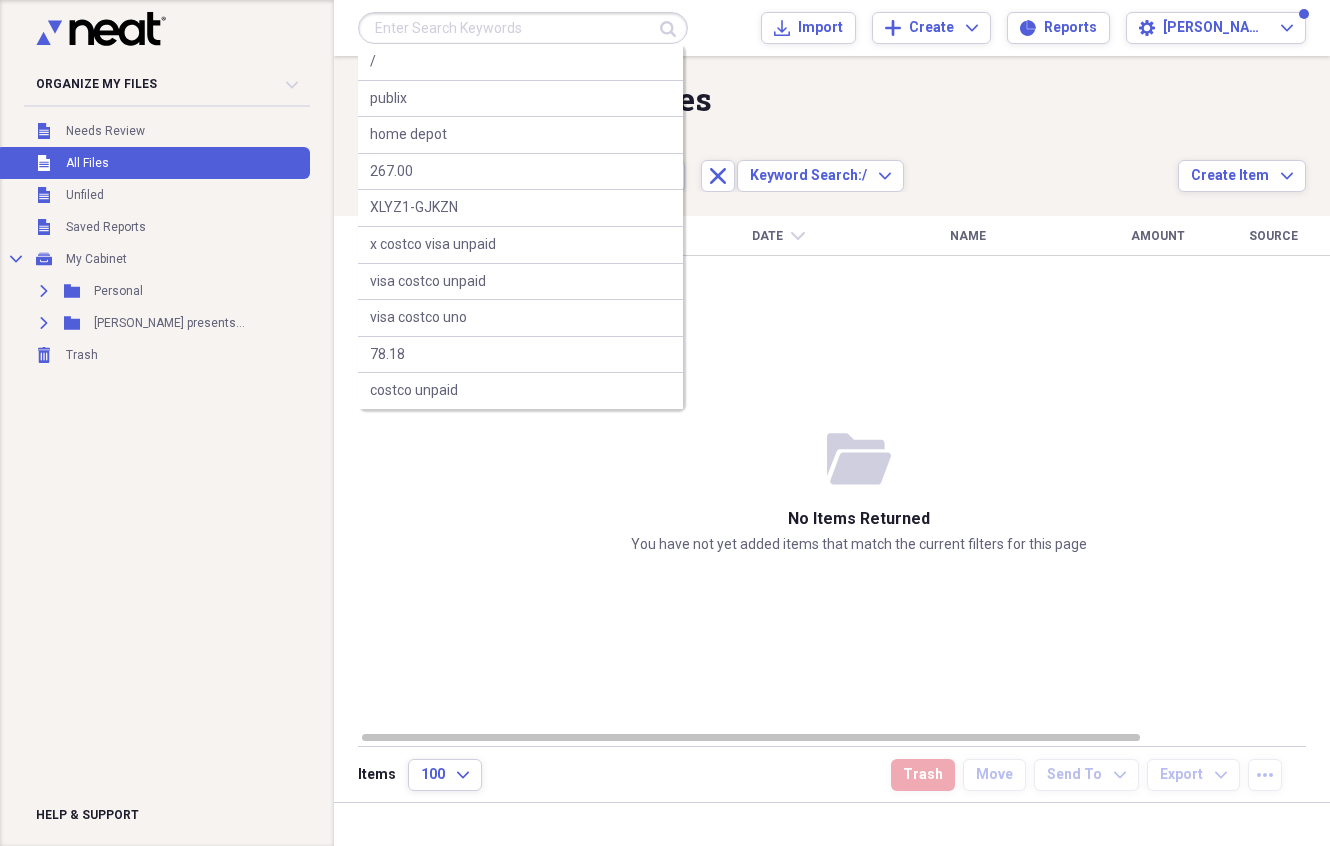 click at bounding box center (523, 28) 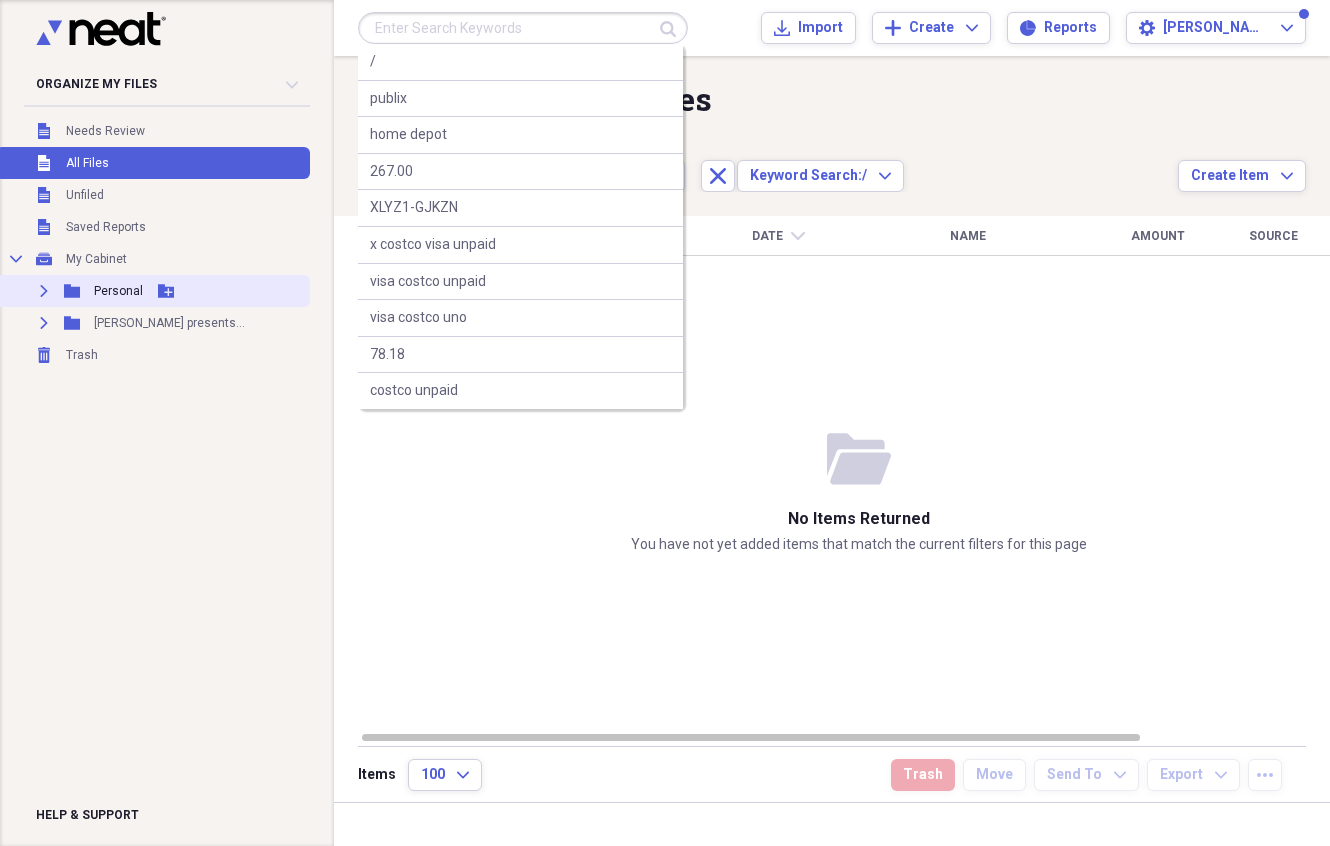 drag, startPoint x: 114, startPoint y: 295, endPoint x: 139, endPoint y: 280, distance: 29.15476 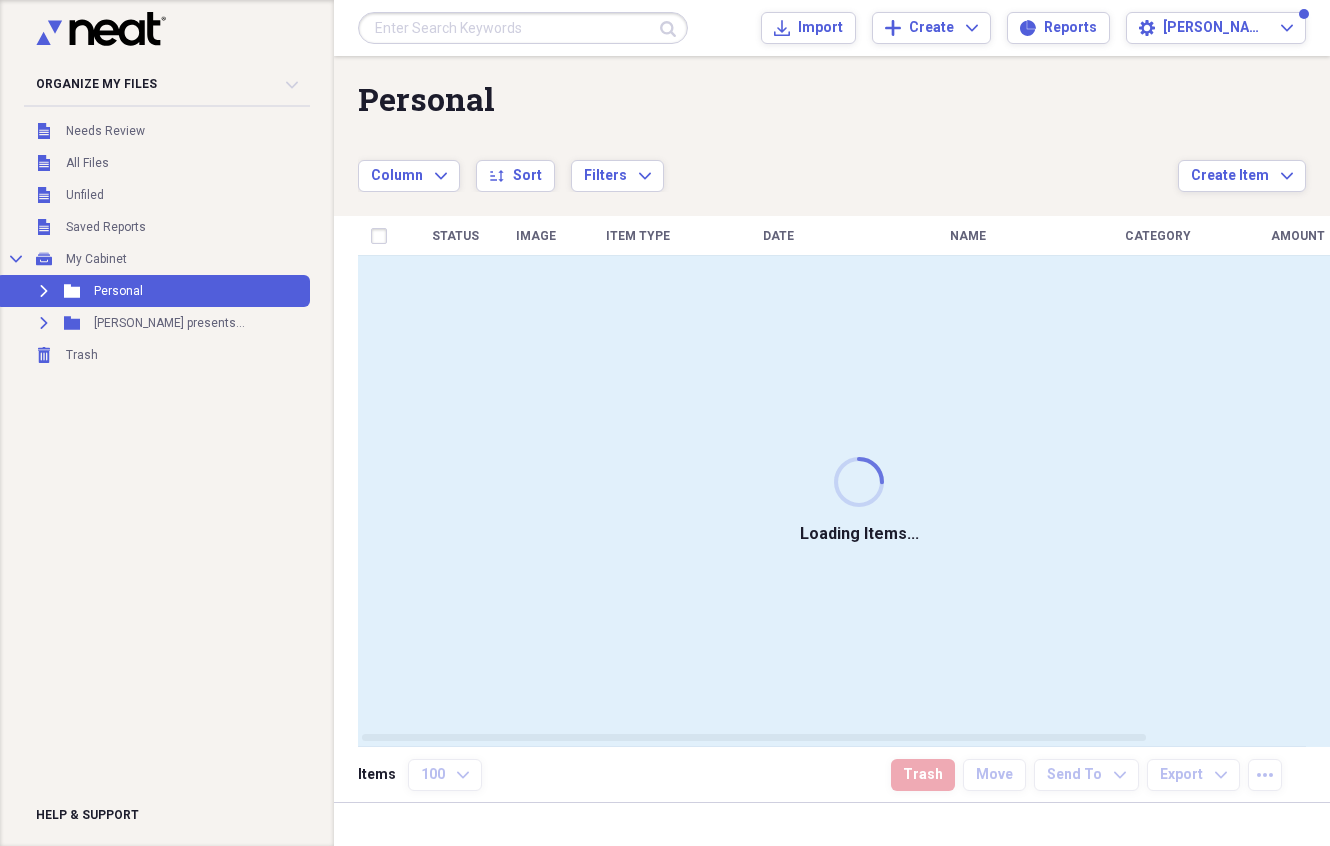 click at bounding box center [523, 28] 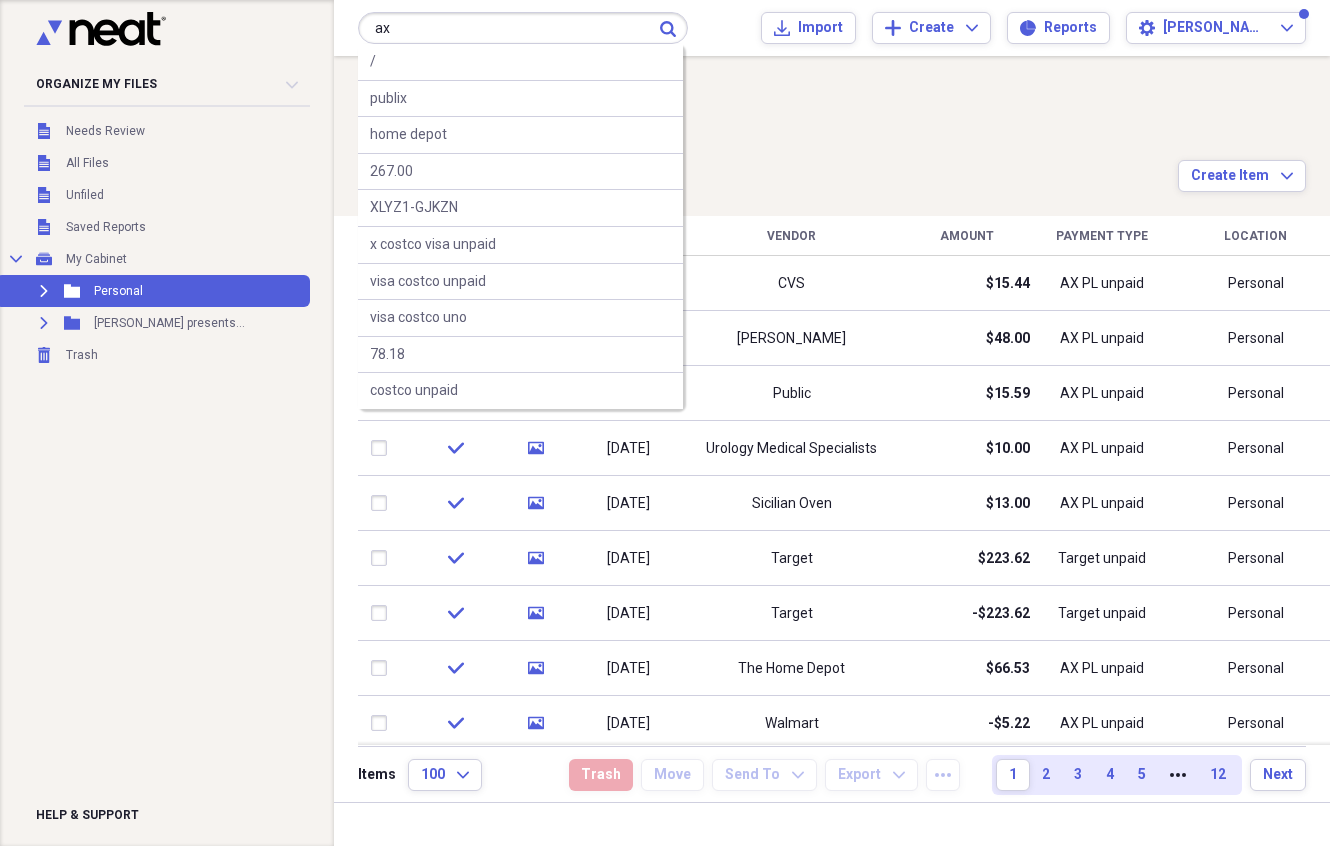 type on "ax" 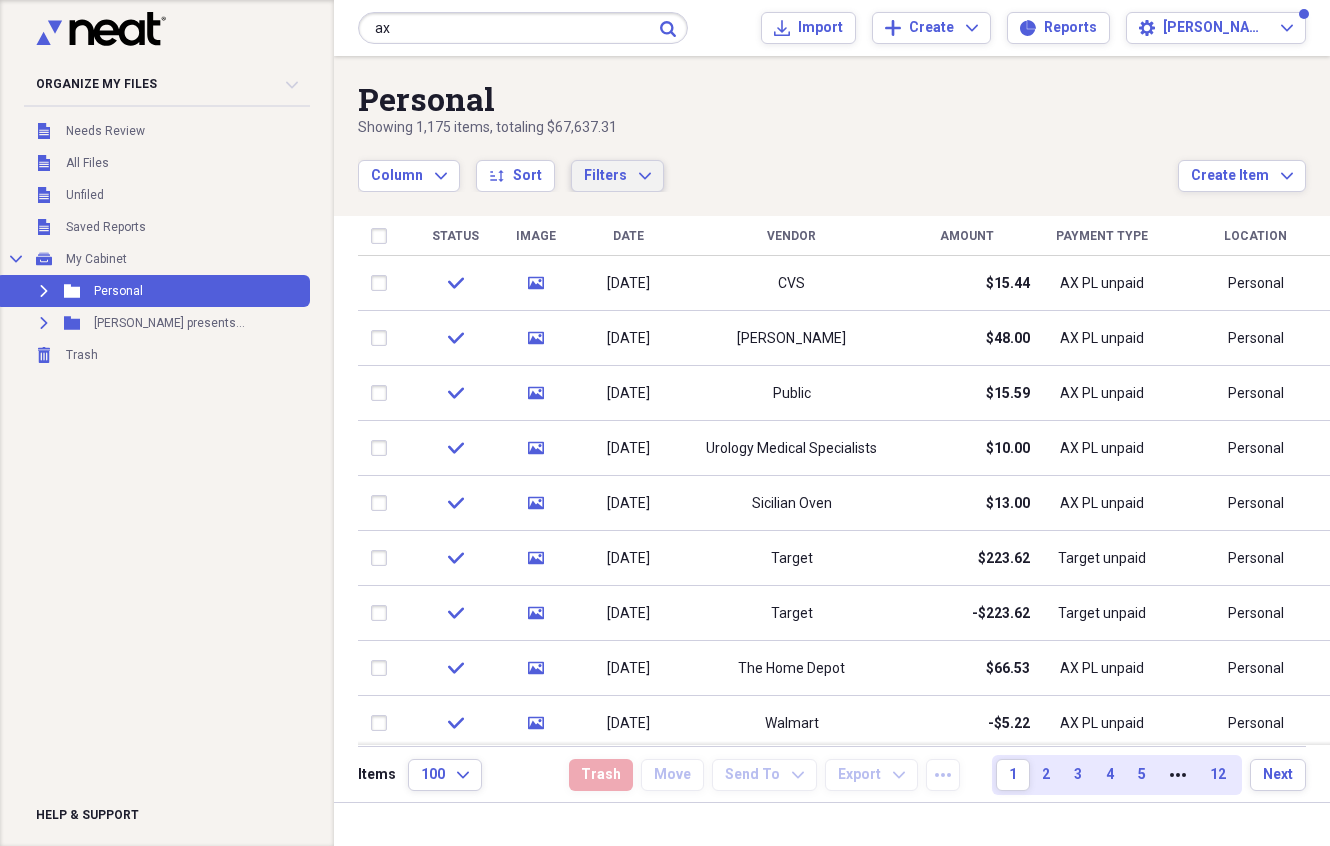click on "Filters  Expand" at bounding box center (617, 176) 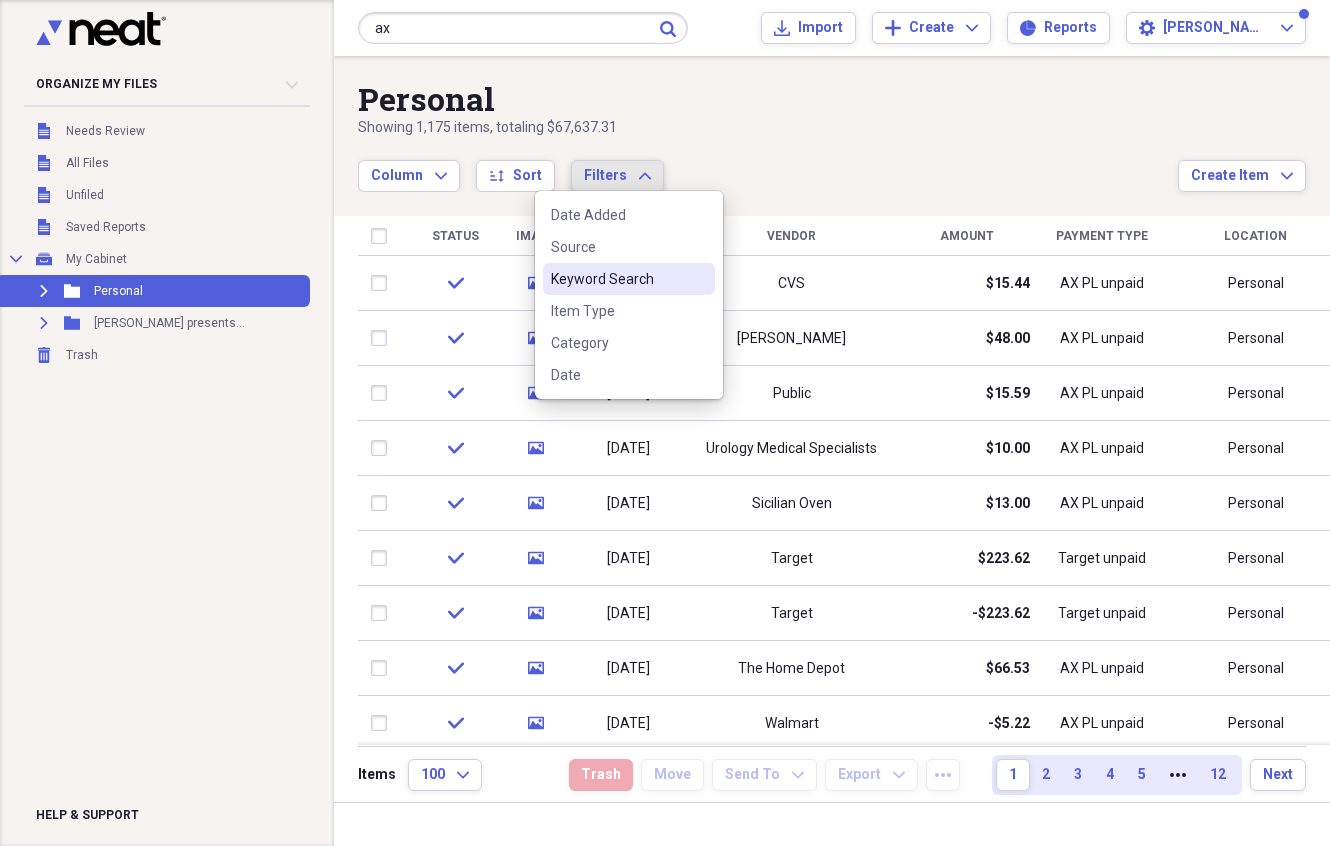 click on "Keyword Search" at bounding box center (617, 279) 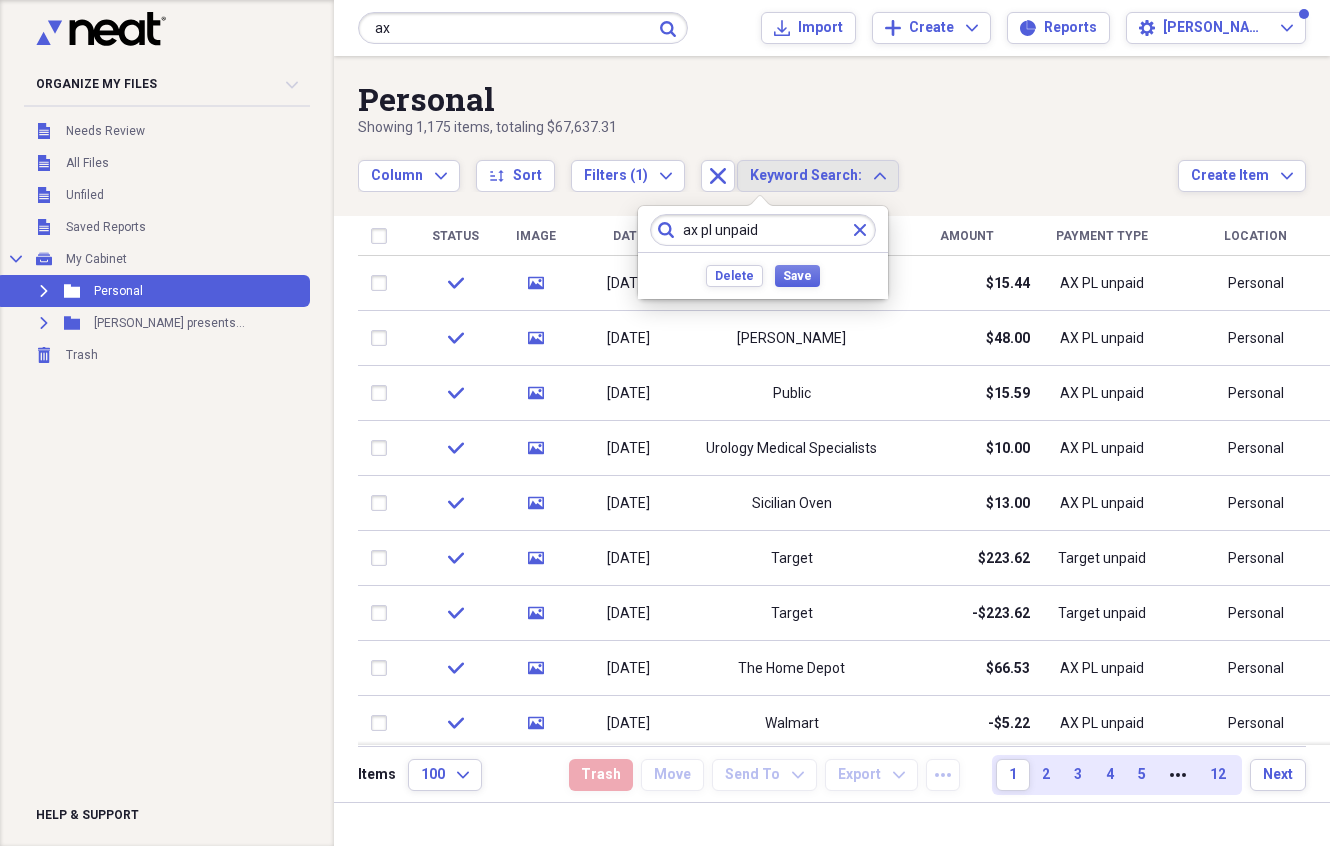 drag, startPoint x: 779, startPoint y: 226, endPoint x: 636, endPoint y: 225, distance: 143.0035 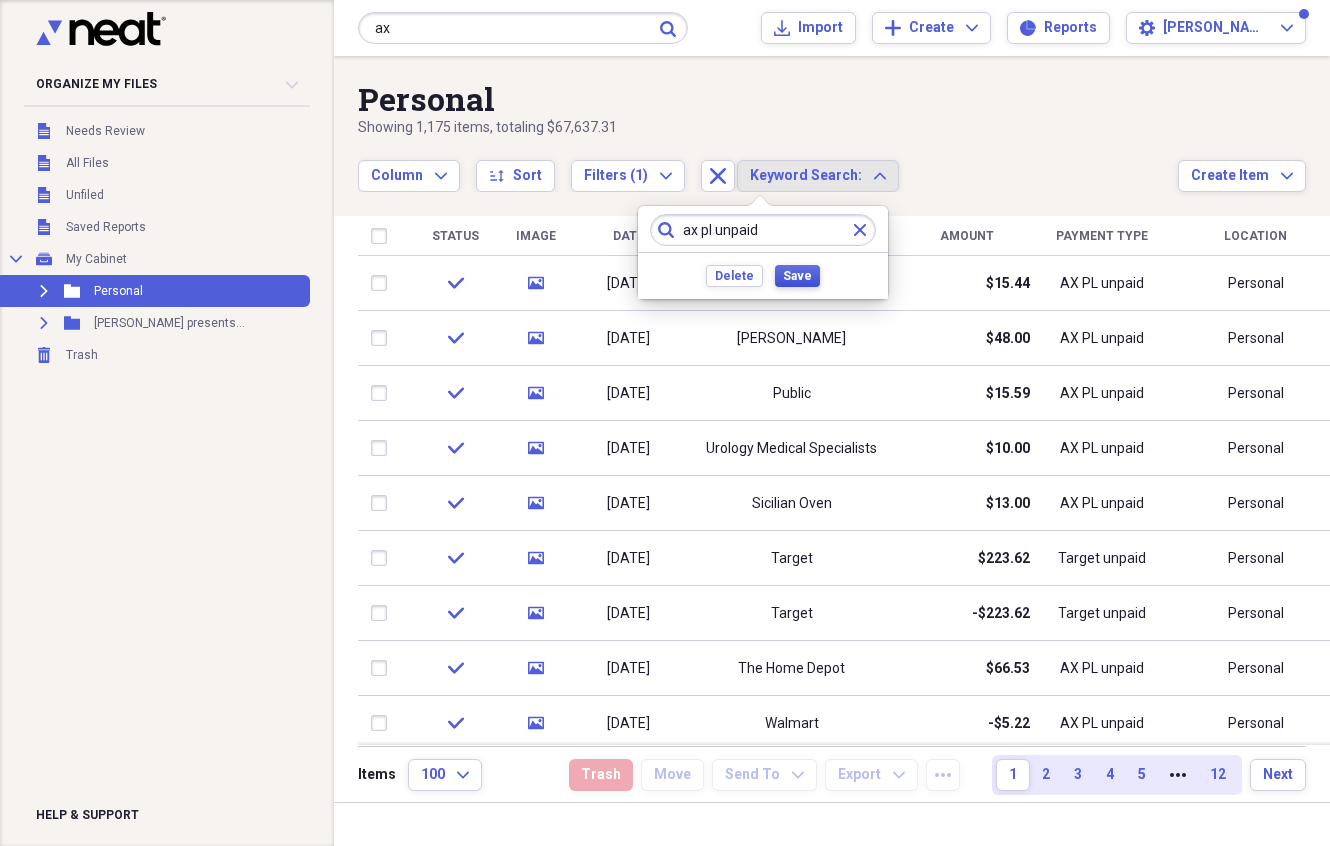 type on "ax pl unpaid" 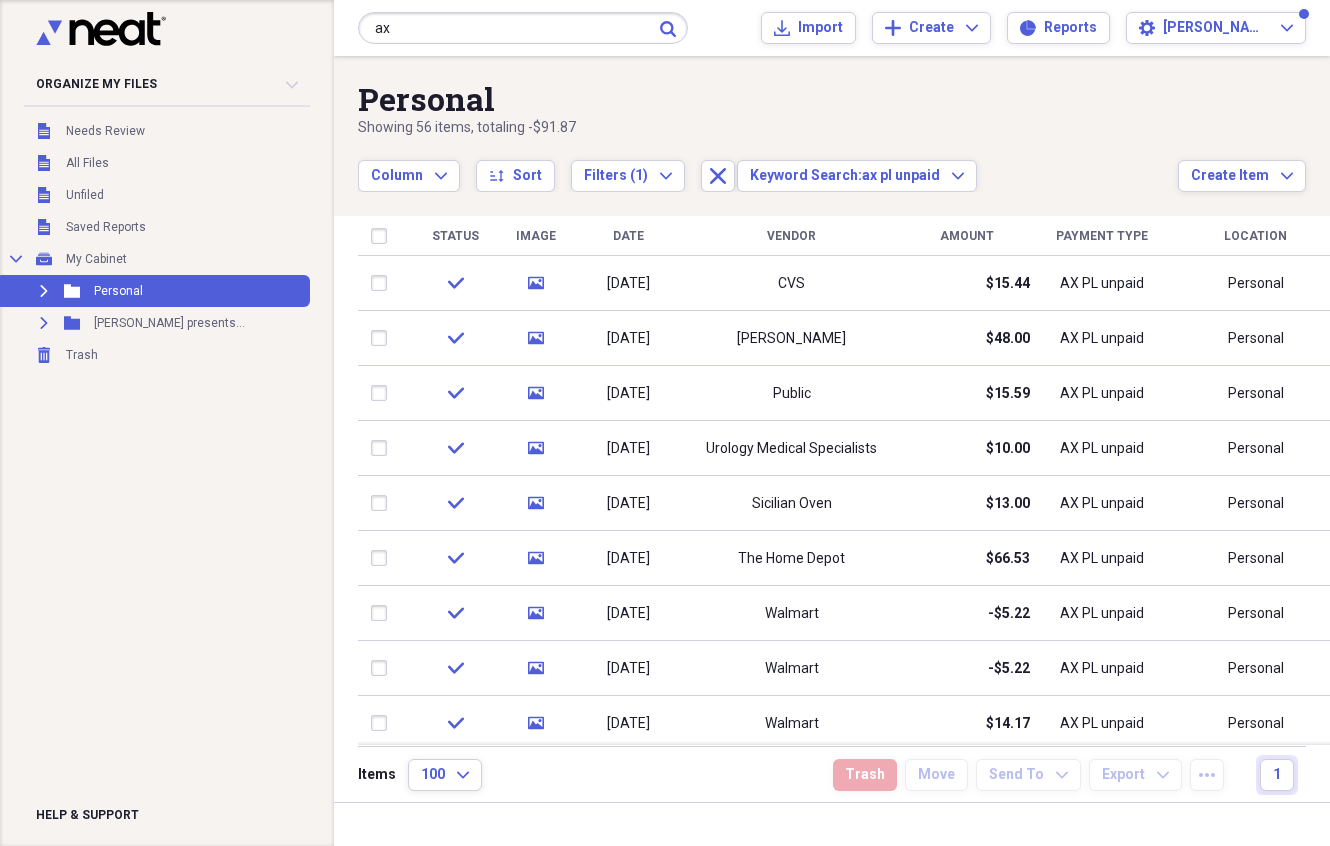 click on "Date" at bounding box center [628, 236] 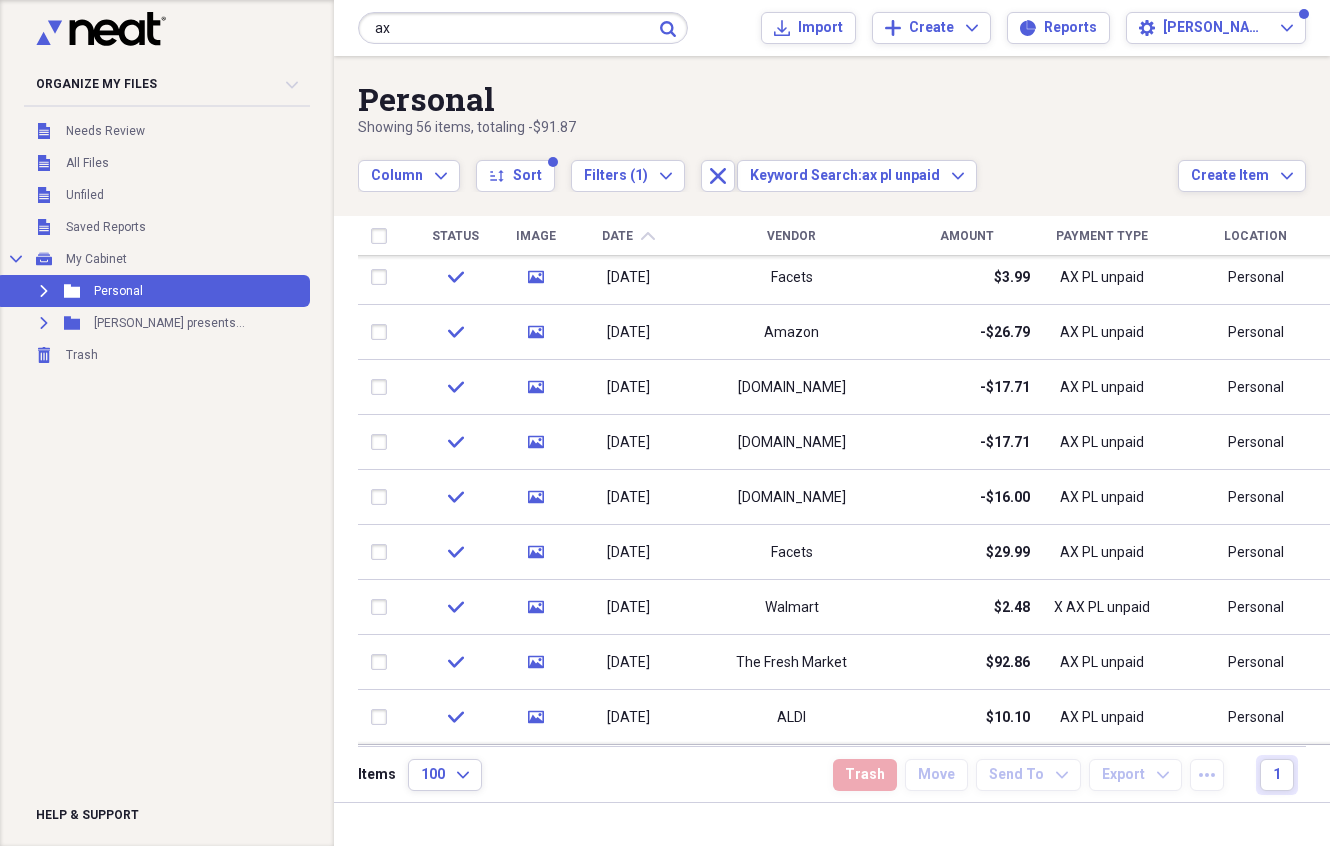 click on "chevron-up" 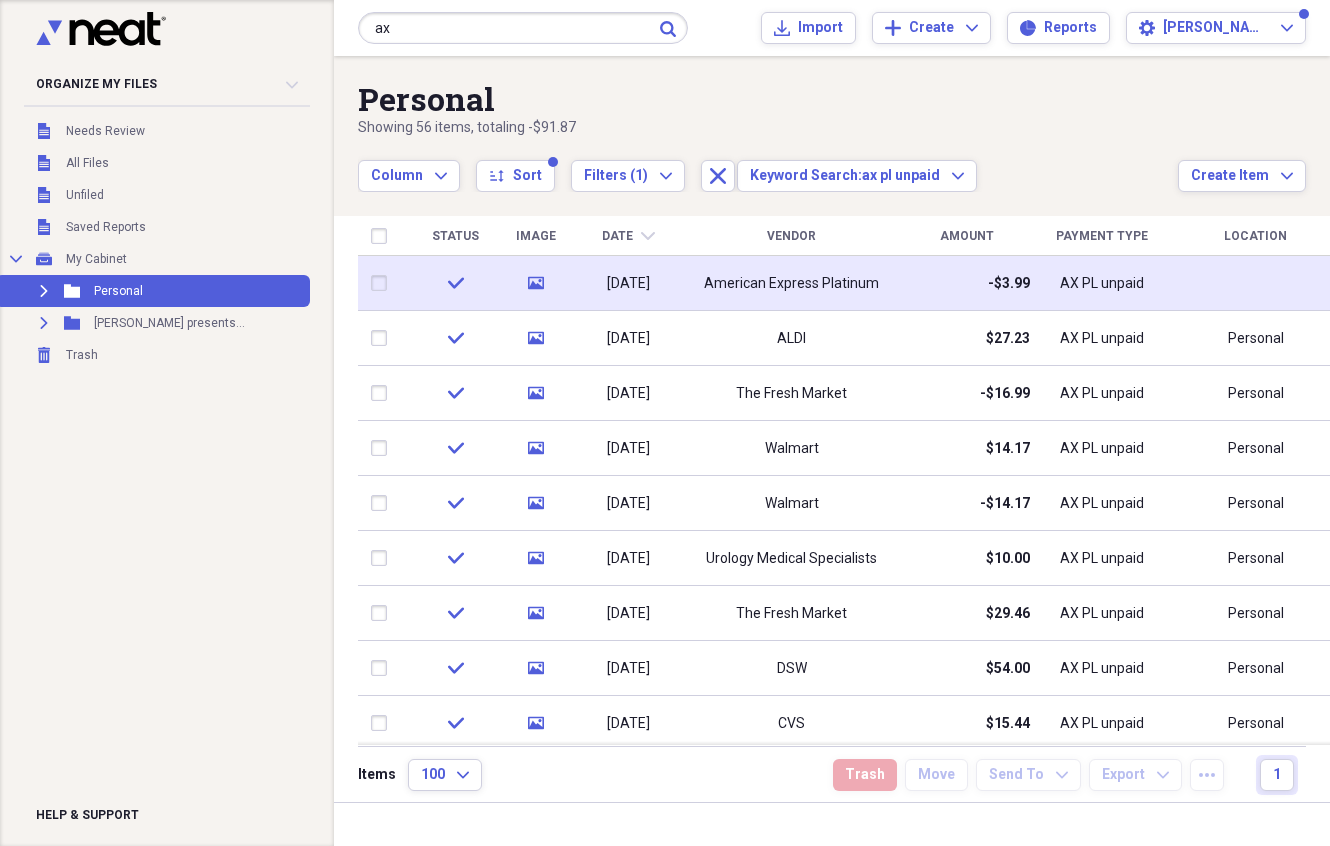 click on "American Express Platinum" at bounding box center (791, 284) 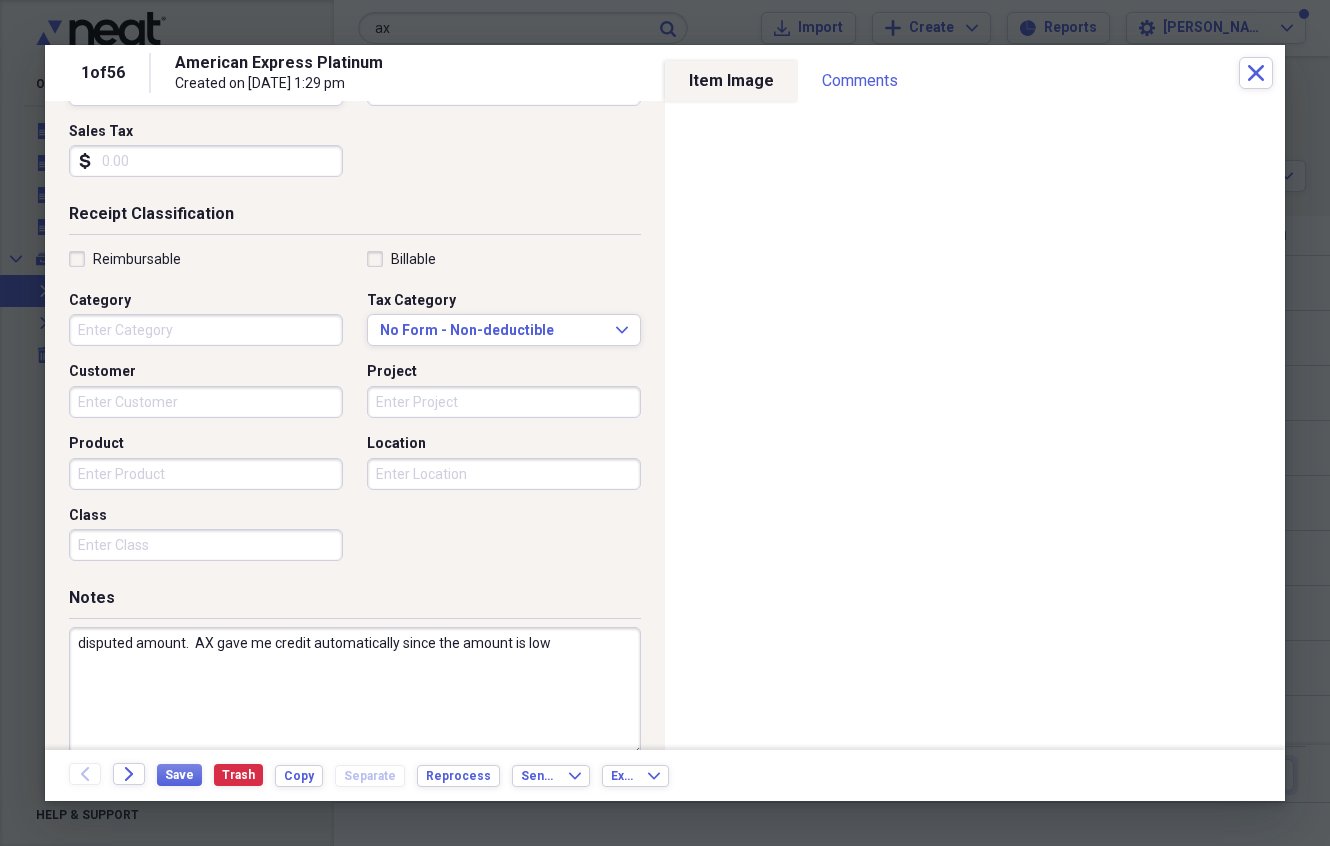 scroll, scrollTop: 356, scrollLeft: 0, axis: vertical 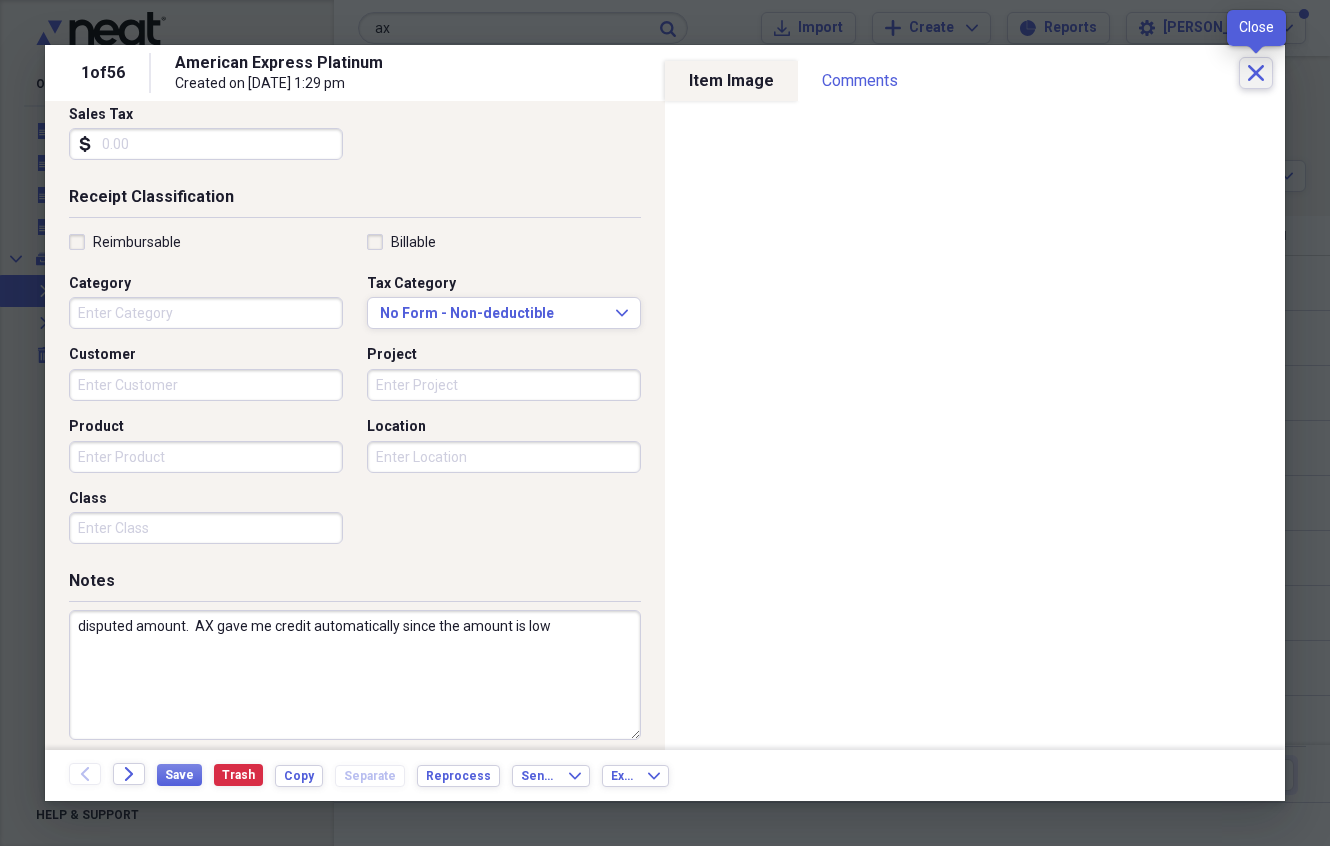 click on "Close" 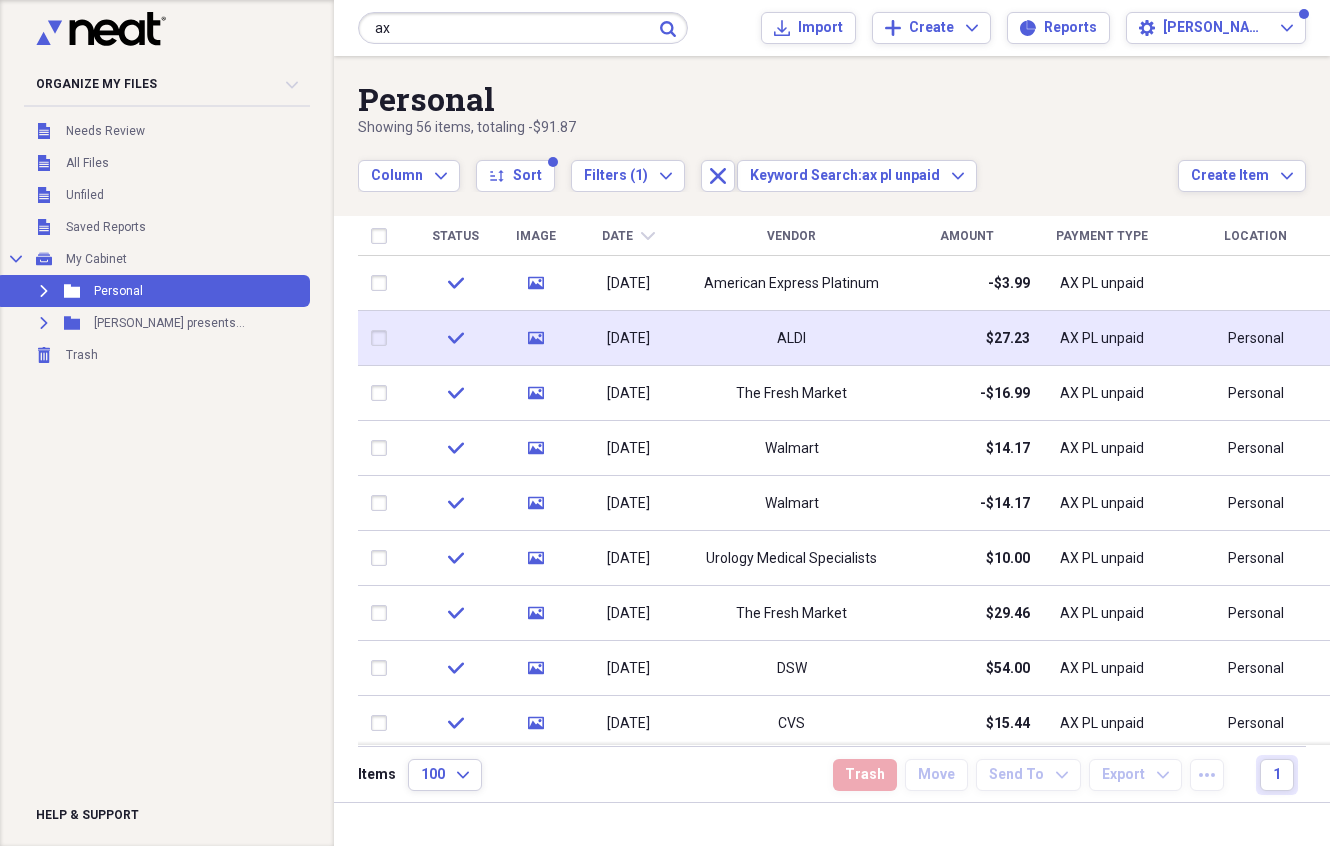 click on "ALDI" at bounding box center [791, 338] 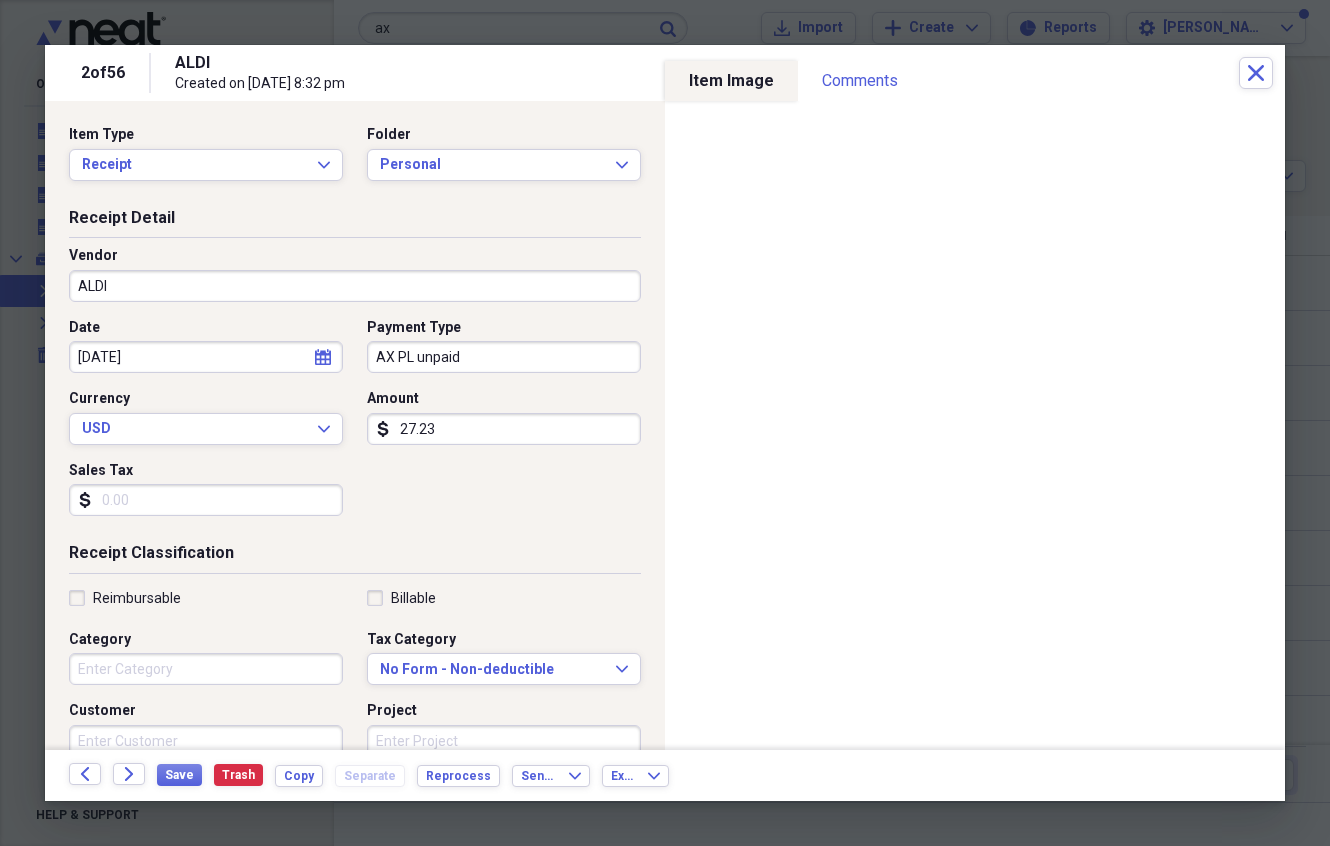 drag, startPoint x: 465, startPoint y: 420, endPoint x: 361, endPoint y: 401, distance: 105.72133 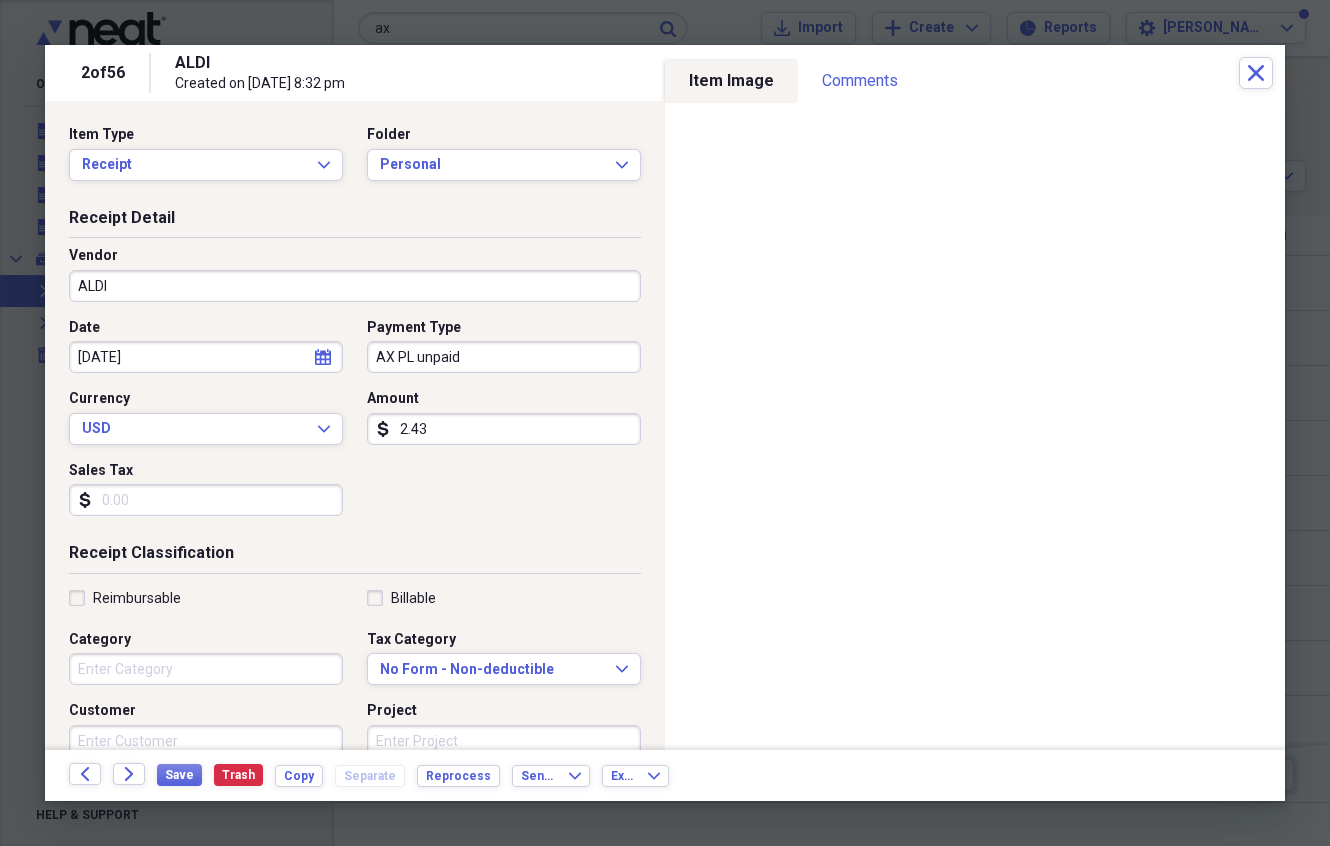 type on "24.34" 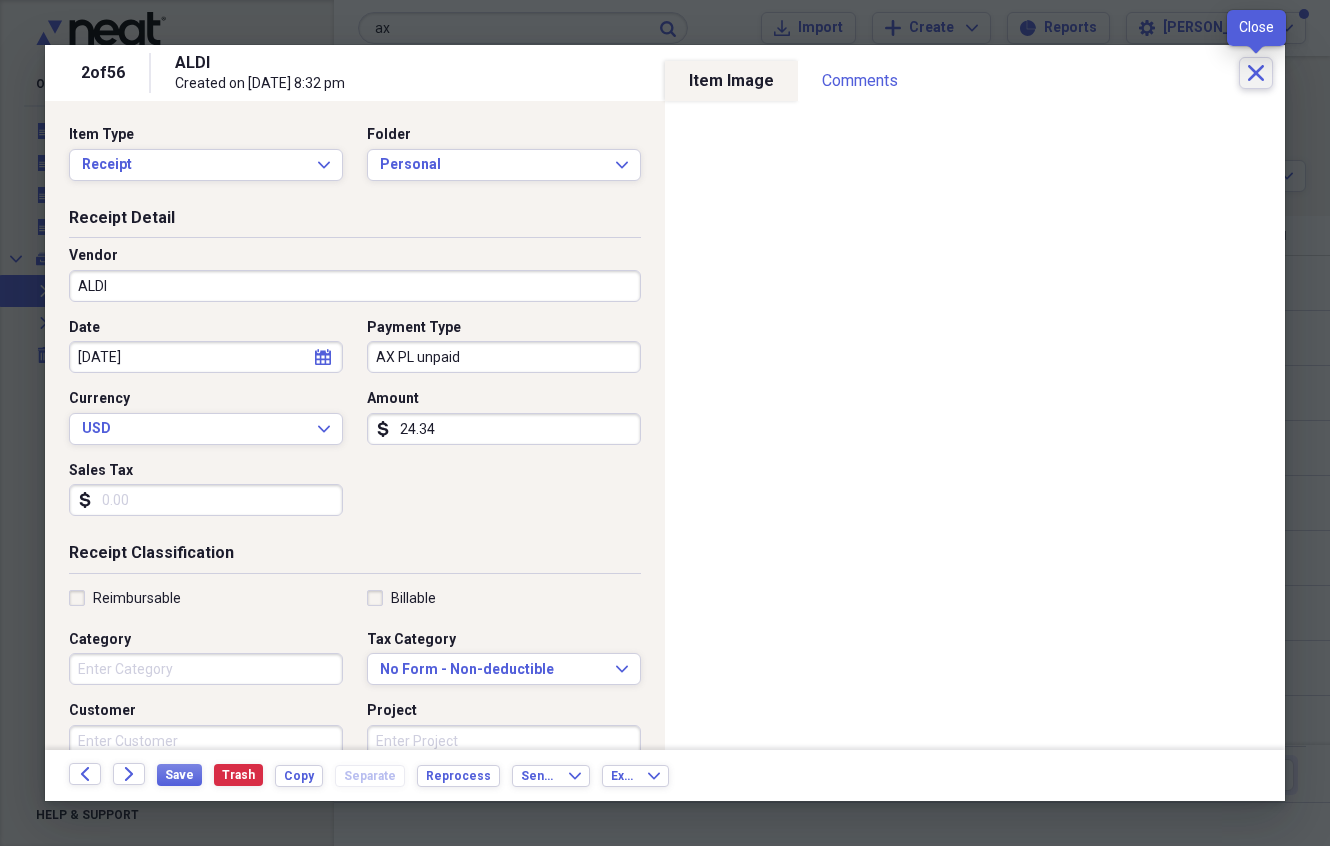 click on "Close" at bounding box center (1256, 73) 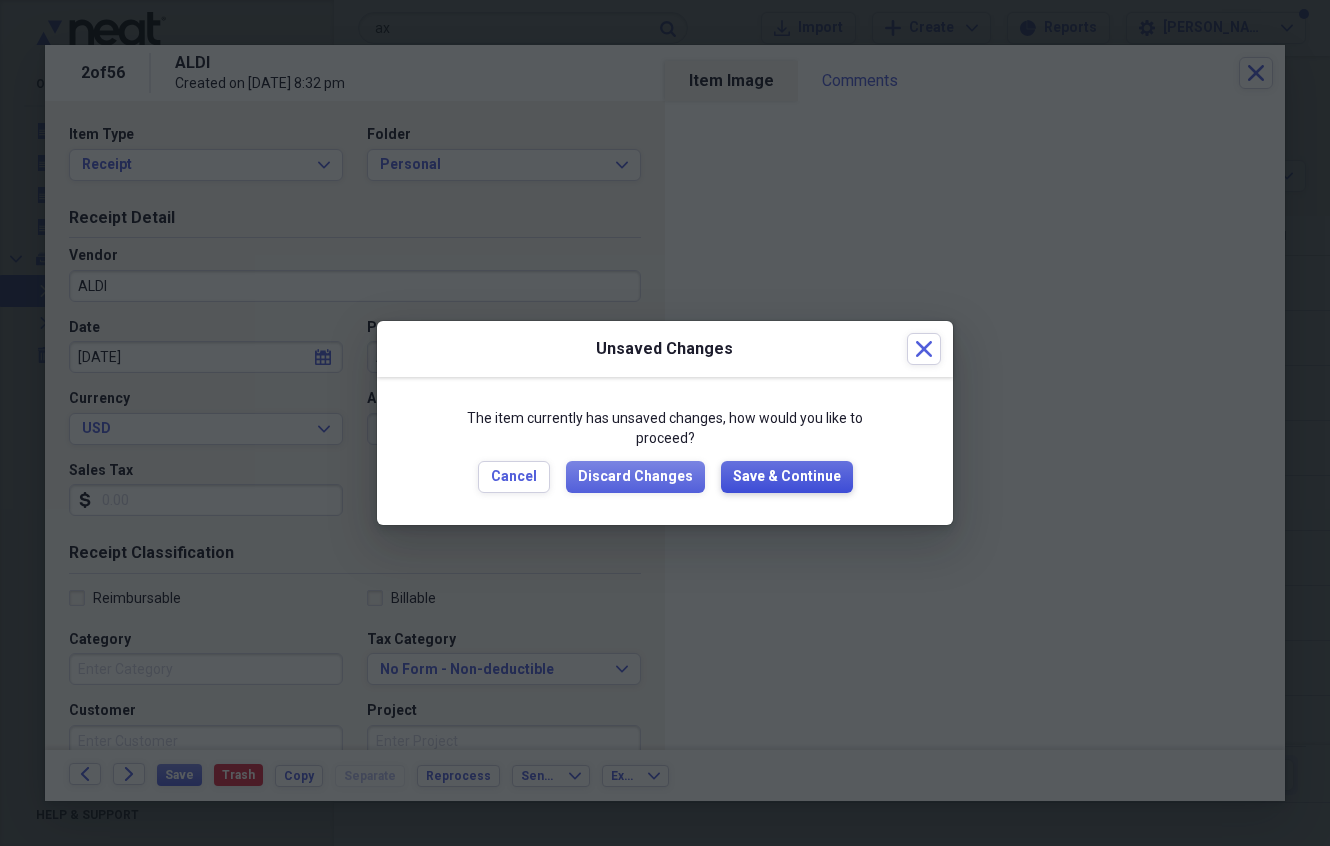 click on "Save & Continue" at bounding box center [787, 477] 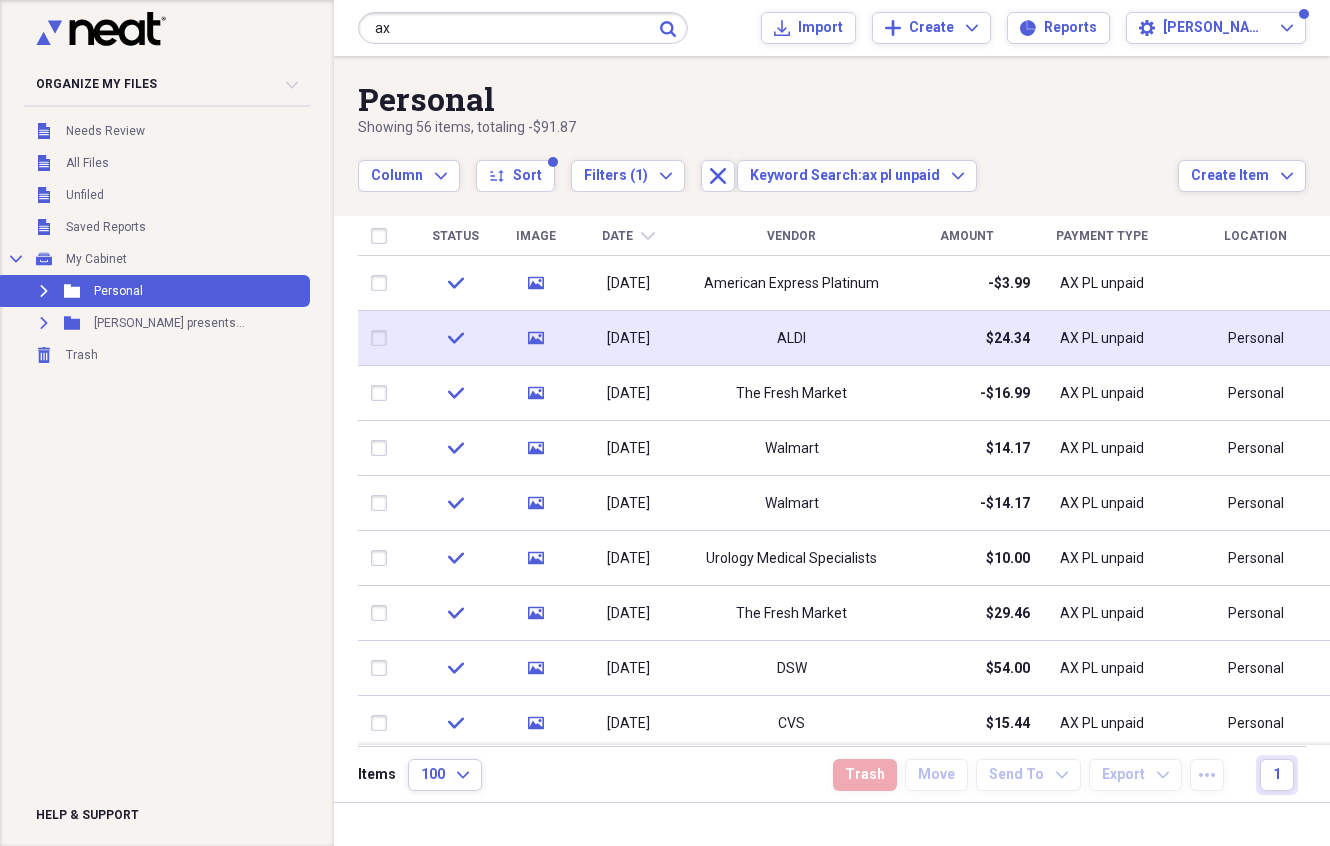 click at bounding box center [383, 338] 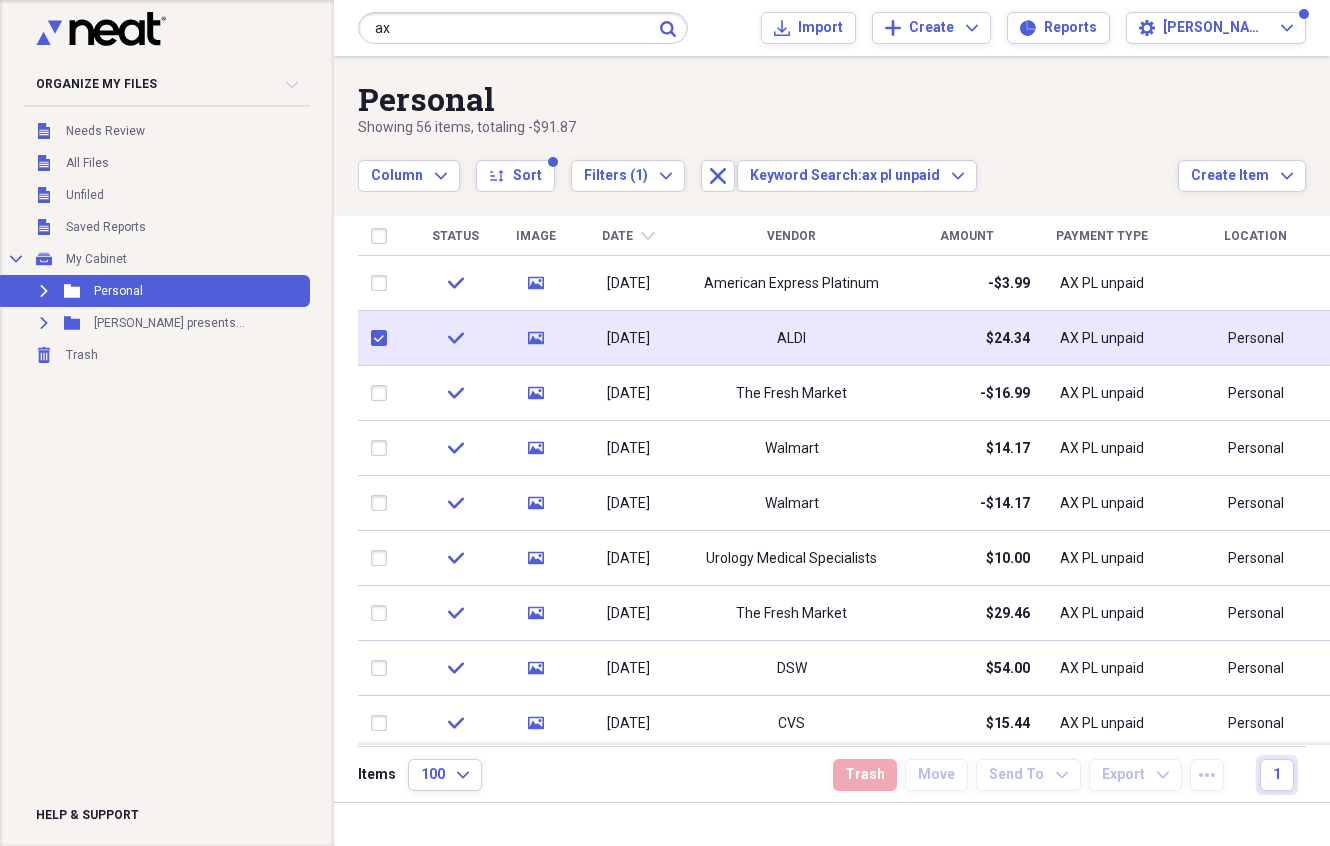 checkbox on "true" 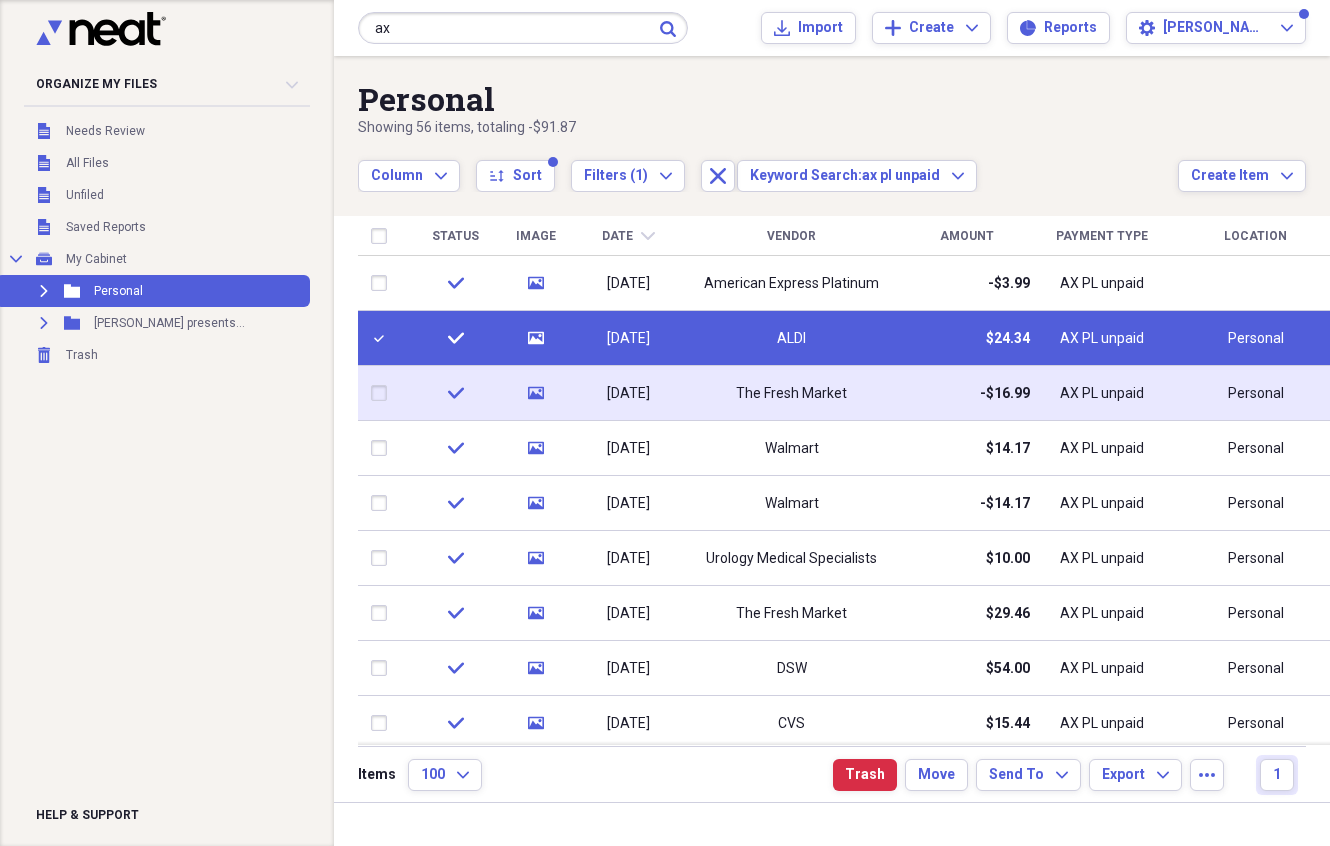 click at bounding box center [383, 393] 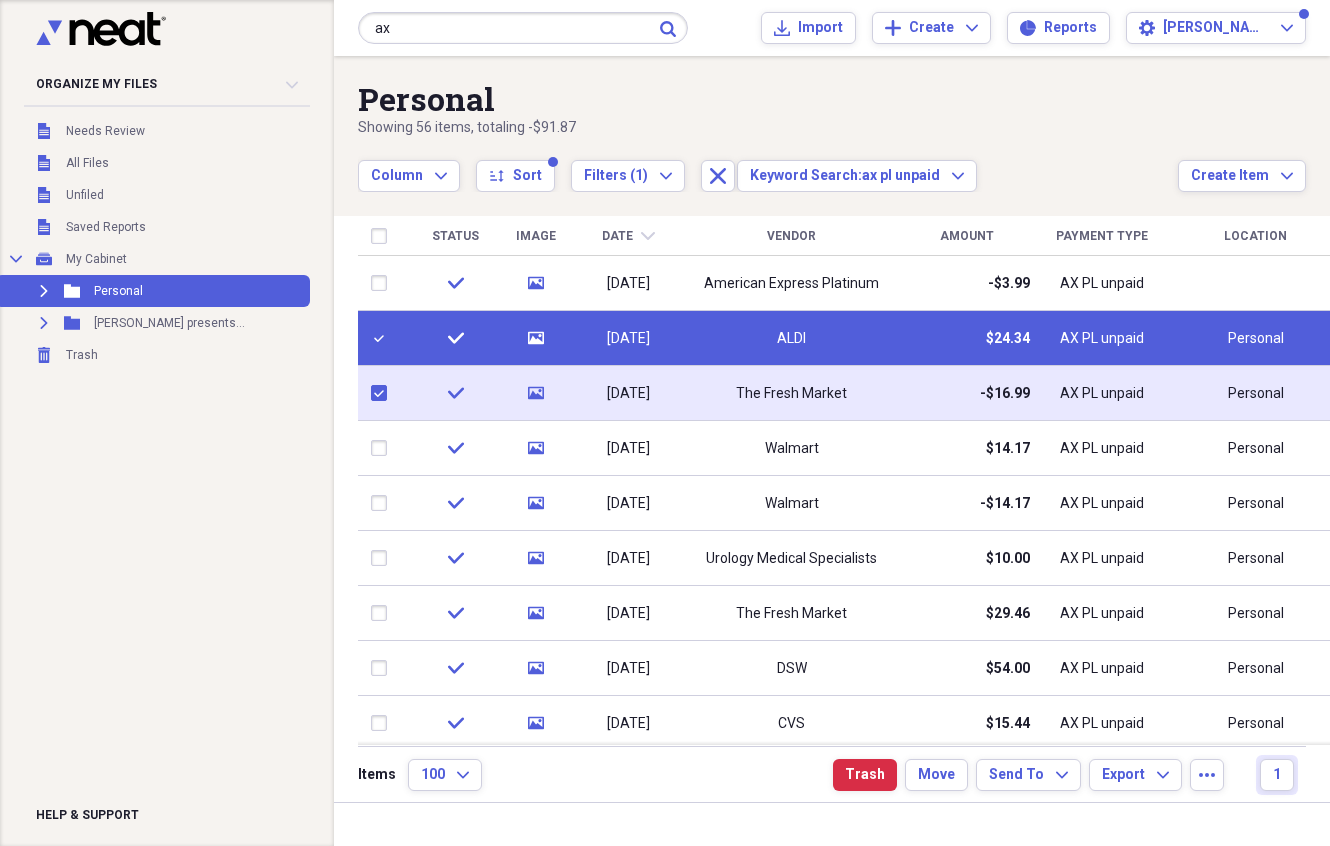 checkbox on "true" 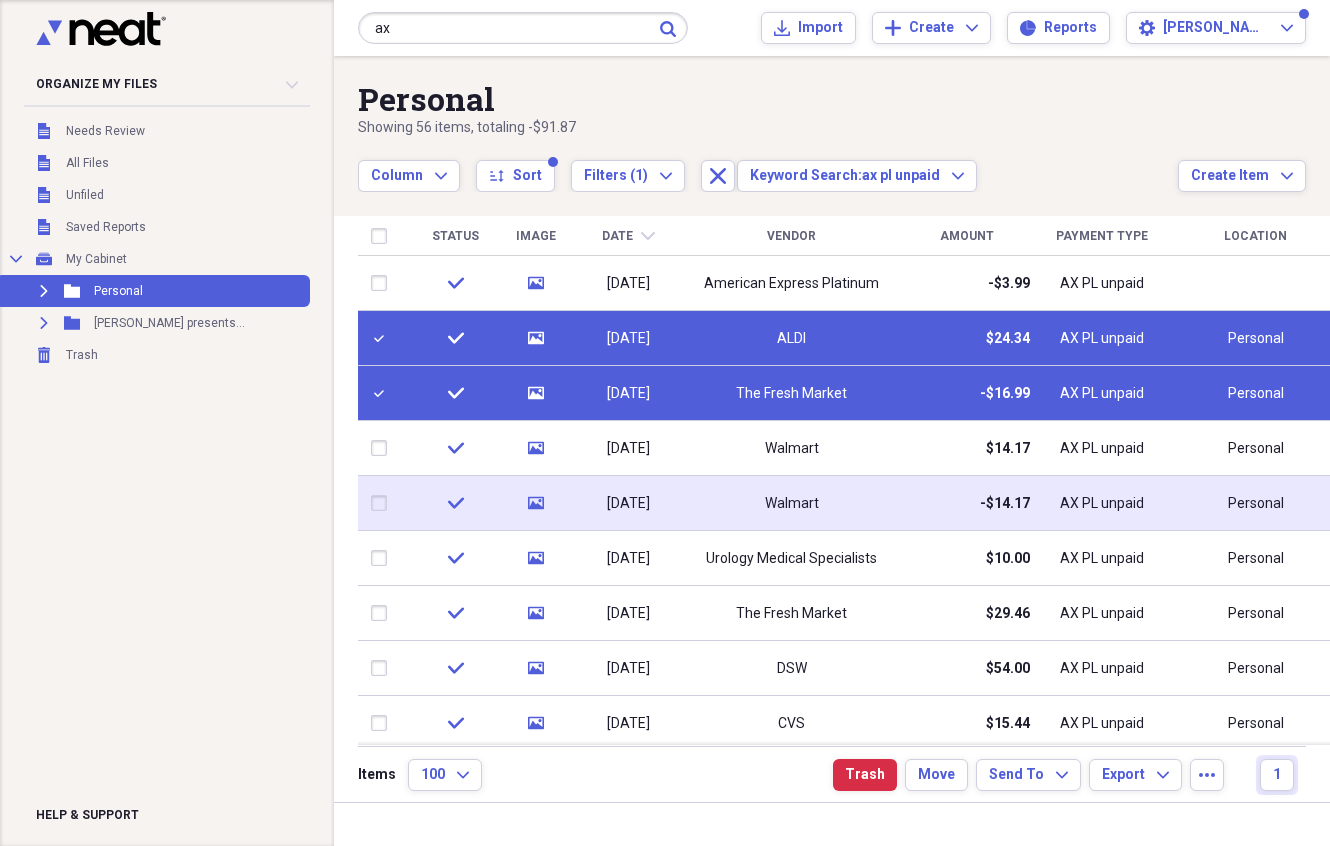 click at bounding box center [383, 503] 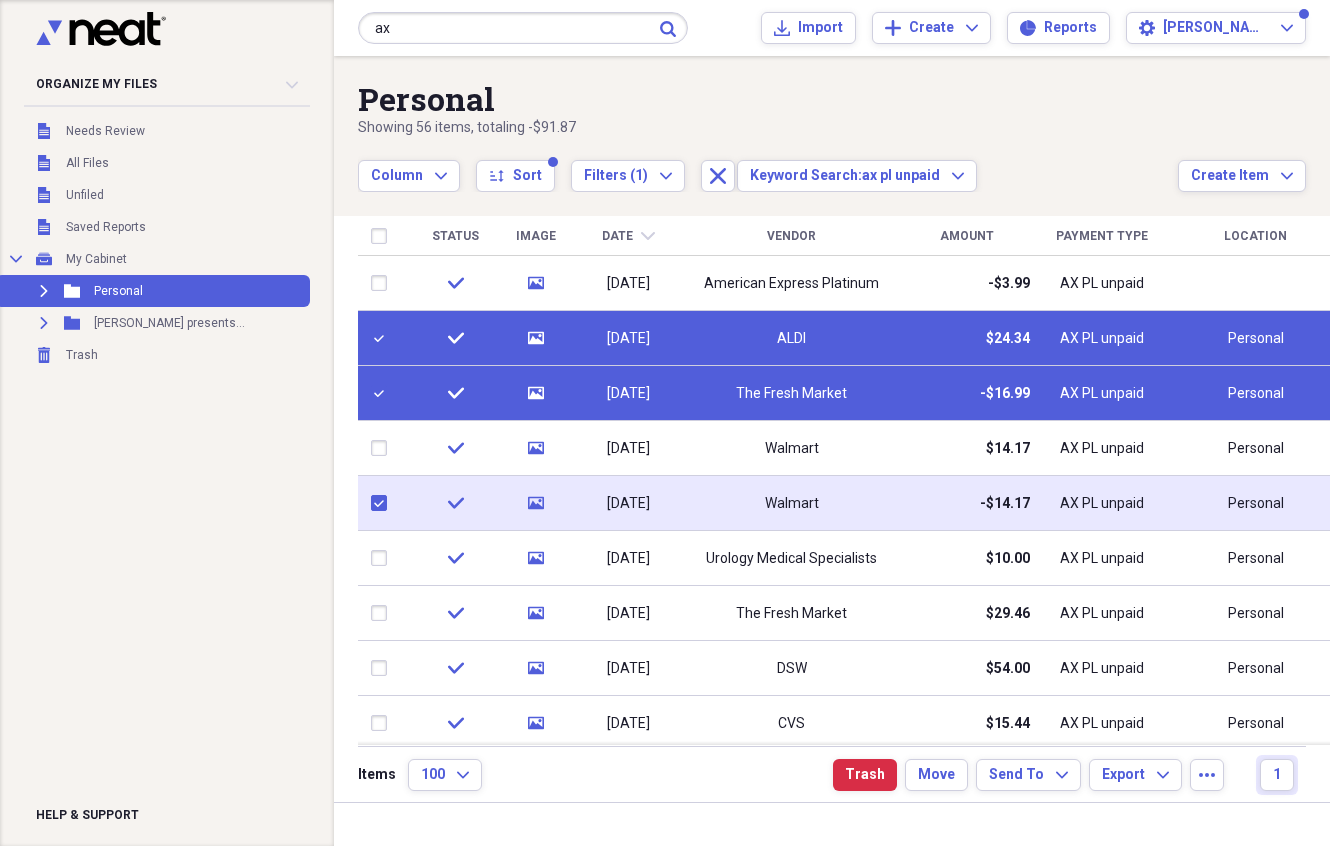checkbox on "true" 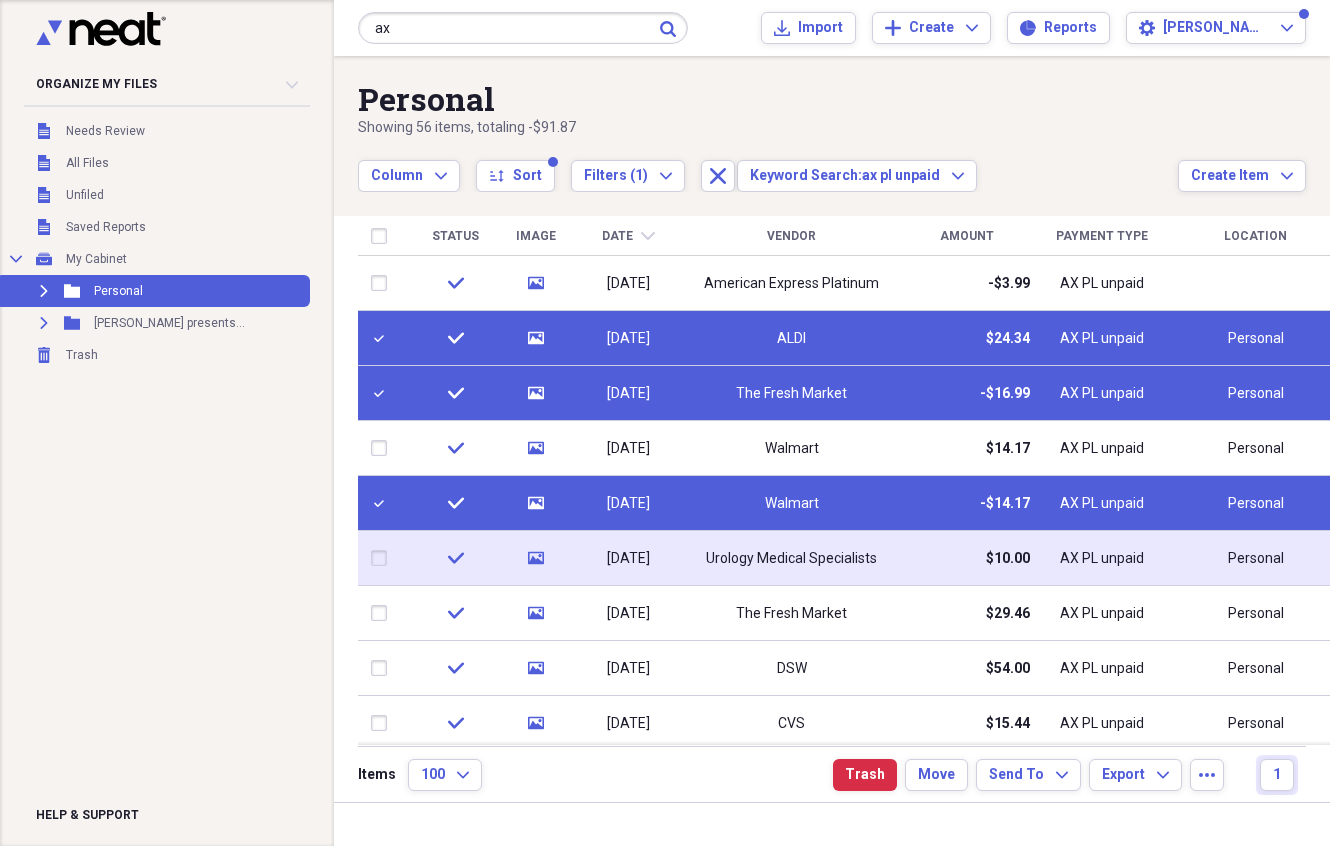 click at bounding box center [383, 558] 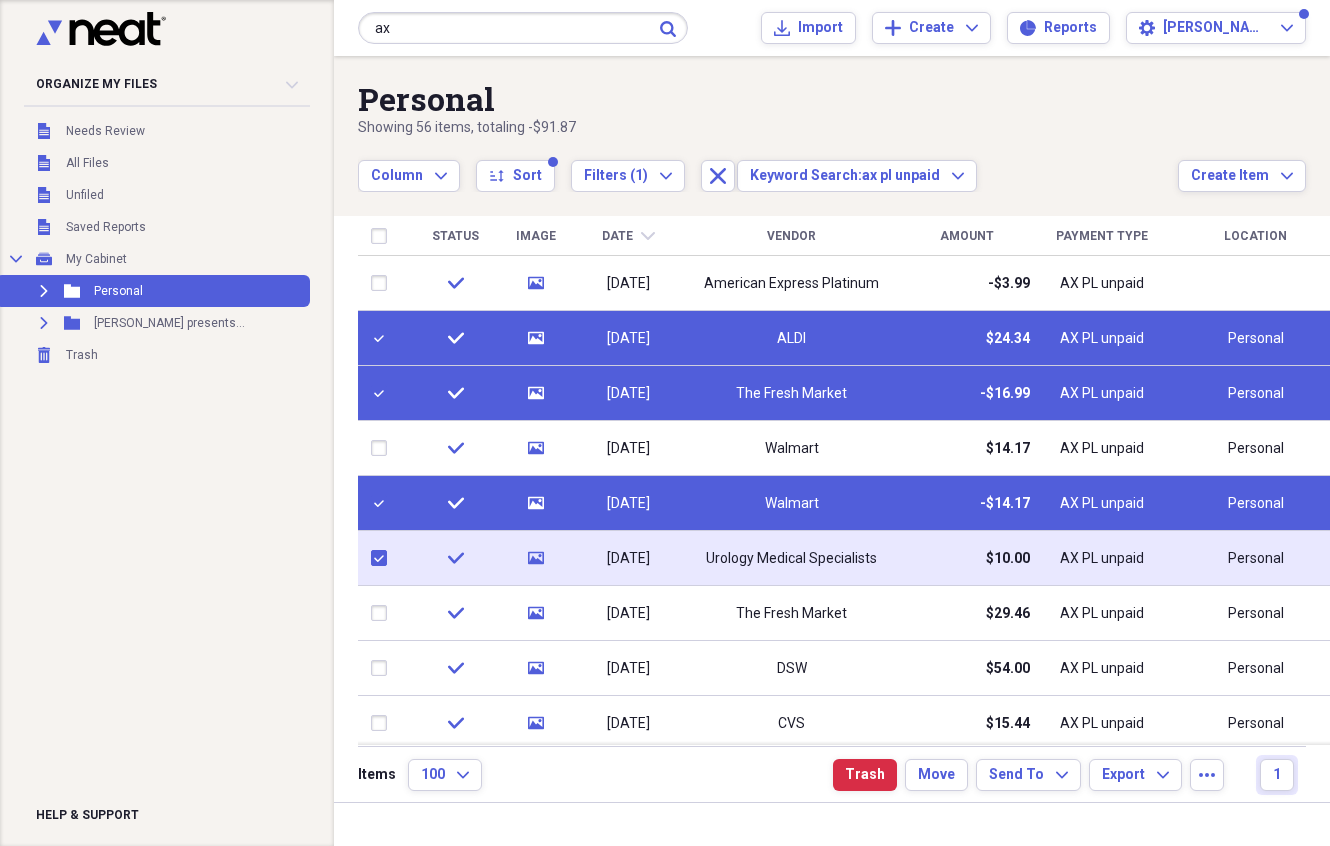 checkbox on "true" 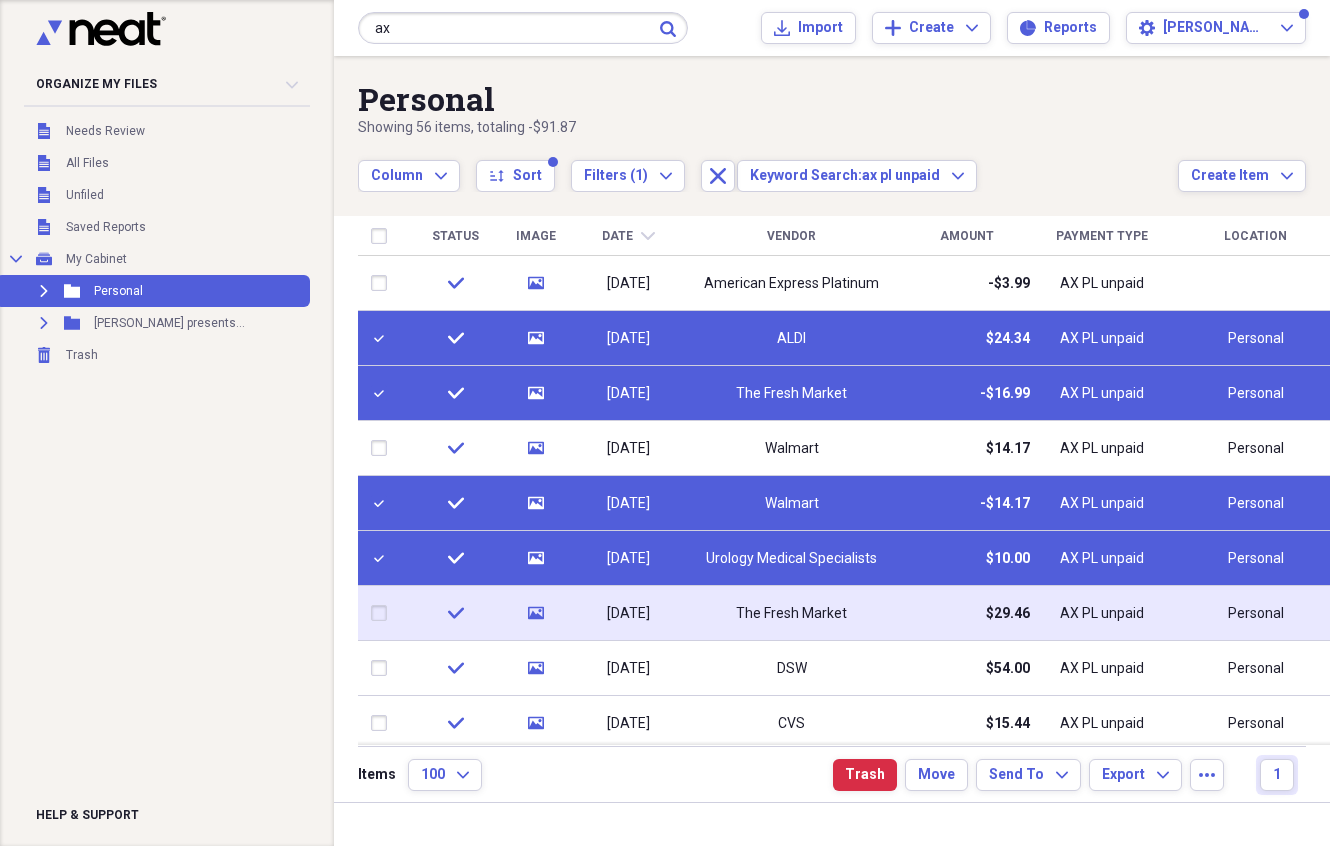 click at bounding box center [383, 613] 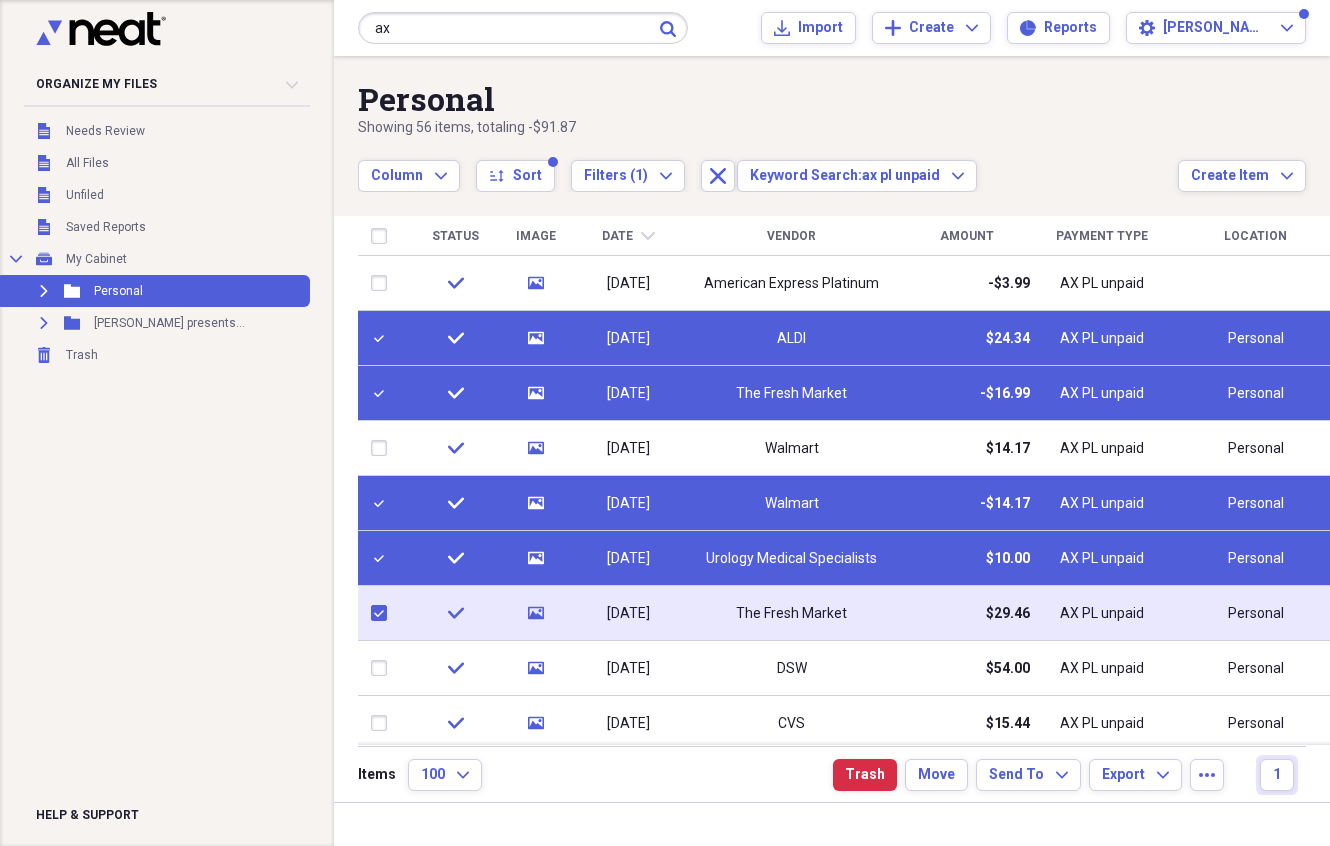 checkbox on "true" 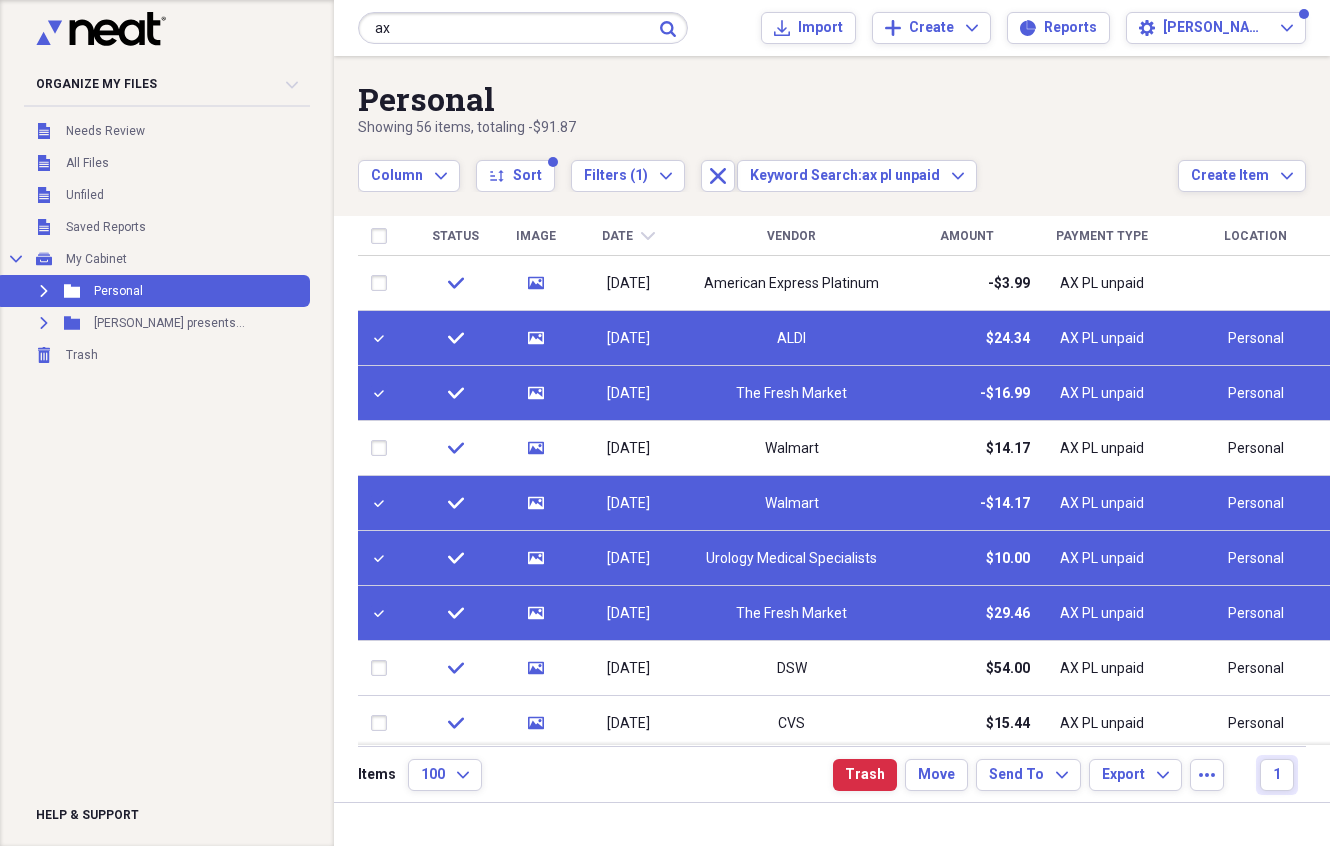 drag, startPoint x: 351, startPoint y: 666, endPoint x: 383, endPoint y: 639, distance: 41.868843 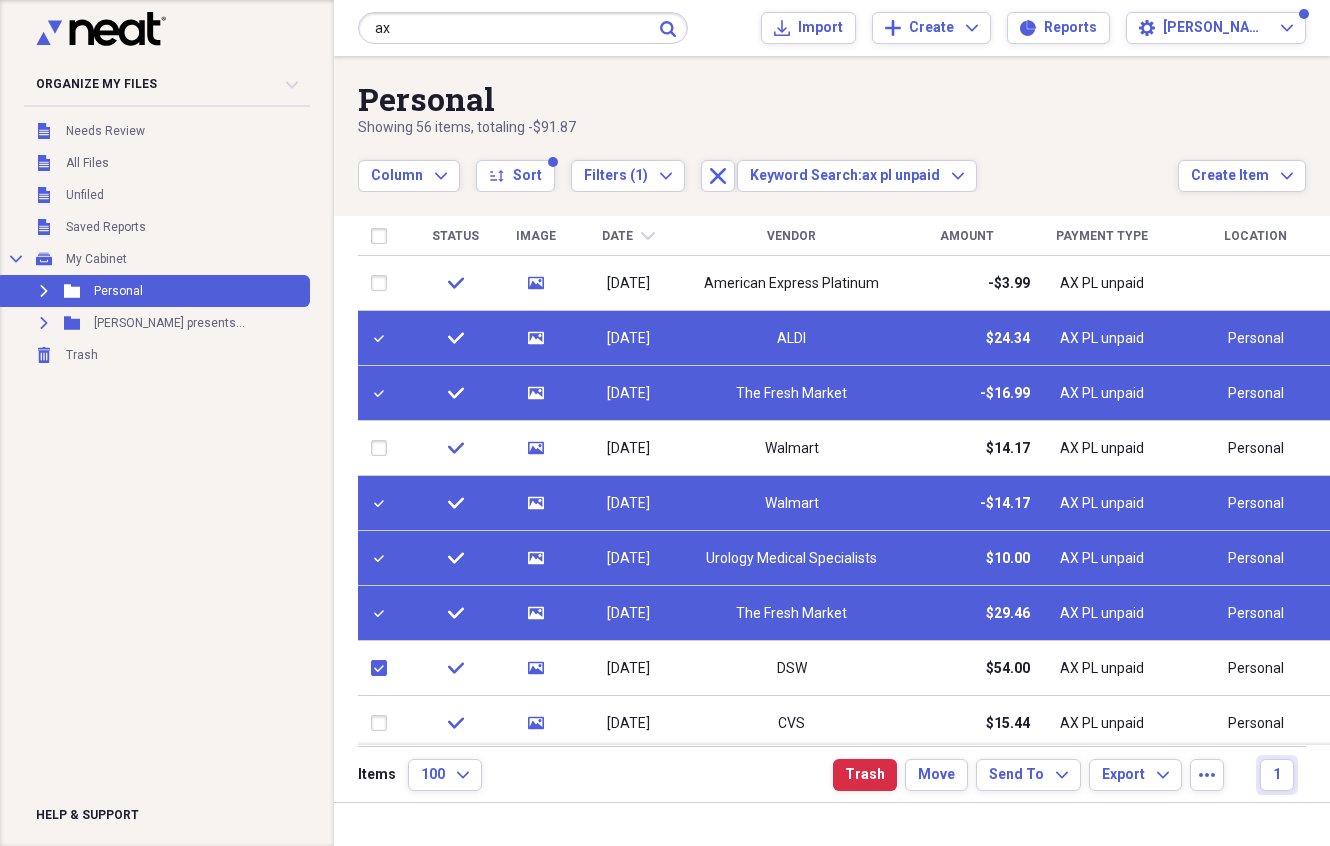 checkbox on "true" 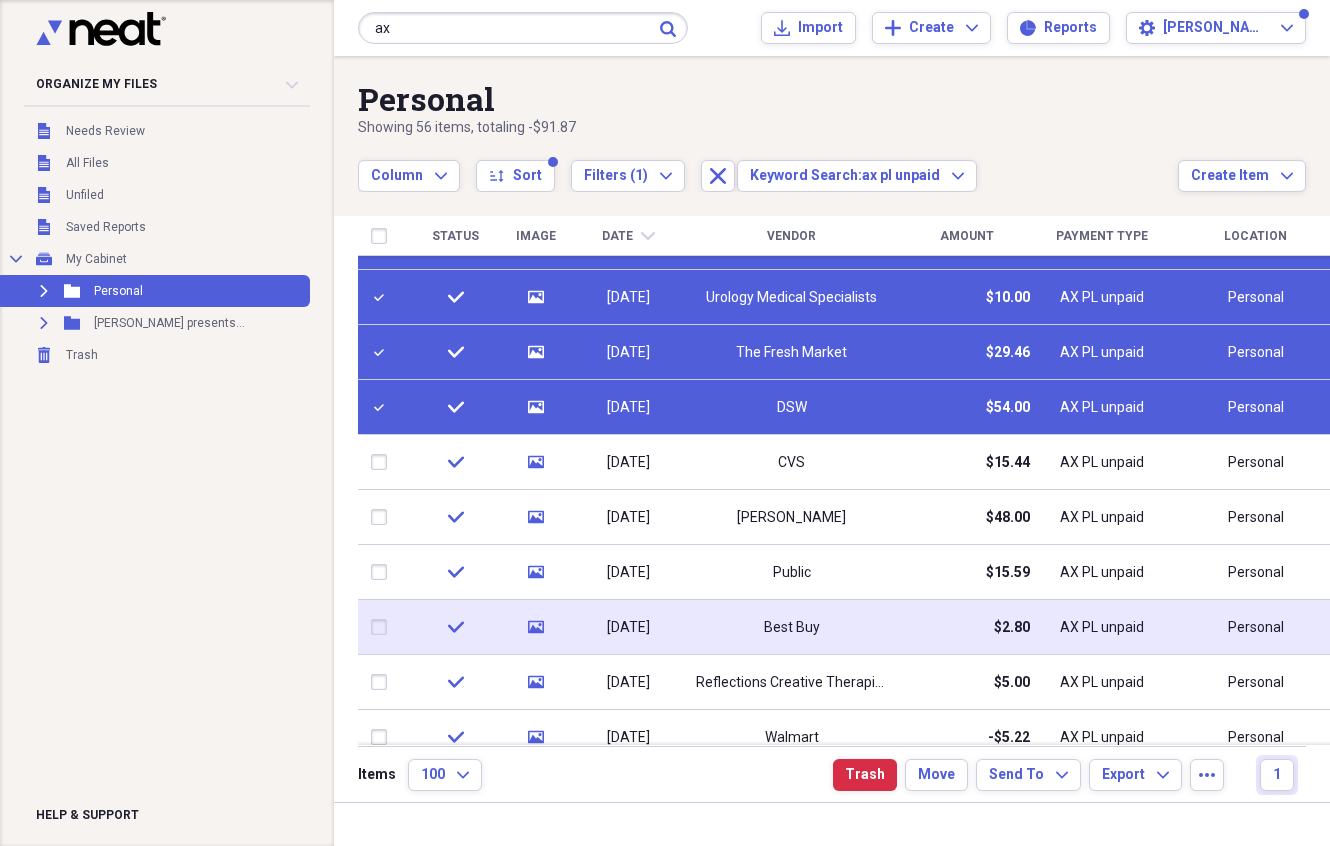click at bounding box center (383, 627) 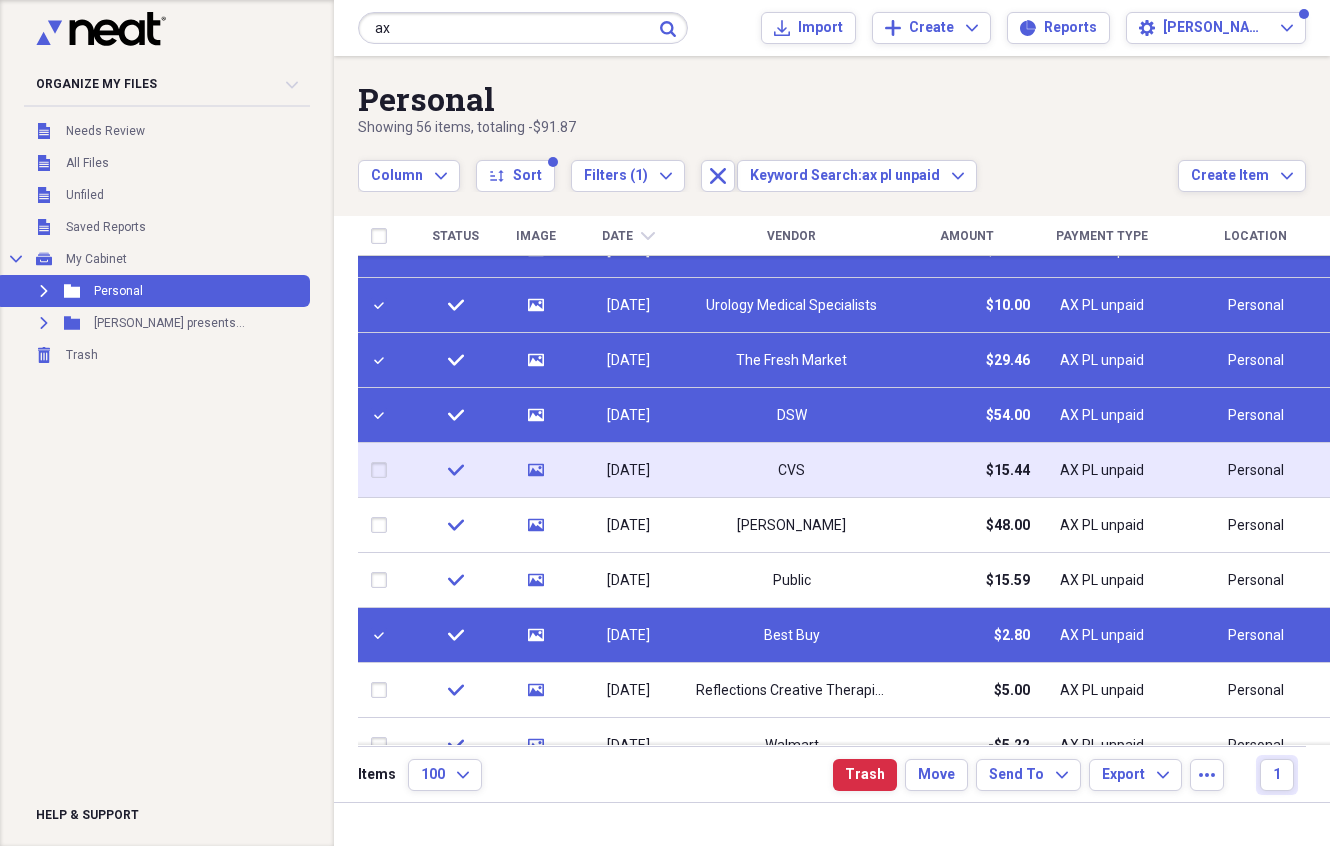 click at bounding box center [383, 470] 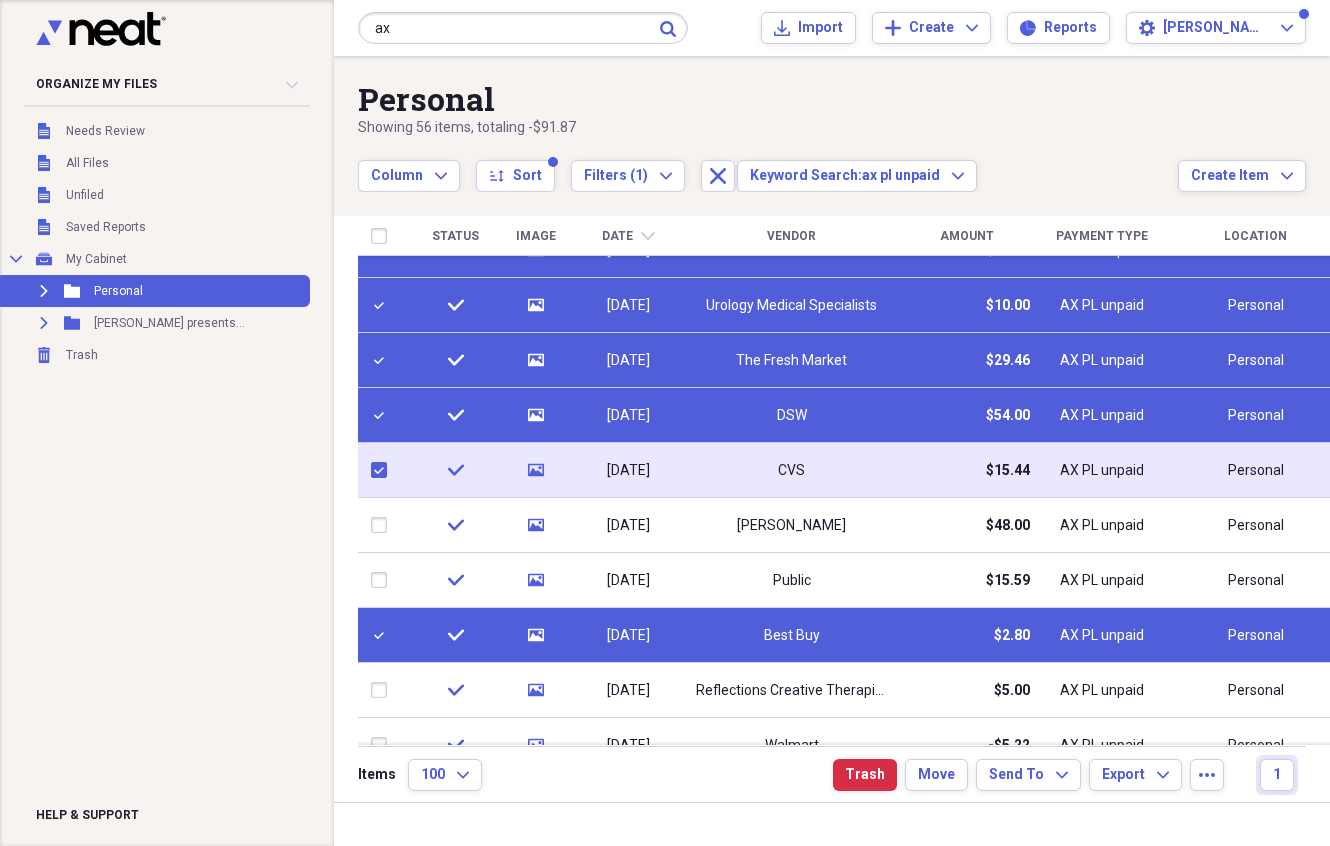 checkbox on "true" 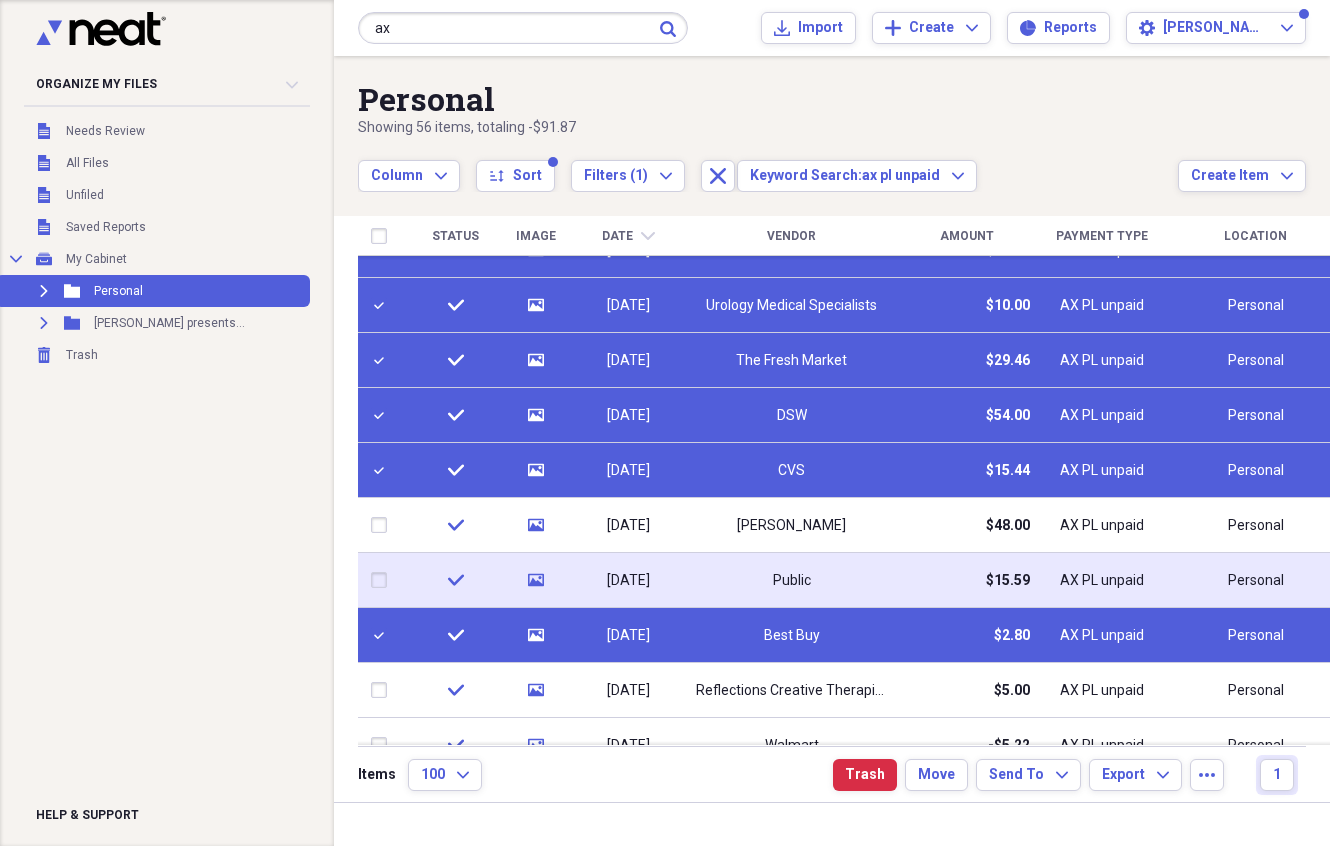 click on "[DATE]" at bounding box center [628, 580] 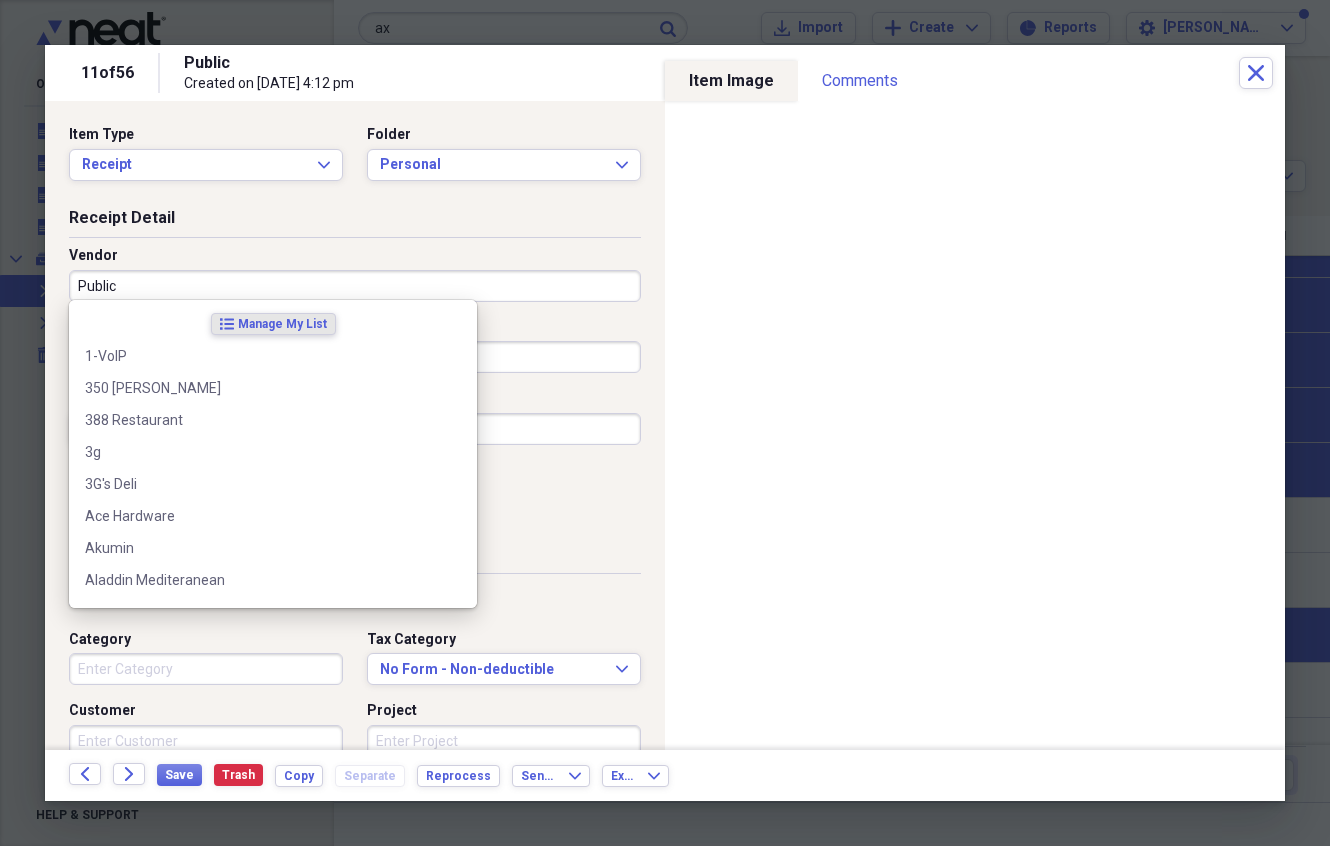 click on "Public" at bounding box center [355, 286] 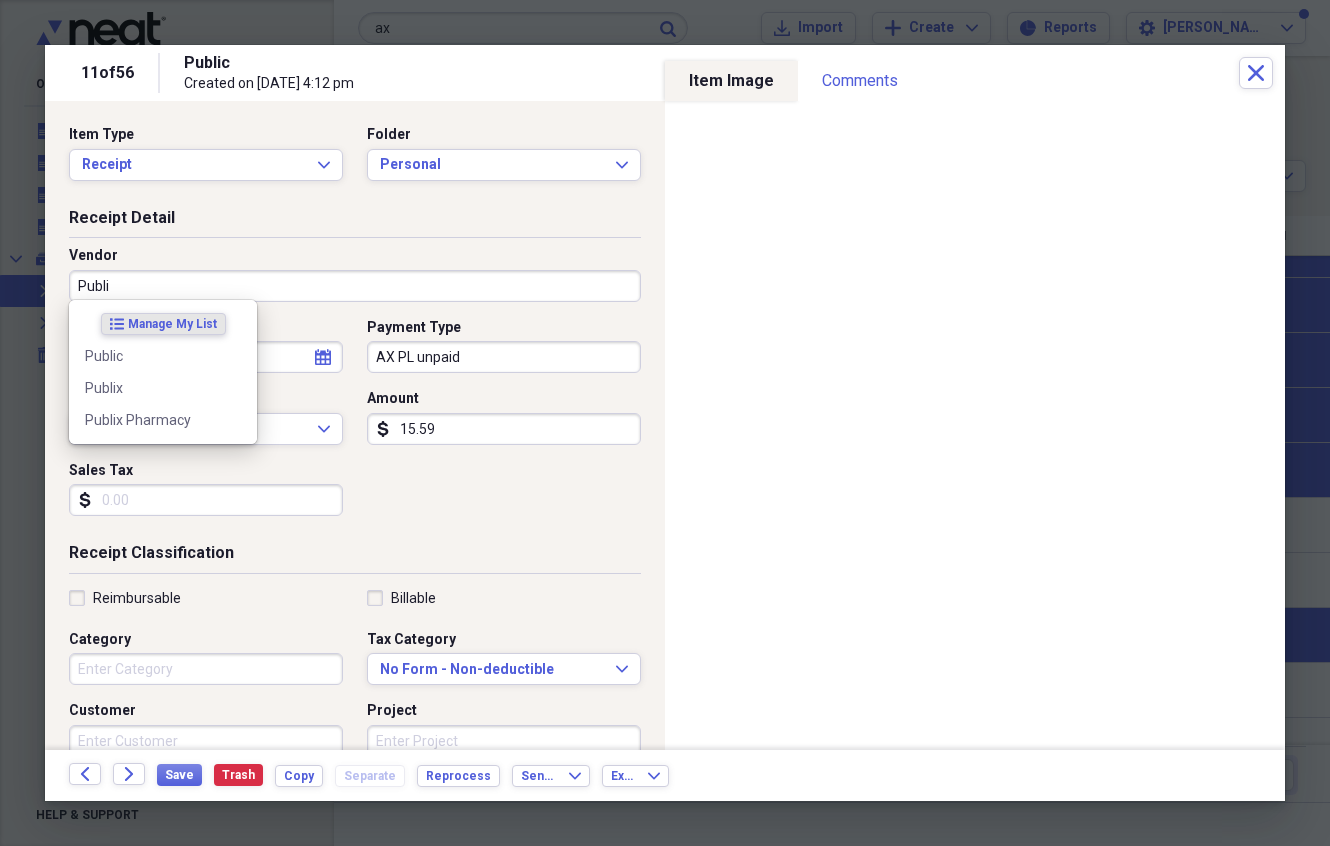 type on "Publix" 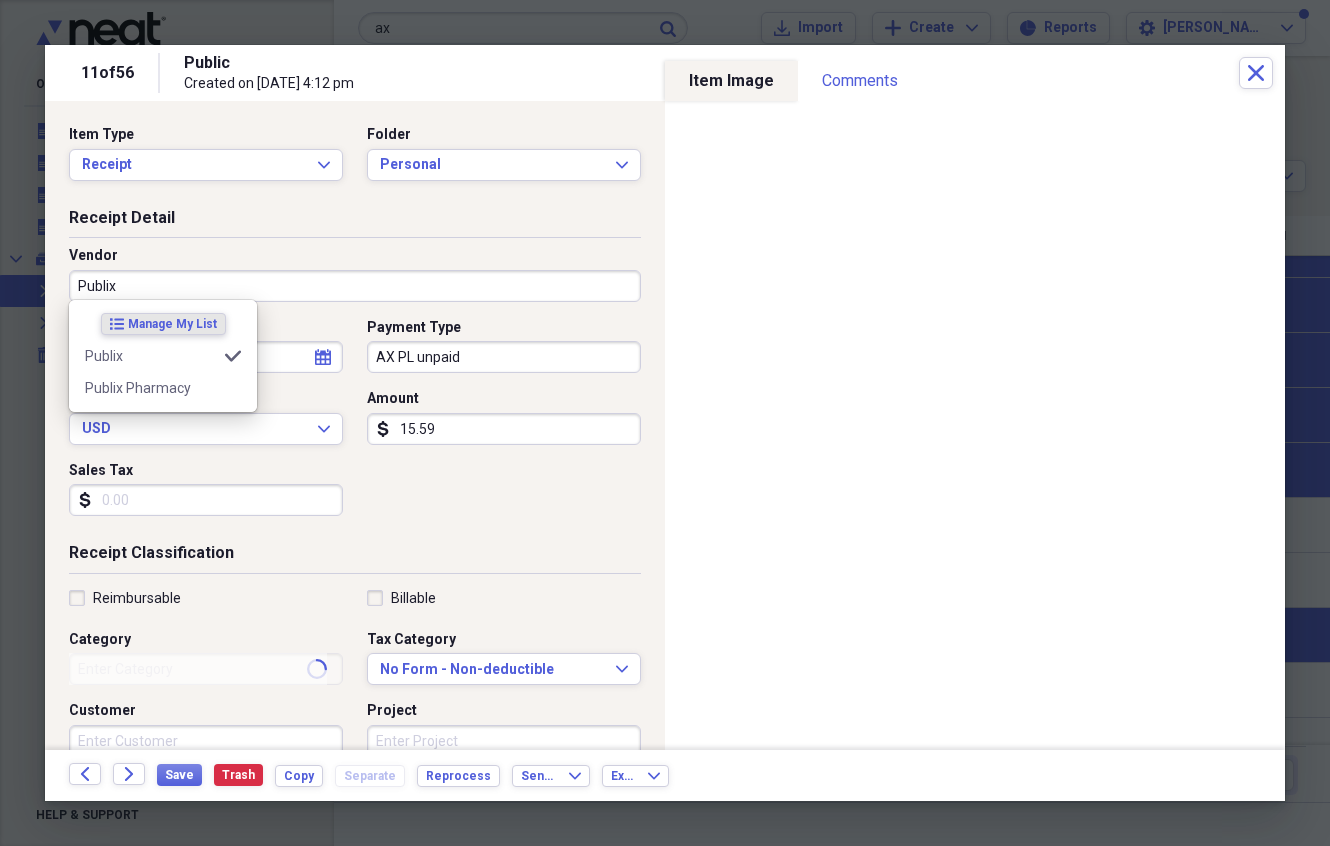 type on "General Retail" 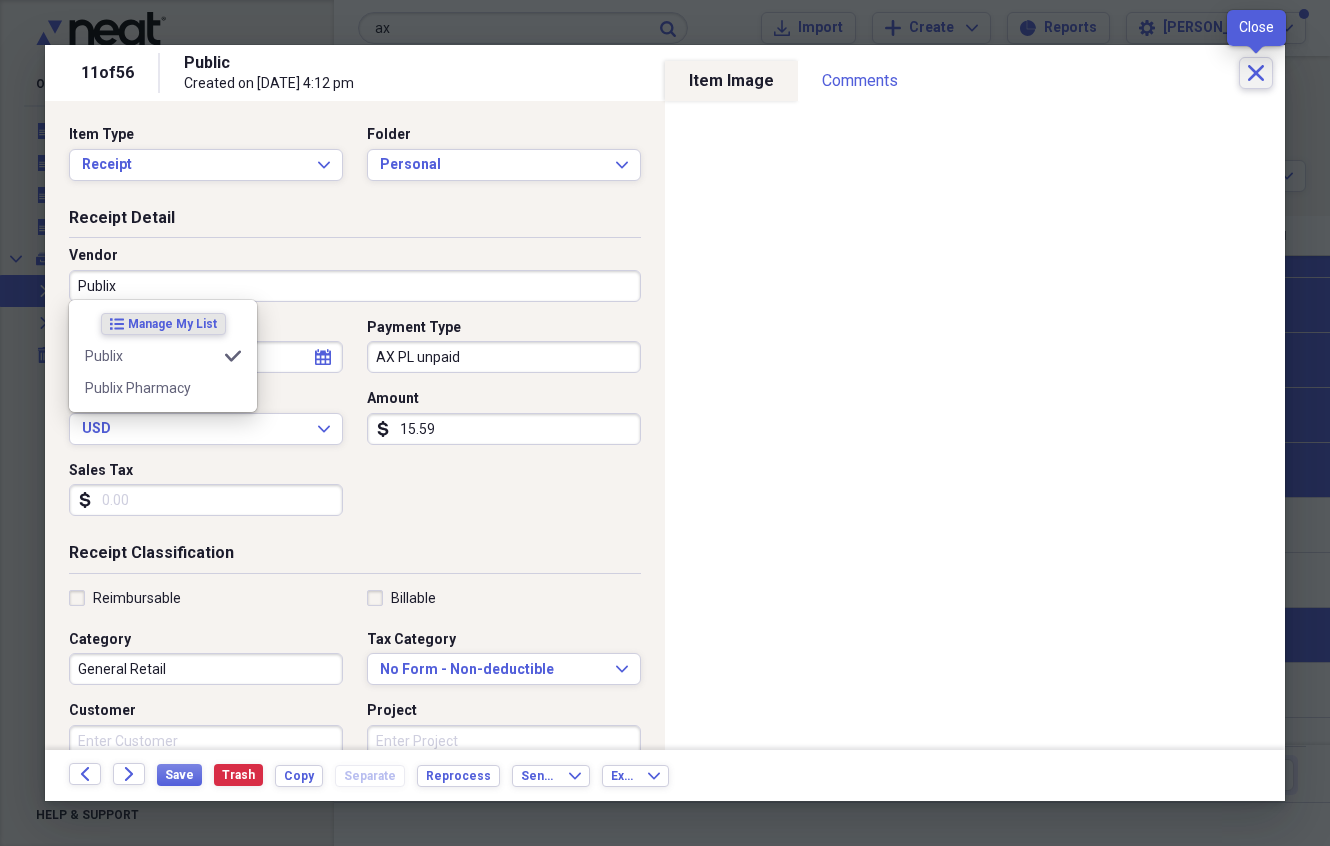 type on "Publix" 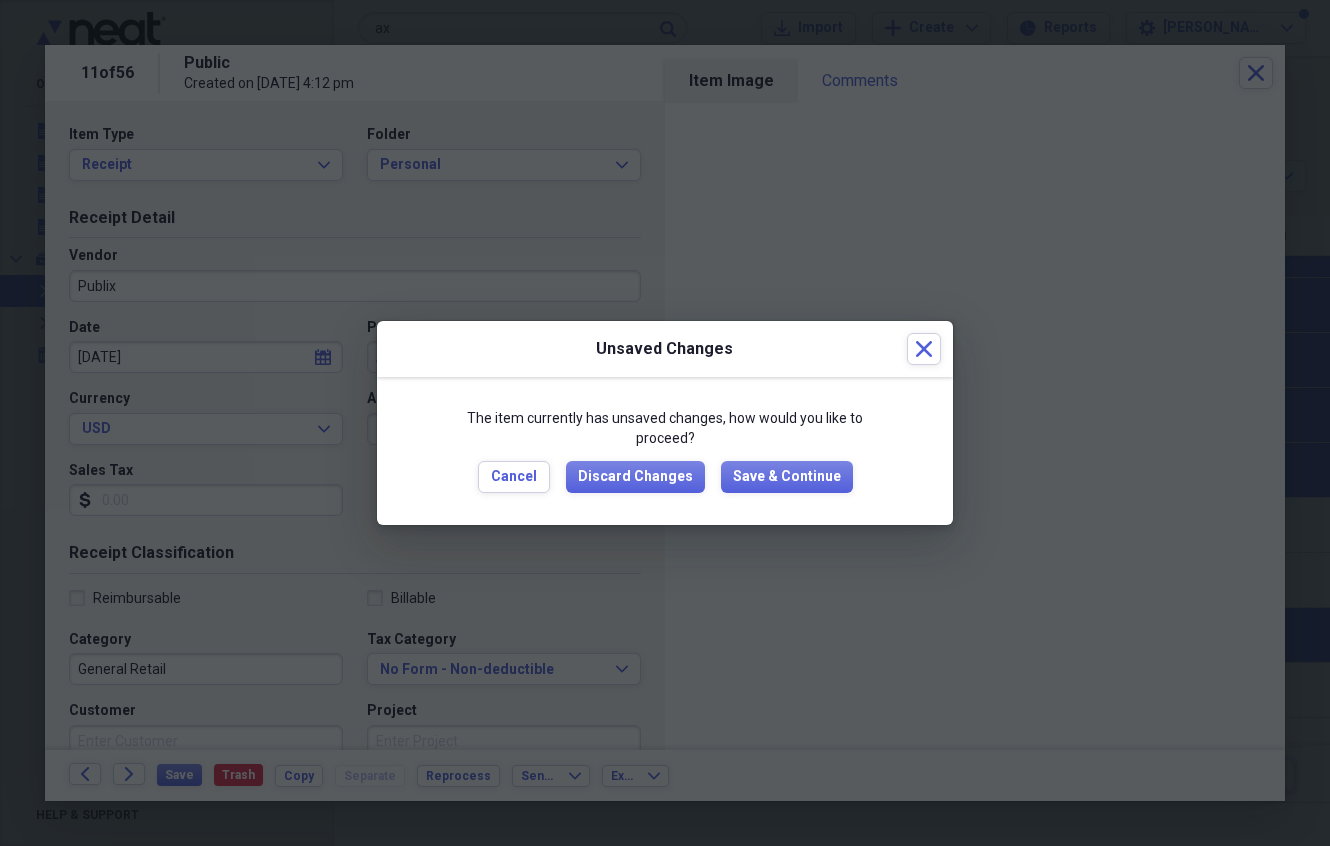 drag, startPoint x: 814, startPoint y: 478, endPoint x: 1057, endPoint y: 398, distance: 255.83002 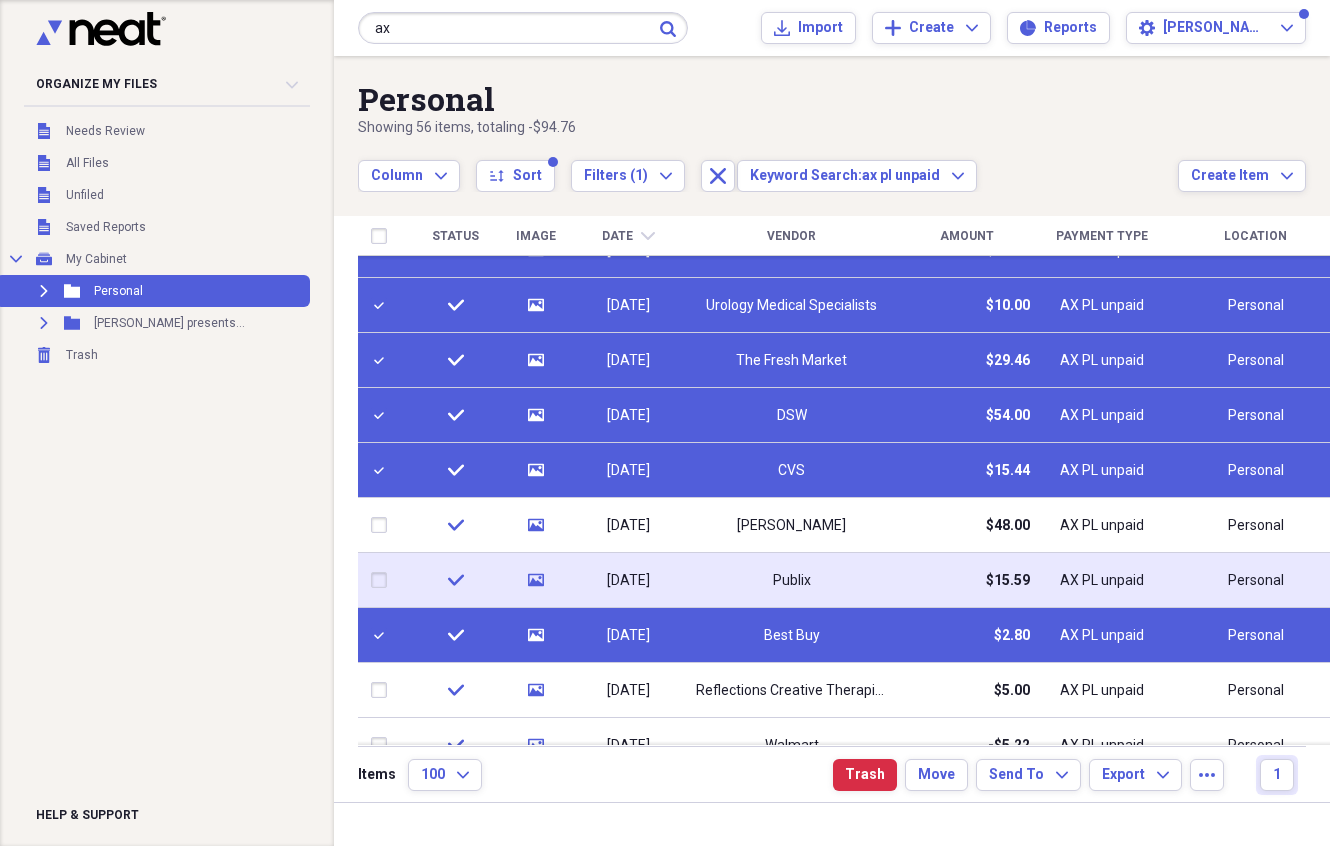 click at bounding box center (383, 580) 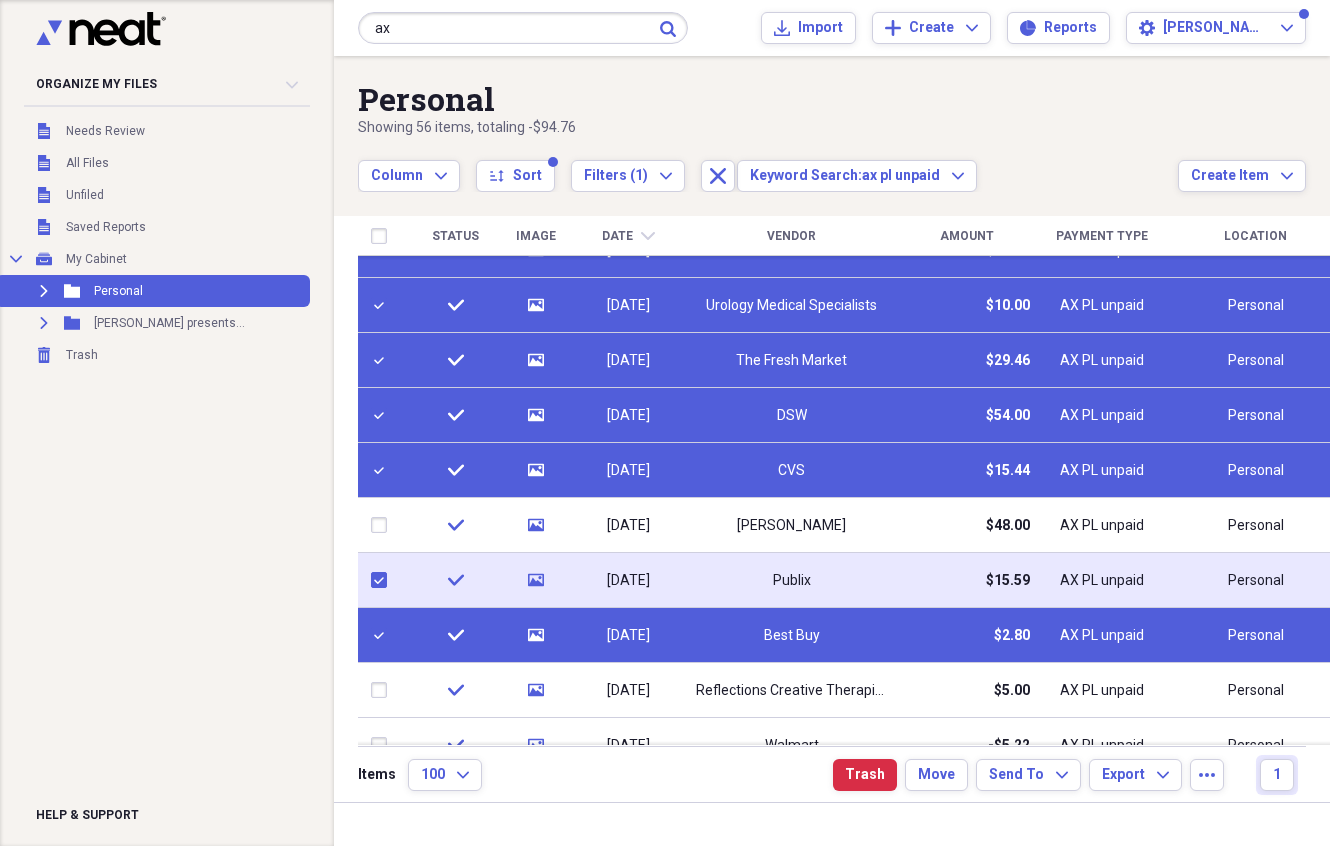 checkbox on "true" 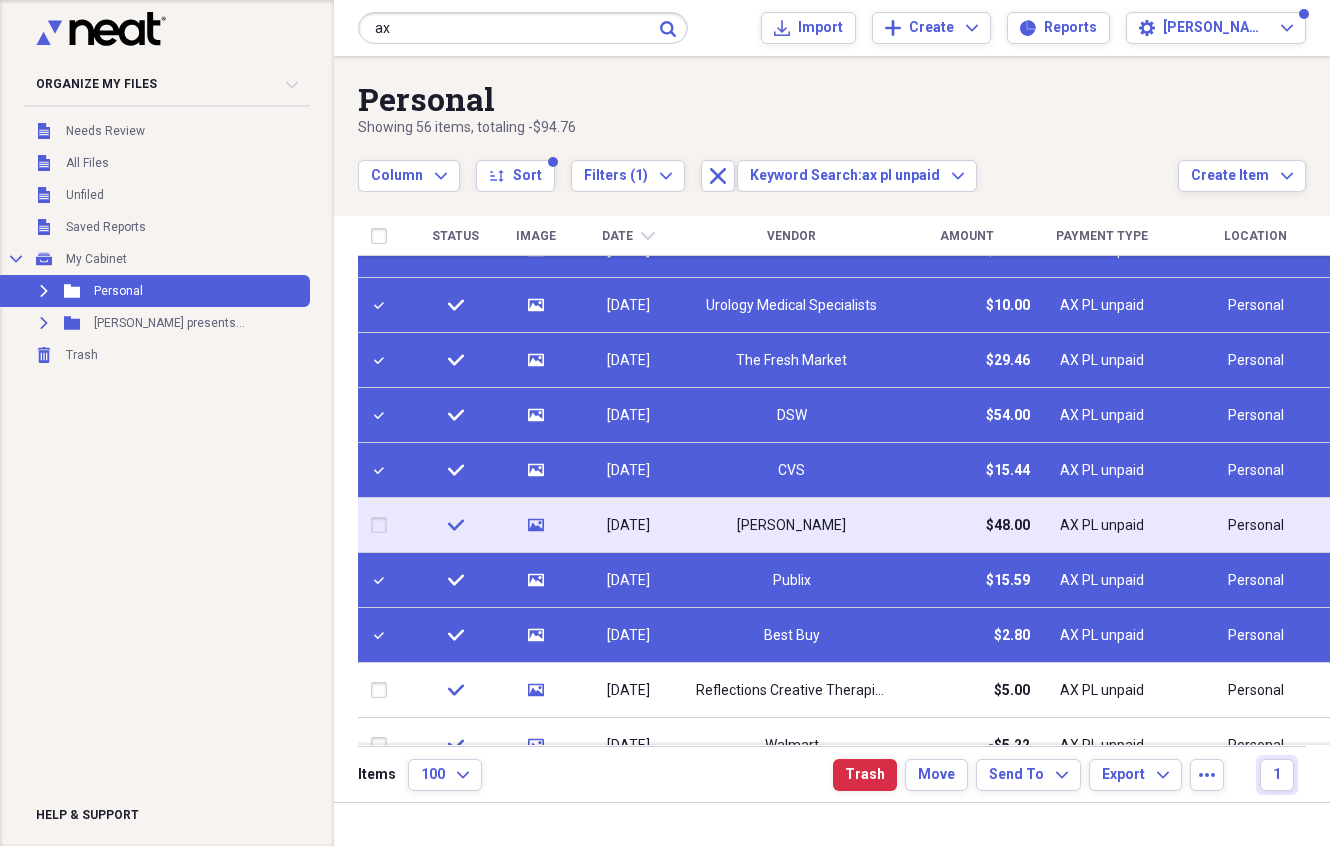 click on "[DATE]" at bounding box center (628, 526) 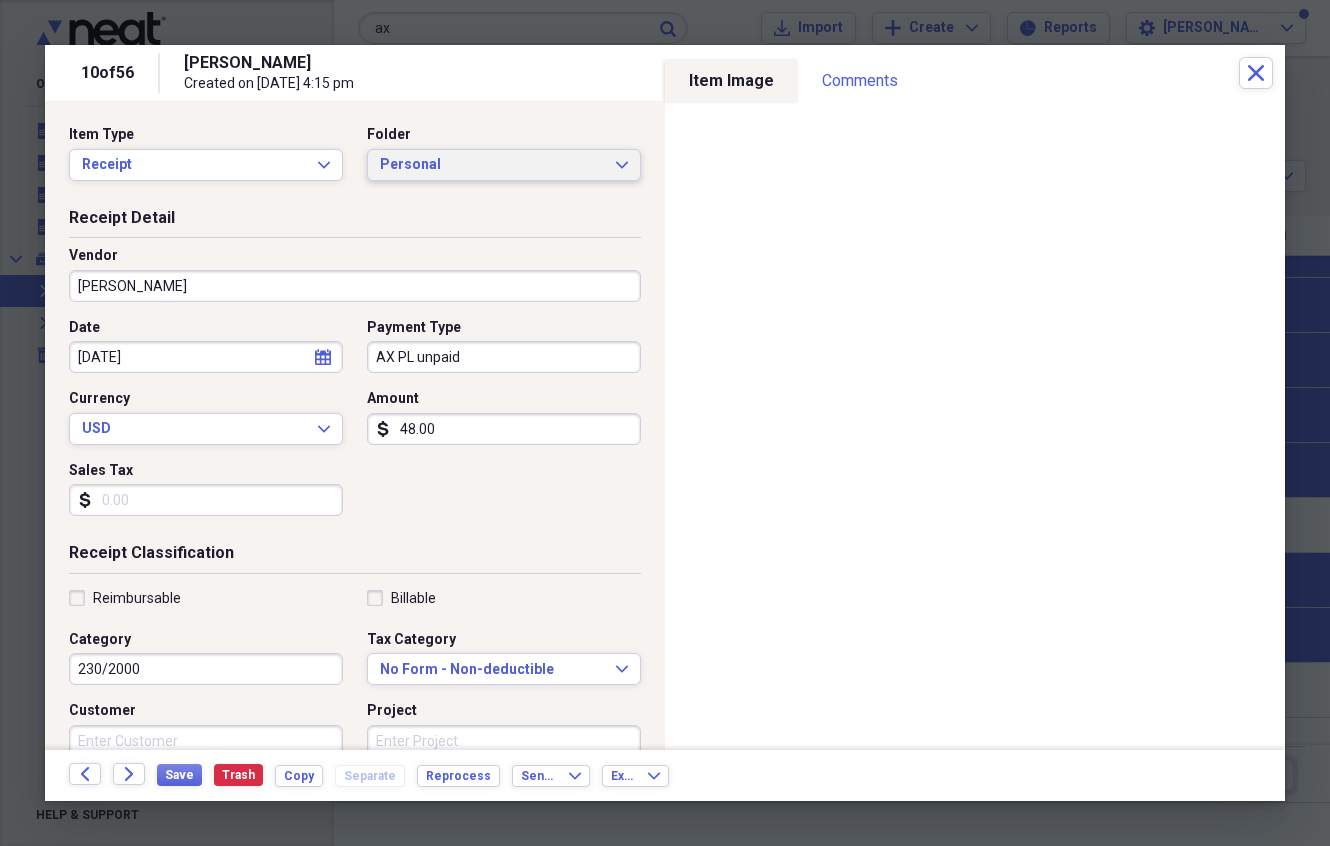 click on "Personal" at bounding box center (492, 165) 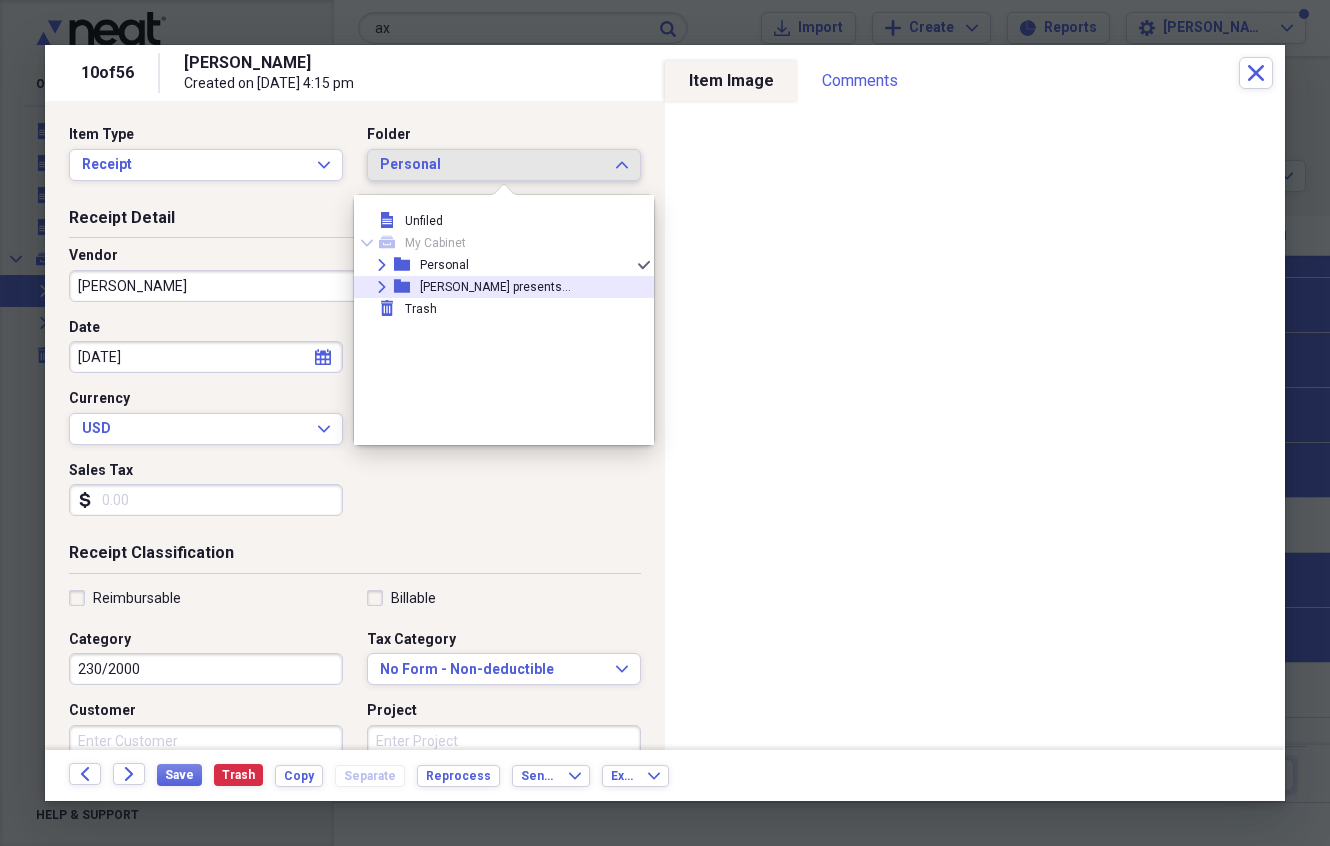click on "[PERSON_NAME] presents..." at bounding box center (495, 287) 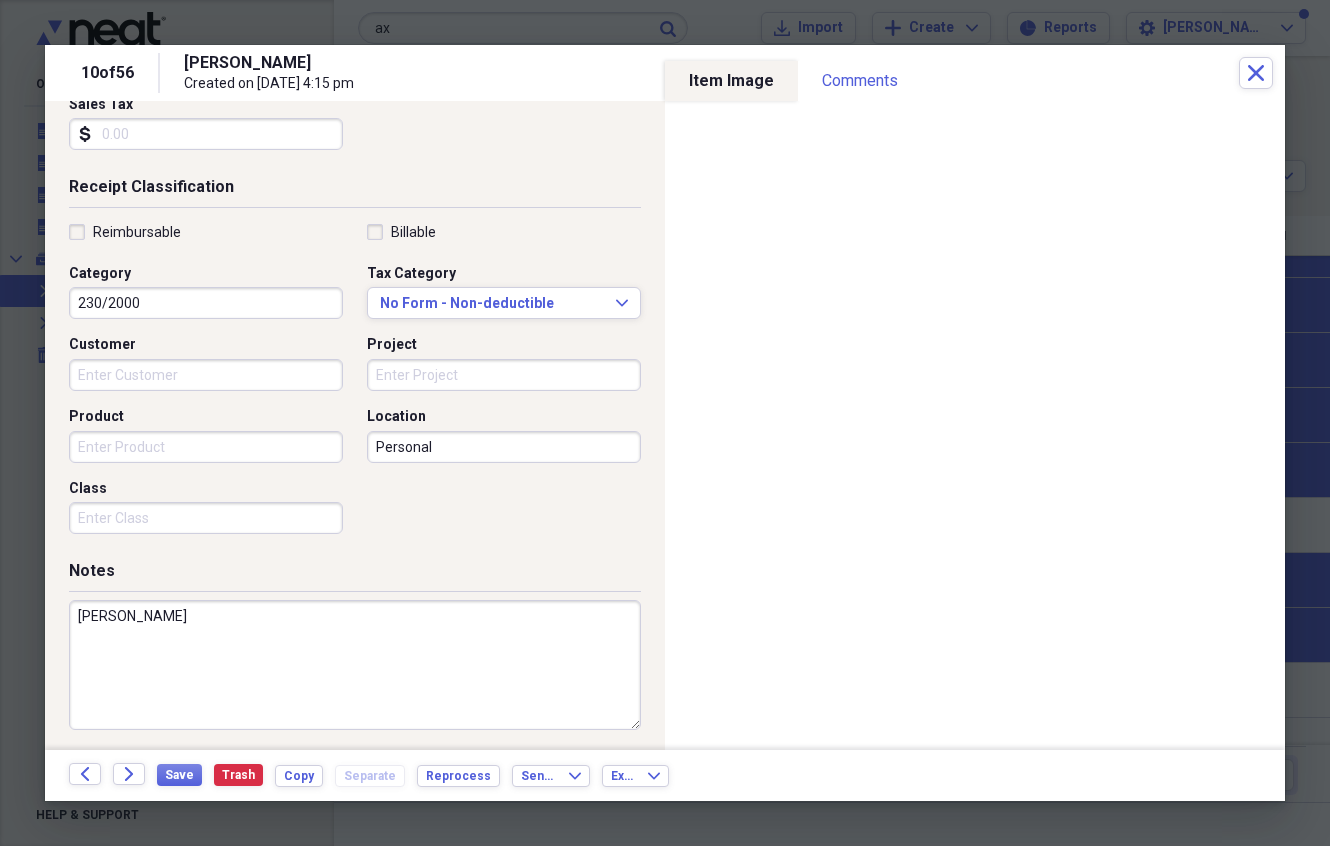 scroll, scrollTop: 365, scrollLeft: 0, axis: vertical 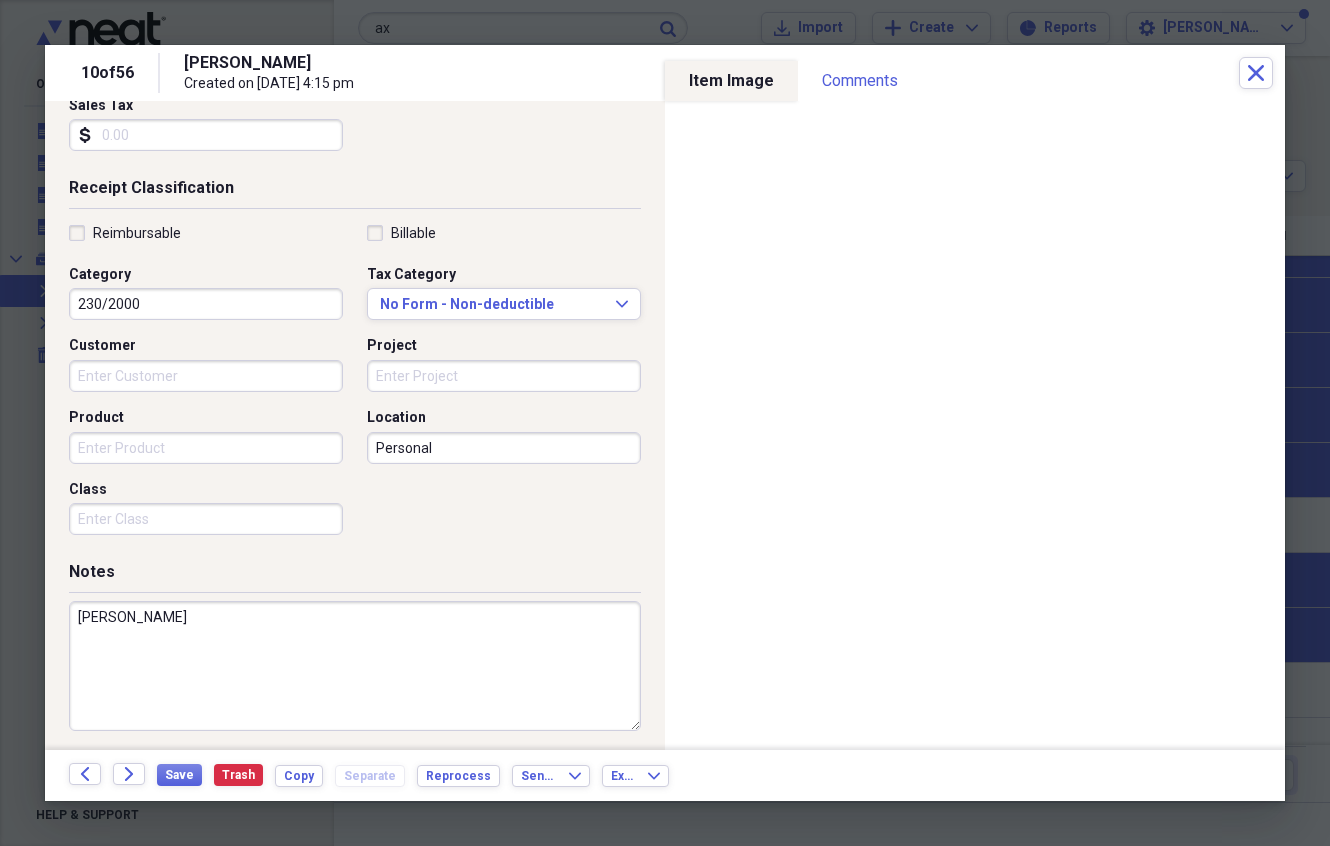 click on "Personal" at bounding box center [504, 448] 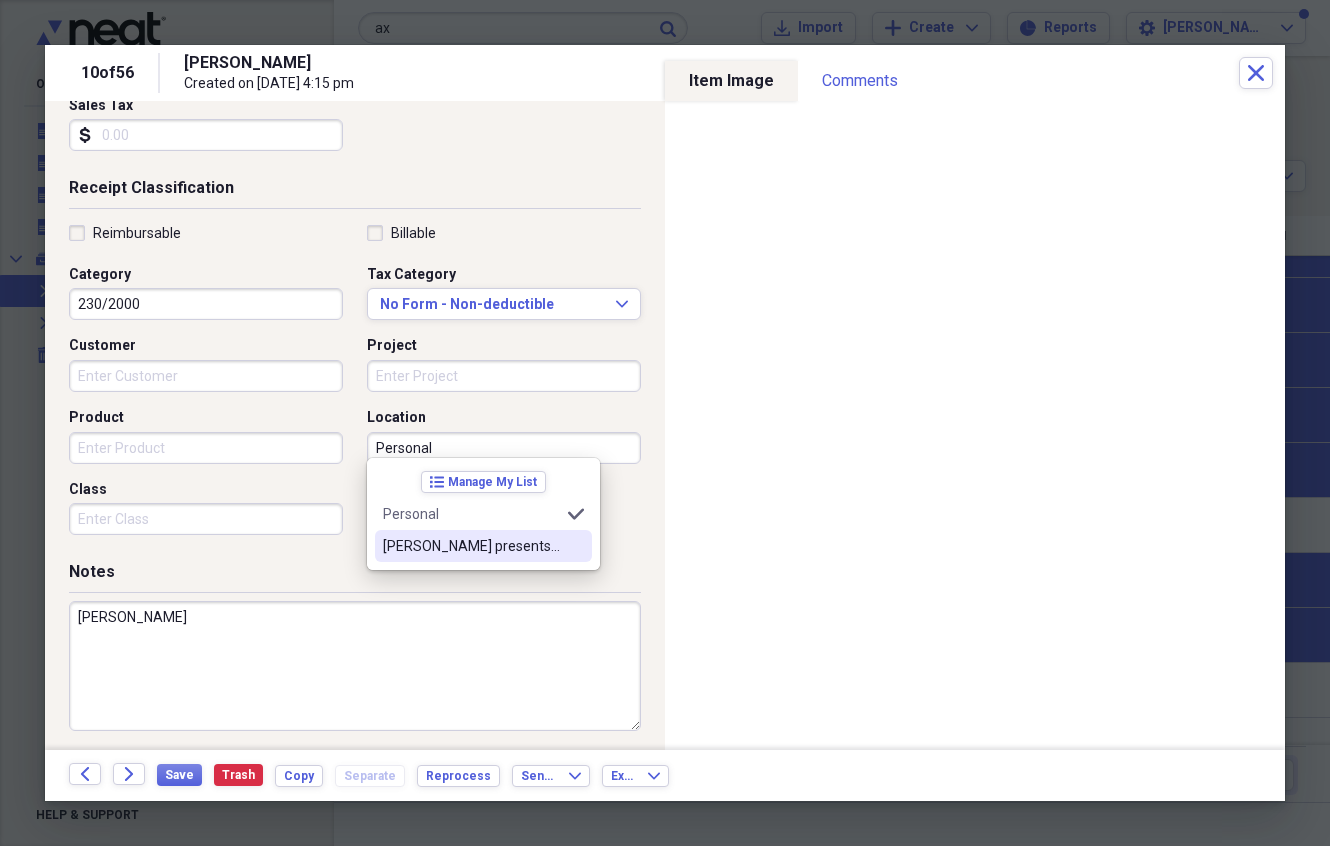 click on "[PERSON_NAME] presents..." at bounding box center [471, 546] 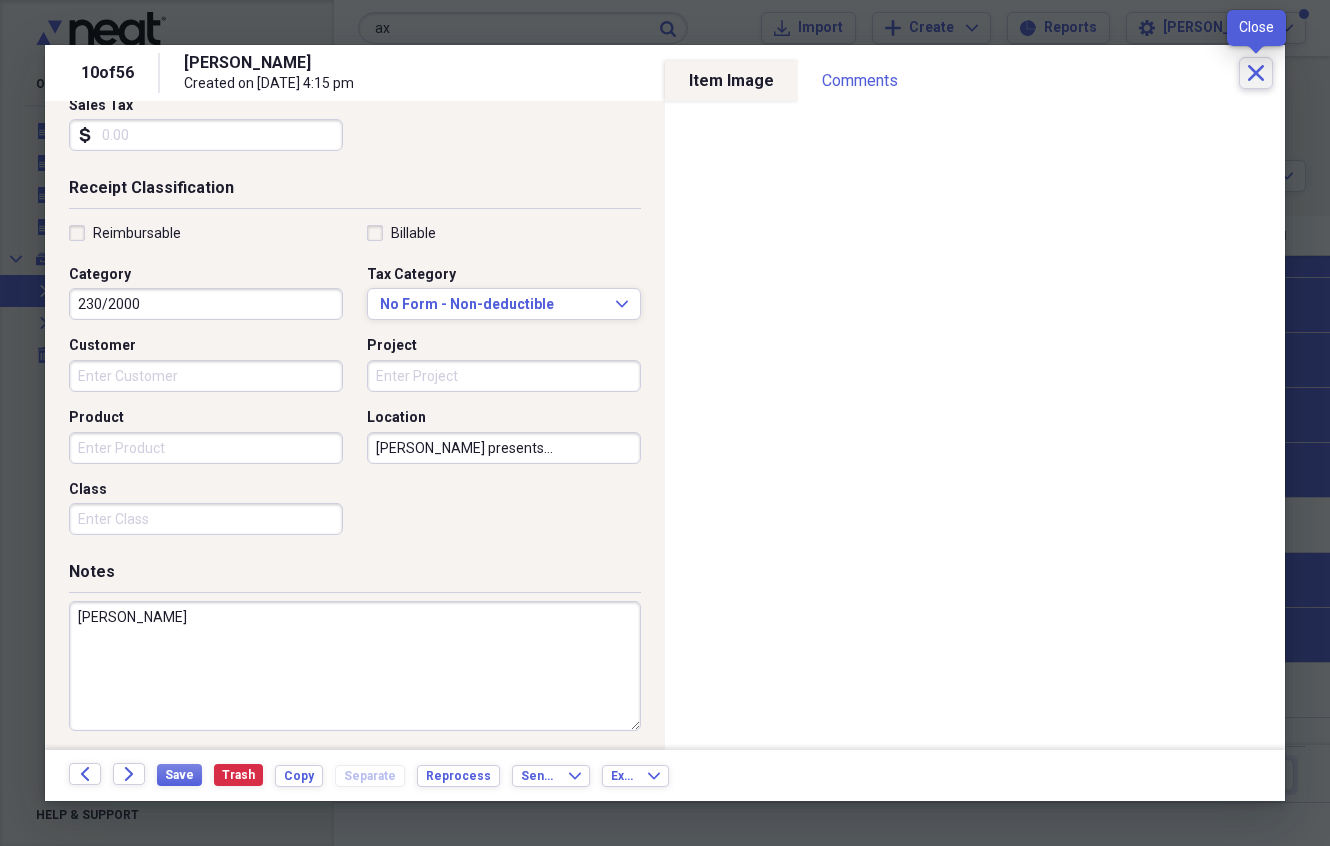 click on "Close" 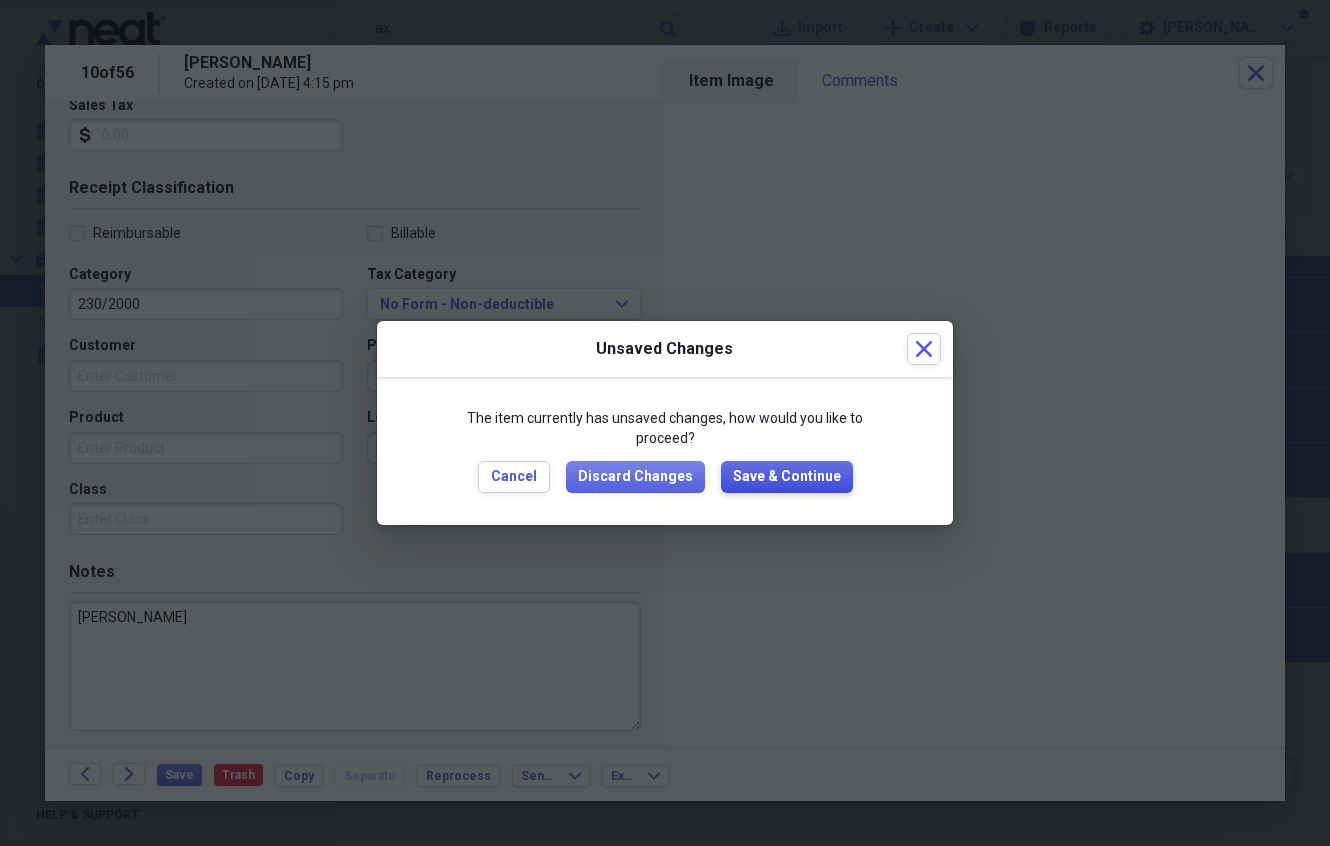 click on "Save & Continue" at bounding box center [787, 477] 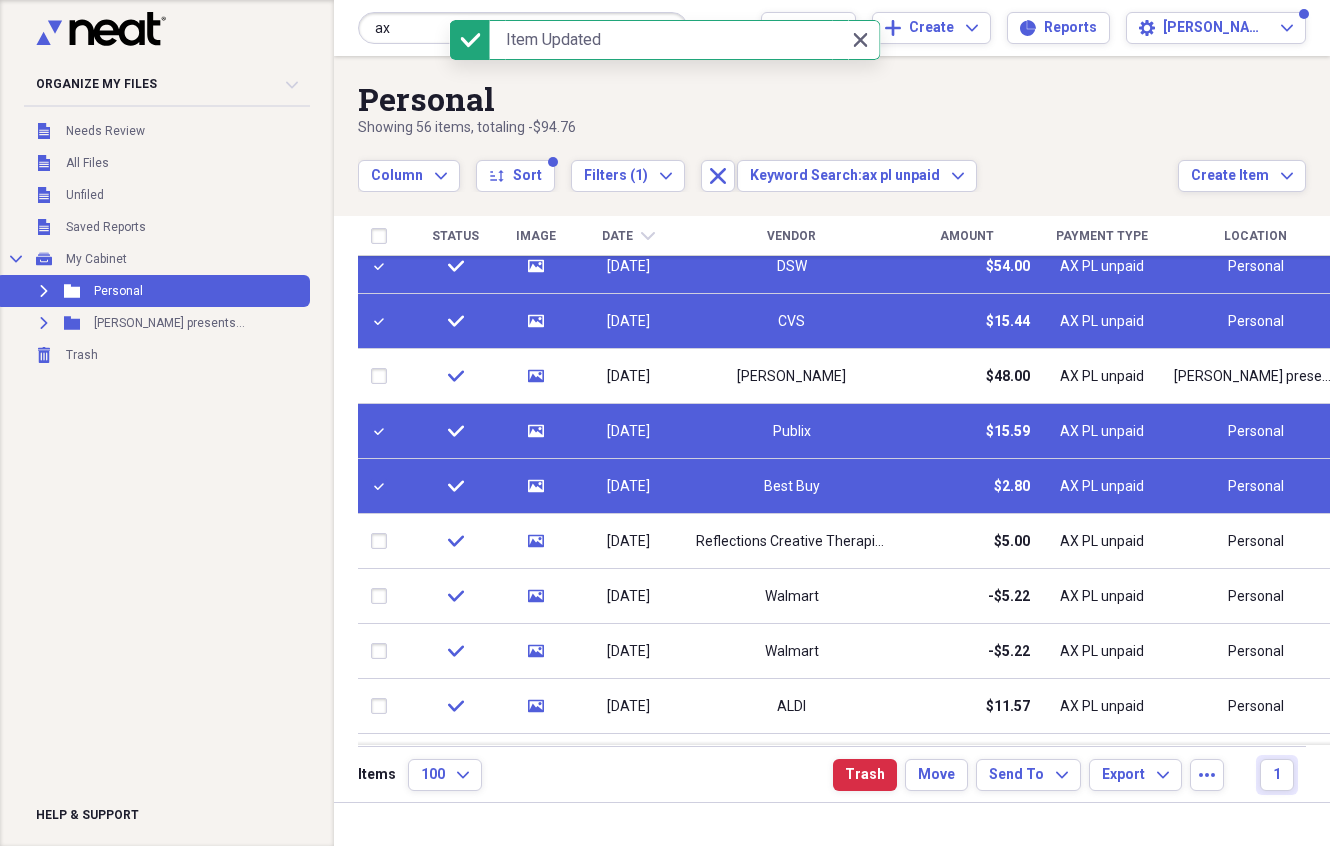 checkbox on "false" 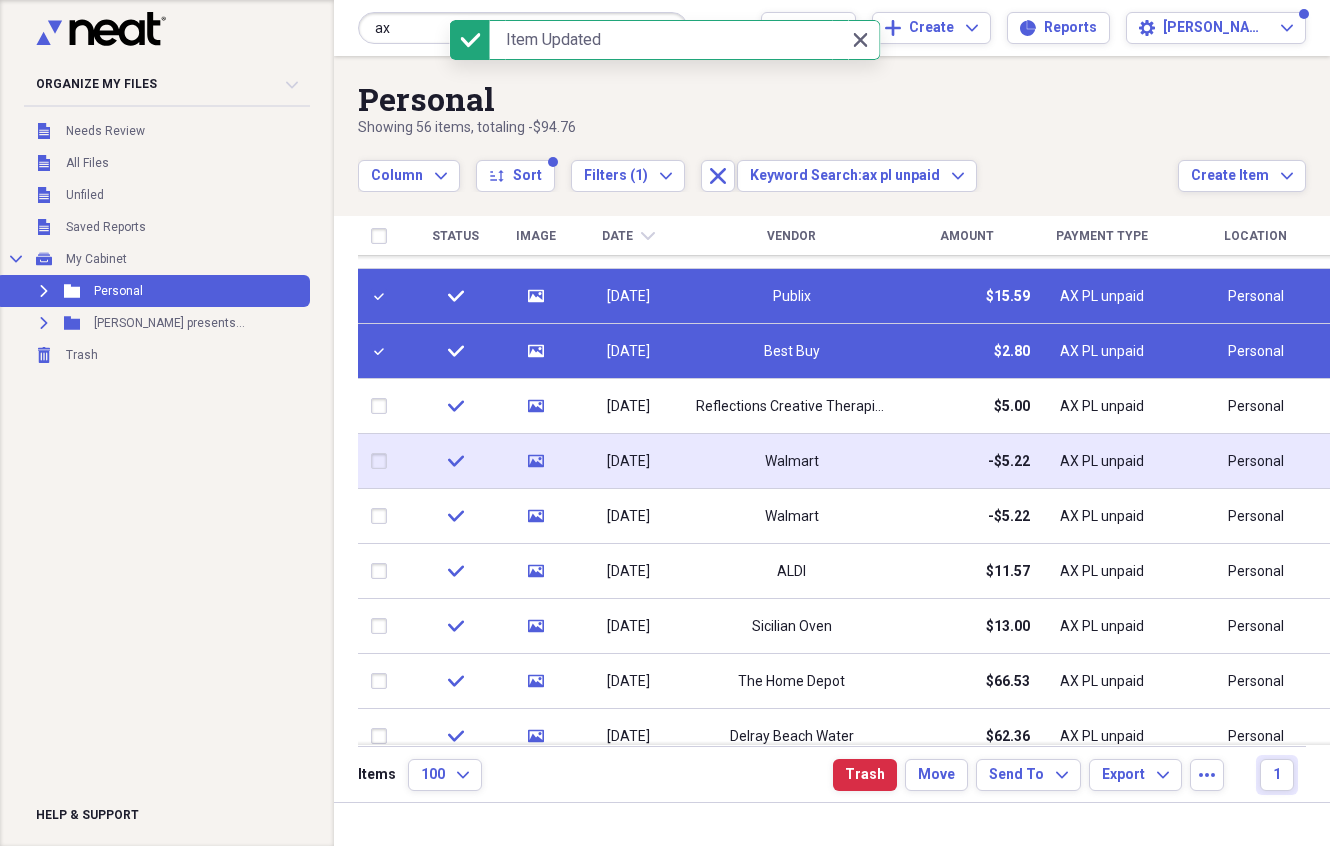 checkbox on "false" 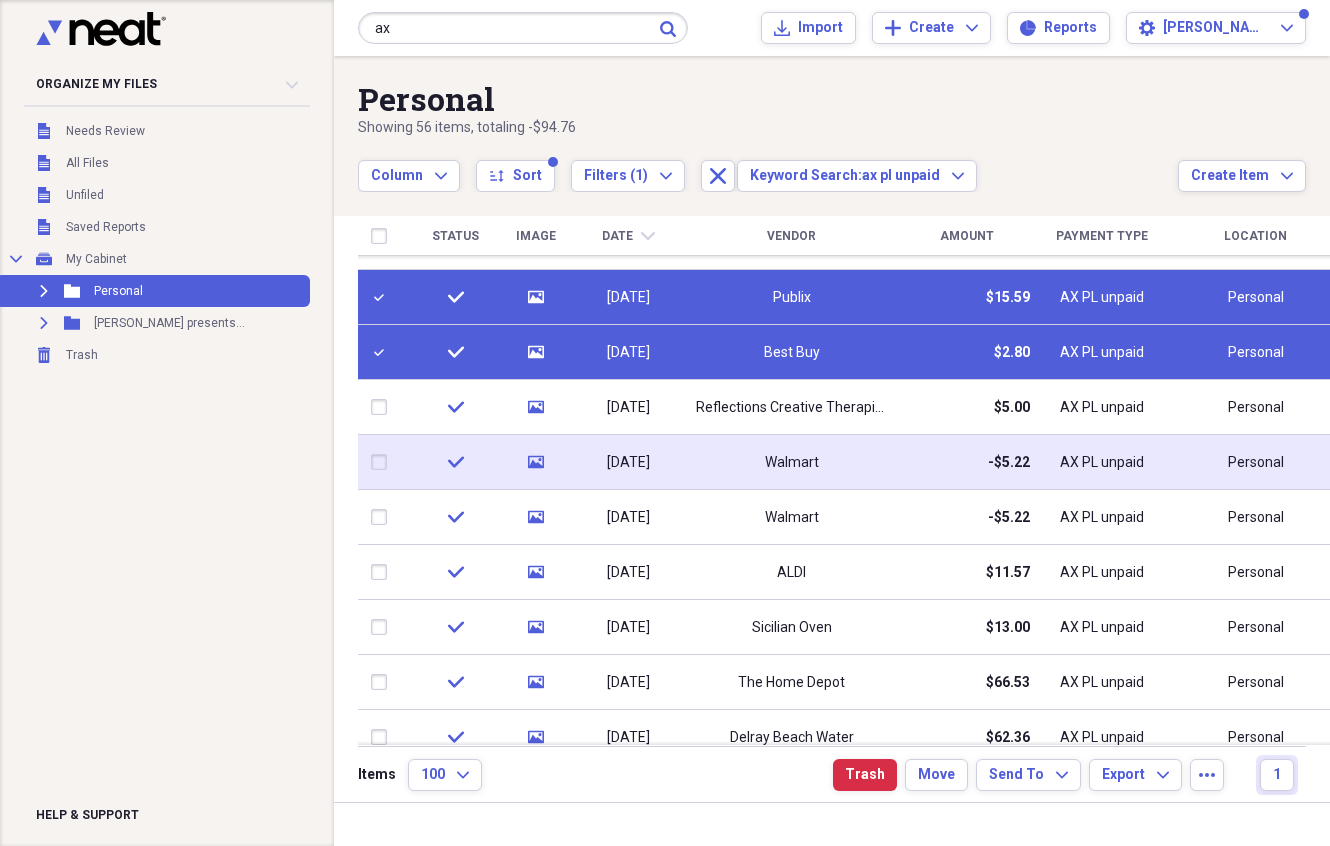 click at bounding box center [383, 462] 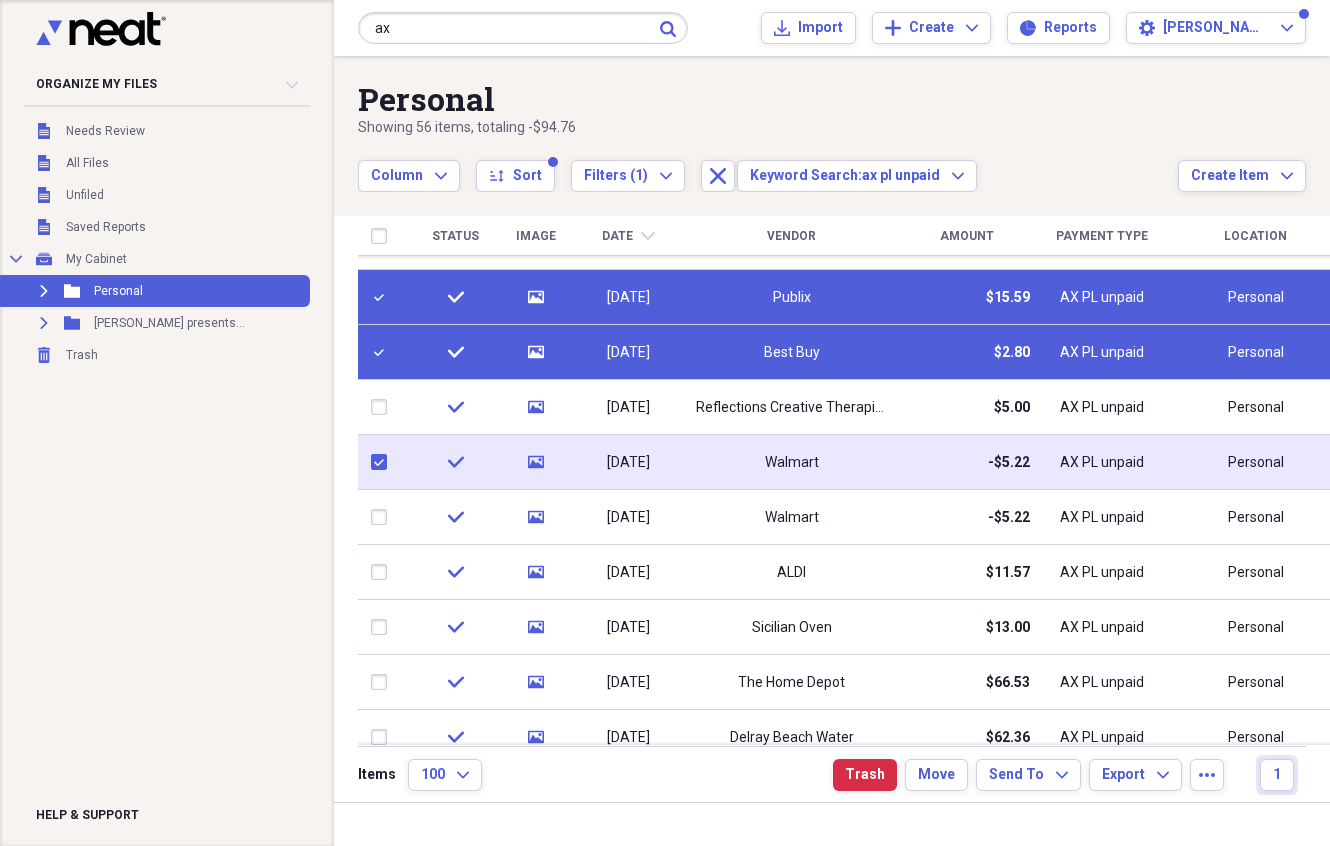 checkbox on "true" 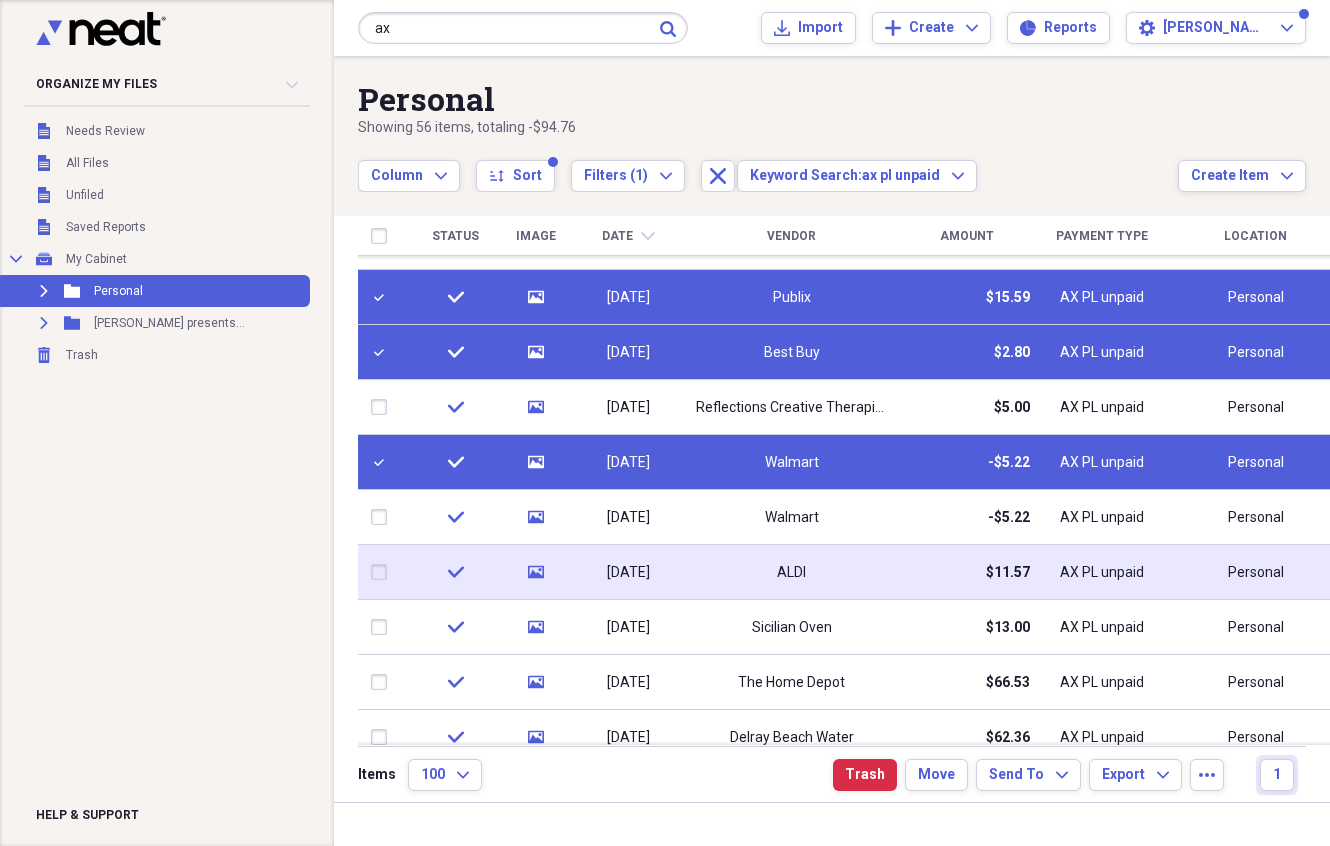 click at bounding box center (383, 572) 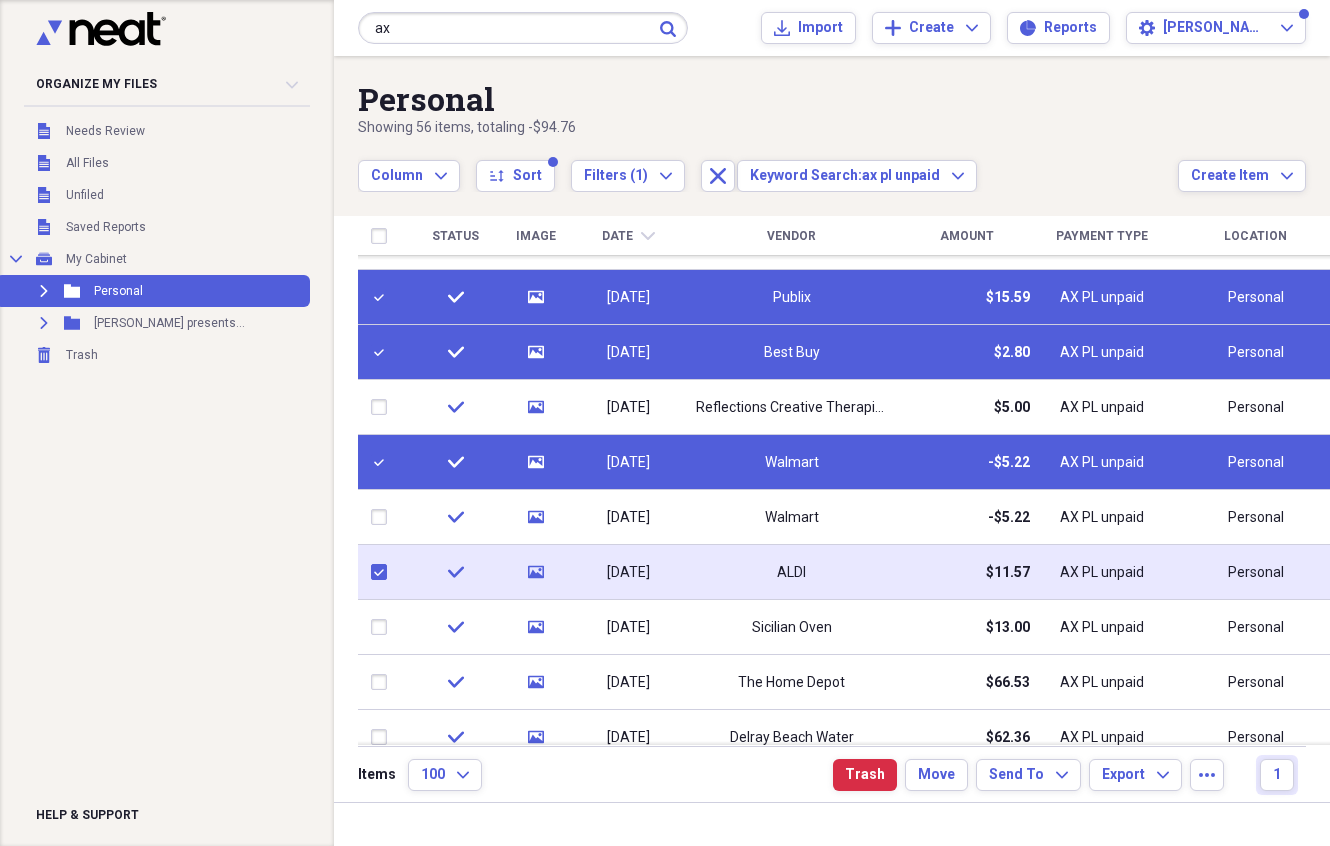 checkbox on "true" 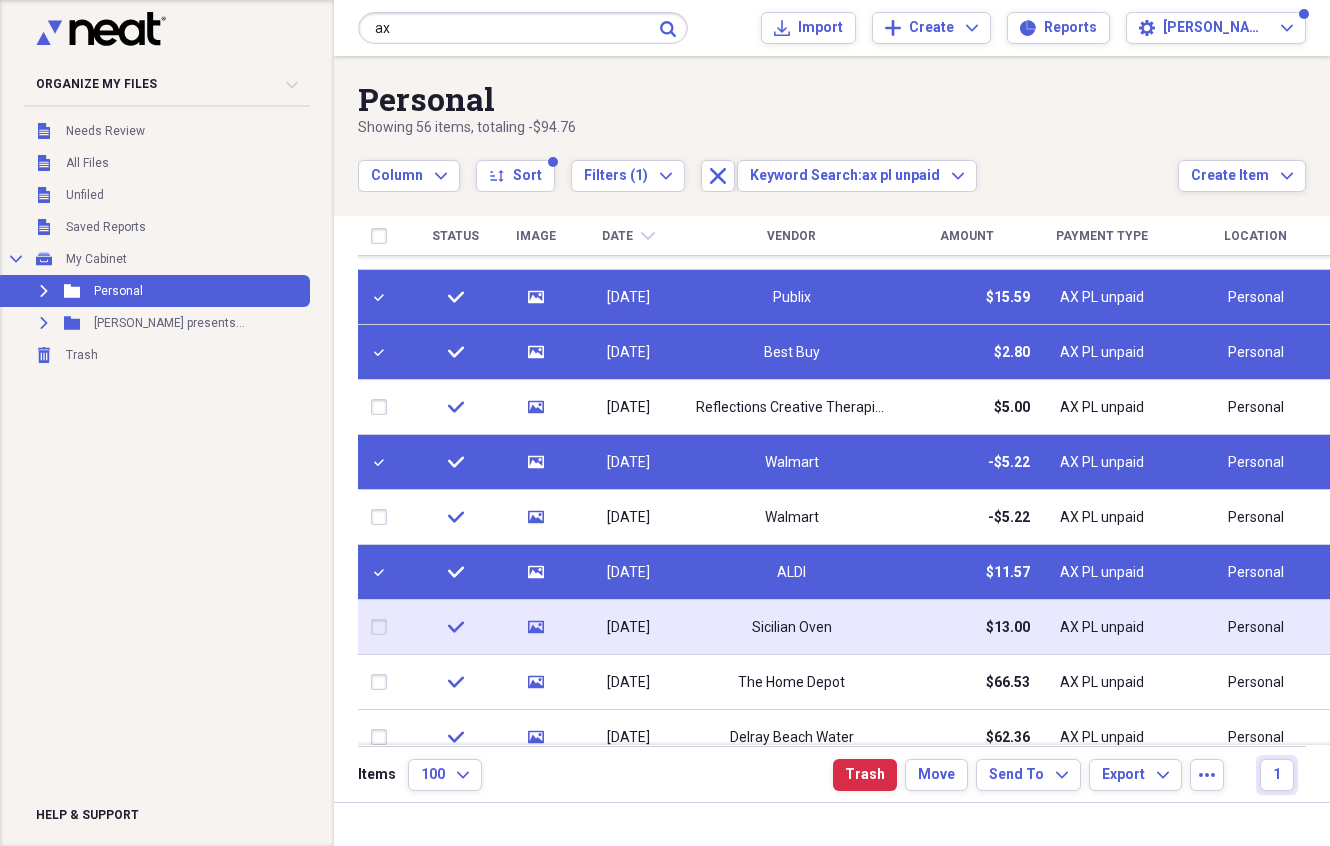 click at bounding box center (383, 627) 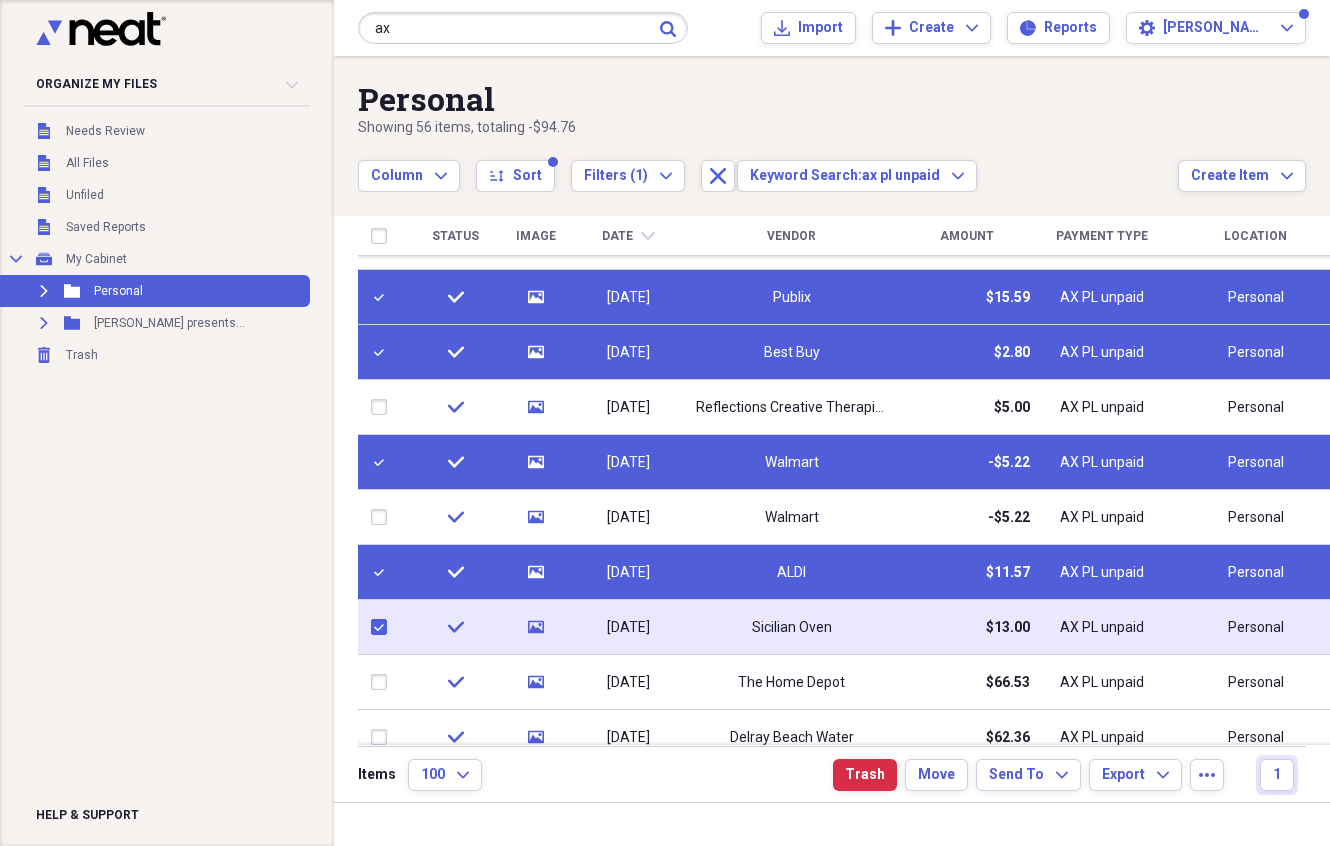 checkbox on "true" 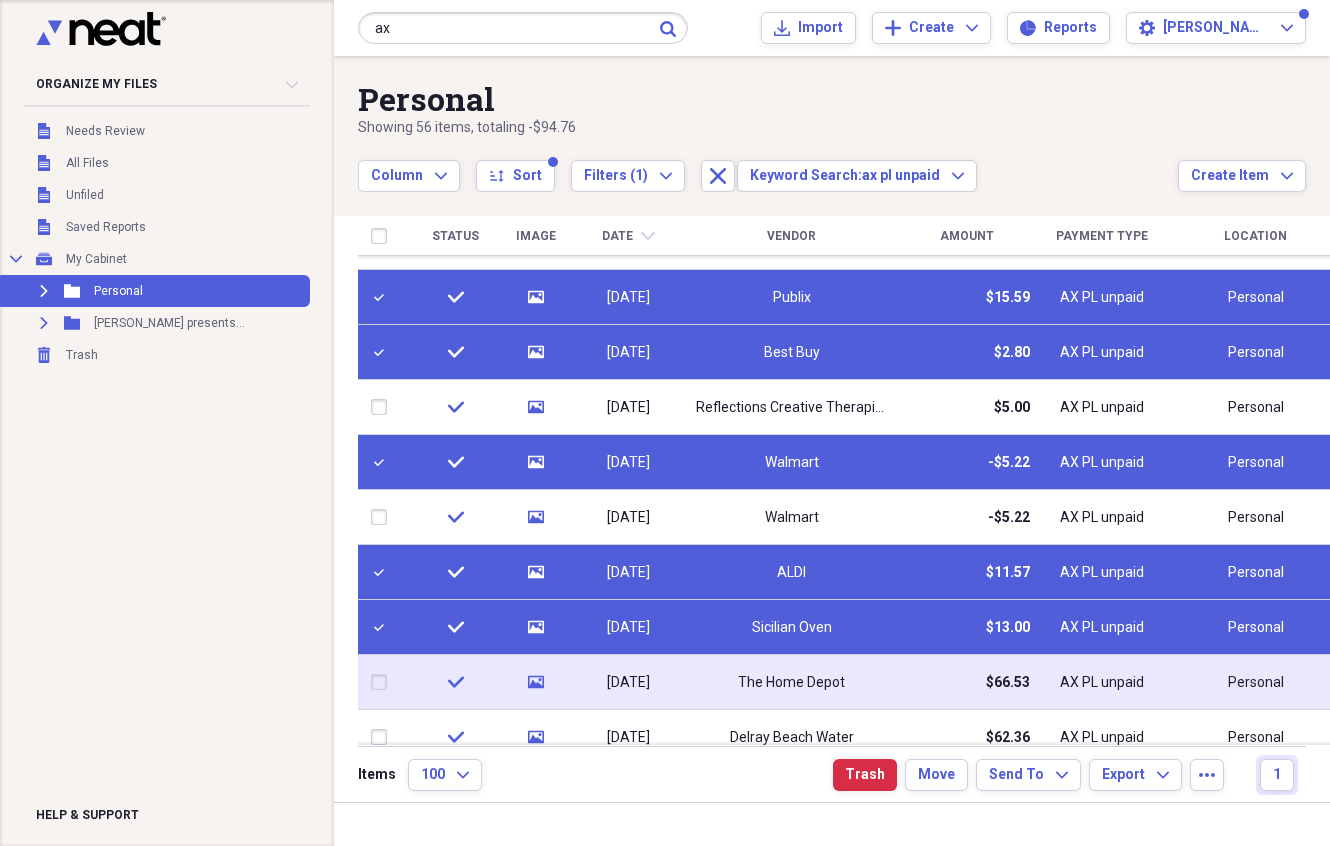 click at bounding box center (383, 682) 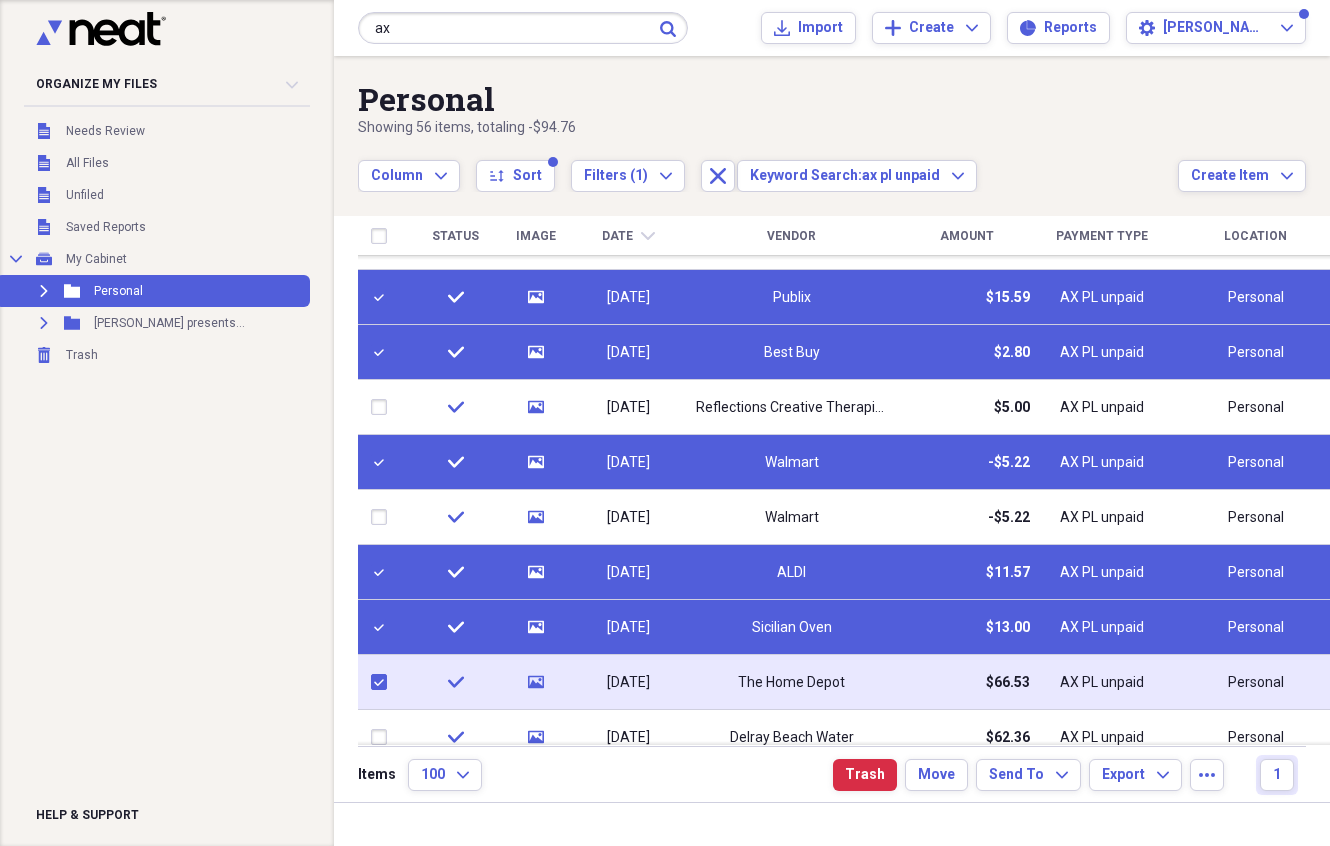 checkbox on "true" 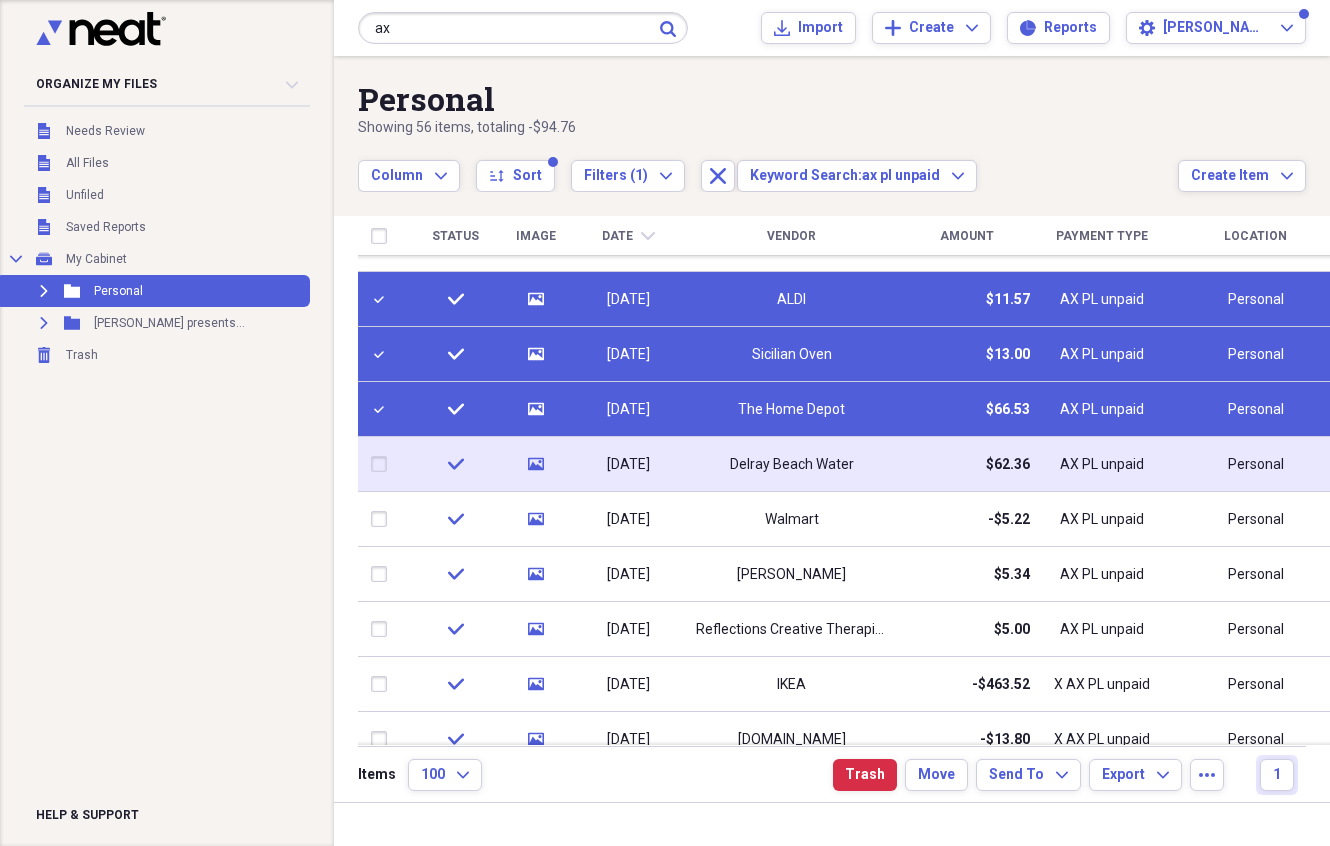 checkbox on "false" 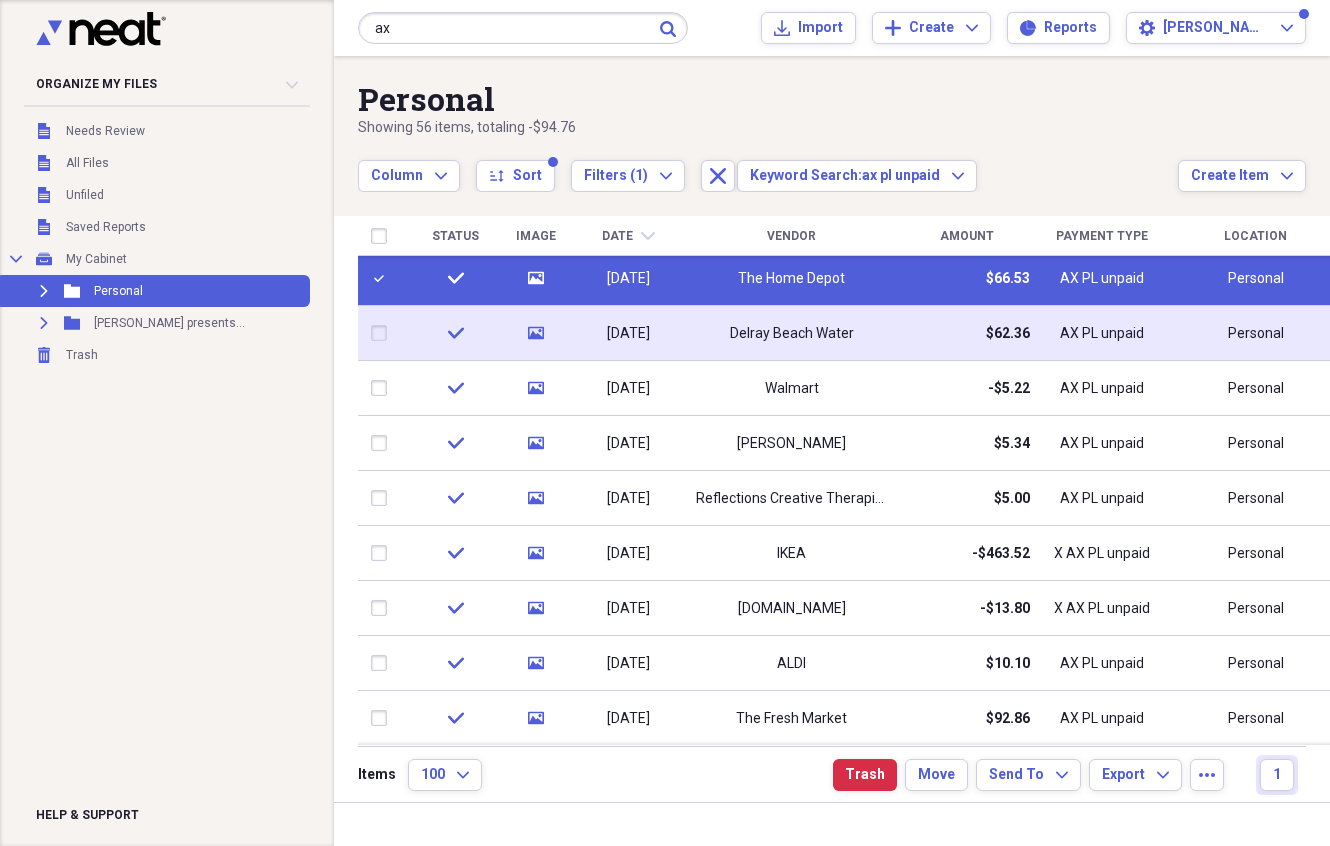 checkbox on "false" 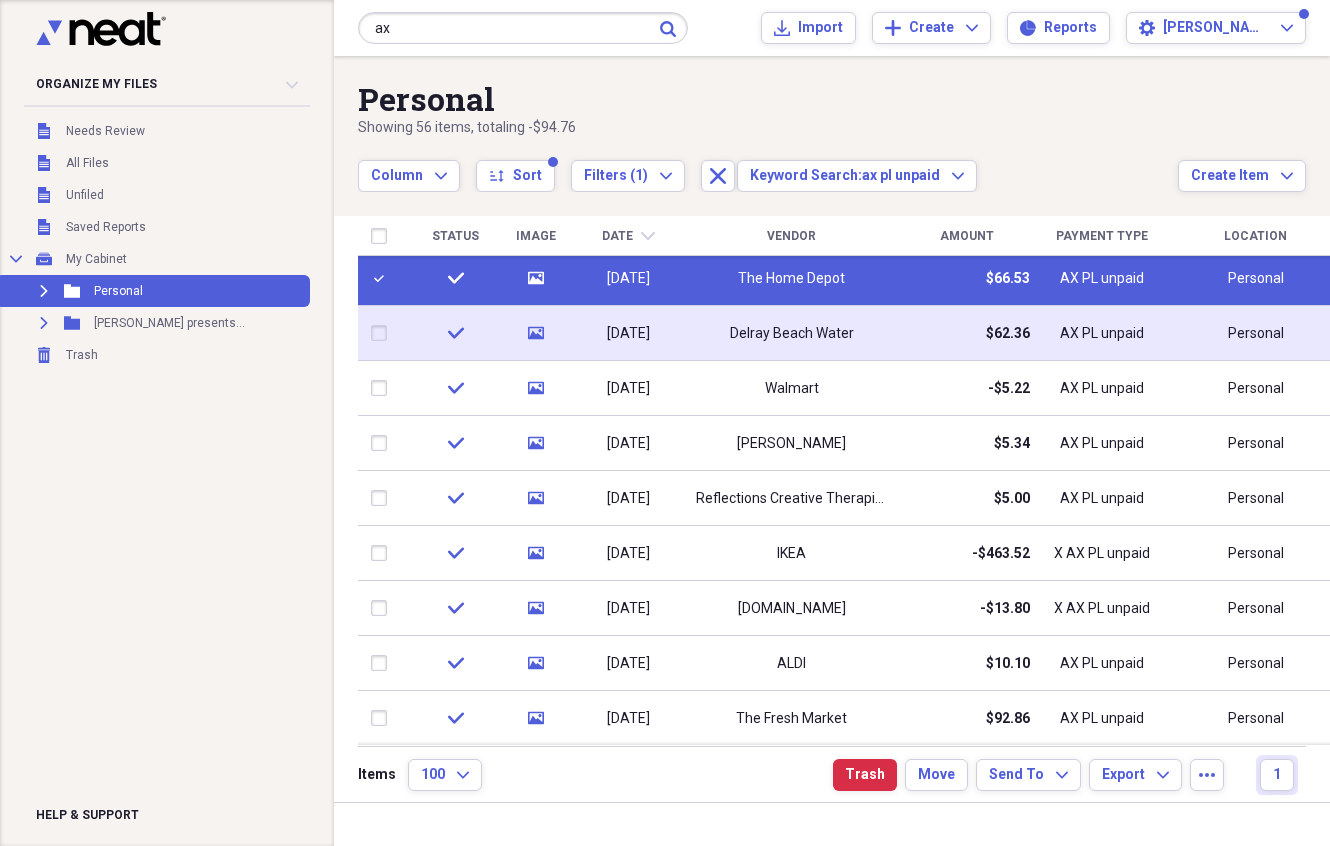 click at bounding box center [383, 333] 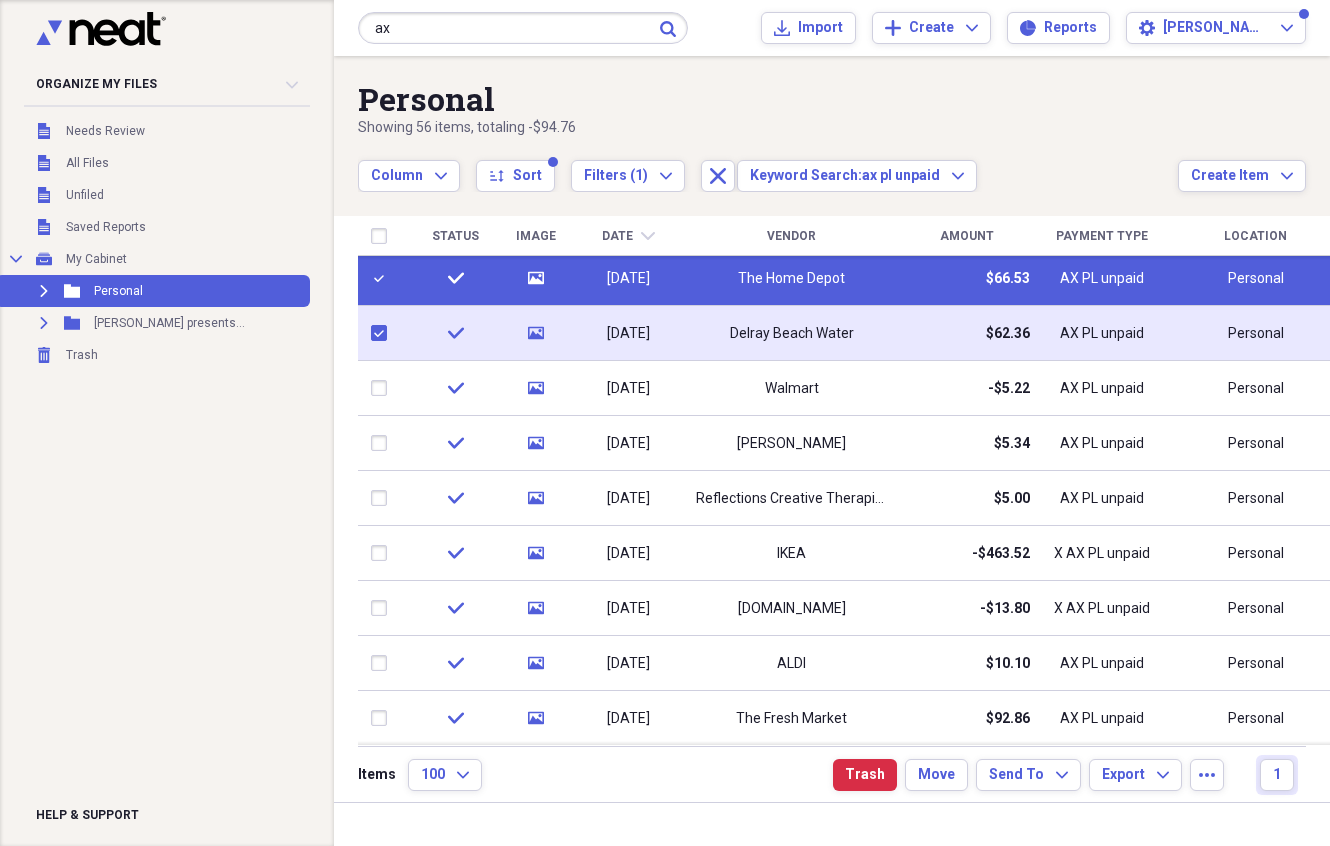 checkbox on "true" 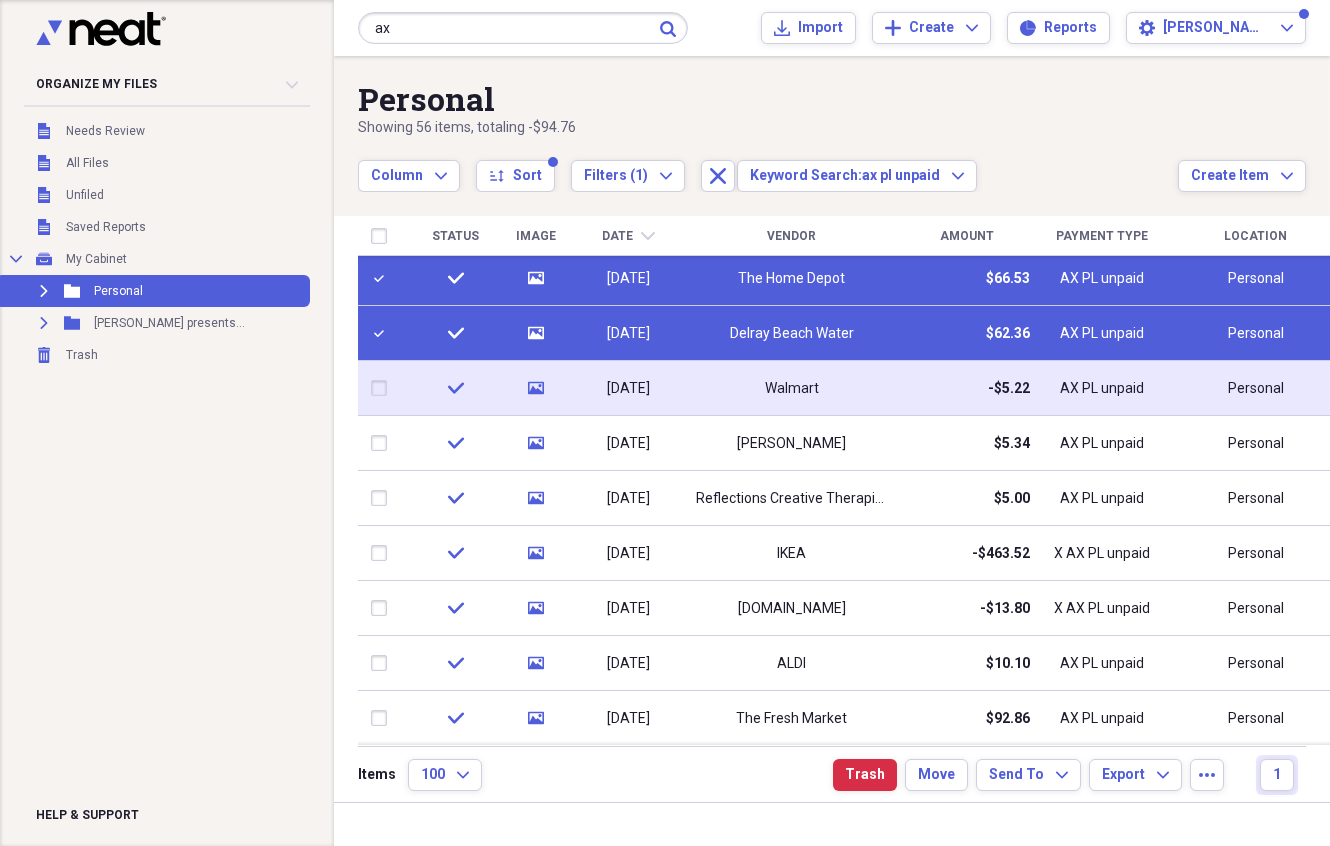 click at bounding box center [383, 388] 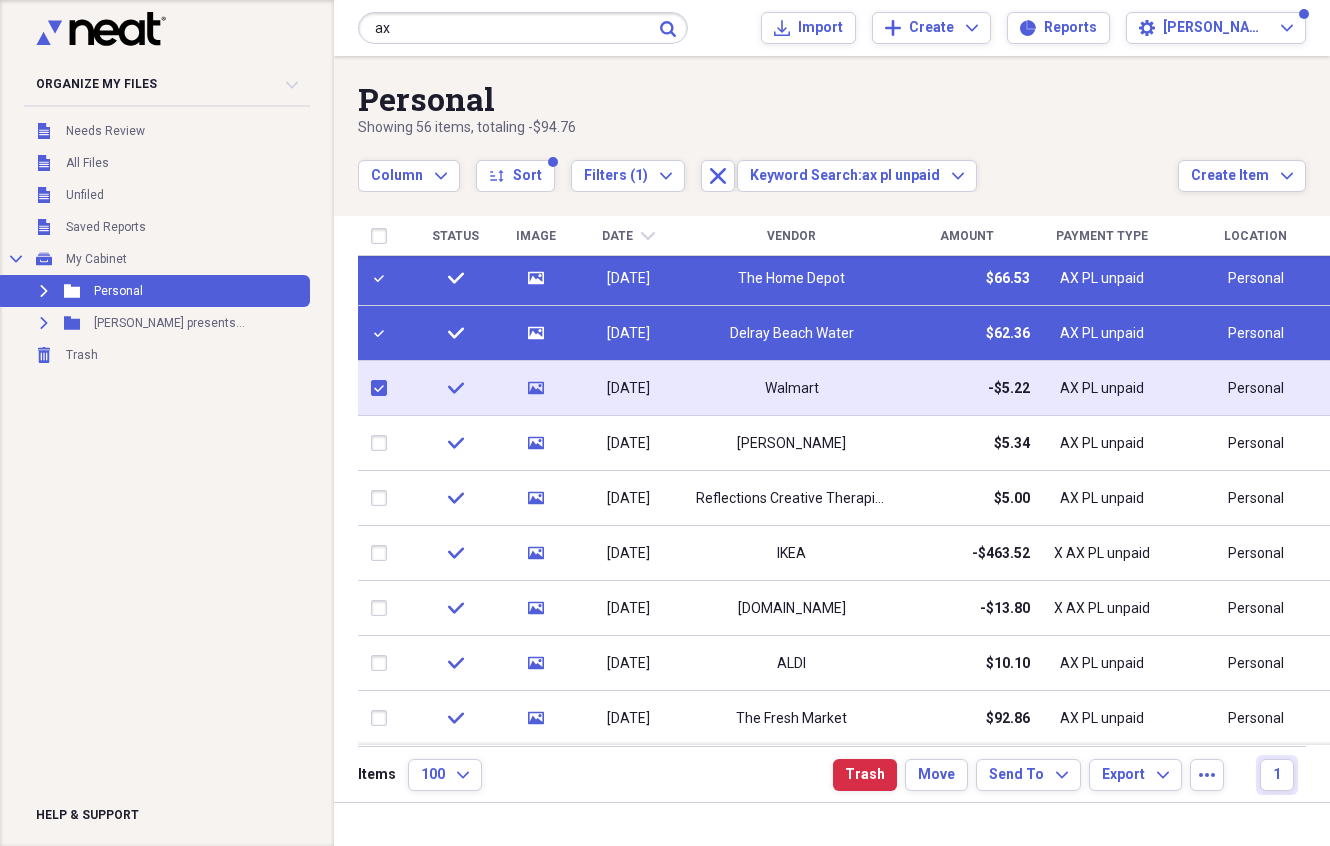 checkbox on "true" 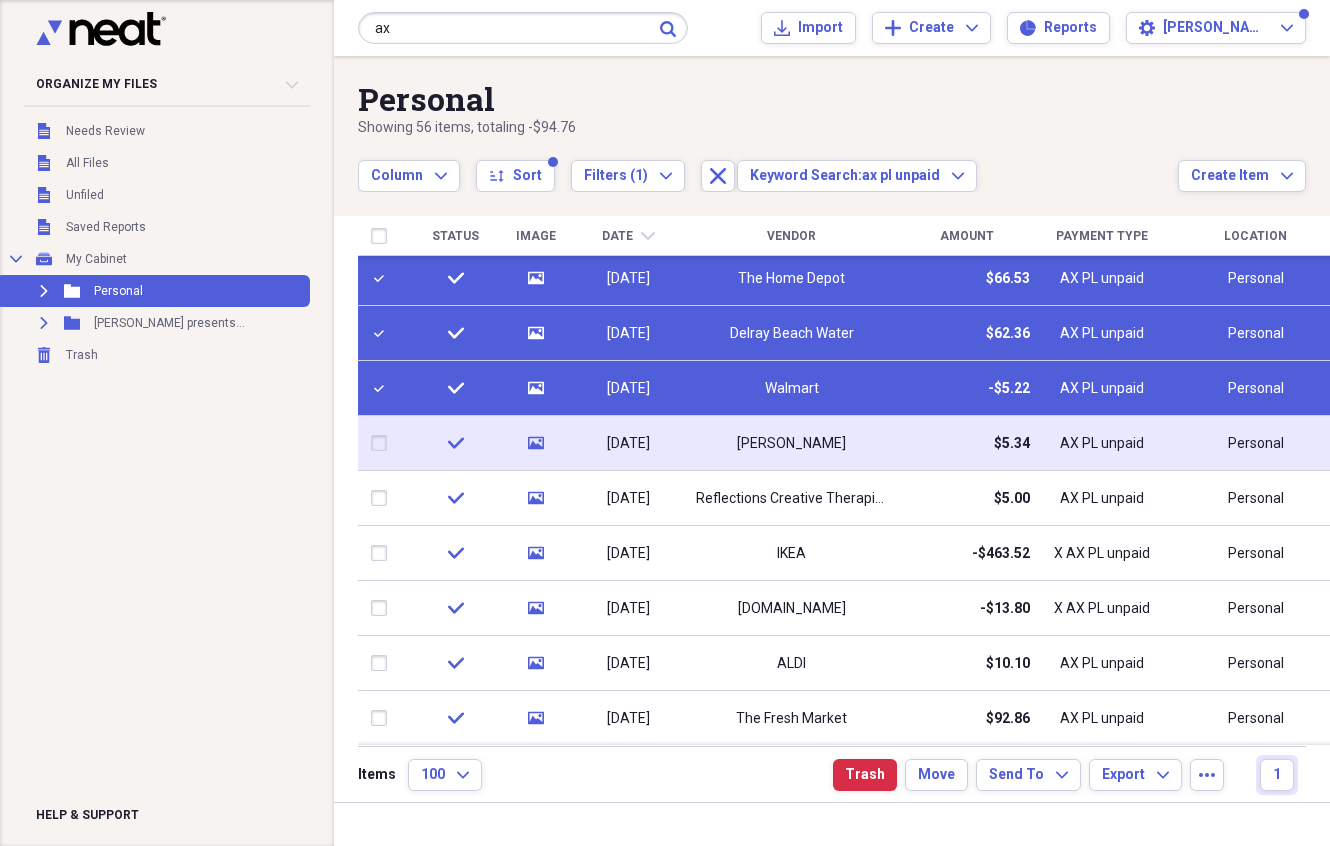 drag, startPoint x: 337, startPoint y: 442, endPoint x: 339, endPoint y: 455, distance: 13.152946 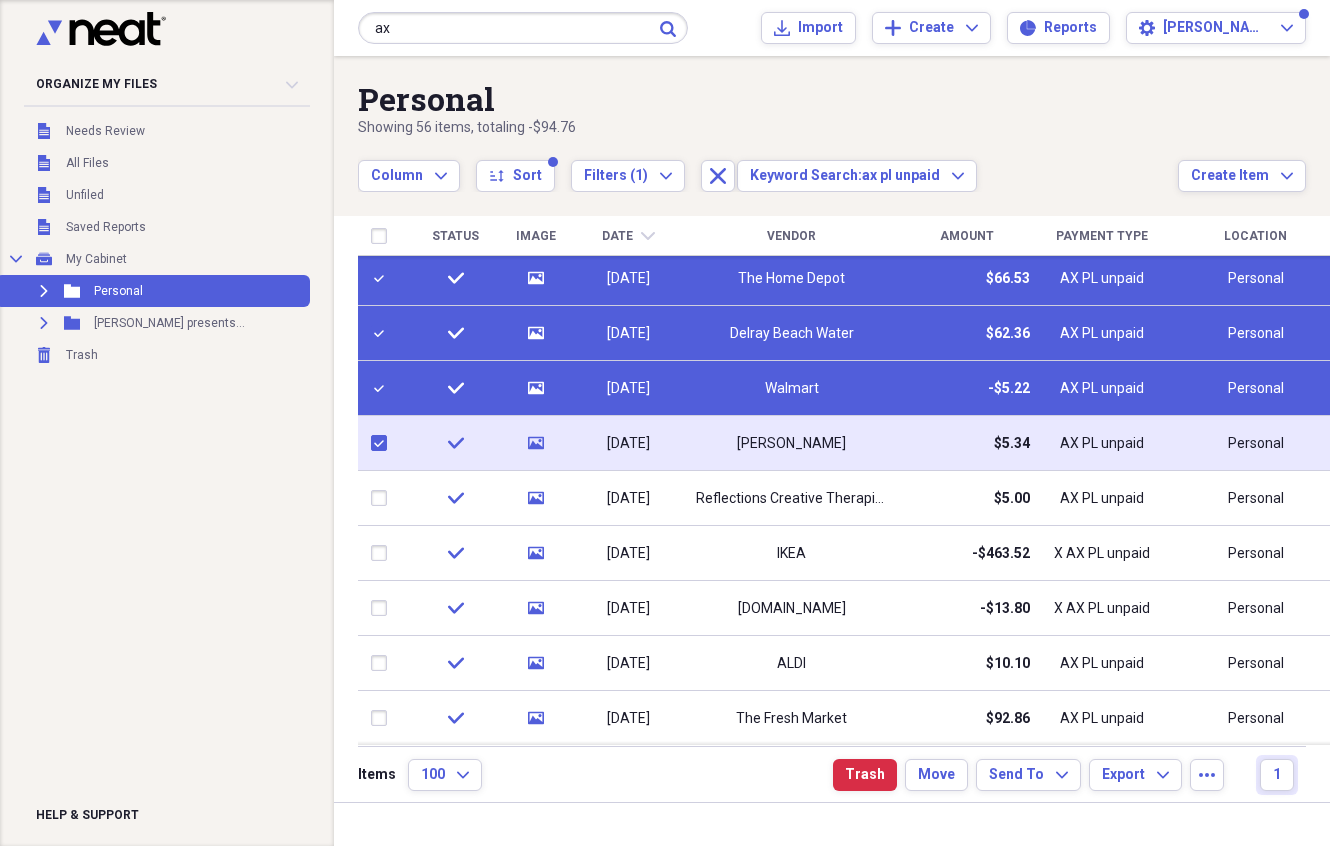 checkbox on "true" 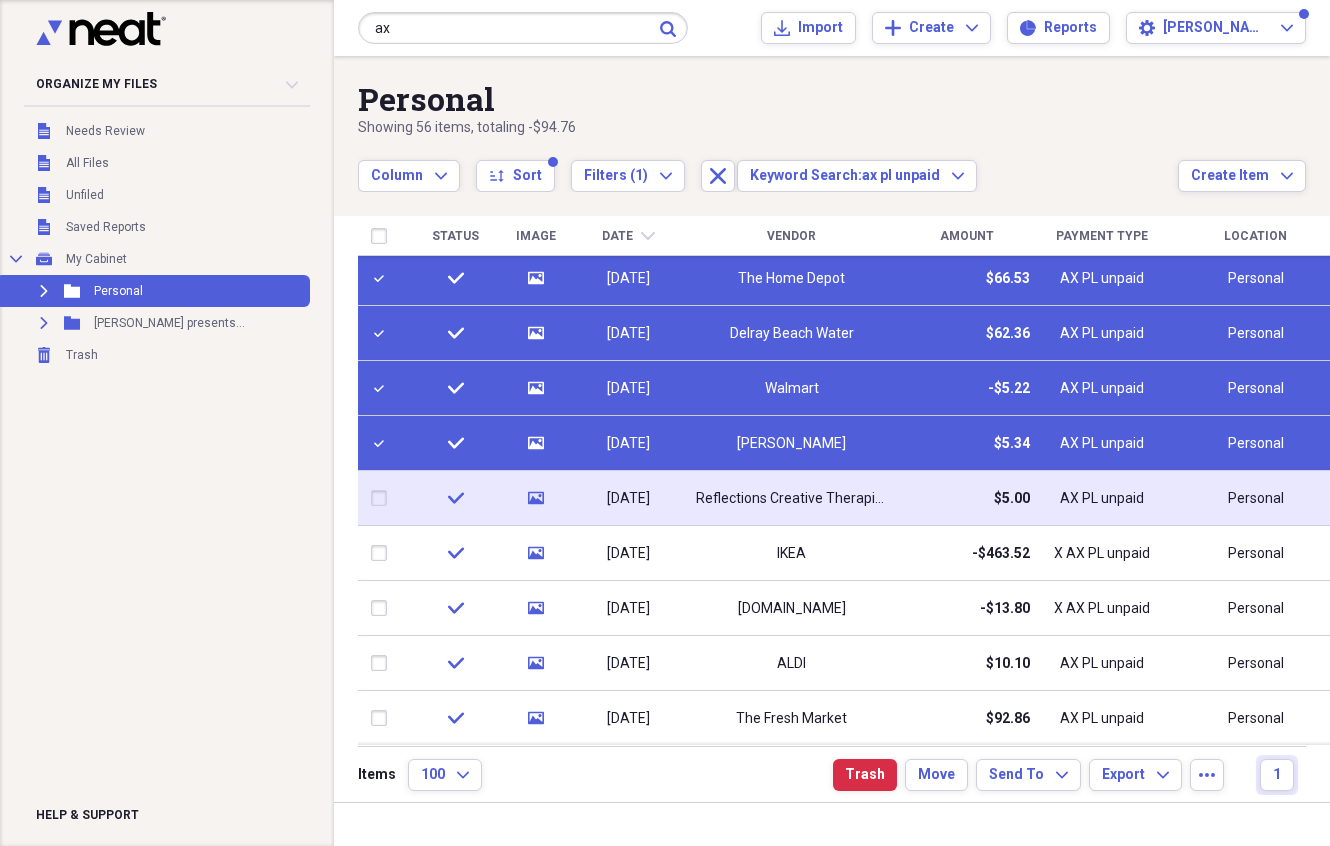 click at bounding box center (383, 498) 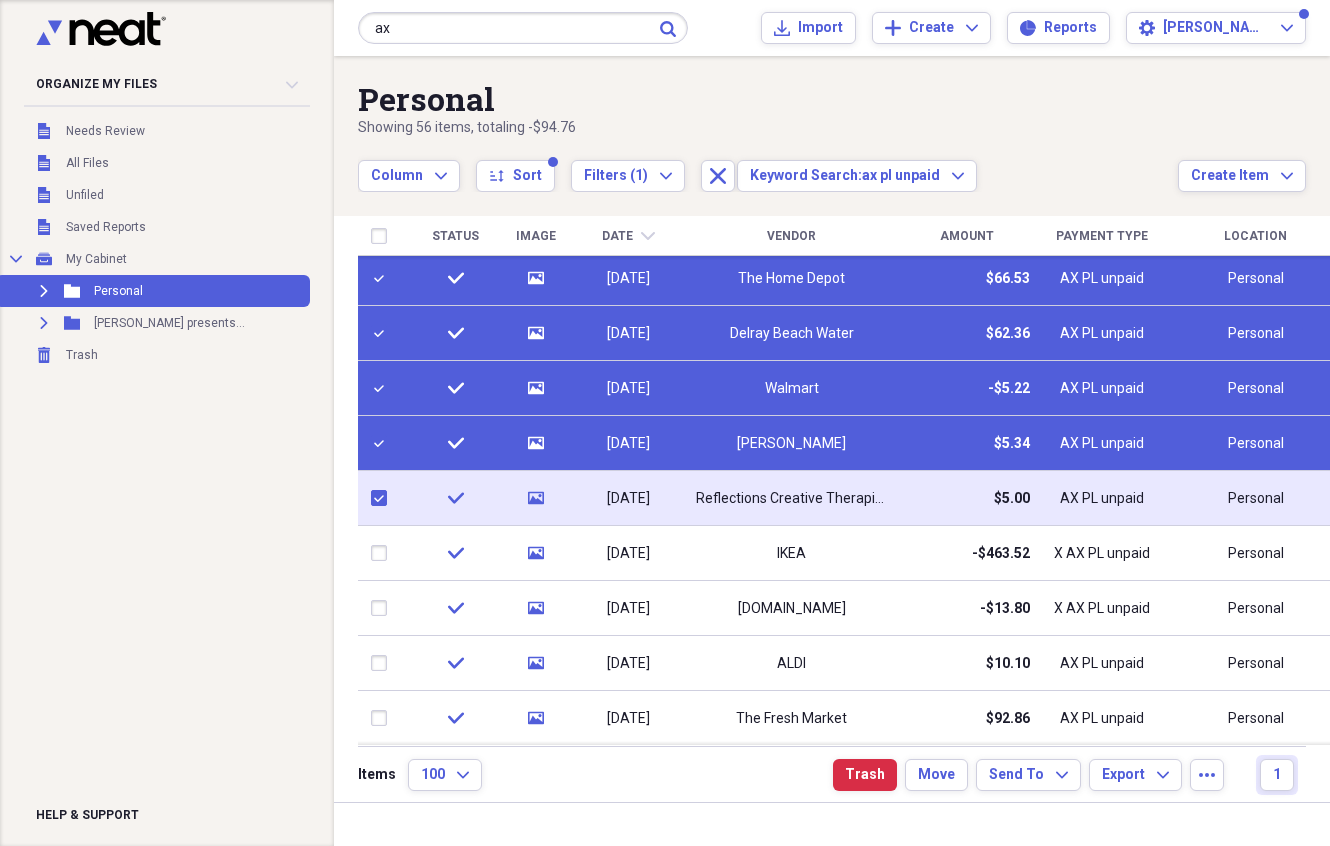 checkbox on "true" 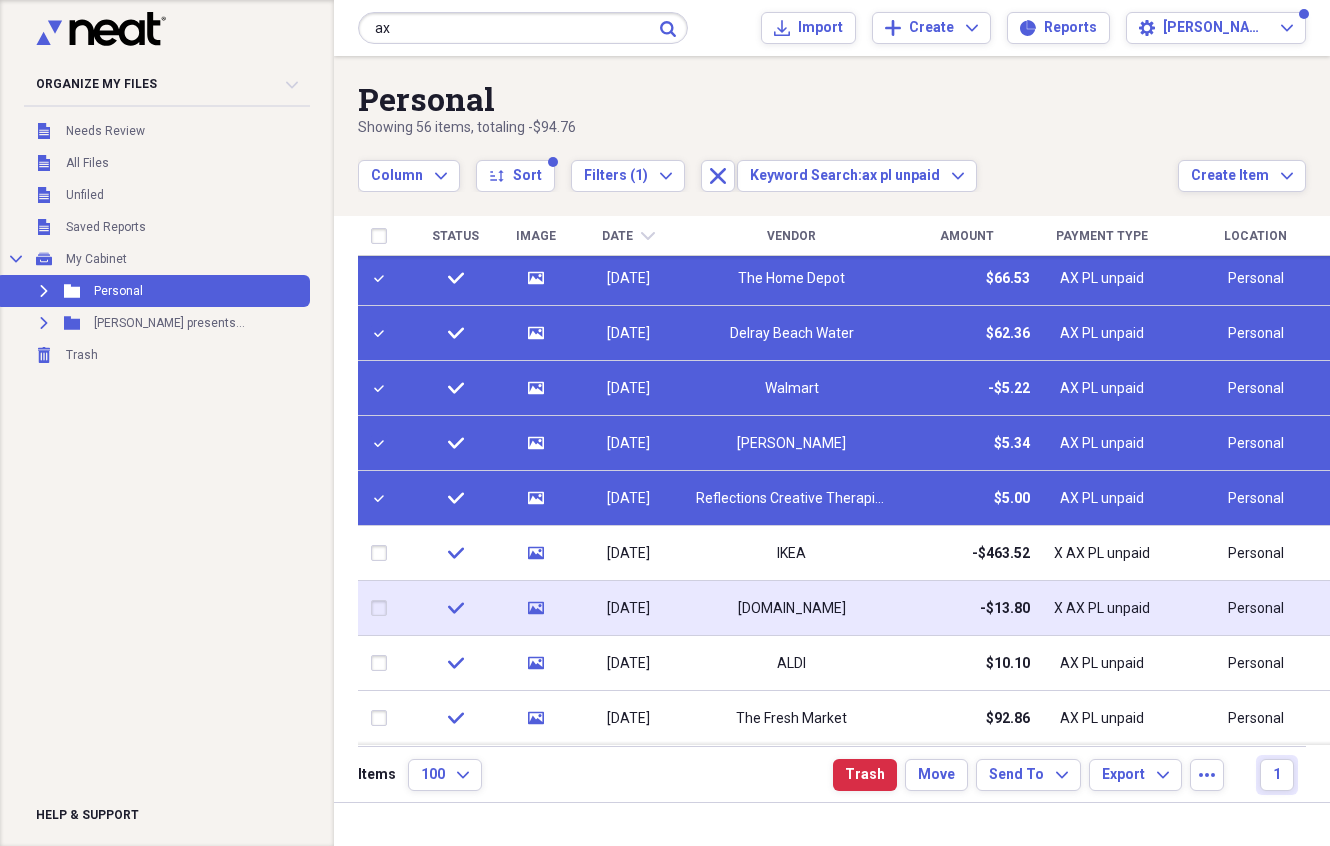 click at bounding box center [383, 608] 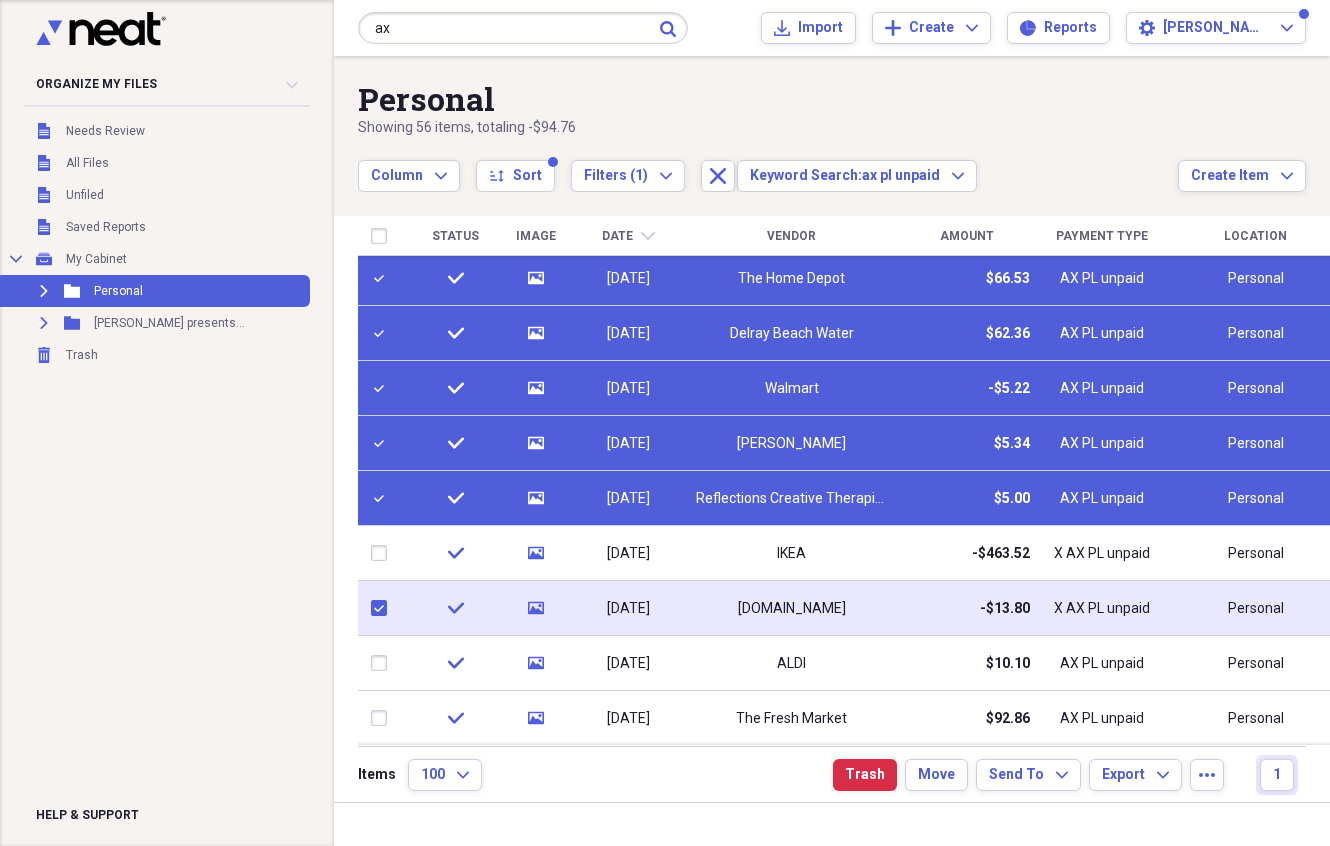 checkbox on "true" 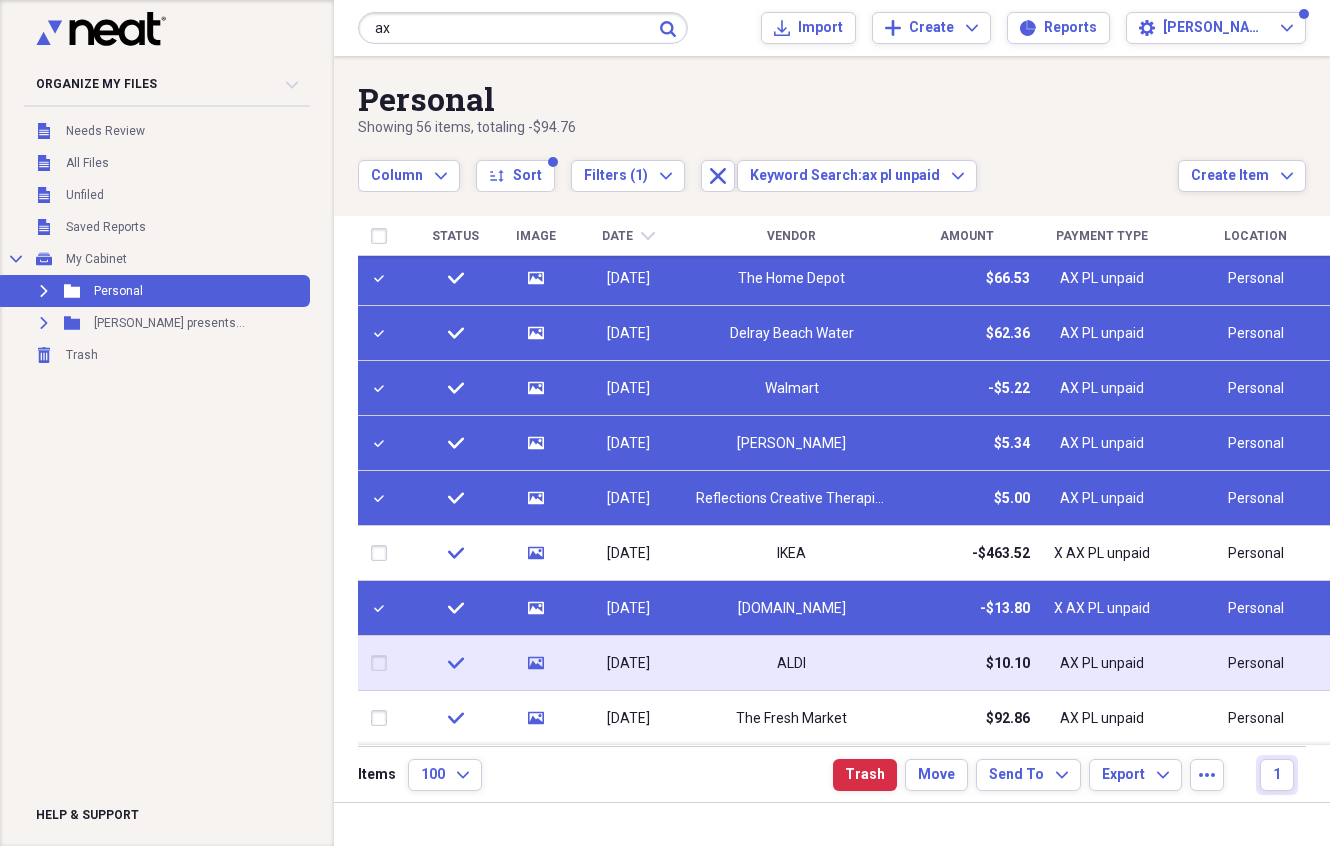 click at bounding box center [383, 663] 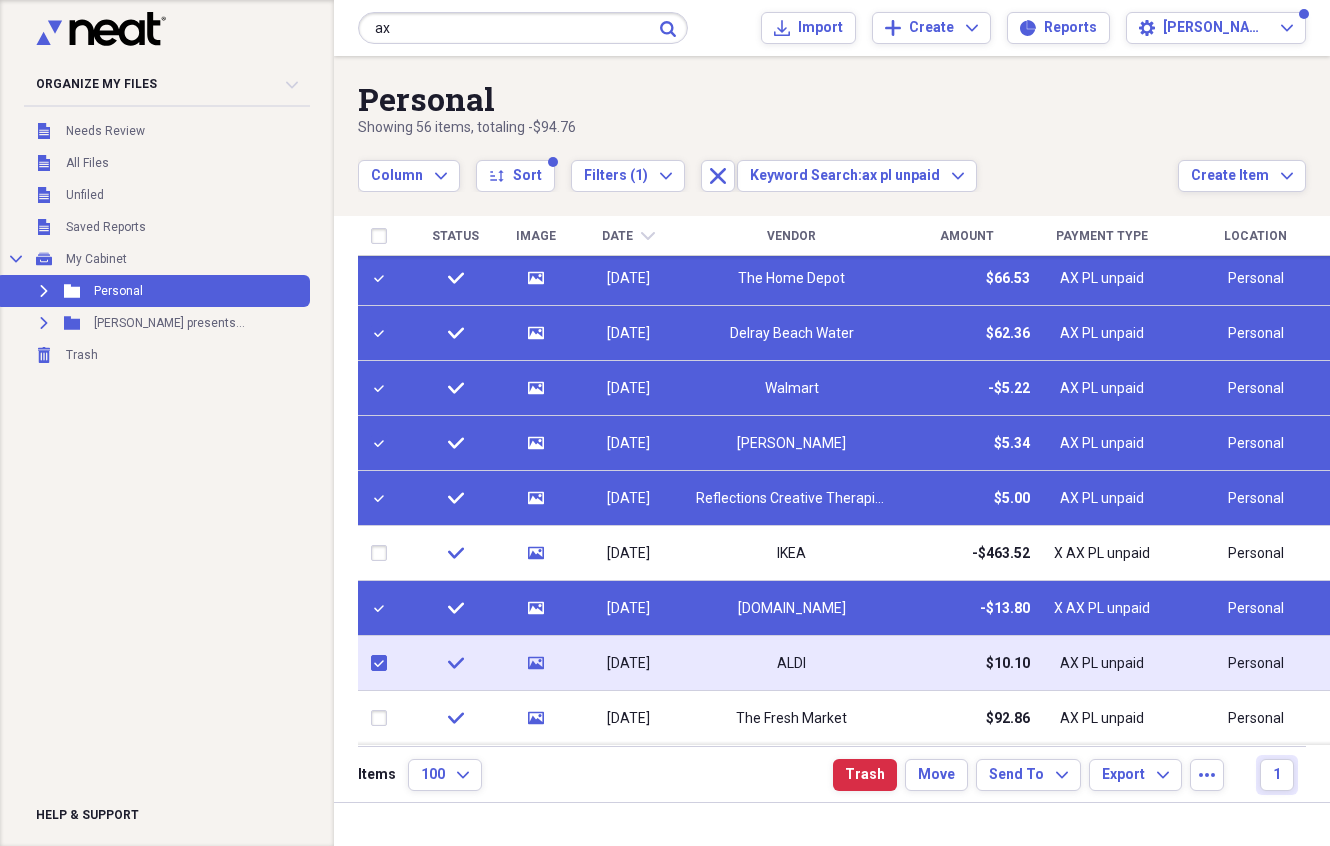 checkbox on "true" 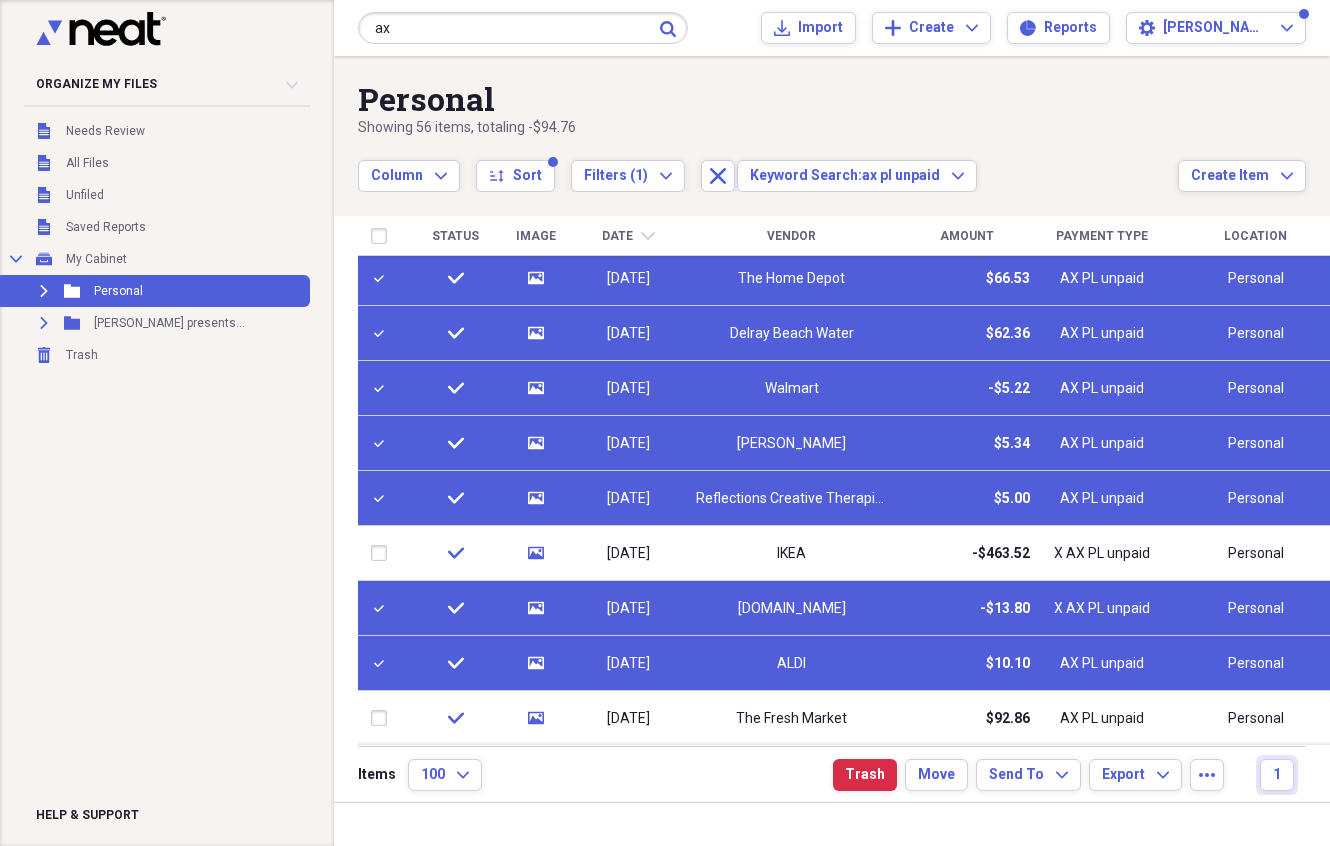 drag, startPoint x: 350, startPoint y: 716, endPoint x: 460, endPoint y: 640, distance: 133.70116 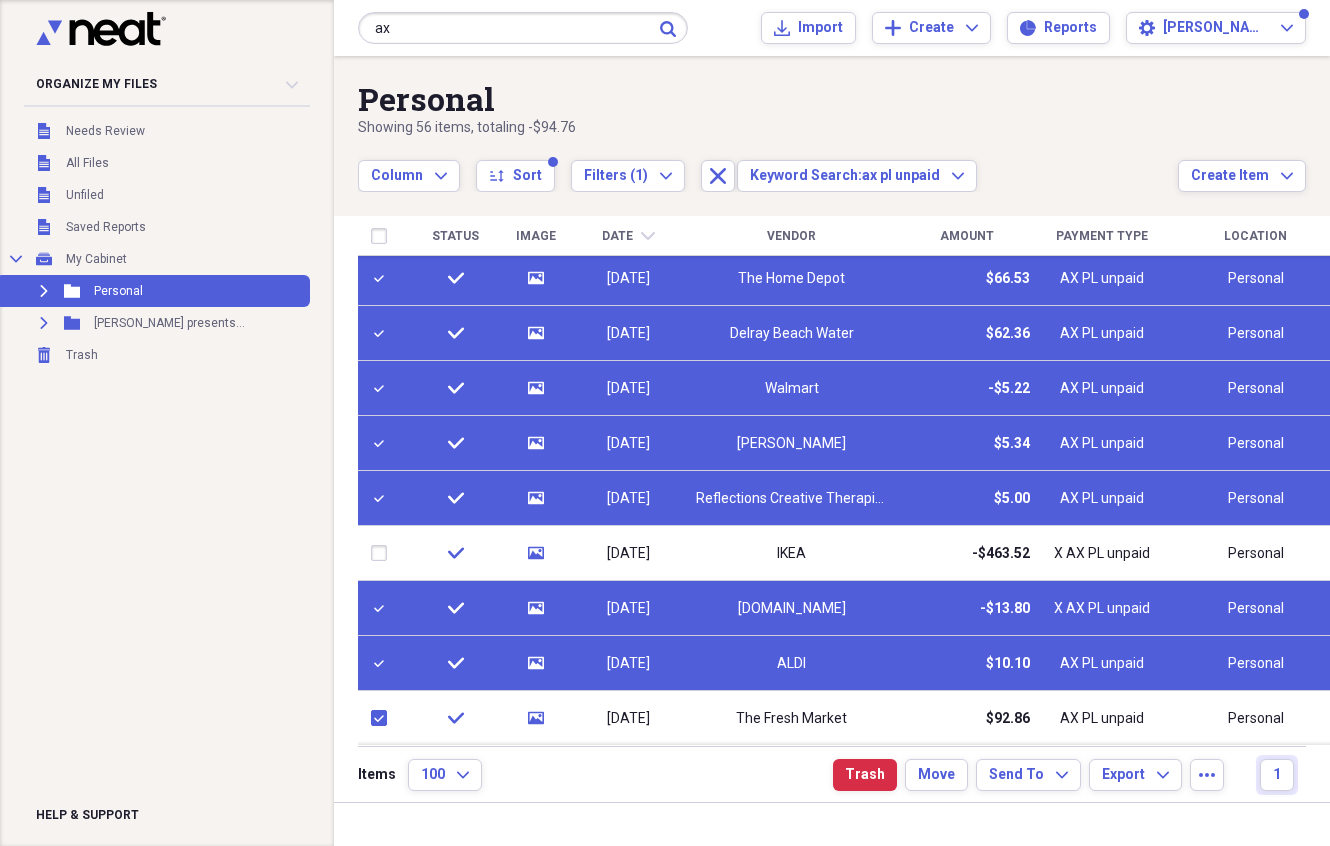 checkbox on "true" 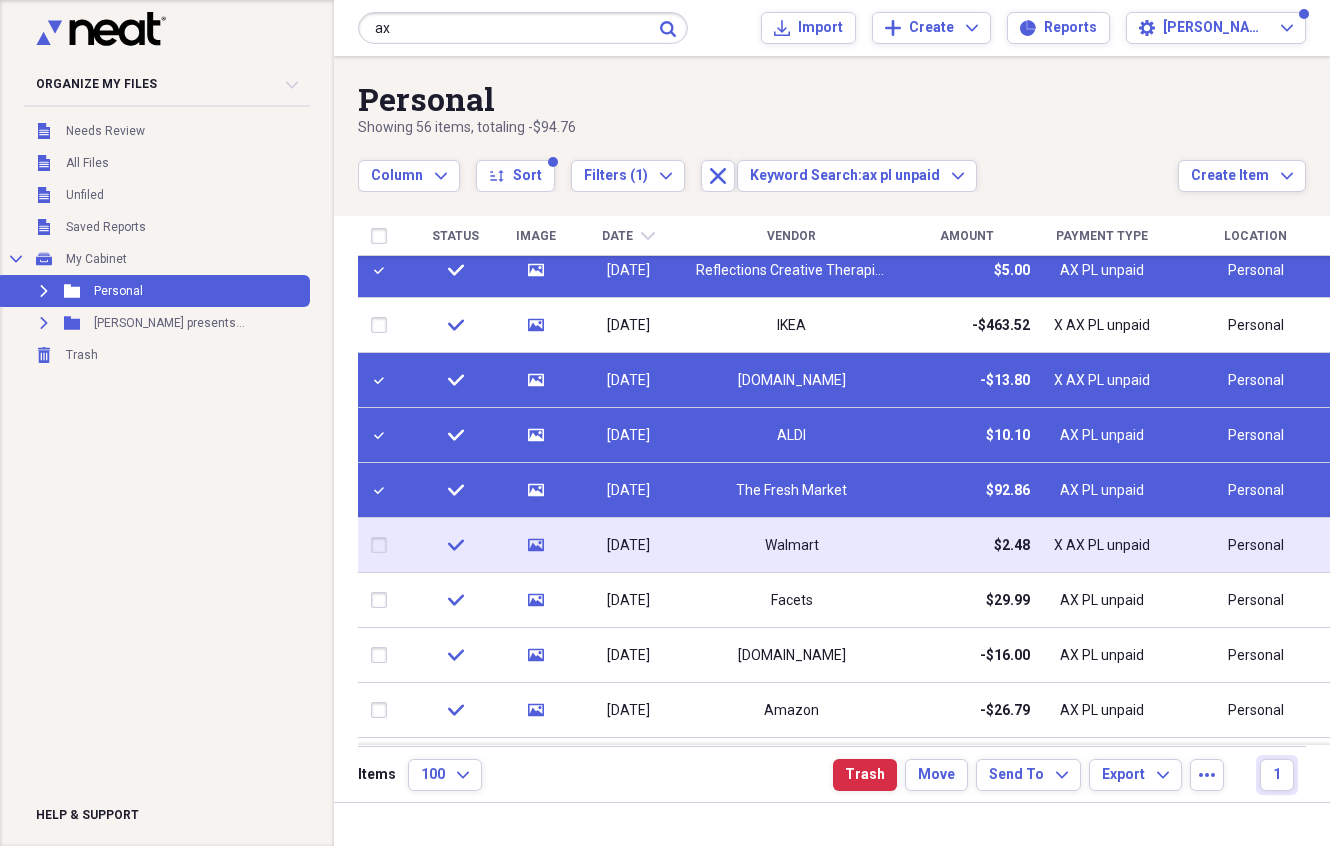 click at bounding box center [383, 545] 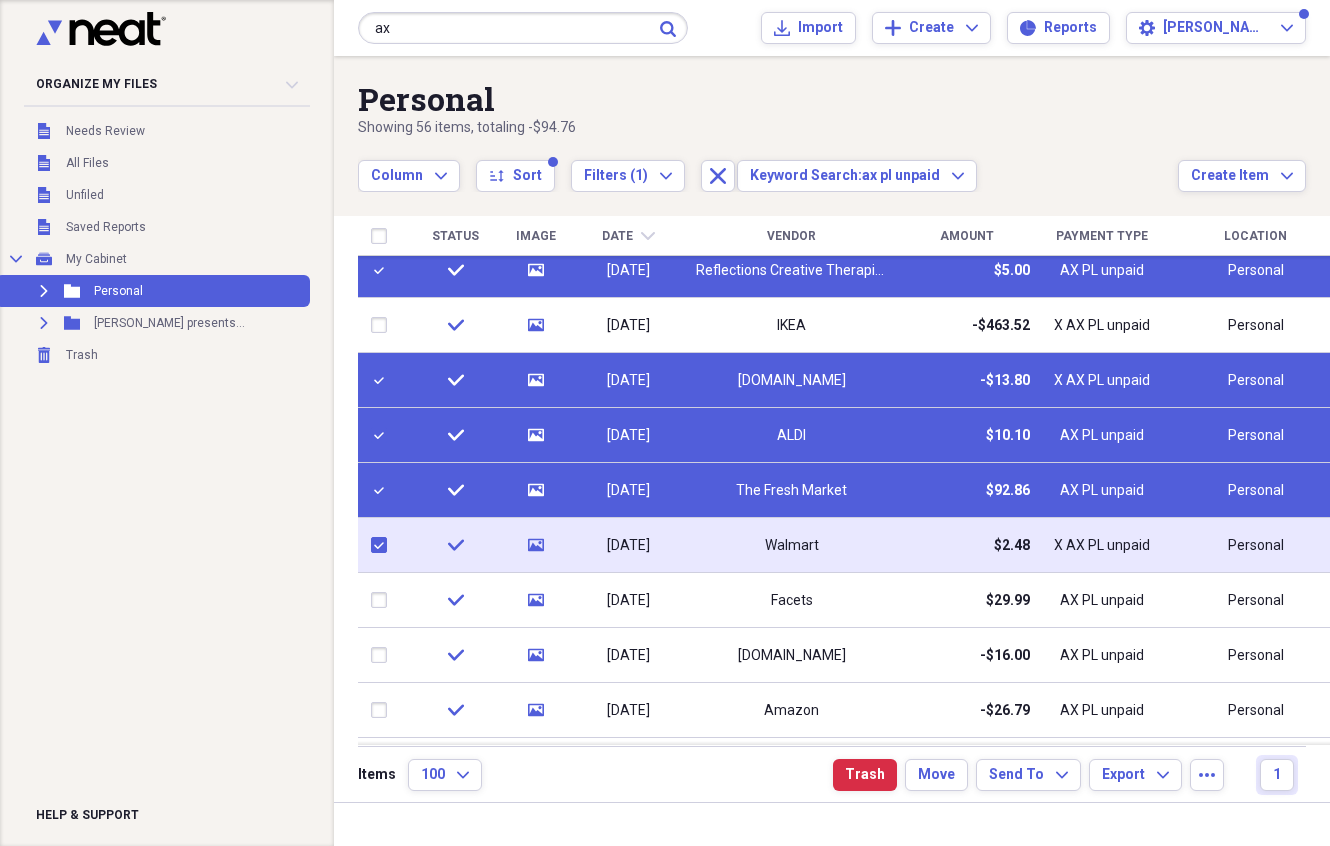 checkbox on "true" 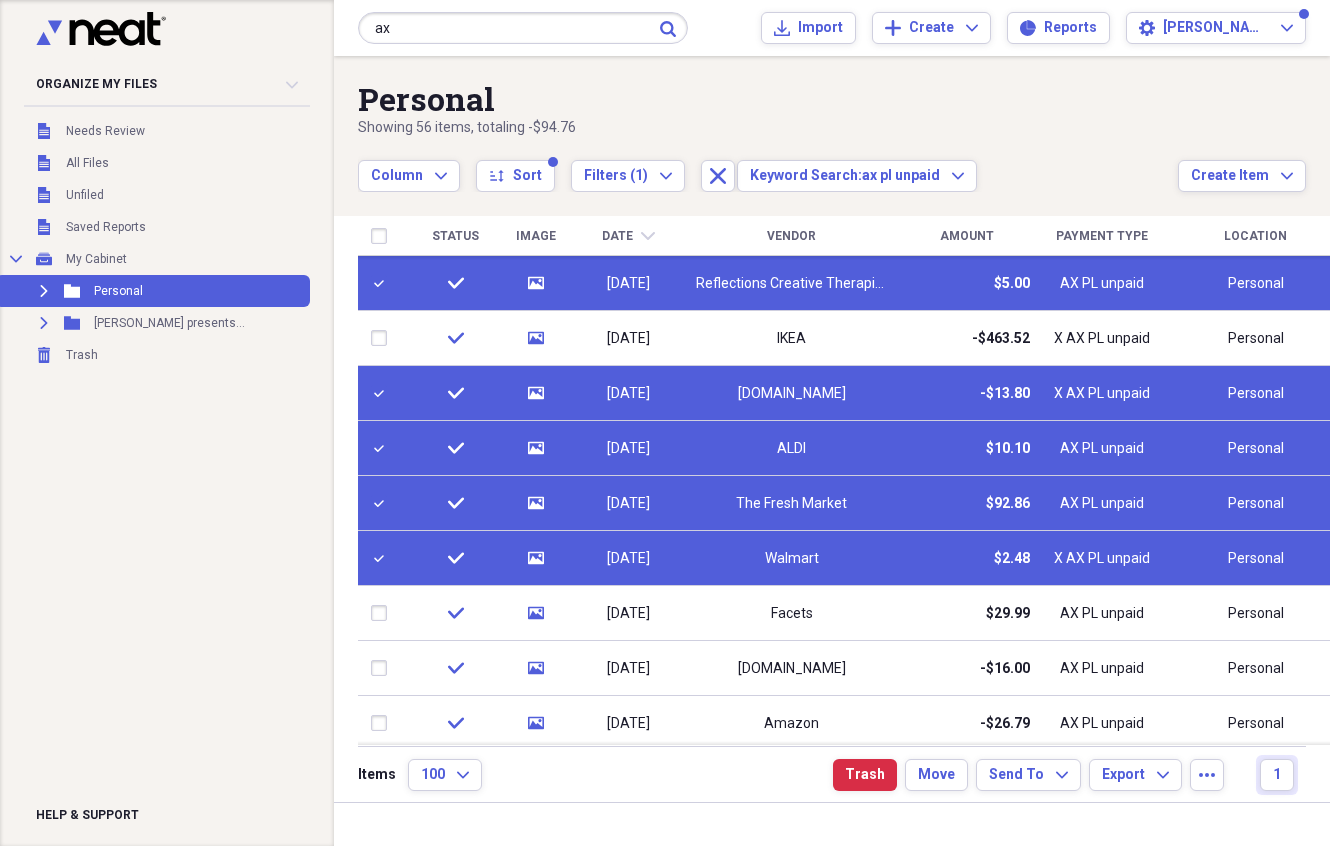 checkbox on "true" 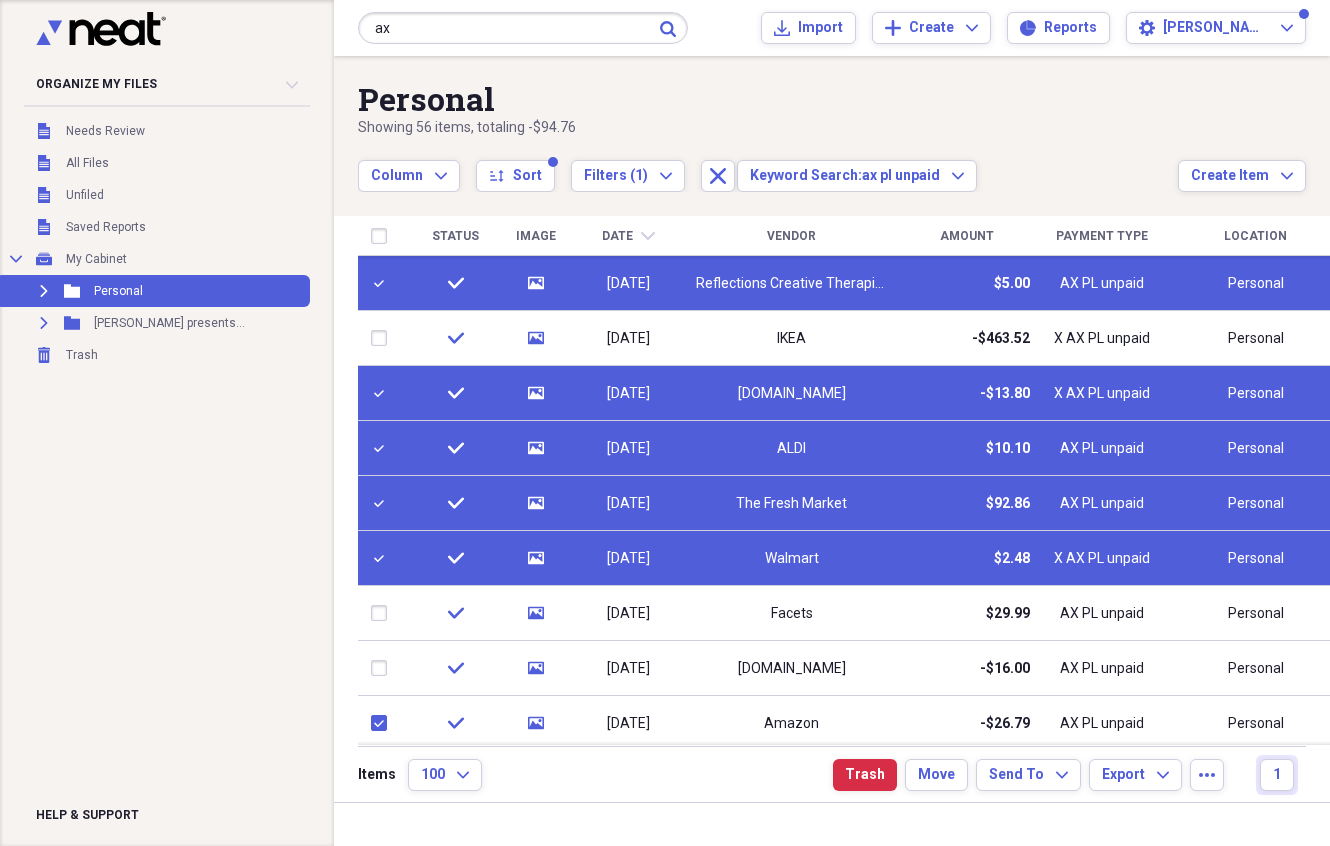 checkbox on "true" 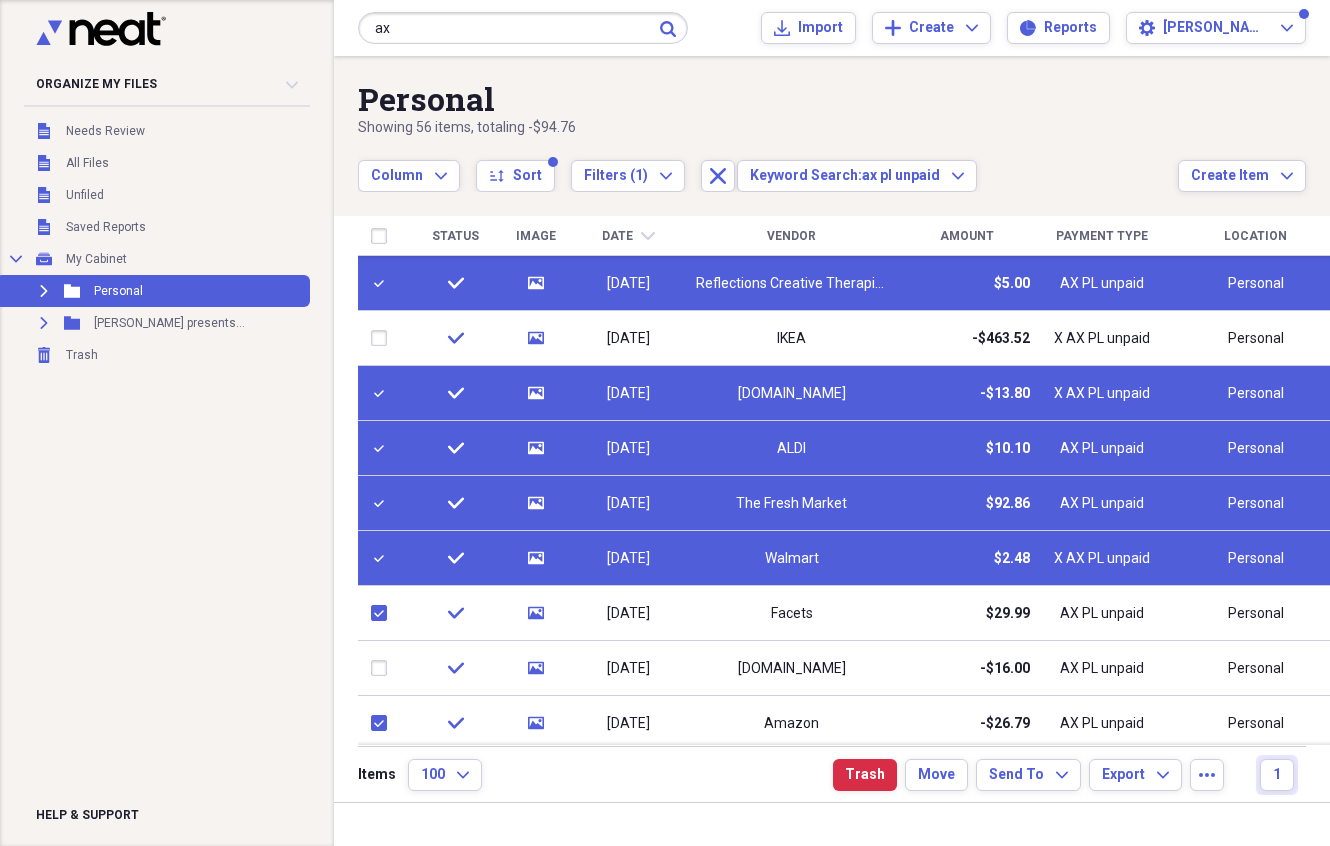 checkbox on "true" 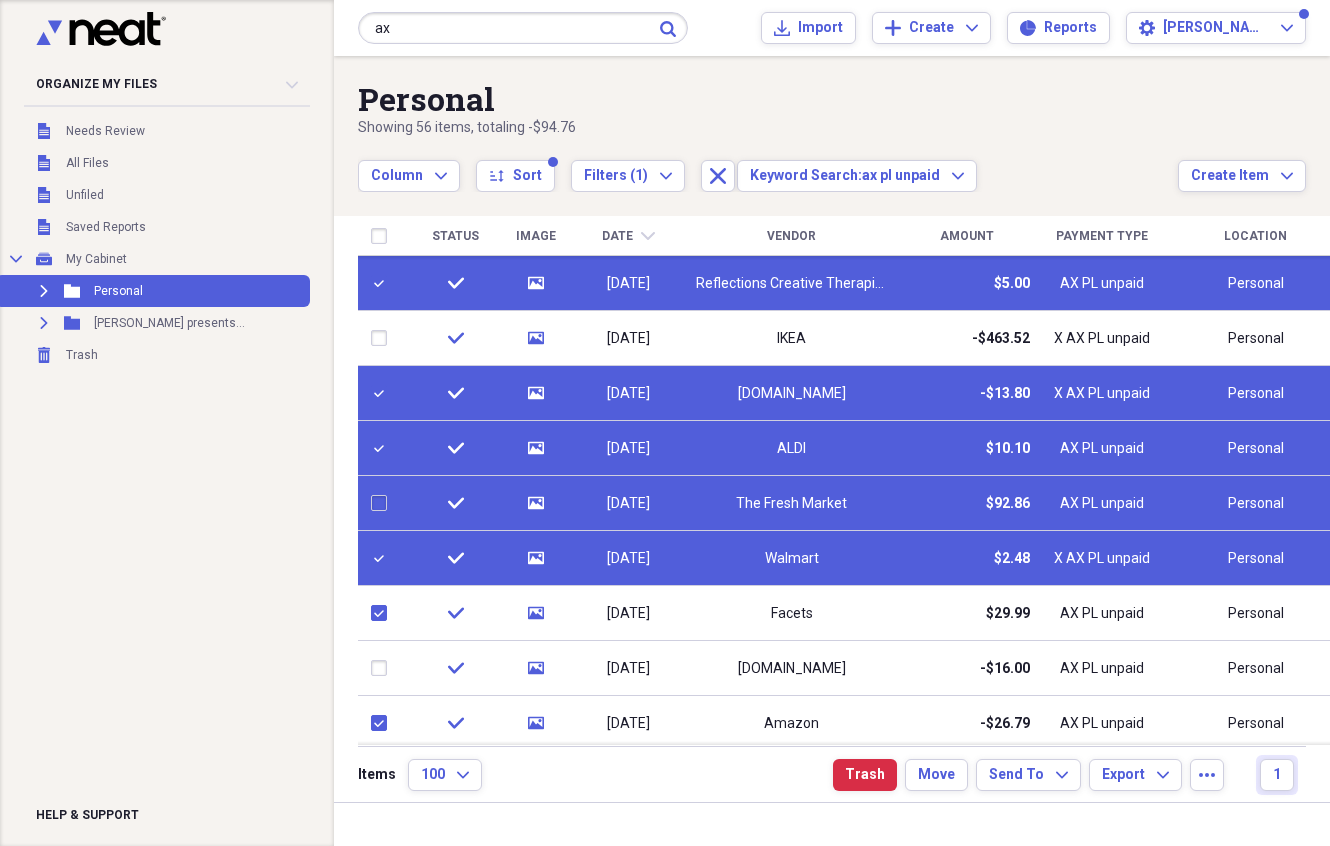 checkbox on "false" 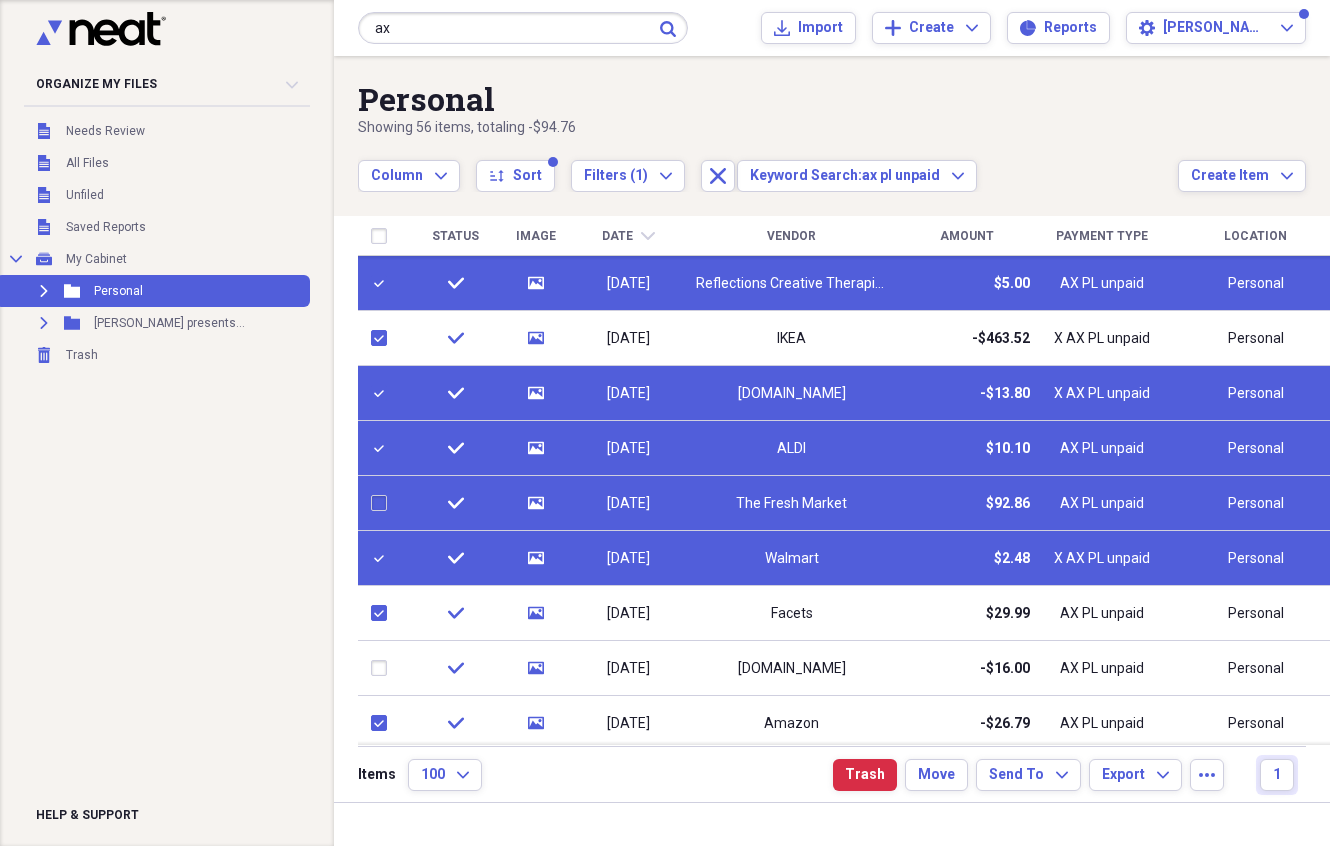 checkbox on "true" 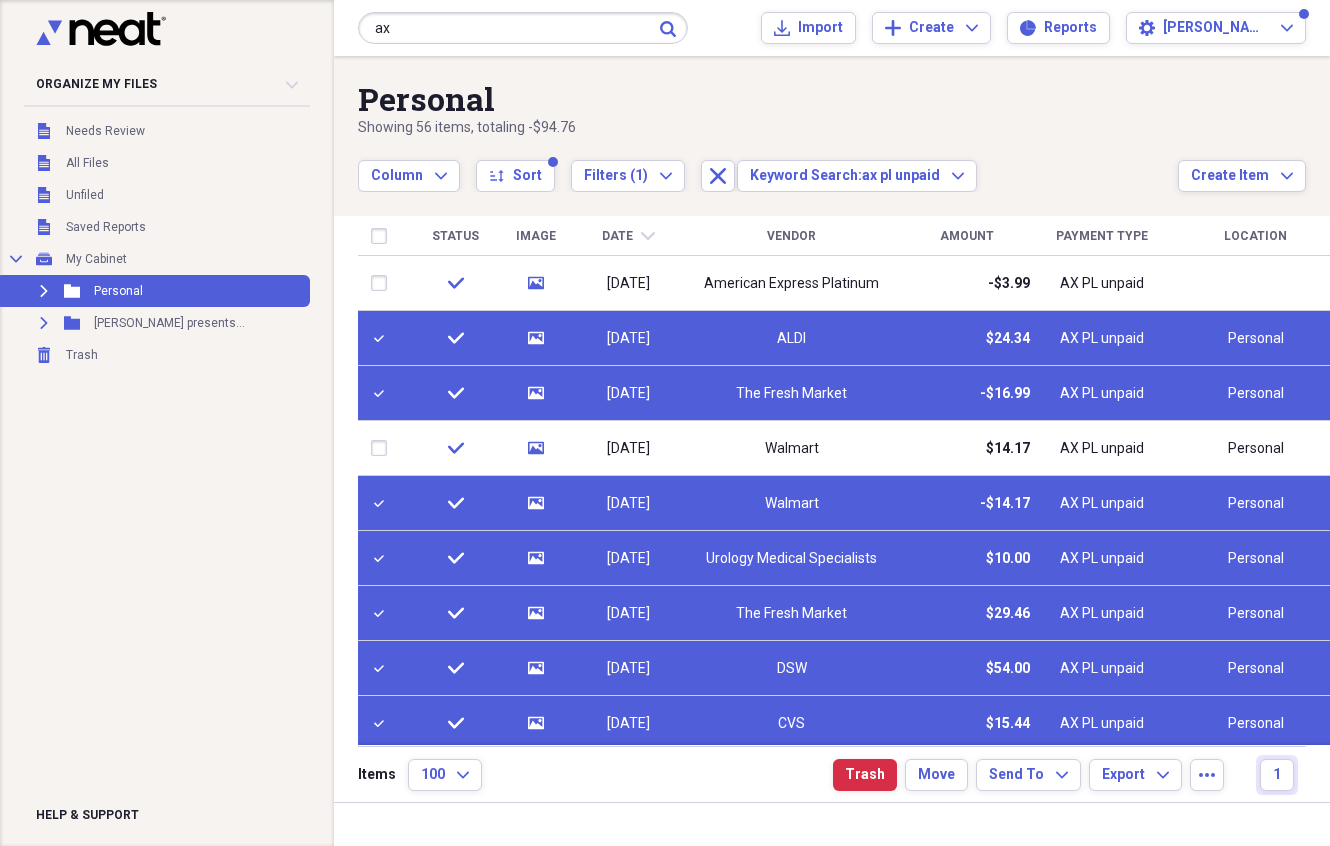 drag, startPoint x: 340, startPoint y: 282, endPoint x: 355, endPoint y: 317, distance: 38.078865 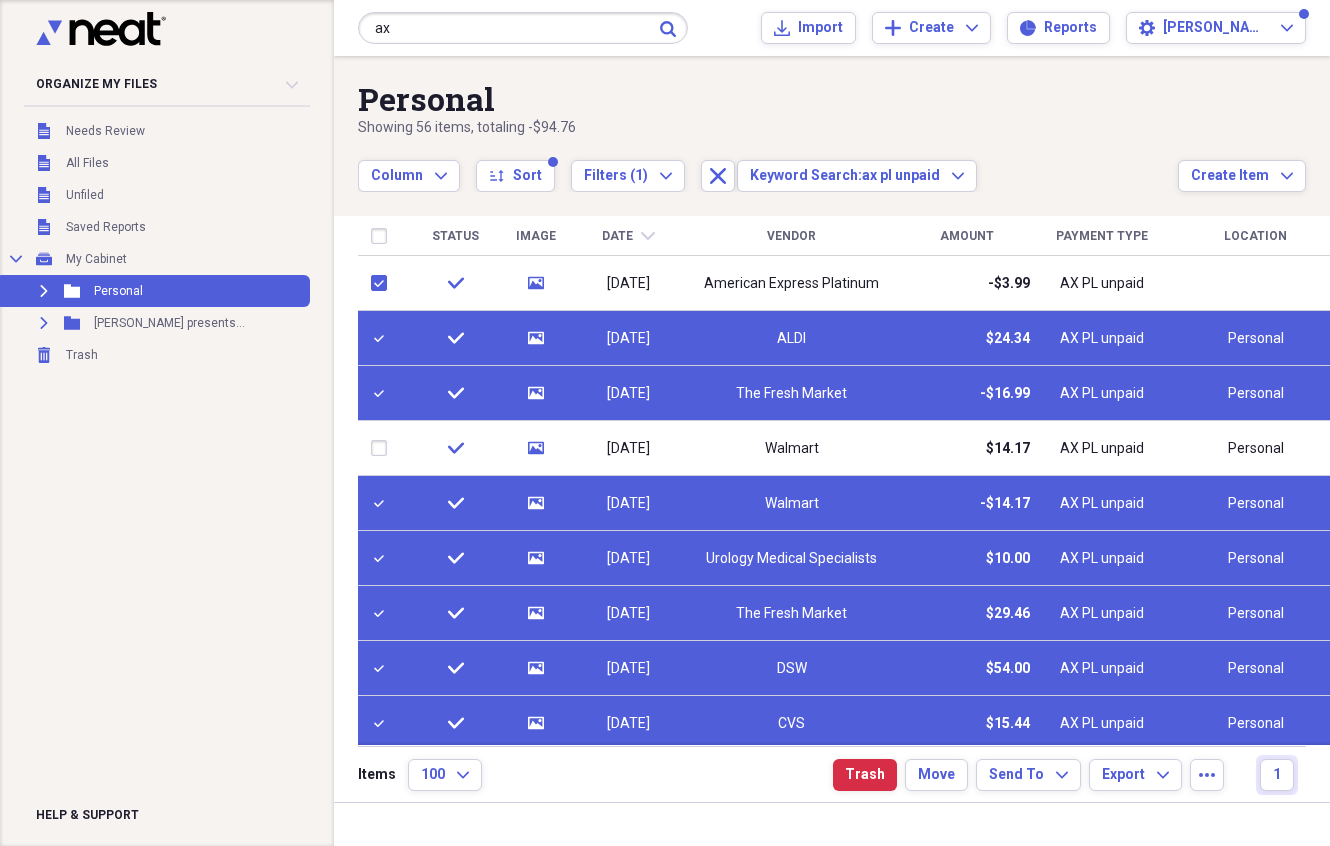 checkbox on "true" 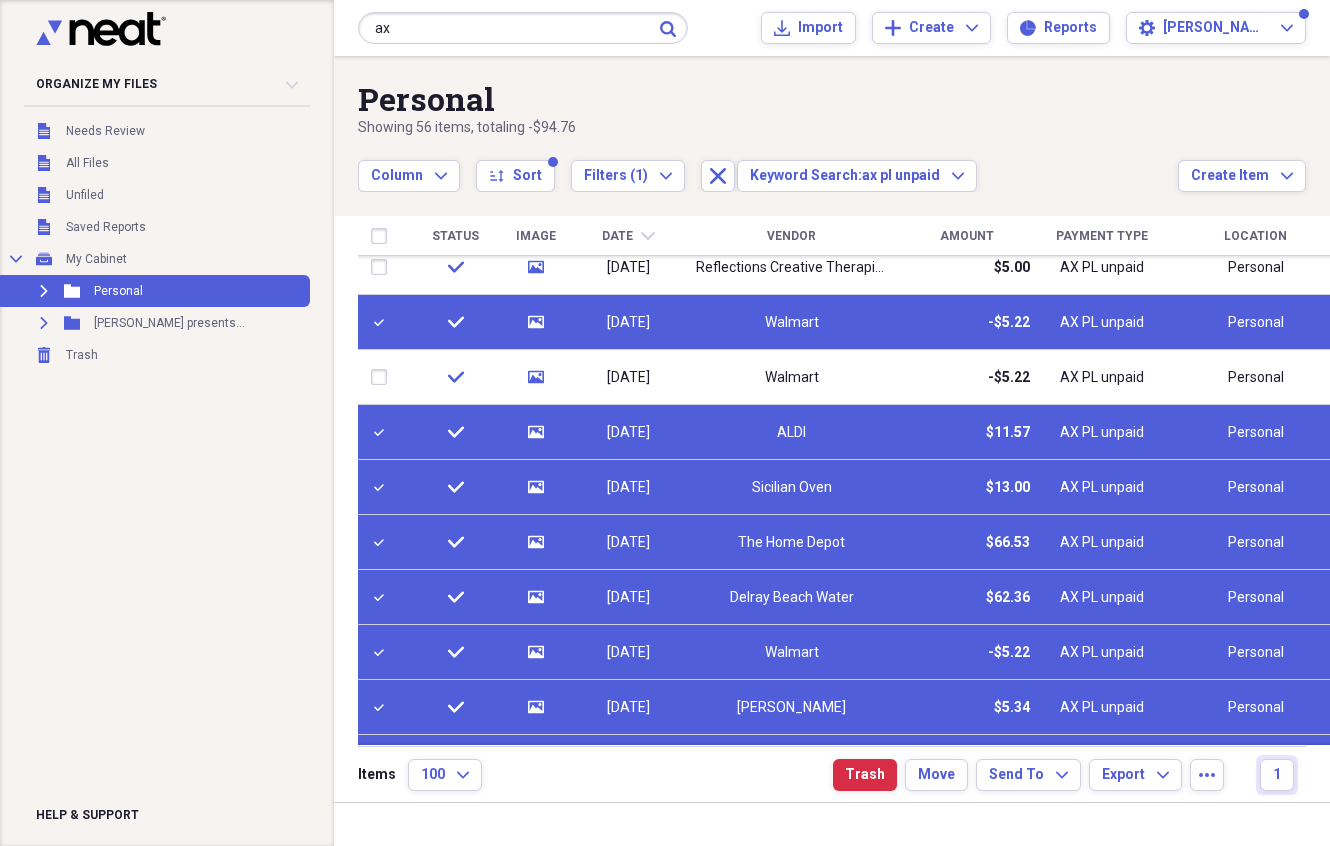 checkbox on "false" 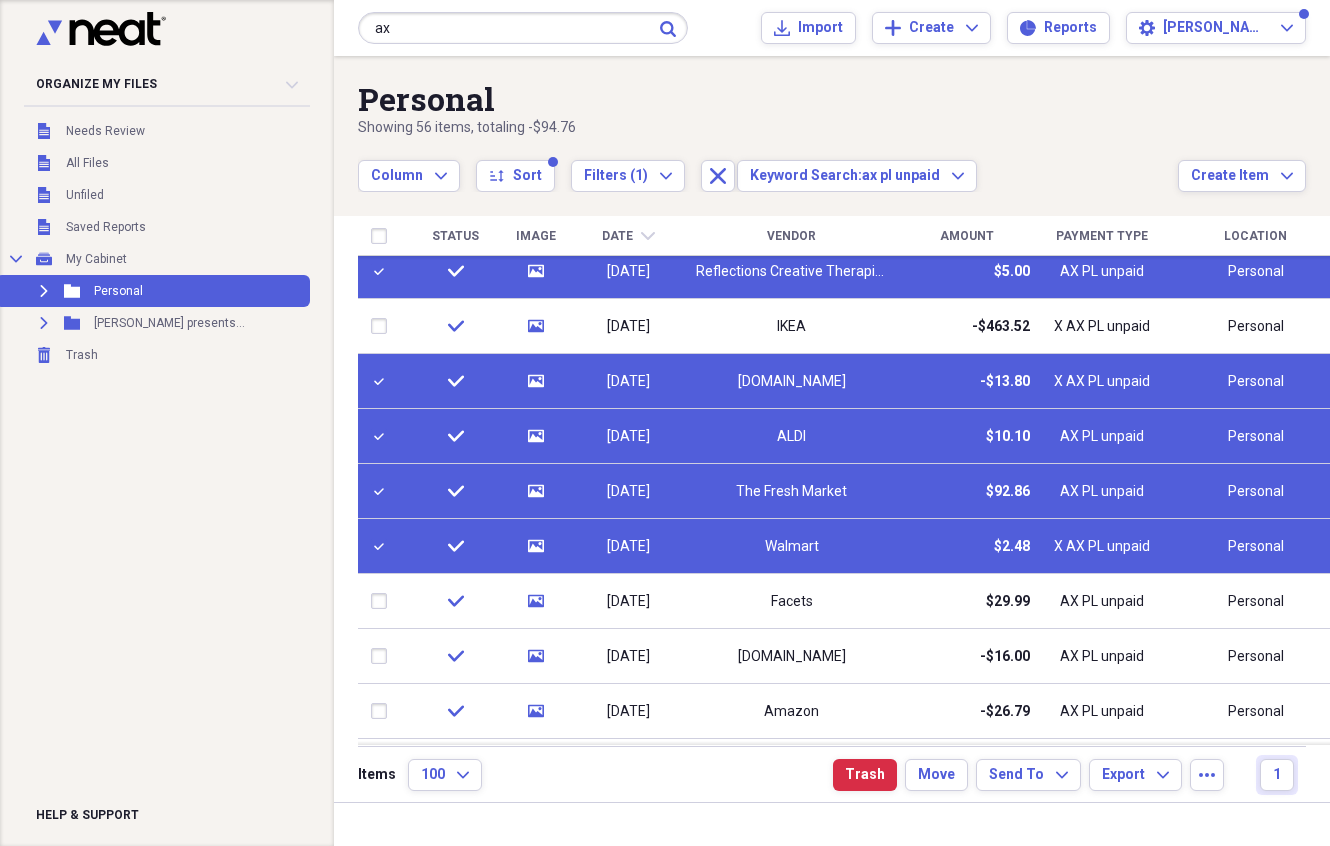 checkbox on "false" 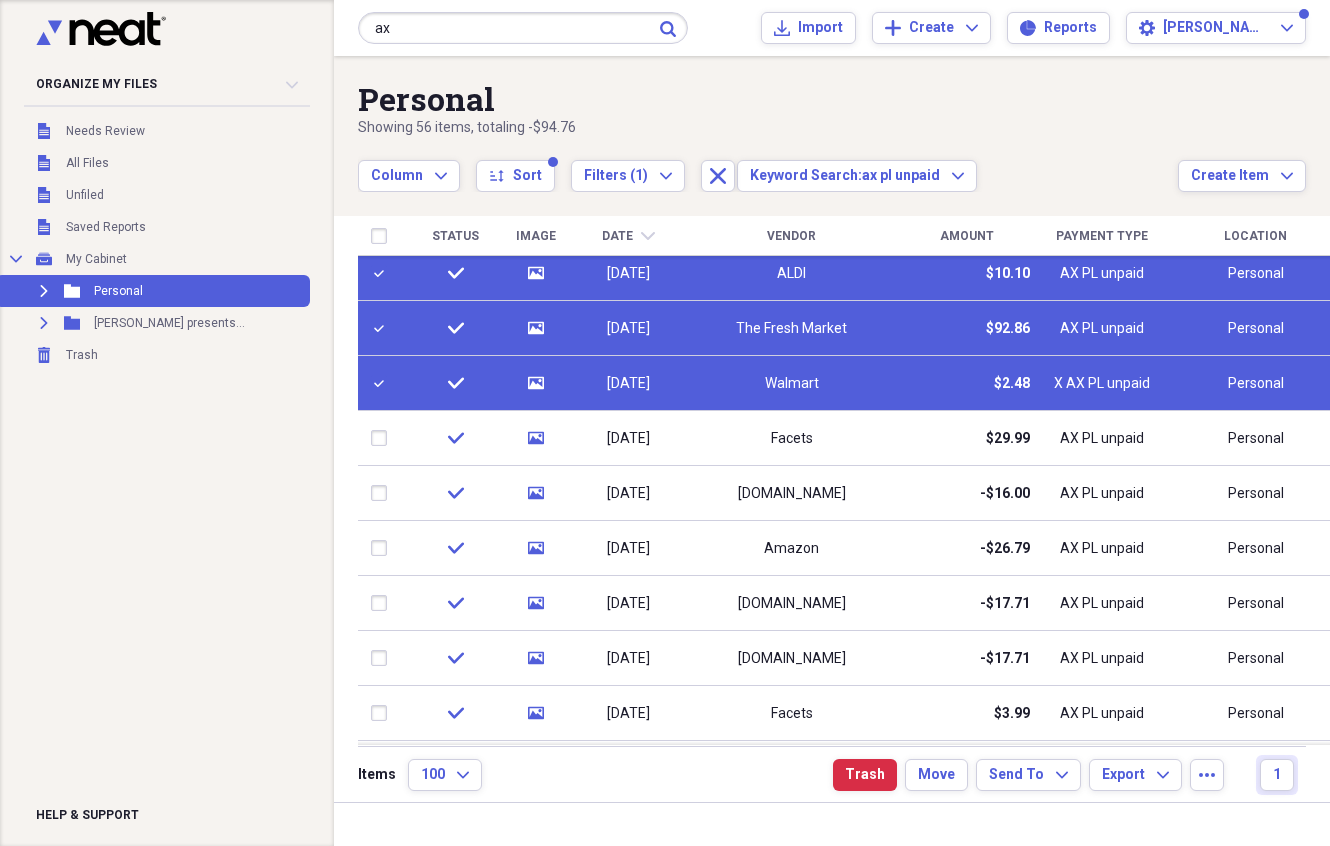 checkbox on "false" 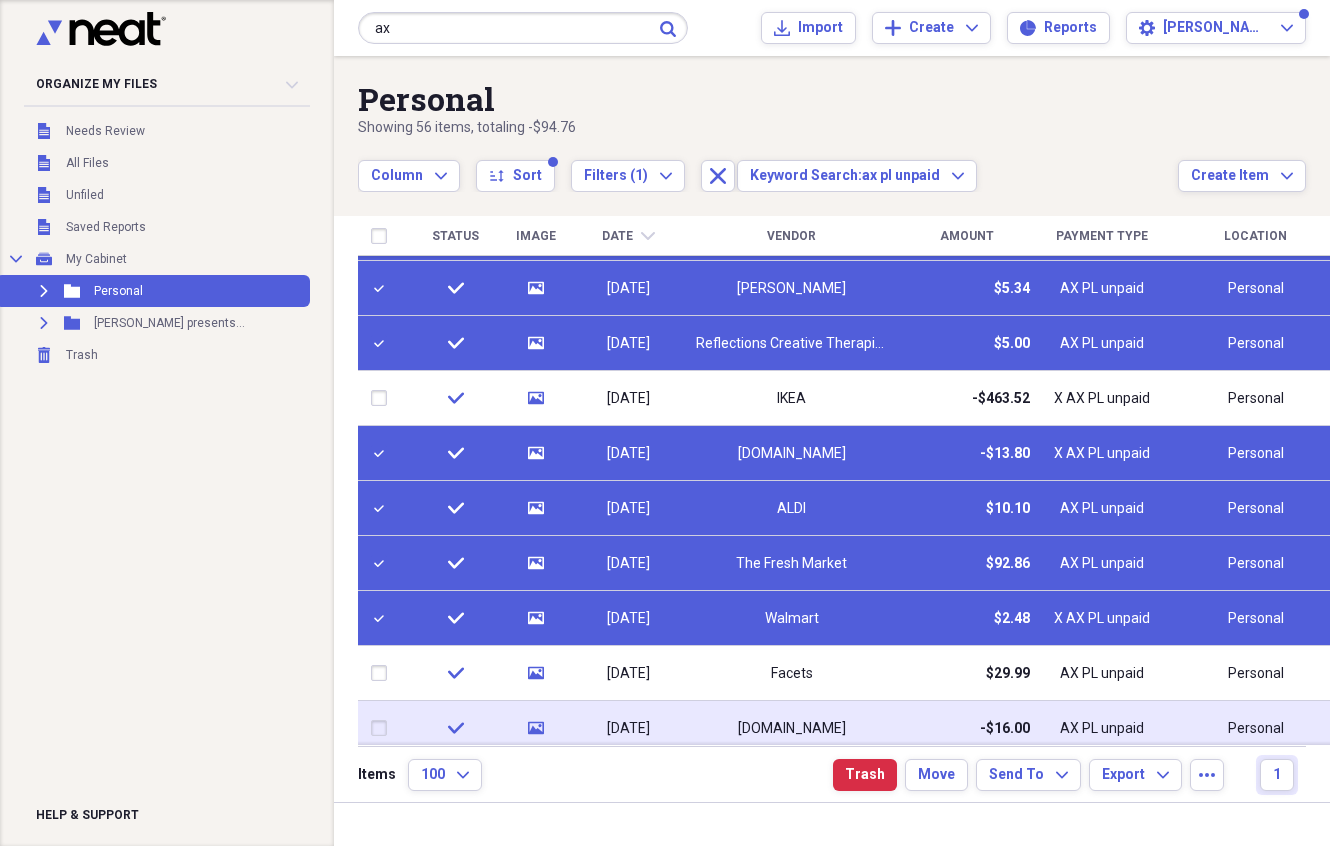 checkbox on "true" 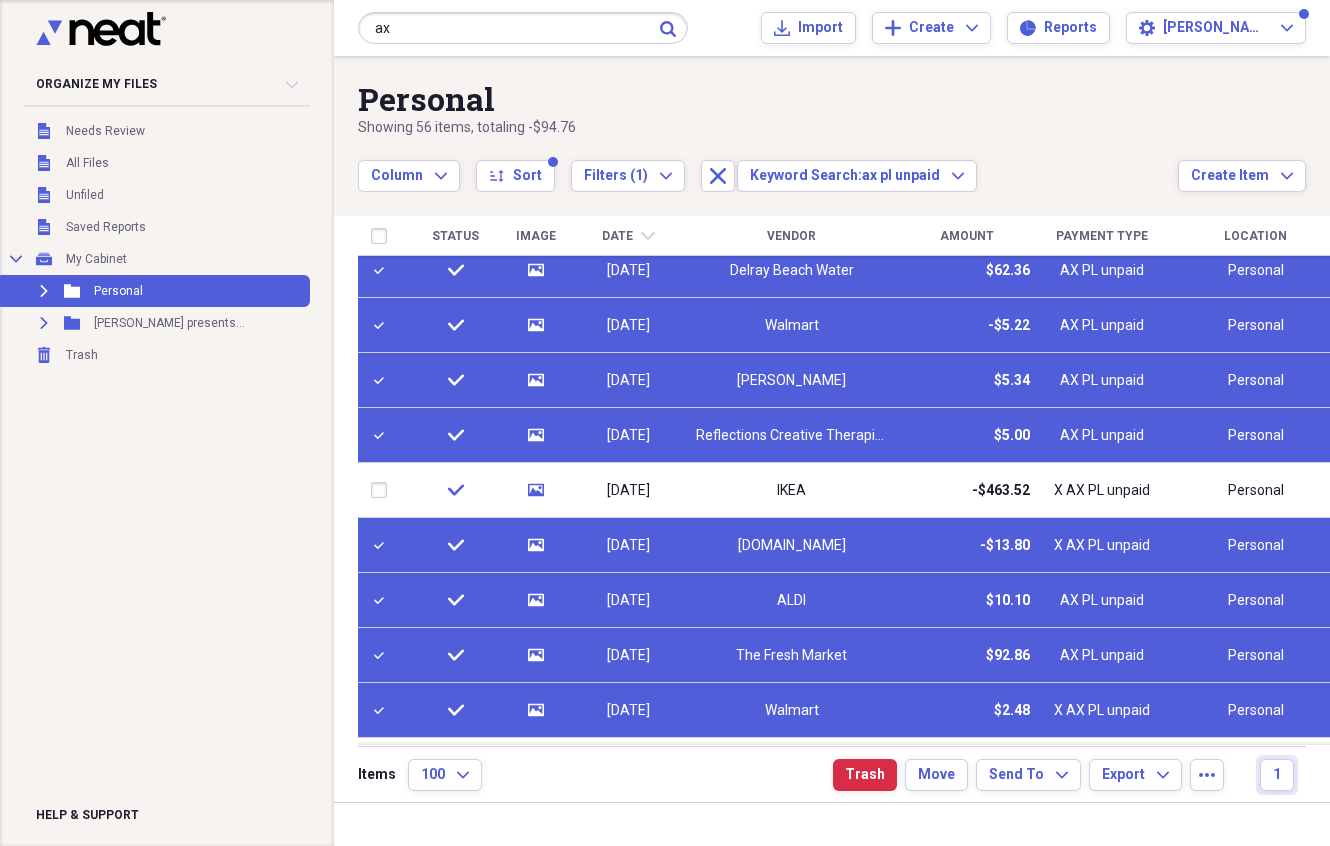 checkbox on "true" 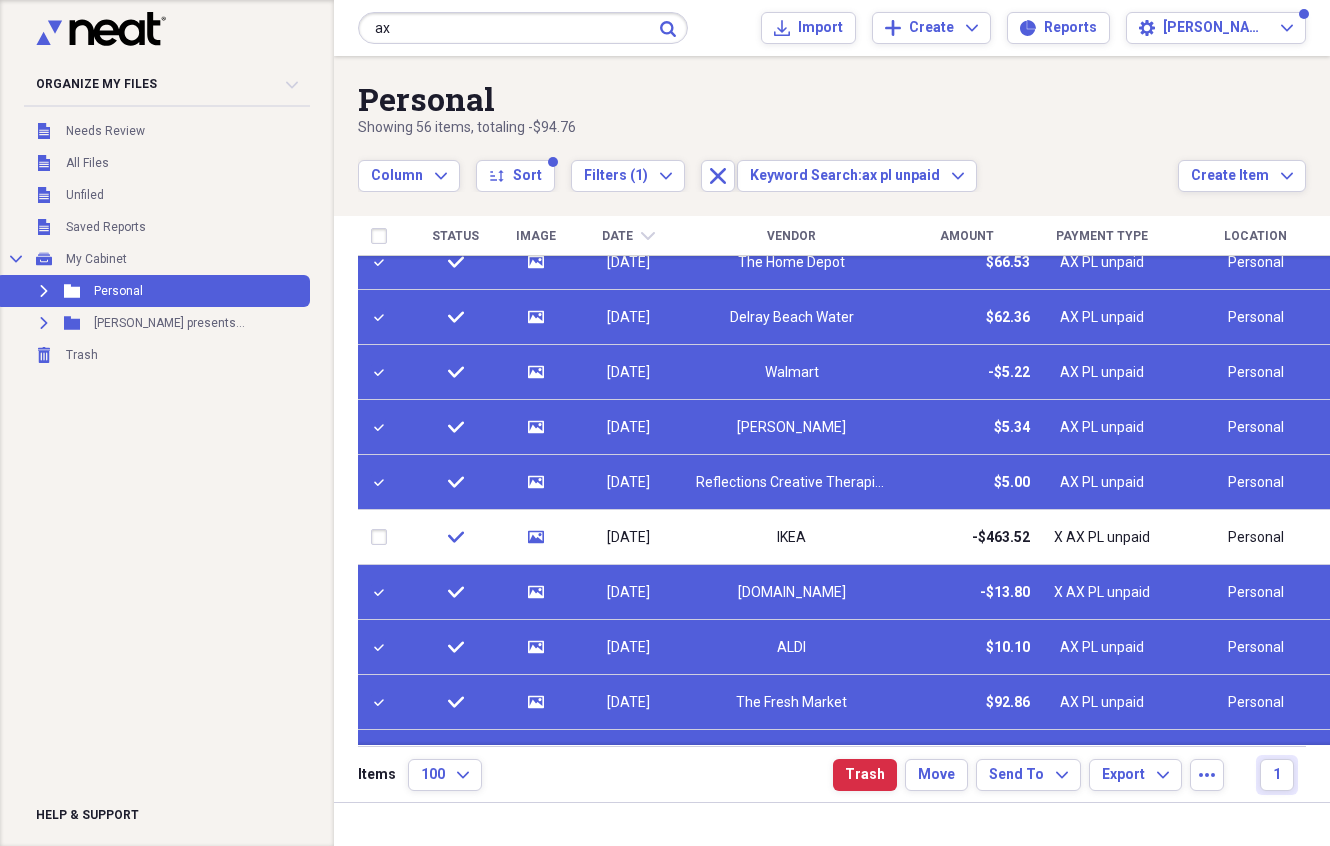 checkbox on "true" 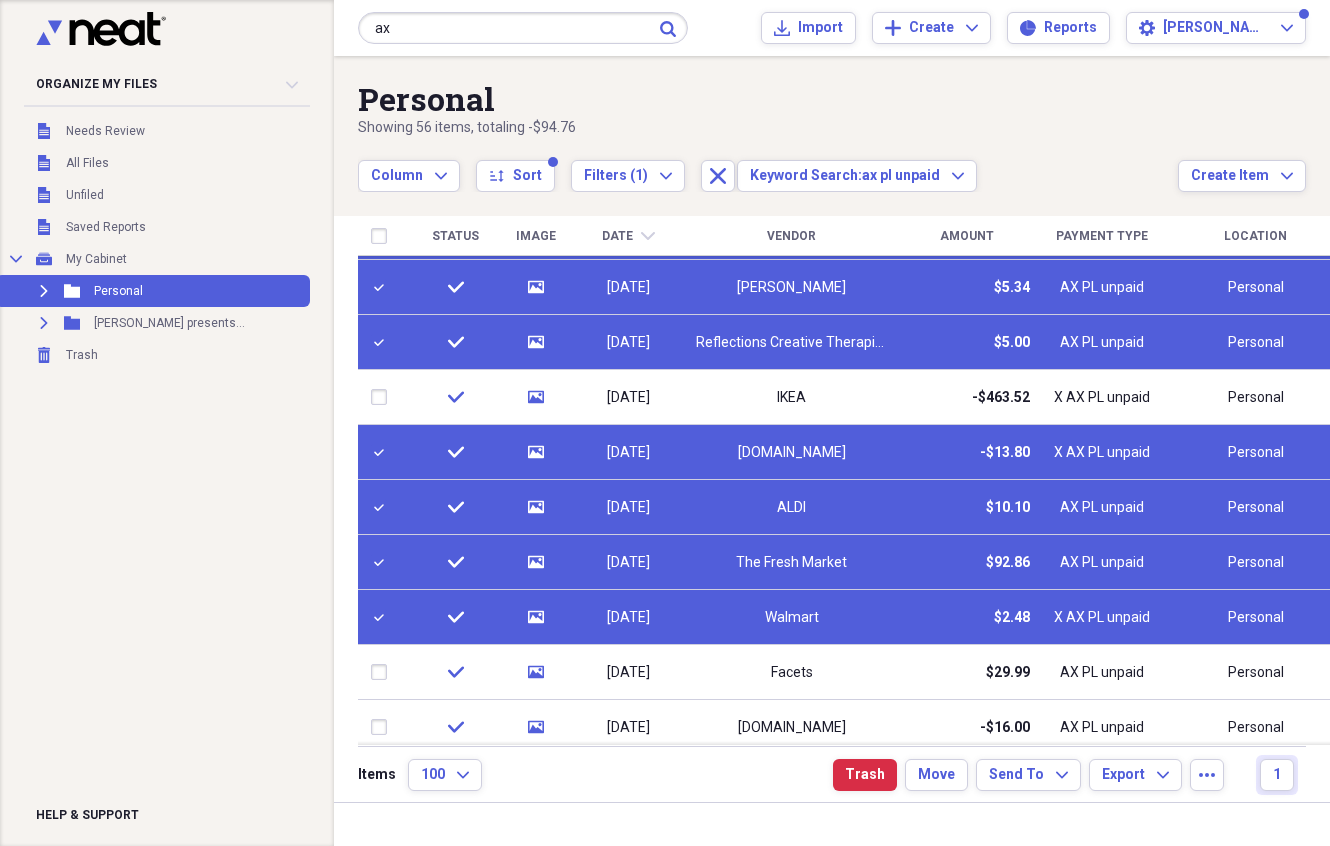 checkbox on "false" 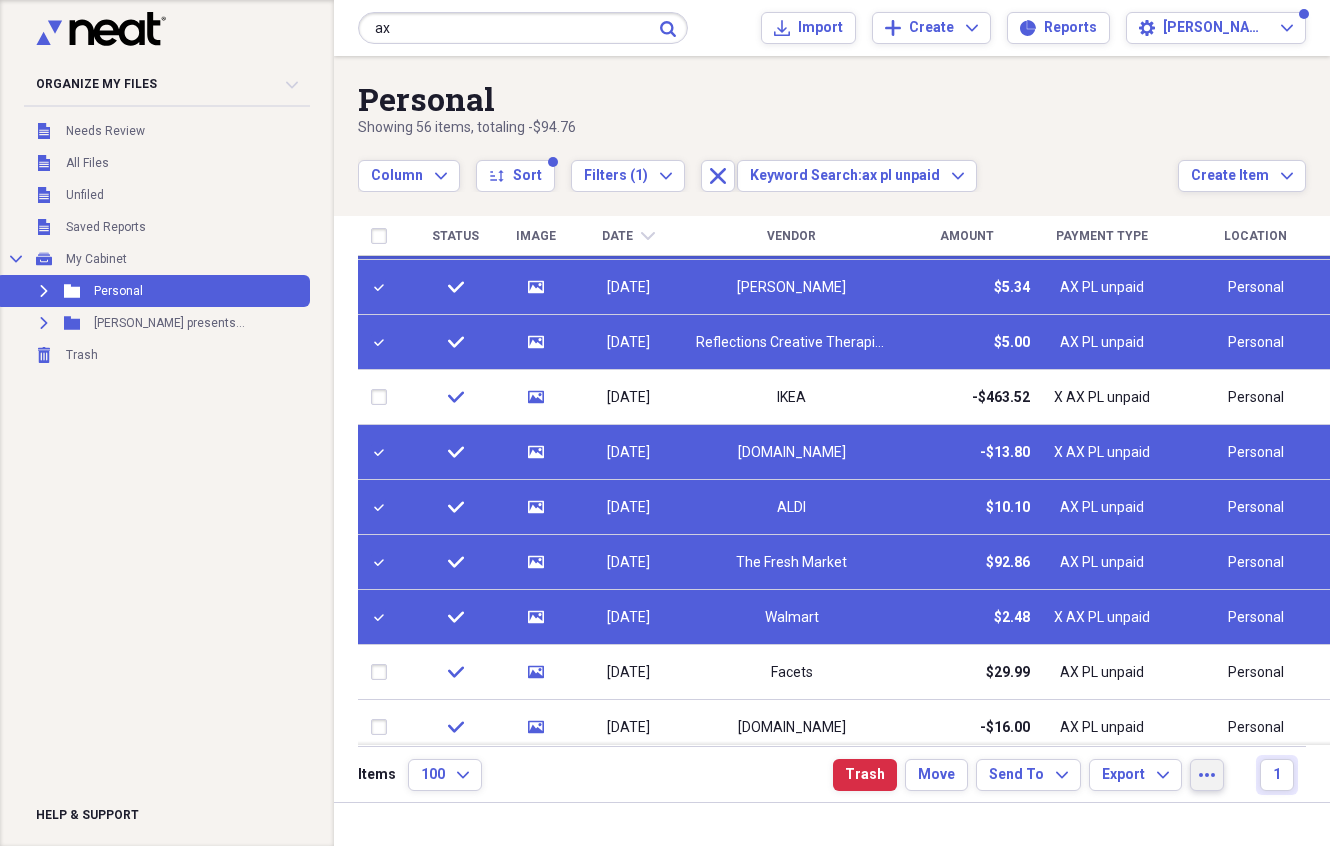 click on "more" 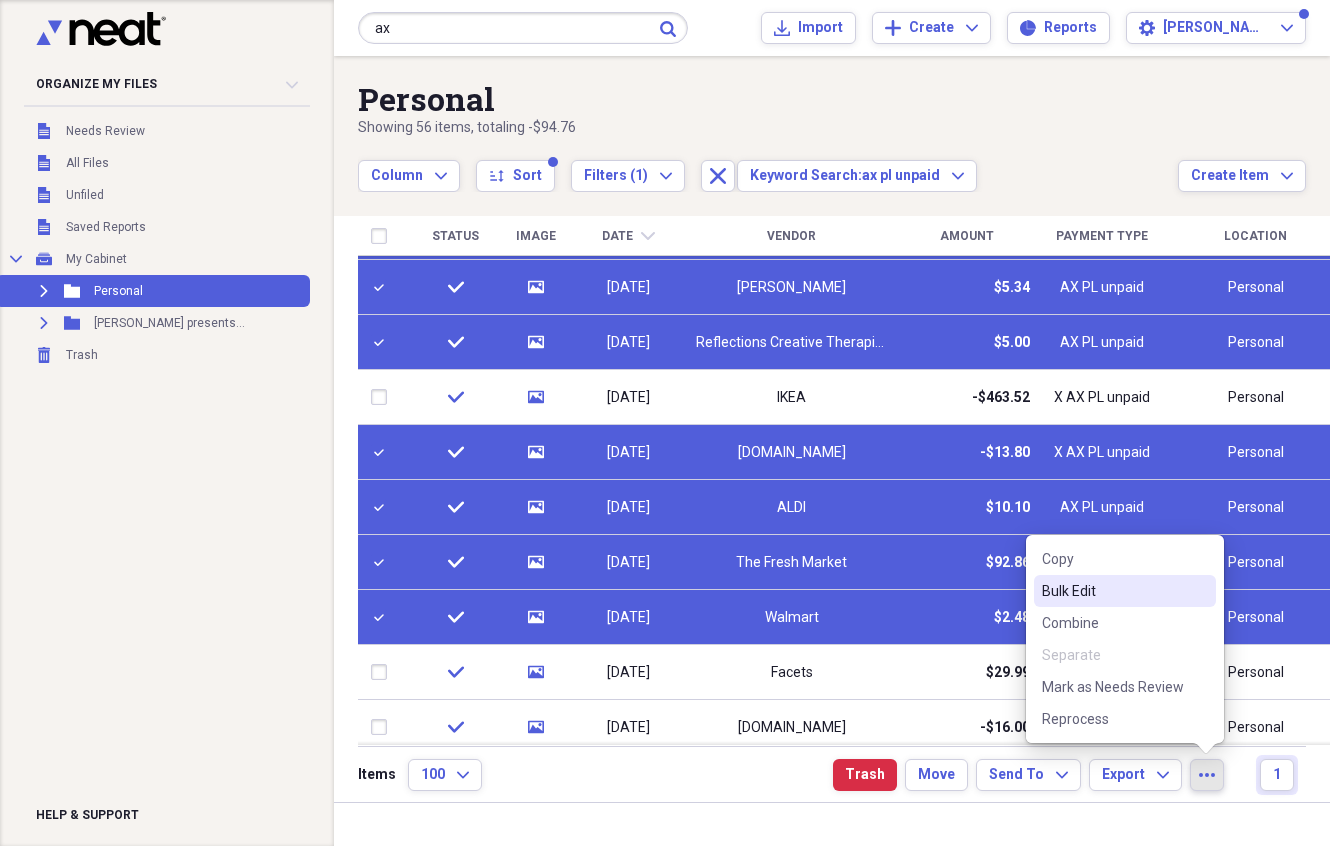 click on "Bulk Edit" at bounding box center (1113, 591) 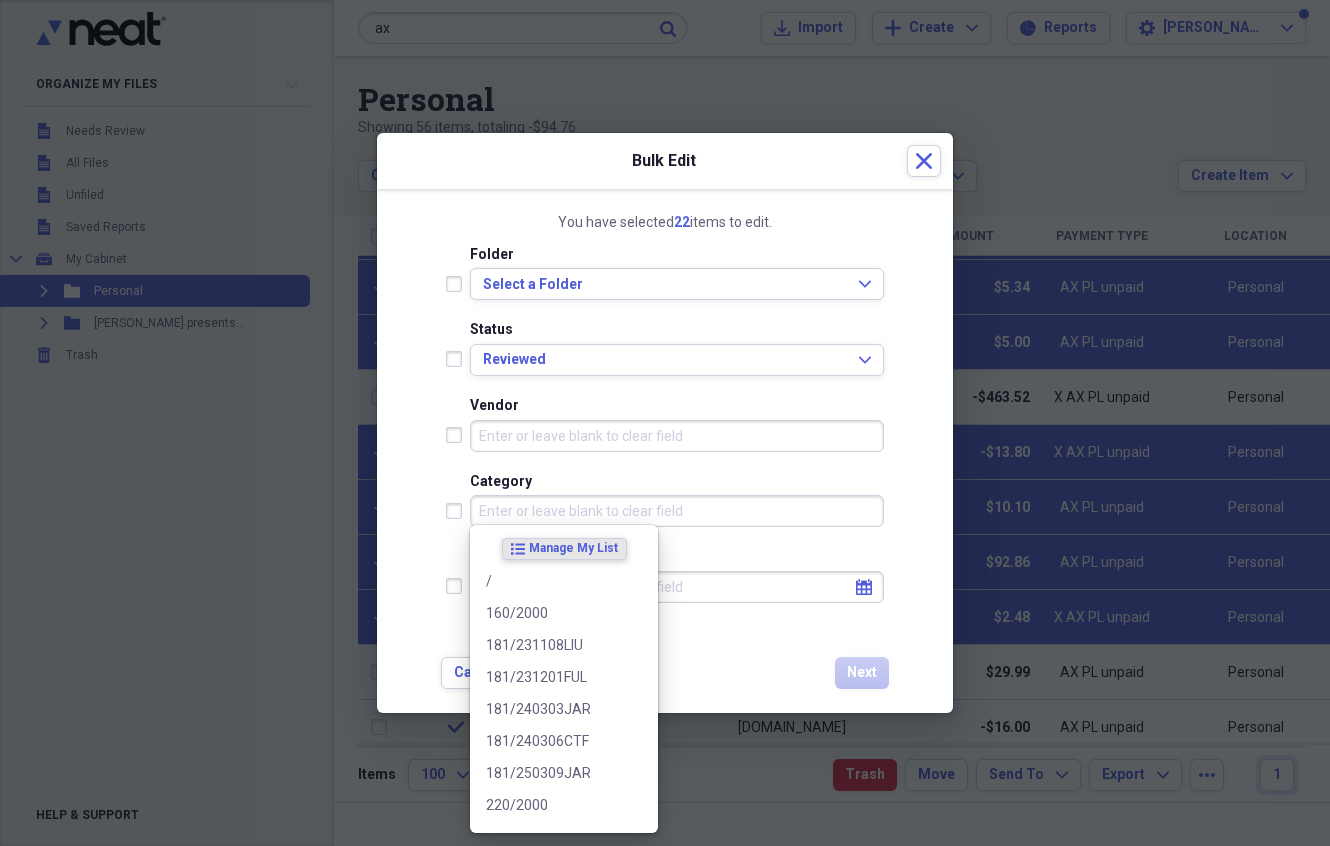 click on "Category" at bounding box center [677, 511] 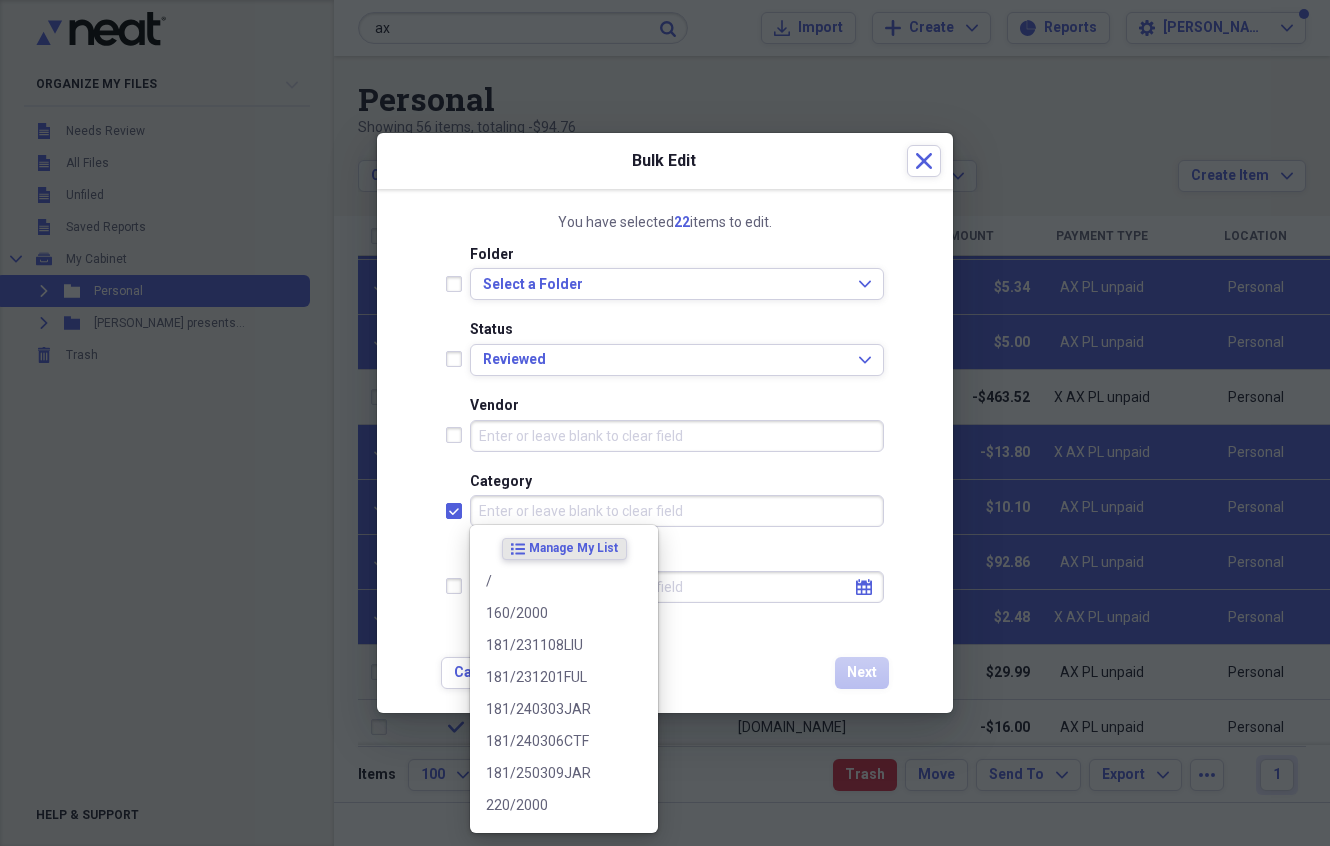 checkbox on "true" 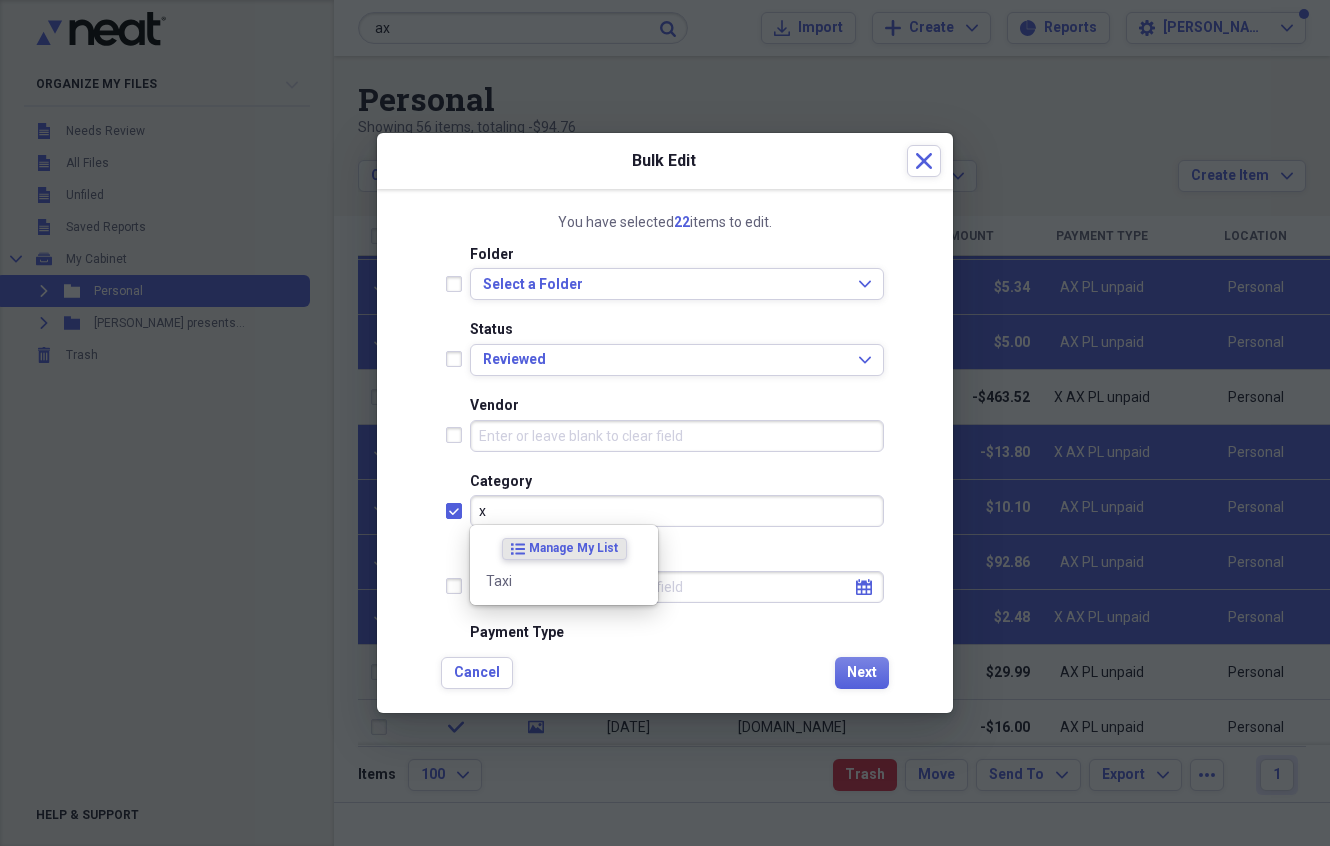 type on "x" 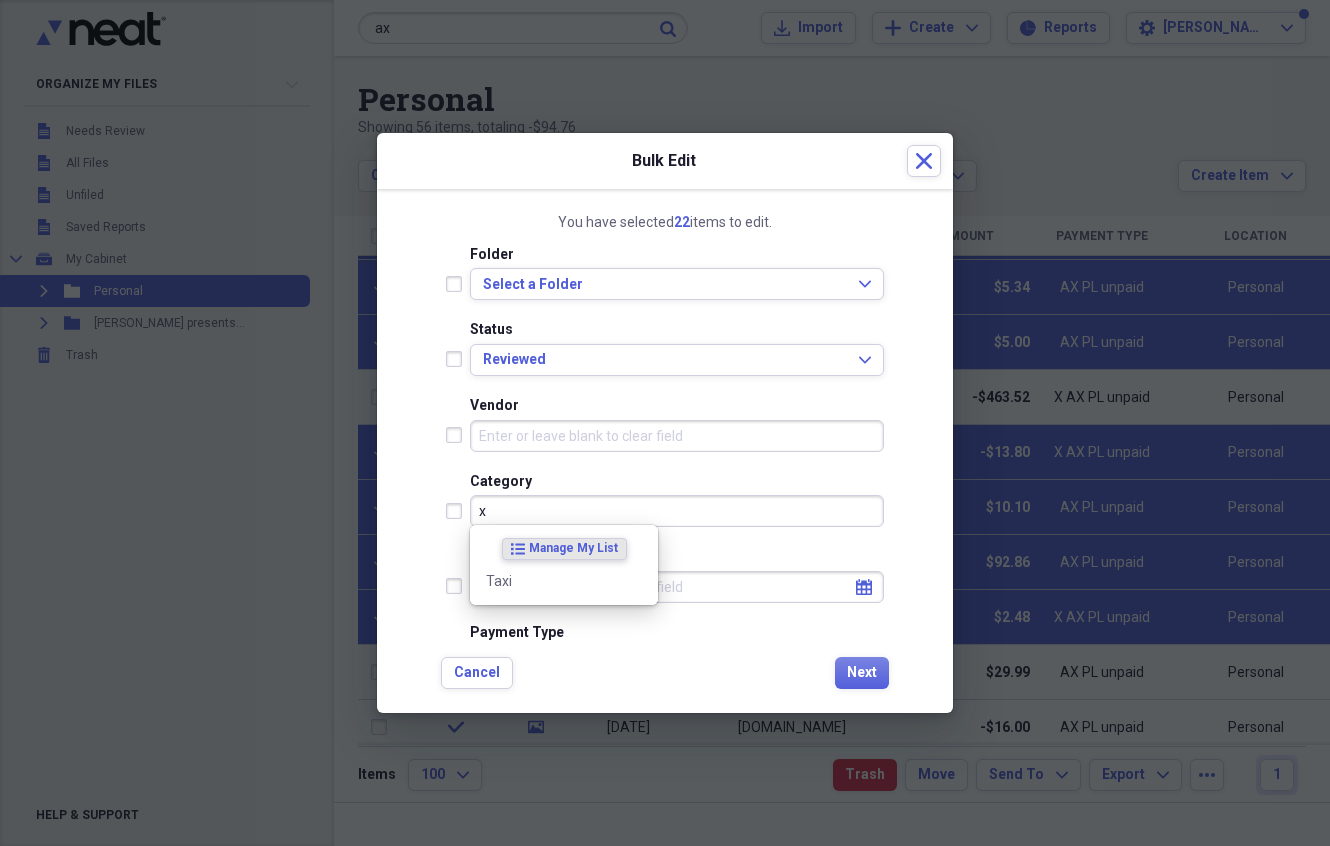 checkbox on "false" 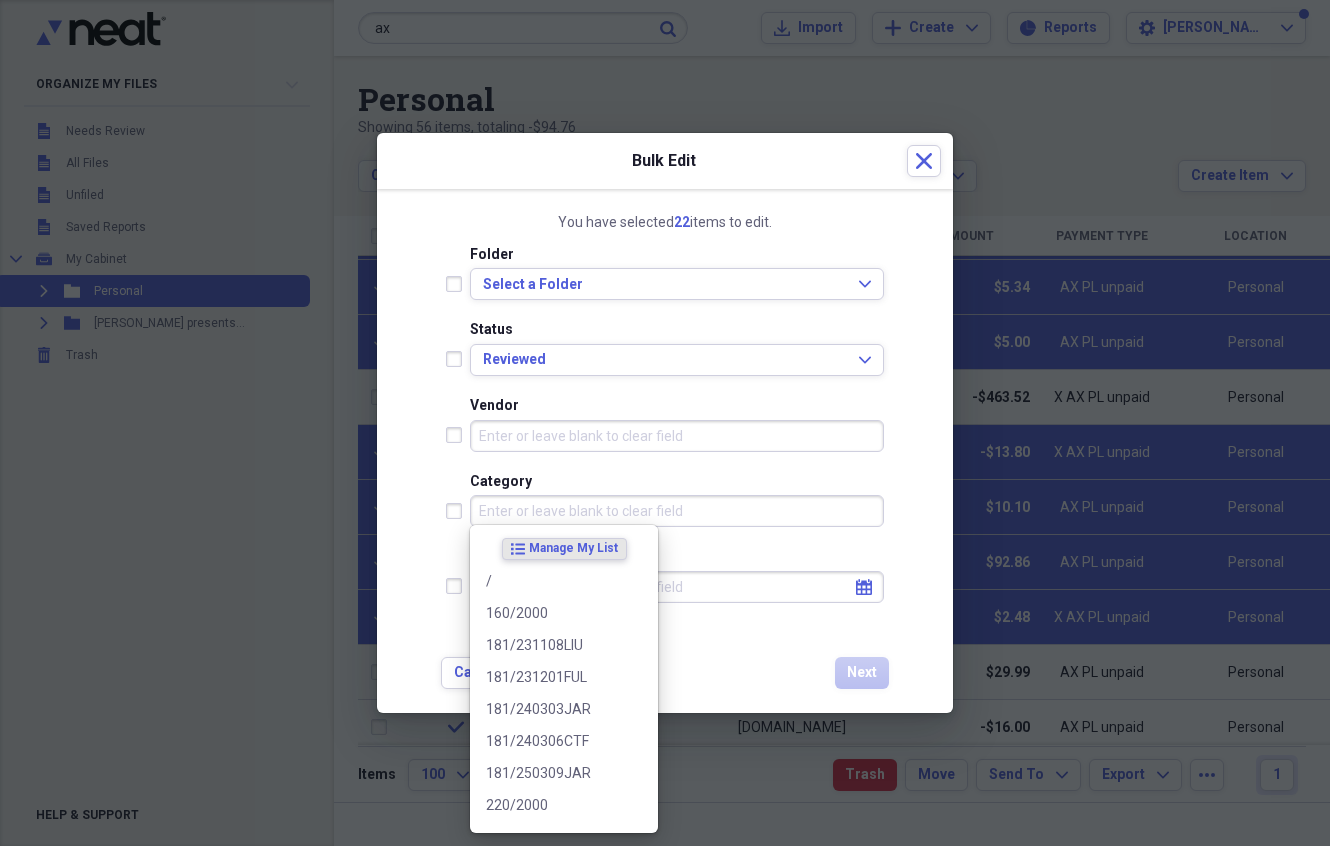 click on "You have selected  22  items to edit. Folder Select a Folder Expand Status Reviewed Expand Vendor Category Date calendar Calendar Payment Type Currency USD Expand Reimbursable Yes Expand Billable Yes Expand Tax Category No Form - Non-deductible Expand Customer Project Product Location Class Notes Cancel Next" at bounding box center [665, 451] 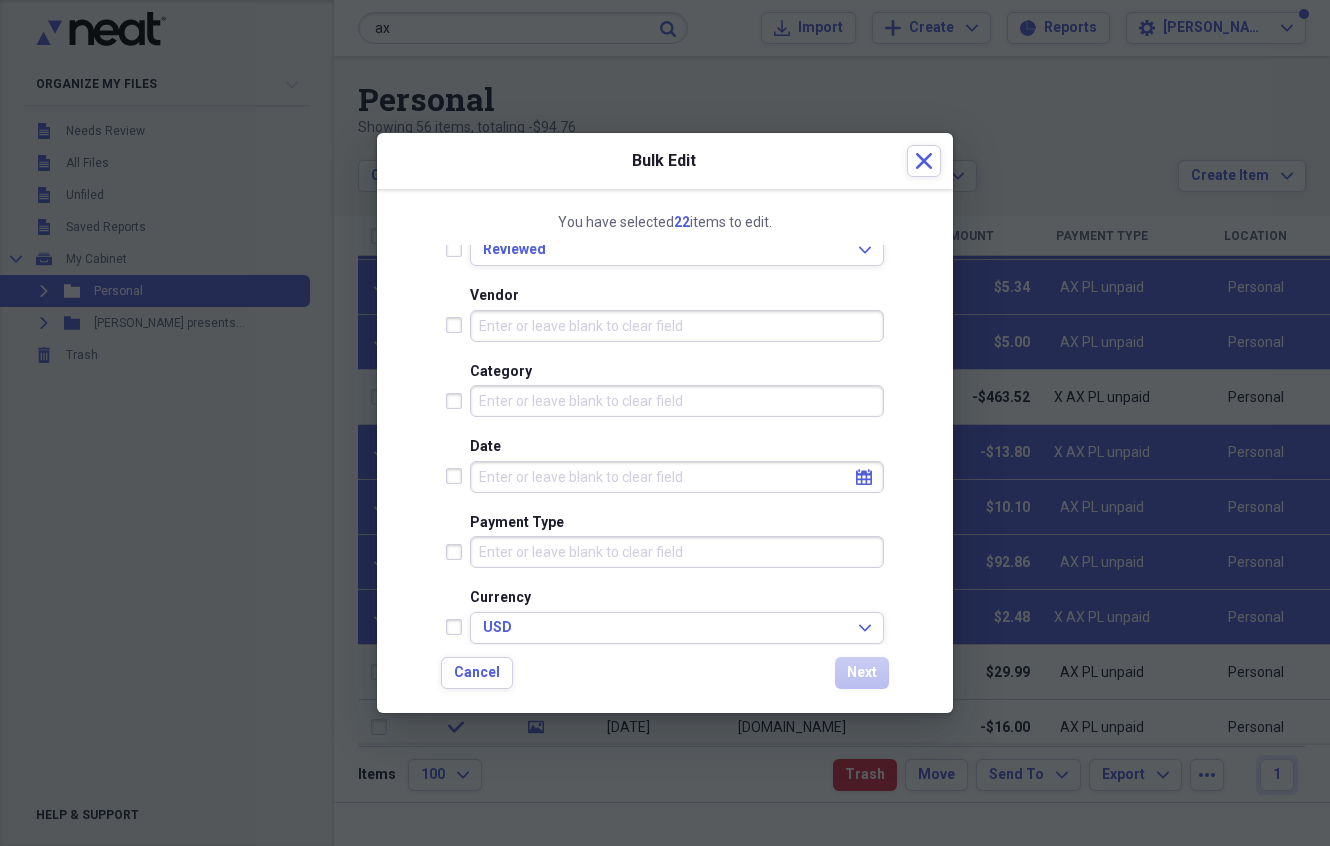 click on "Payment Type" at bounding box center (677, 552) 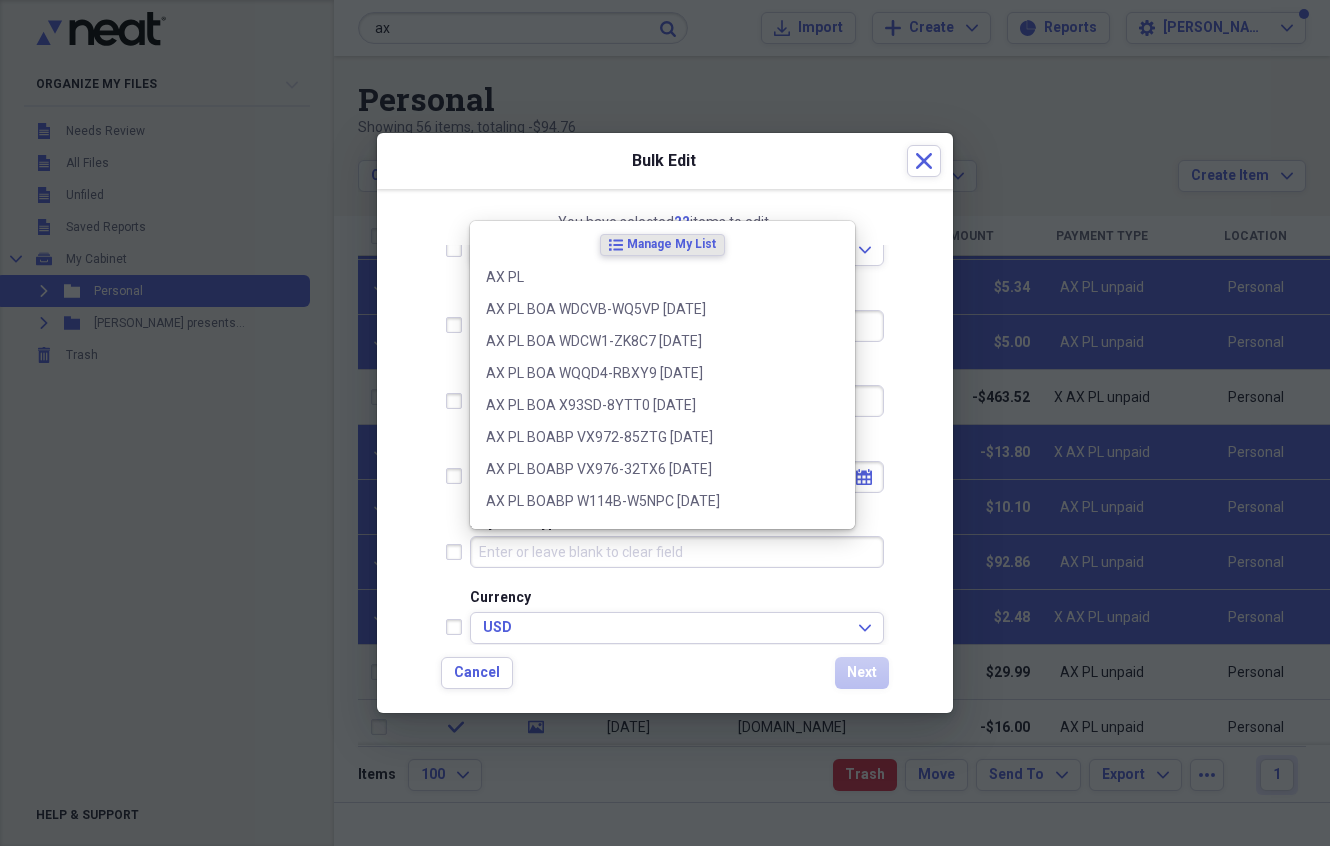 scroll, scrollTop: 114, scrollLeft: 0, axis: vertical 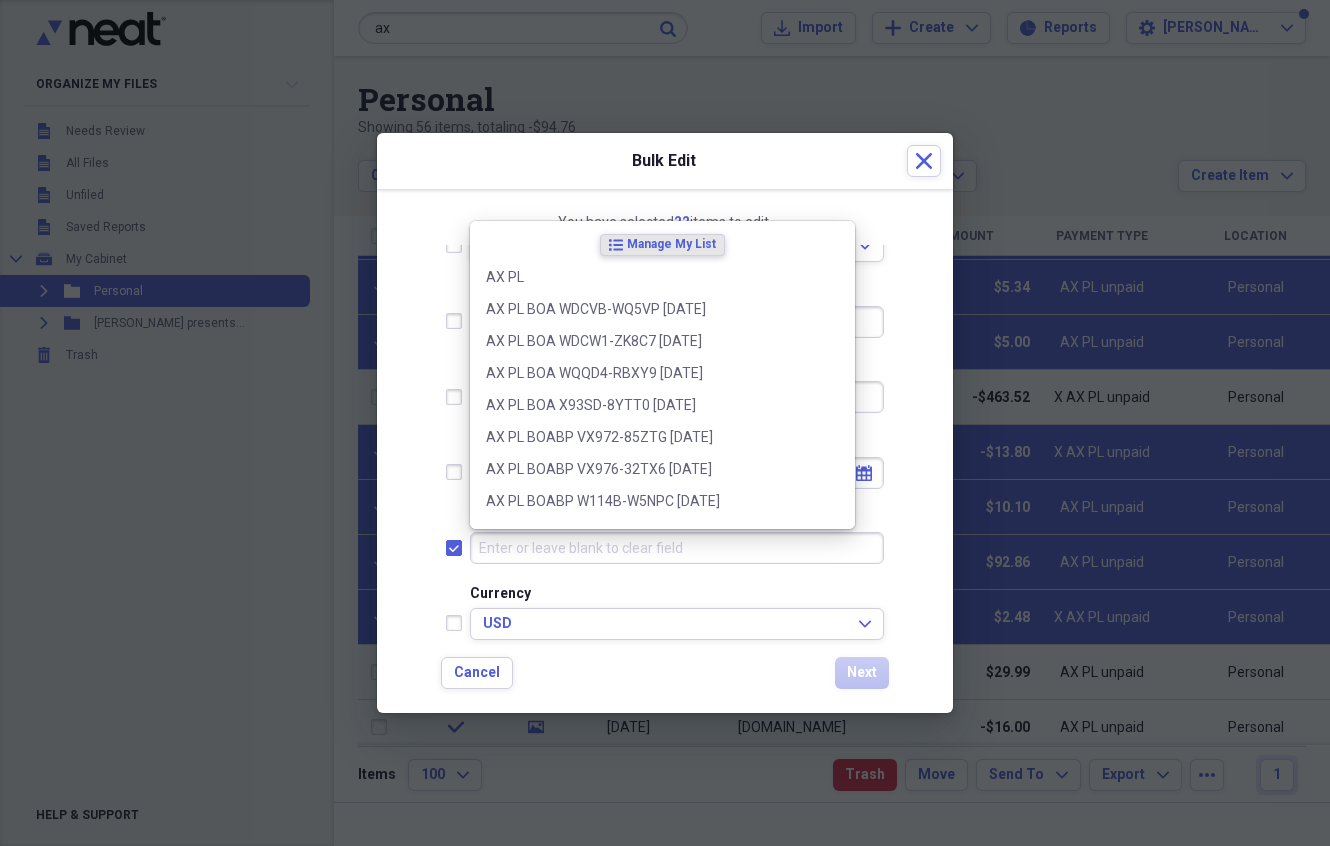 checkbox on "true" 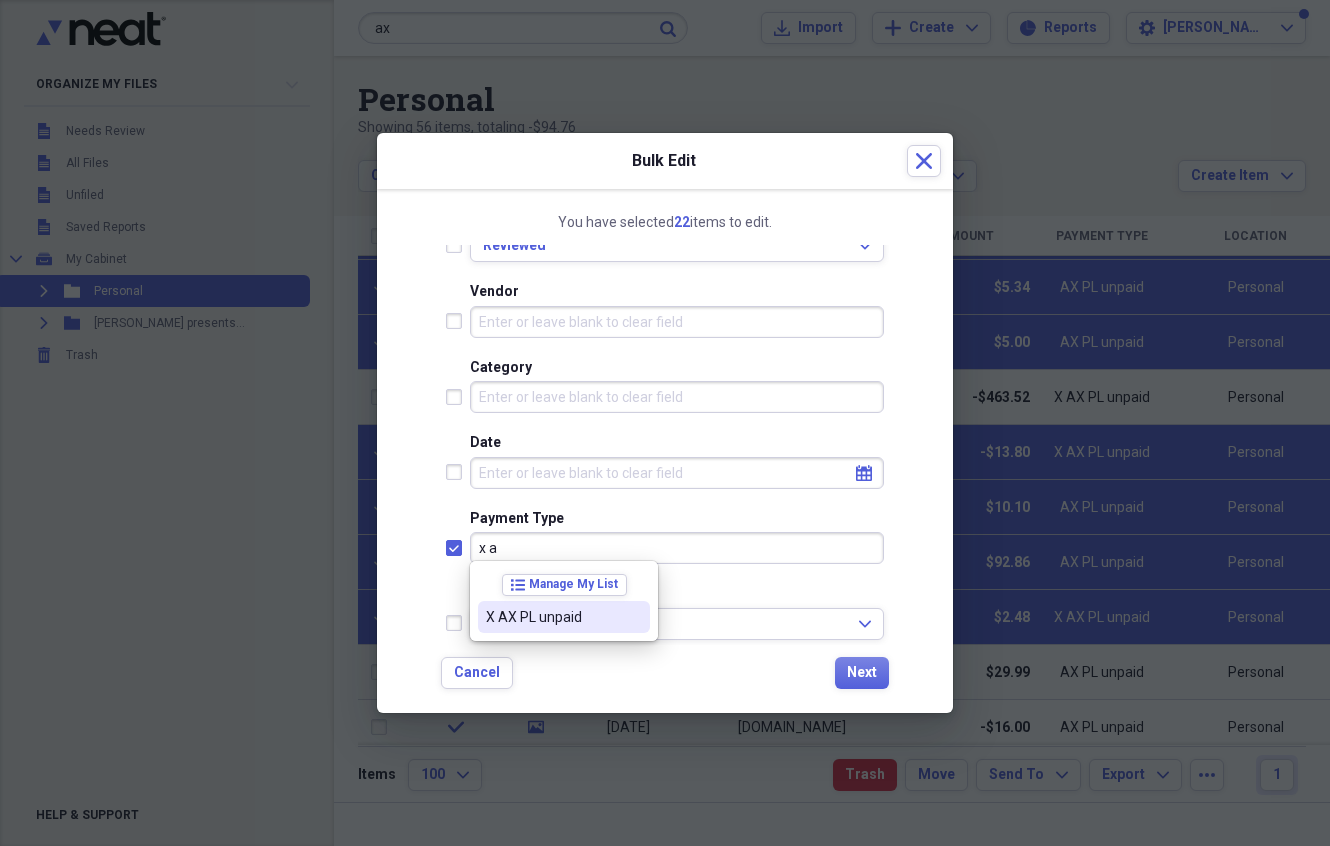 click on "X AX PL unpaid" at bounding box center [552, 617] 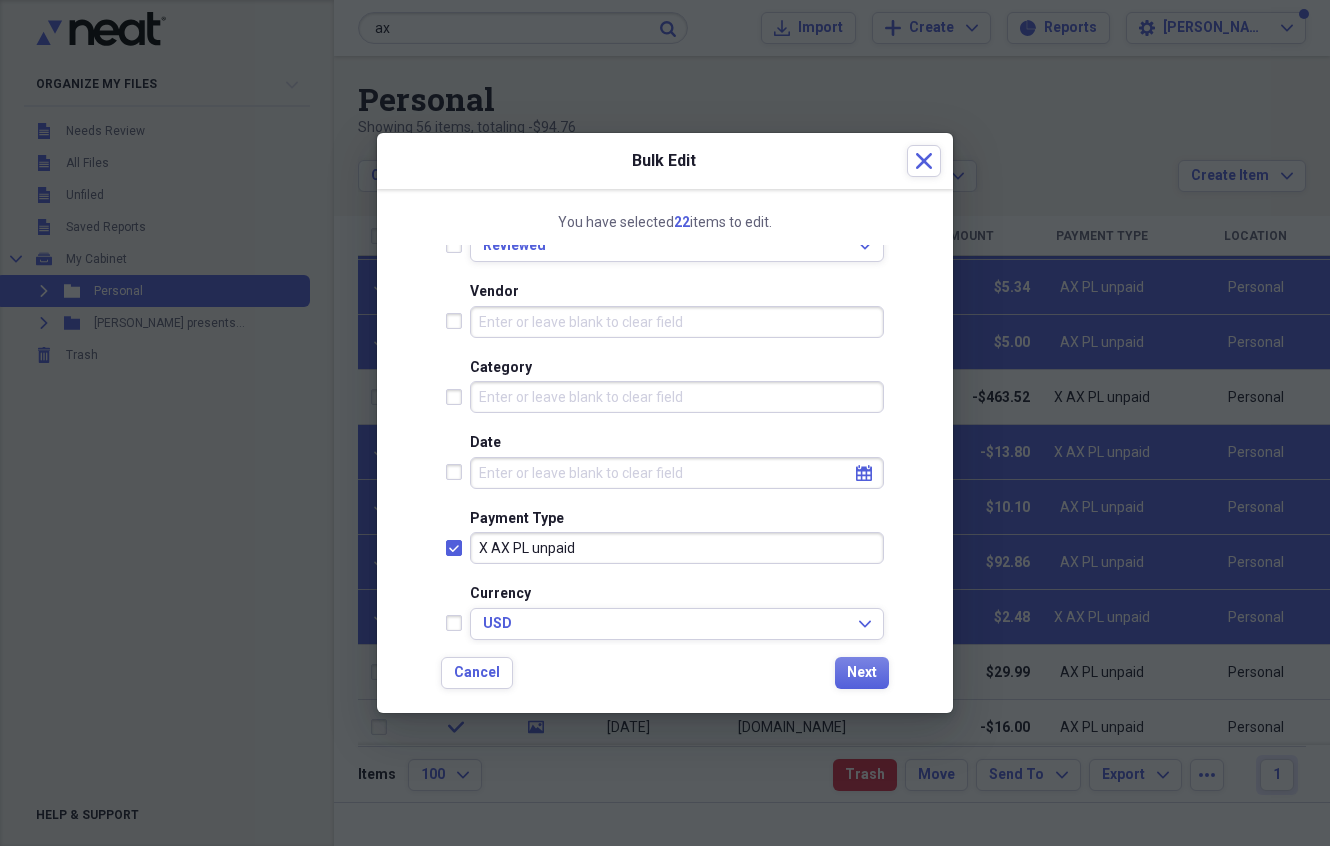 click on "Next" at bounding box center [862, 673] 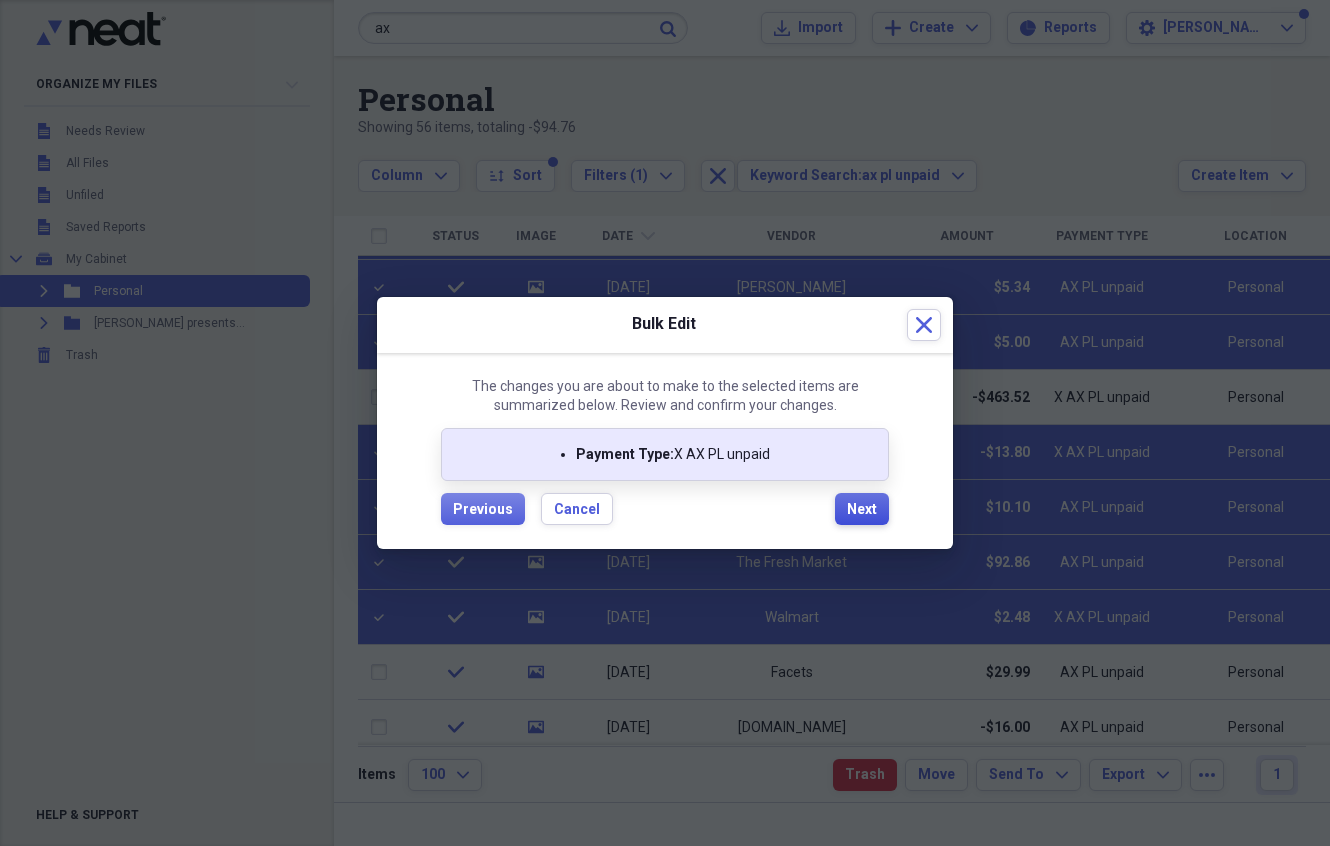 click on "Next" at bounding box center (862, 510) 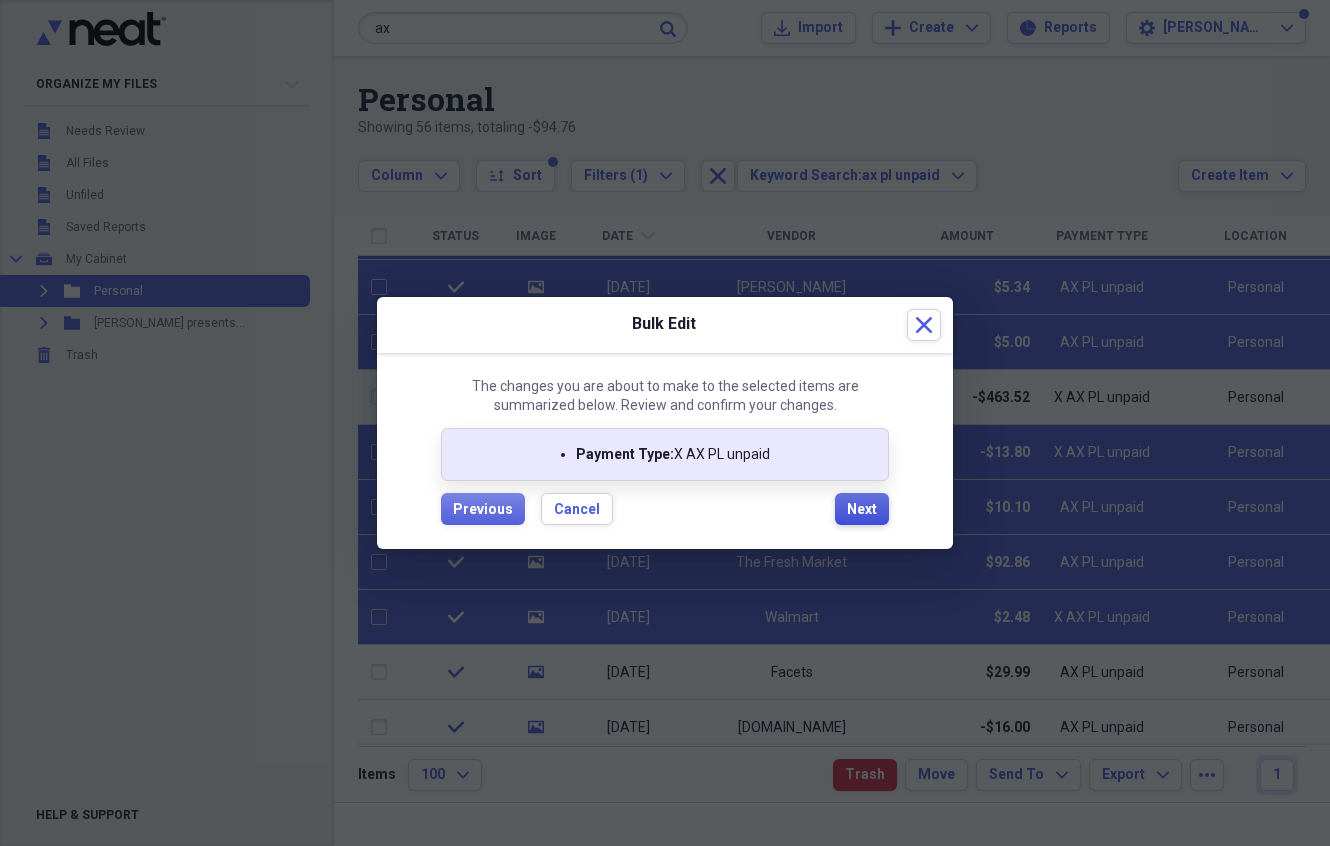 checkbox on "false" 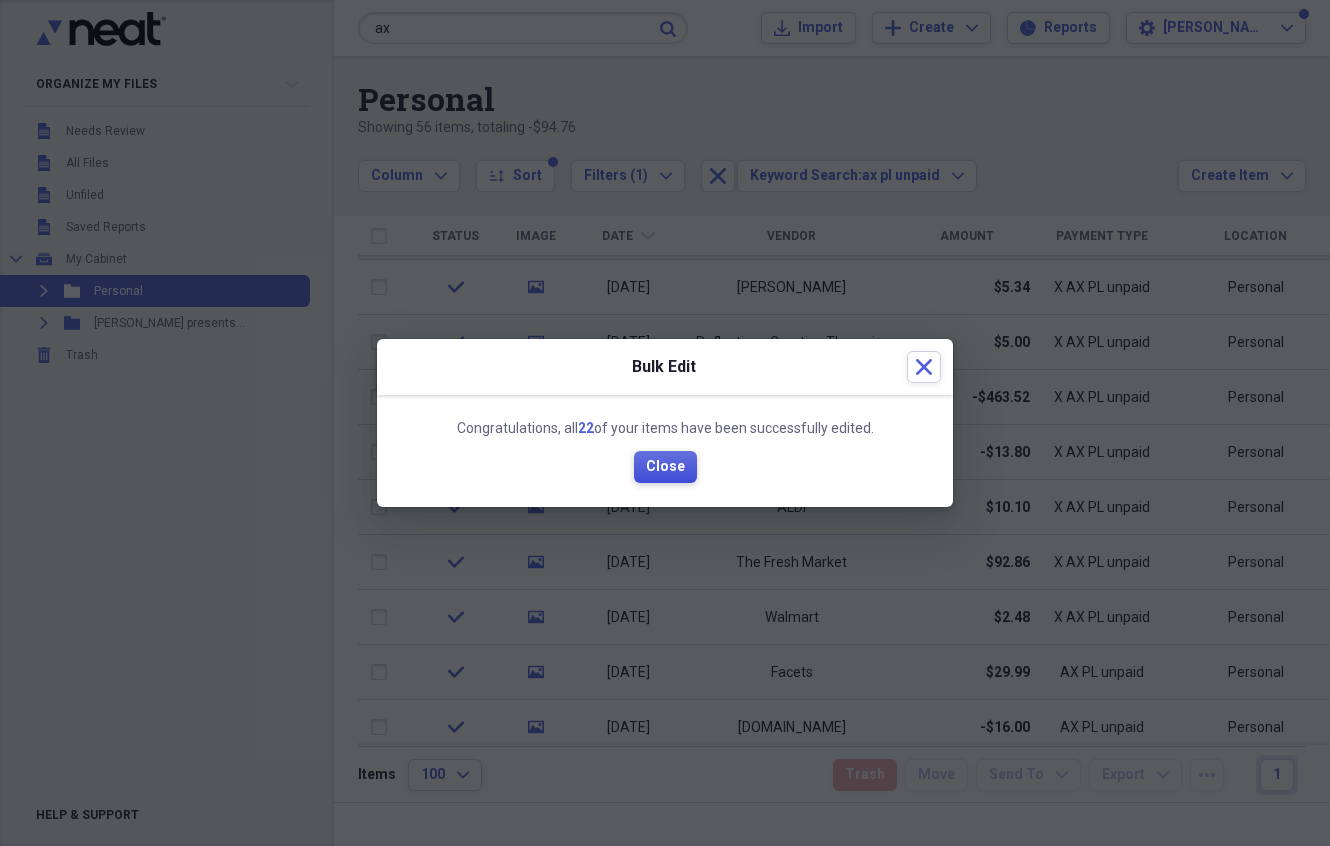 click on "Close" at bounding box center (665, 467) 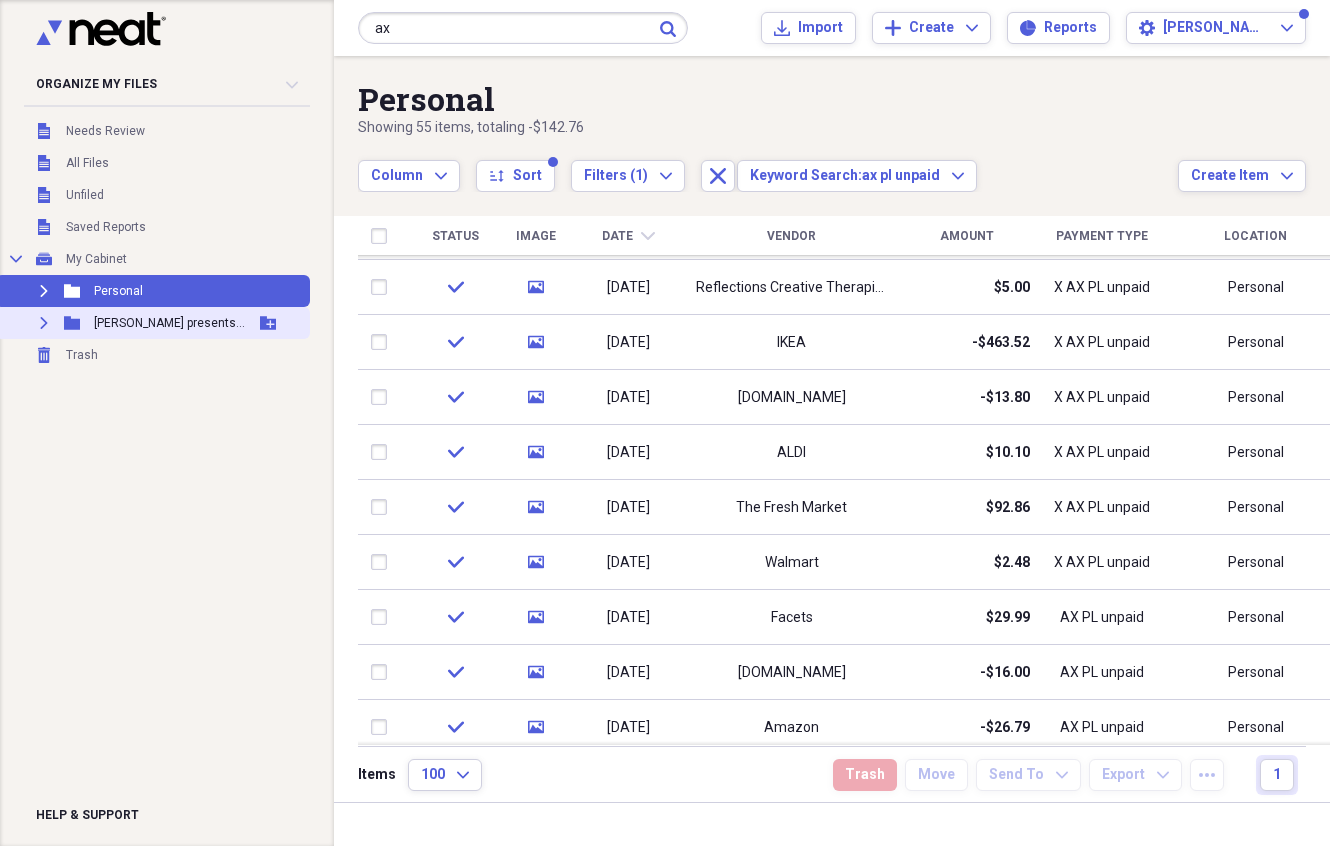 click on "[PERSON_NAME] presents..." at bounding box center (169, 323) 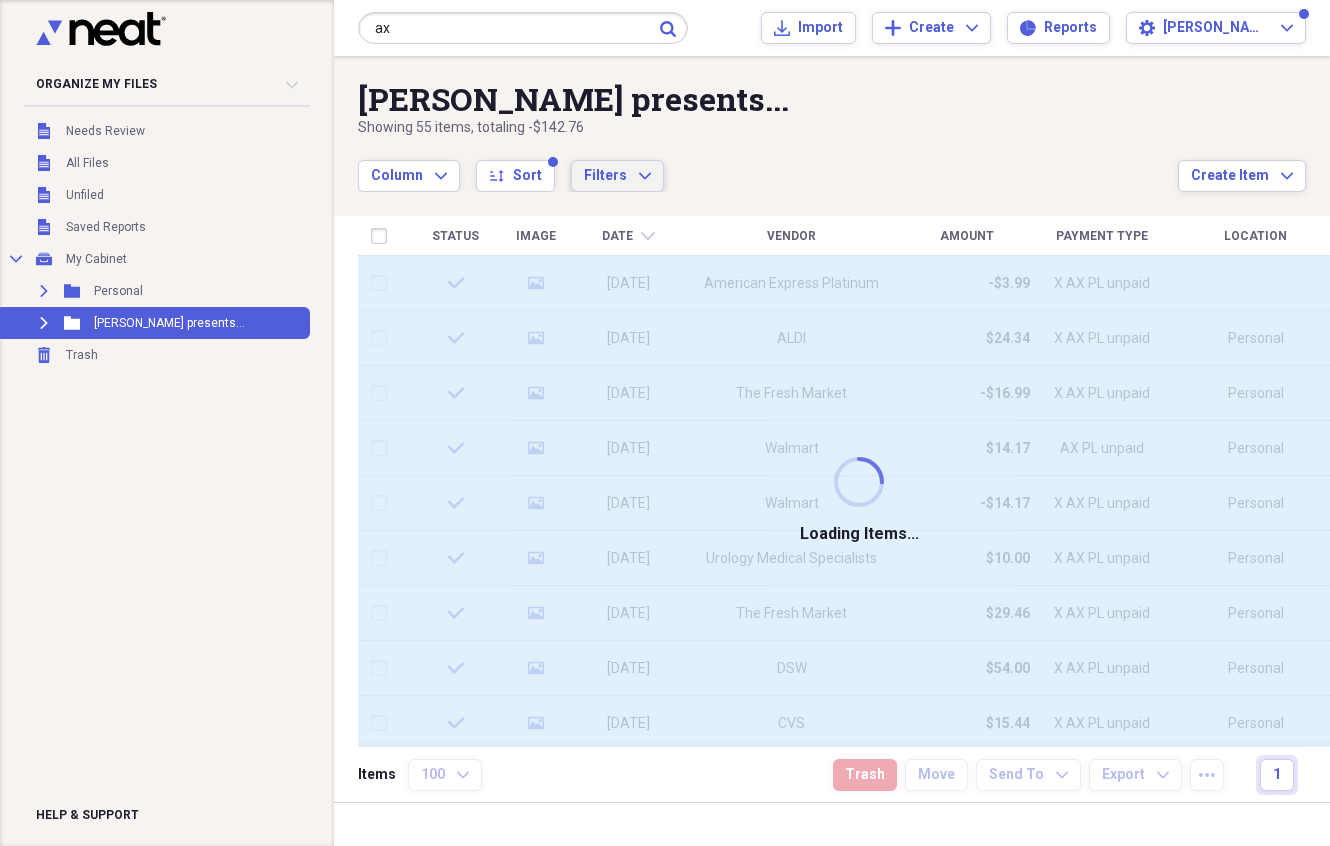 click on "Filters  Expand" at bounding box center (617, 176) 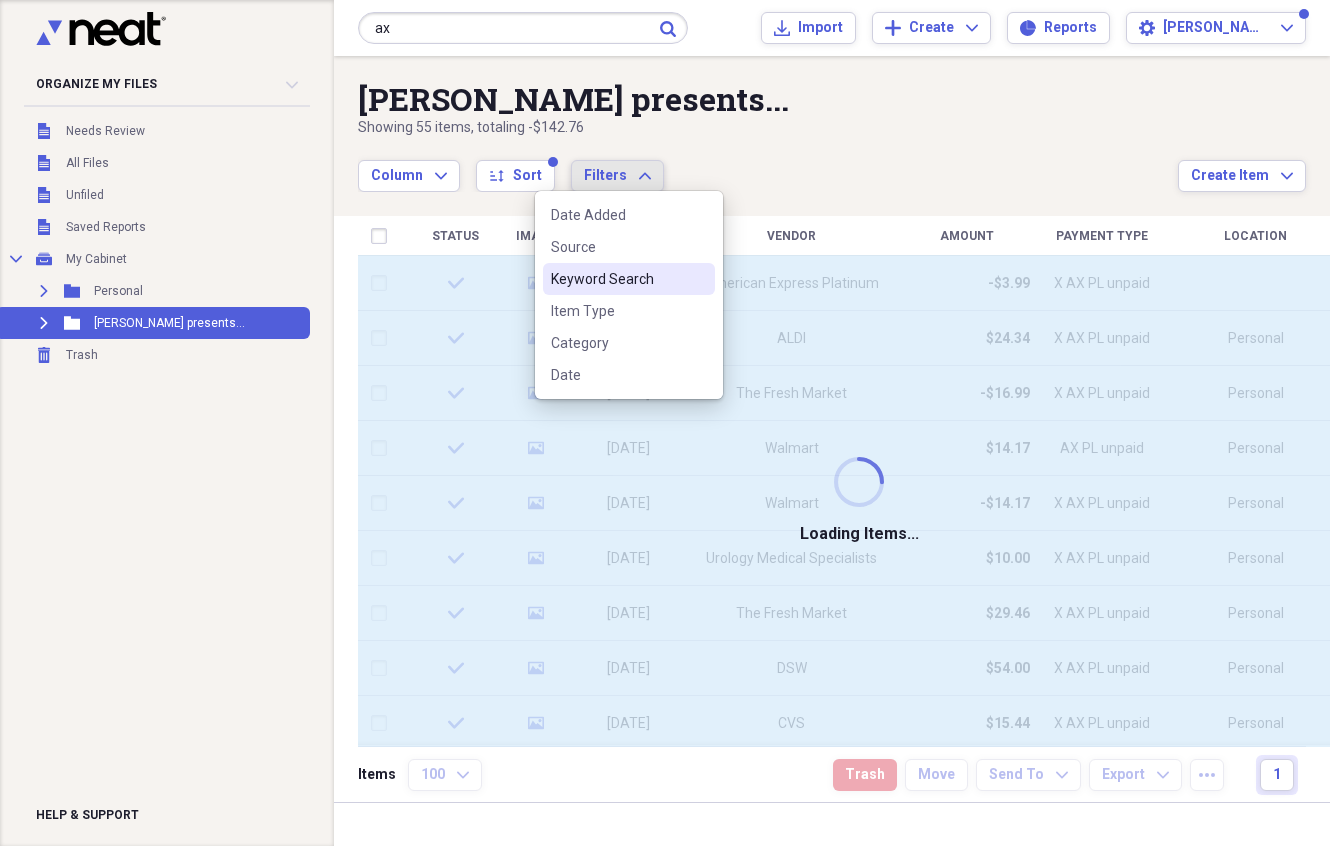 click on "Keyword Search" at bounding box center (617, 279) 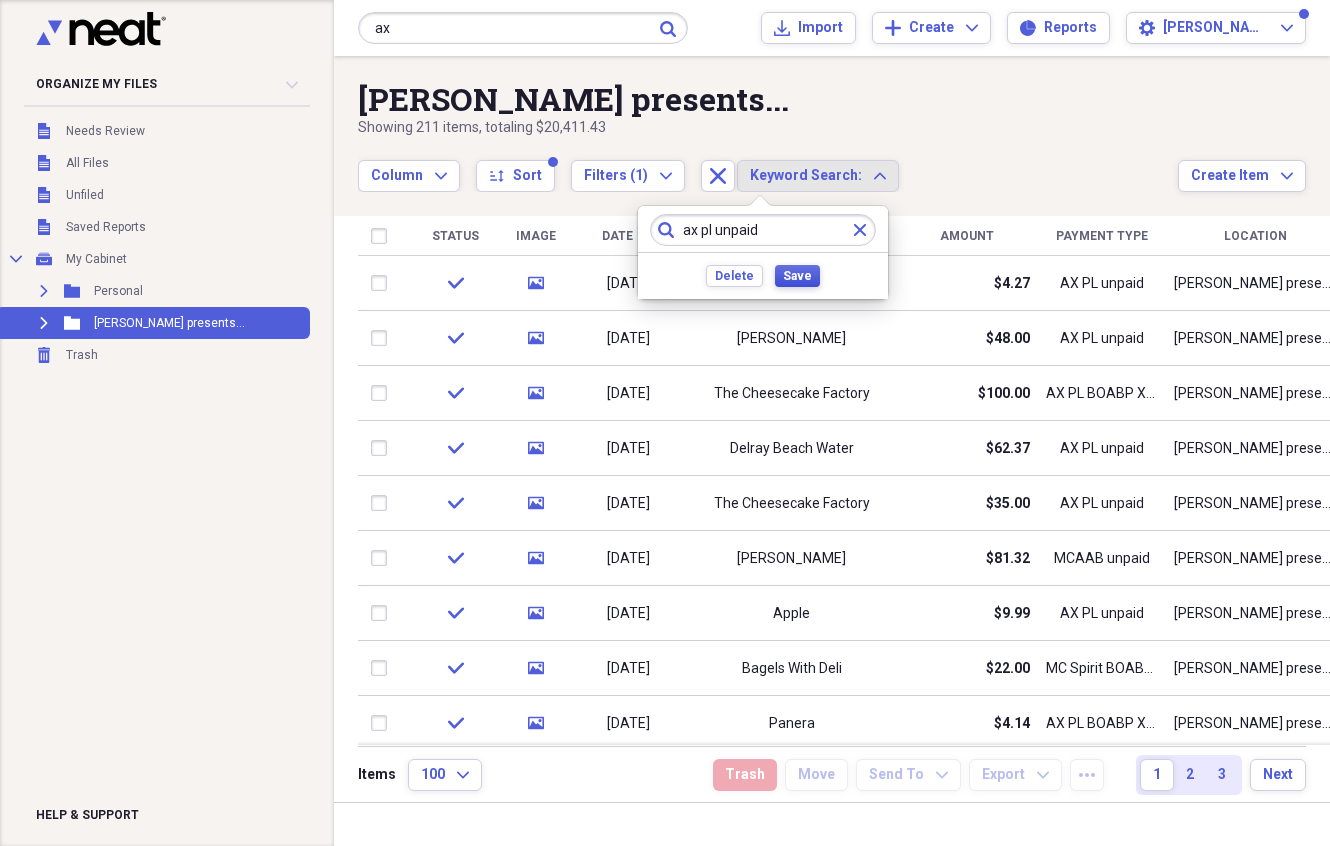 type on "ax pl unpaid" 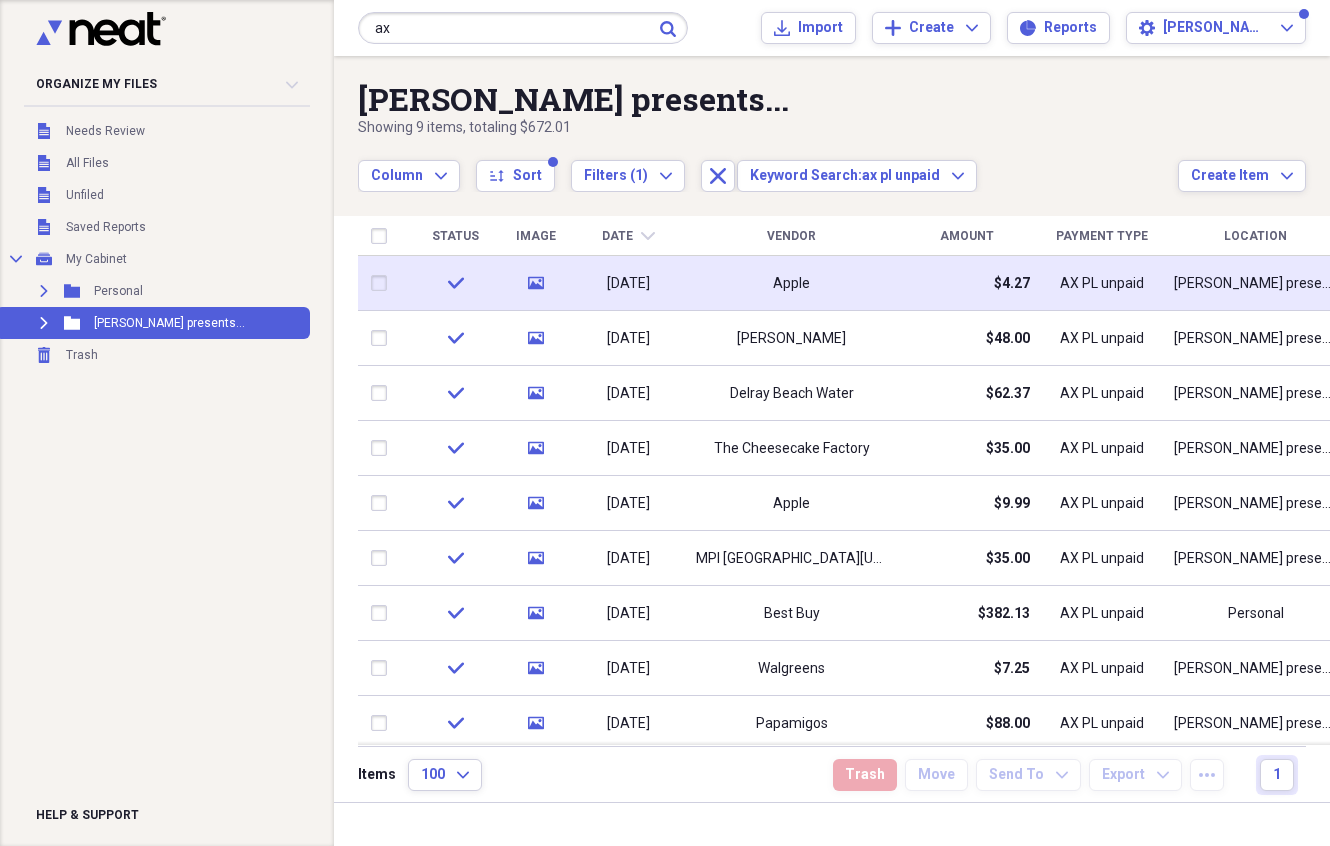 click at bounding box center [383, 283] 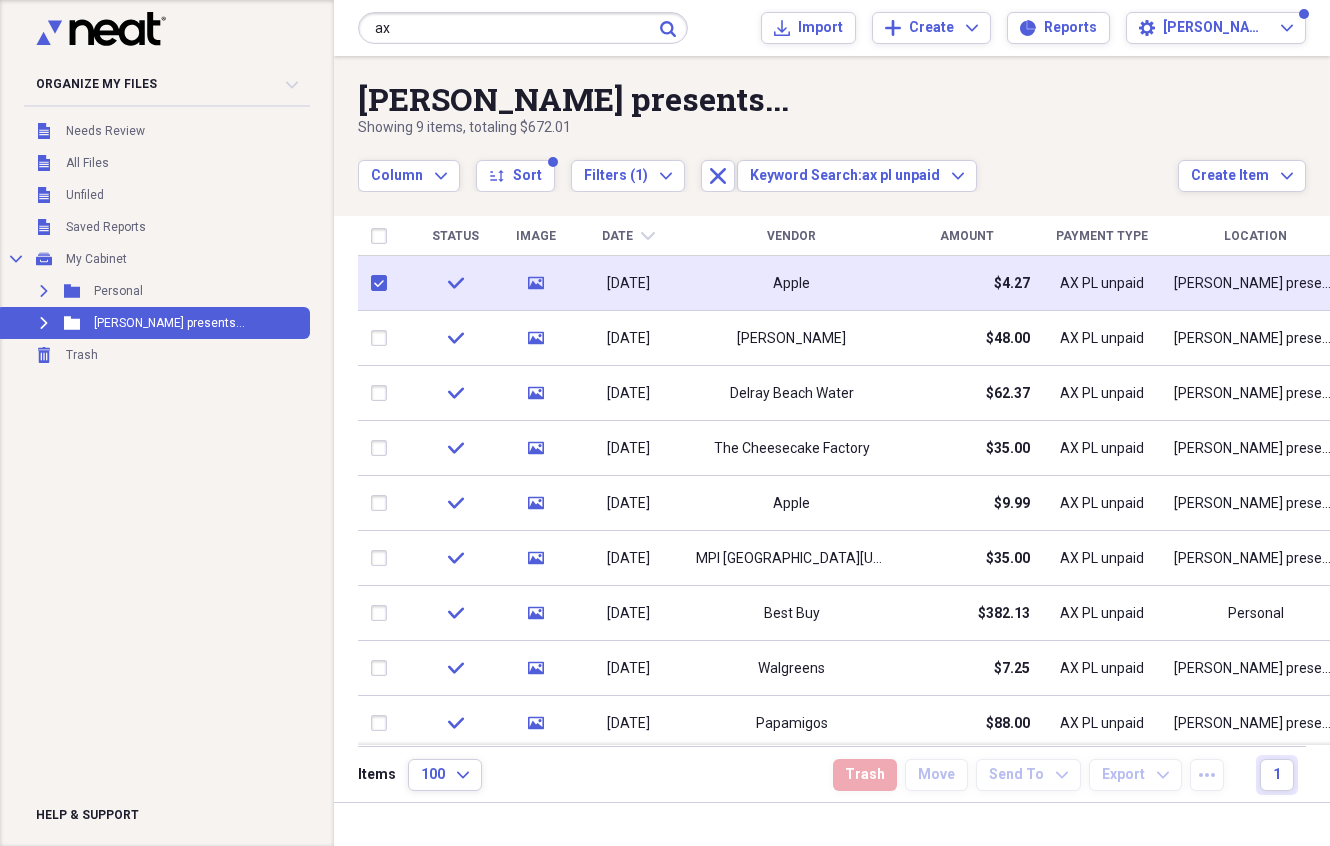 checkbox on "true" 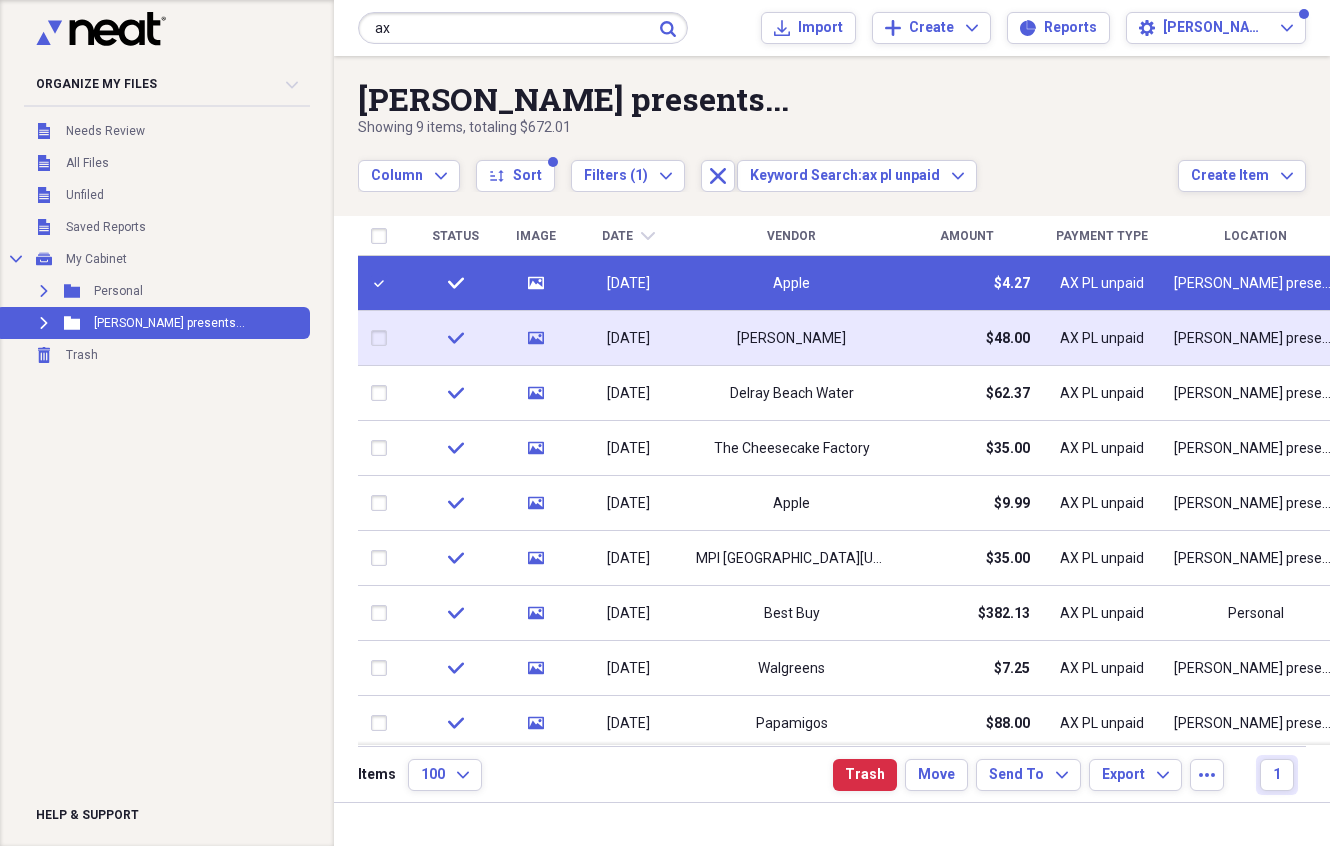 click at bounding box center [383, 338] 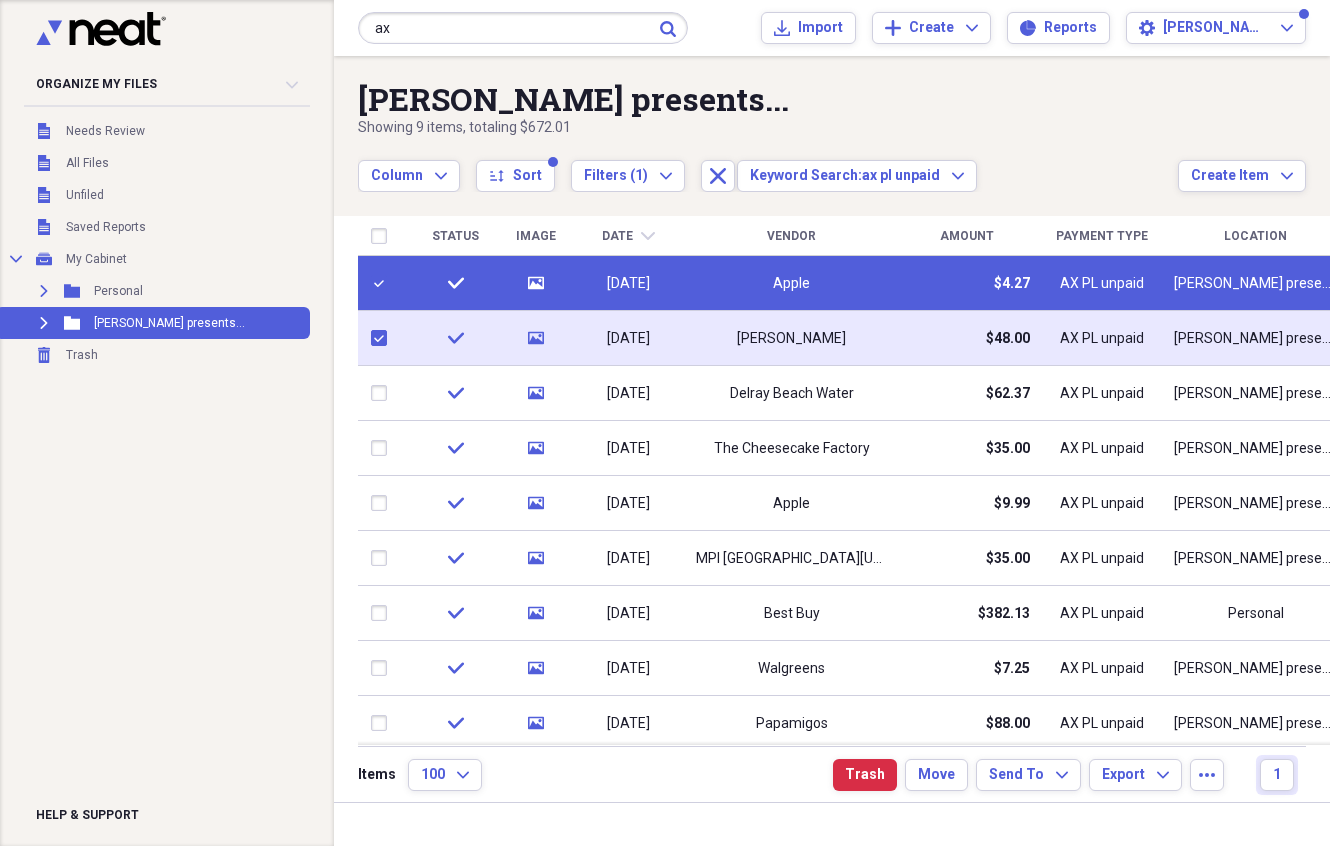 checkbox on "true" 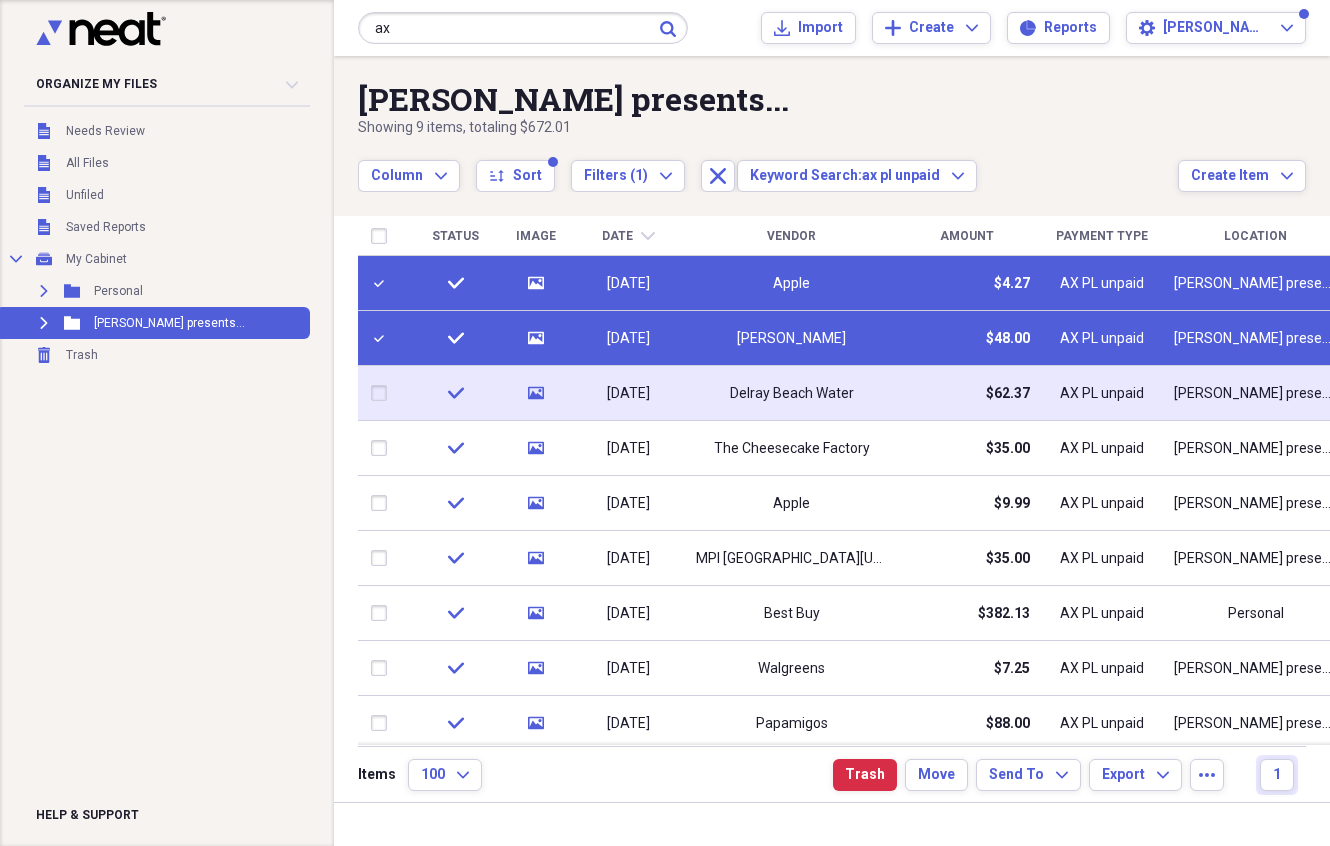 click at bounding box center (383, 393) 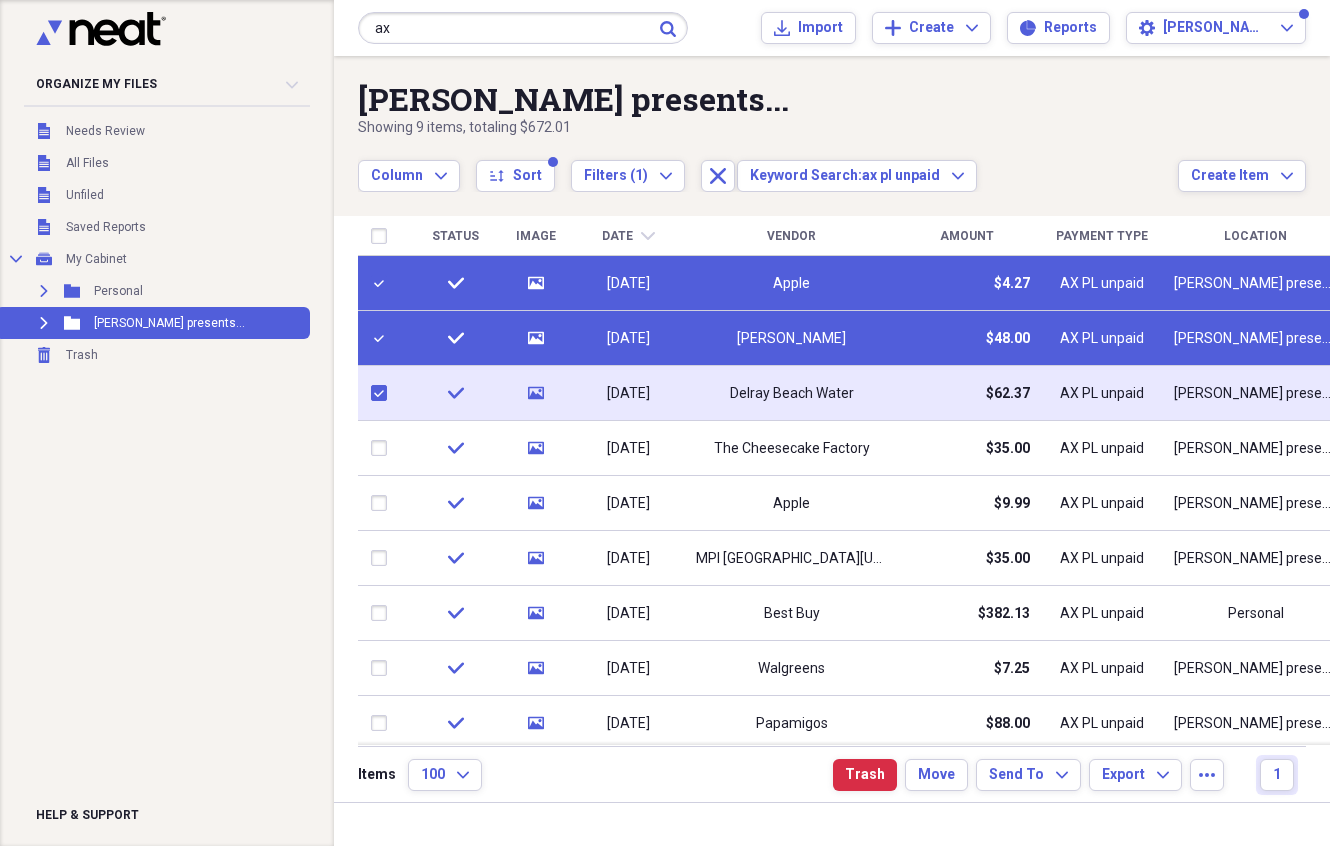 checkbox on "true" 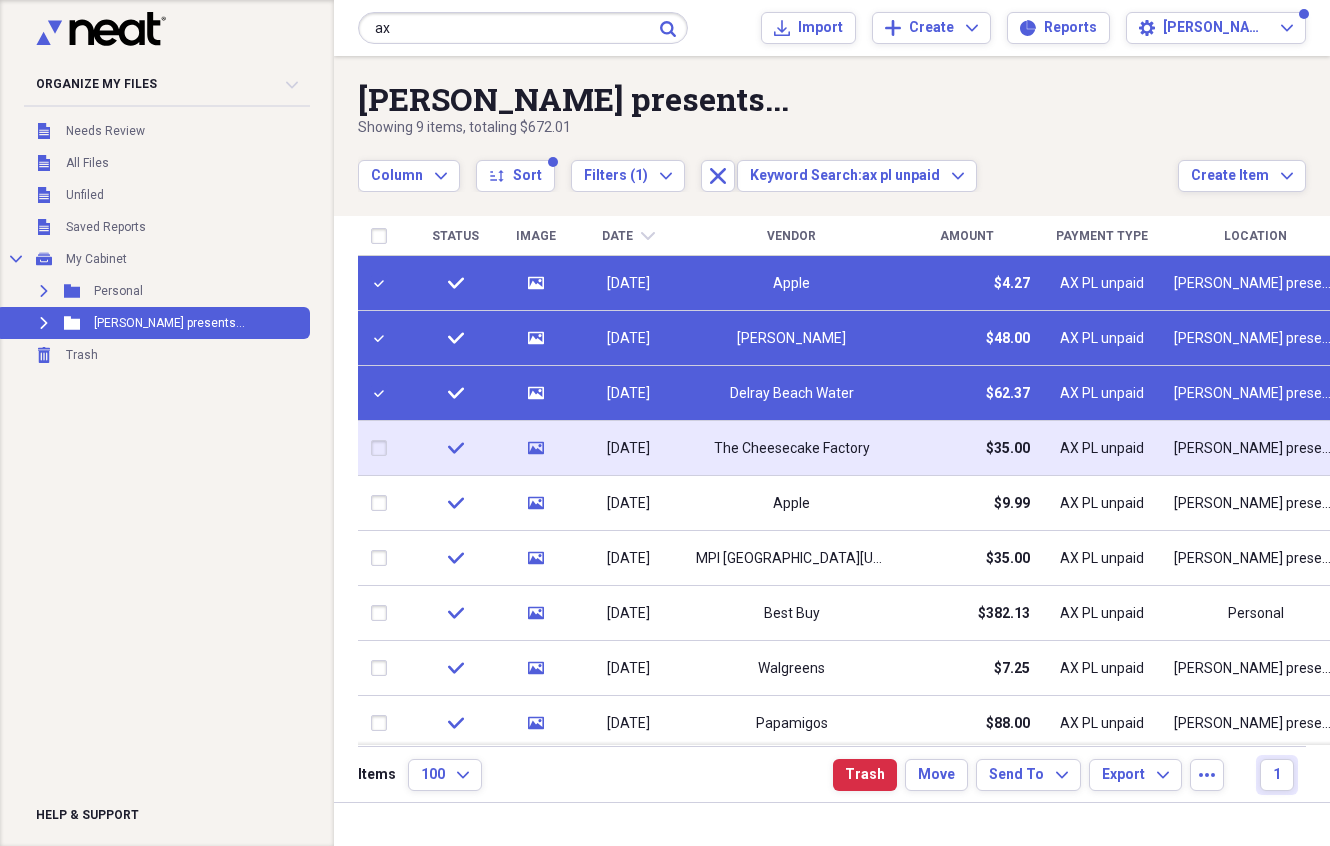 click at bounding box center (383, 448) 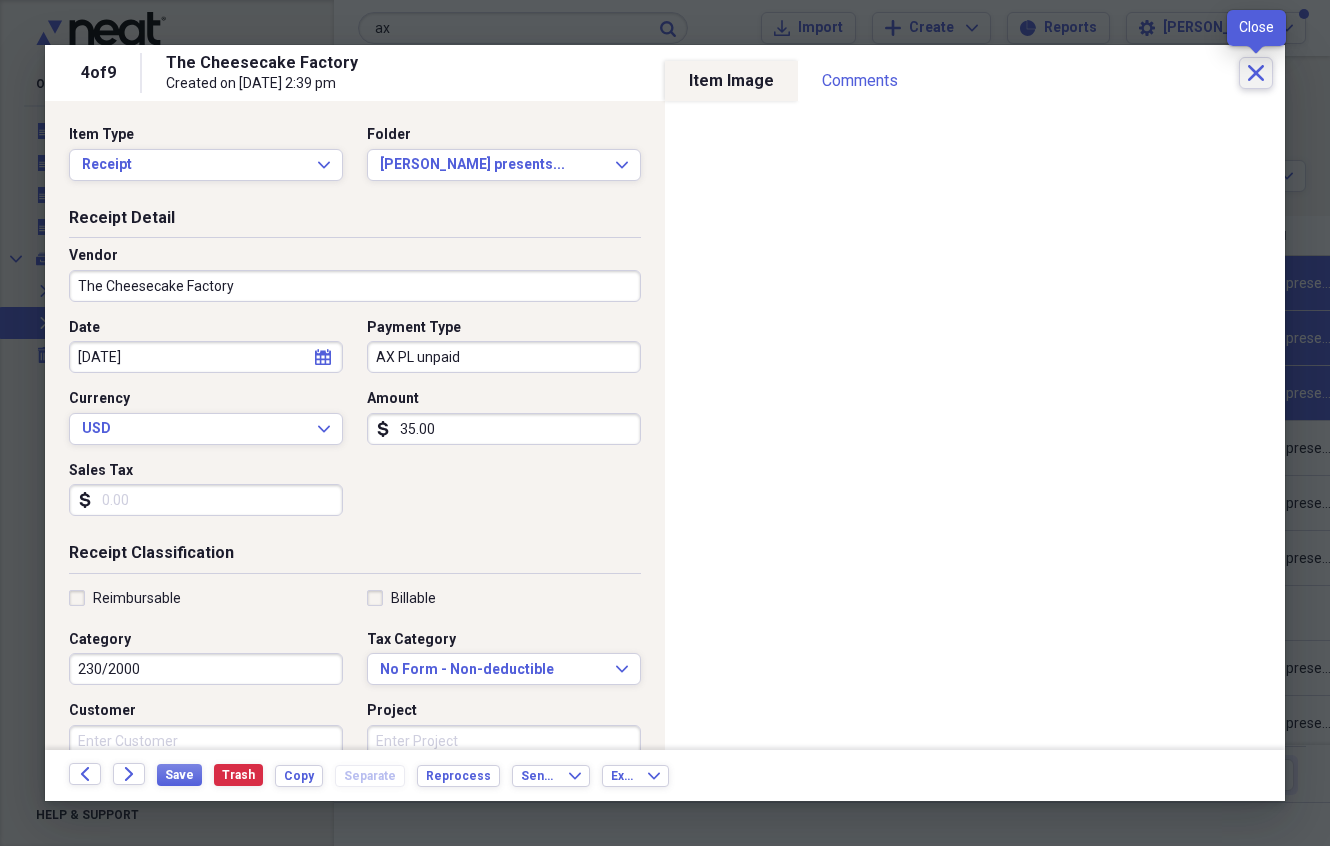click on "Close" at bounding box center [1256, 73] 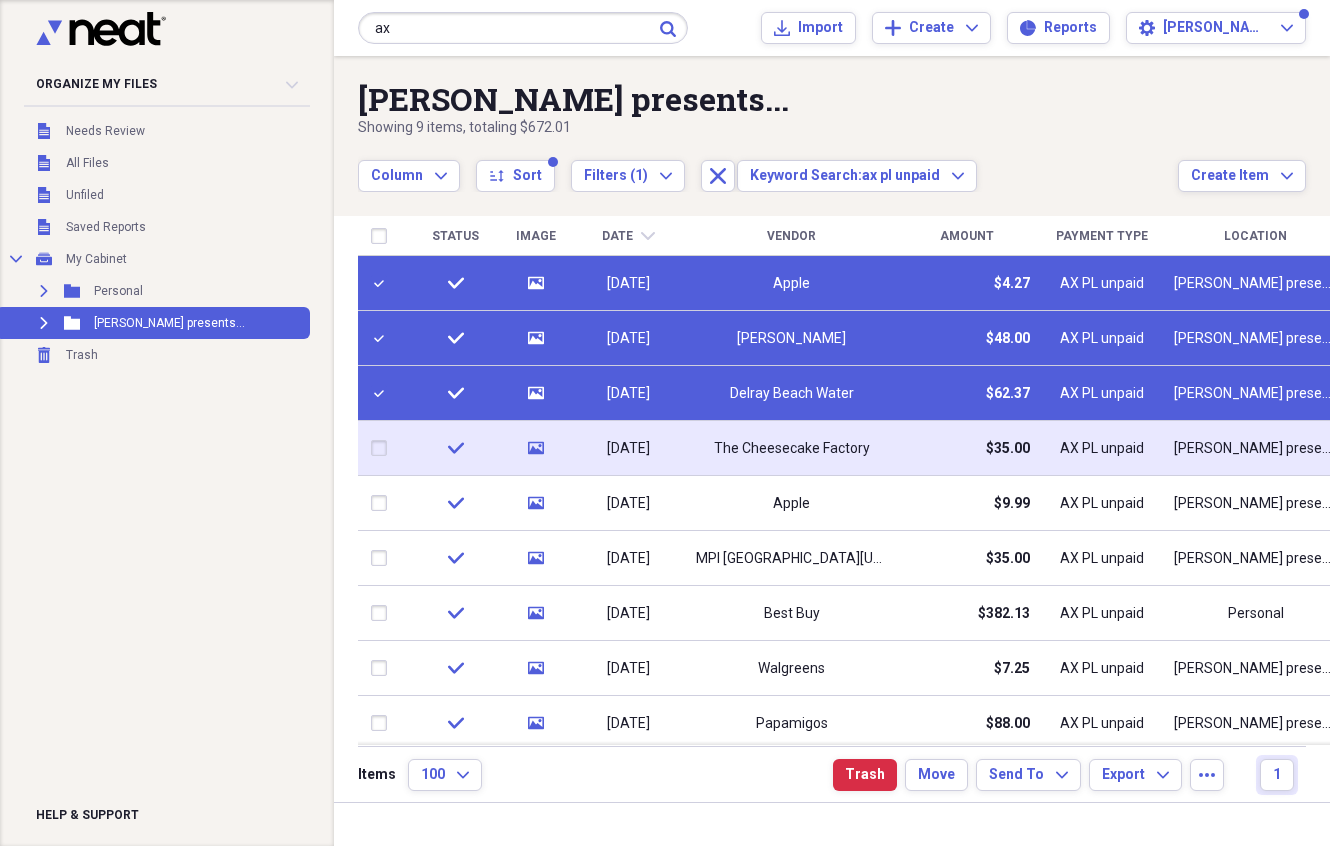 click at bounding box center (383, 448) 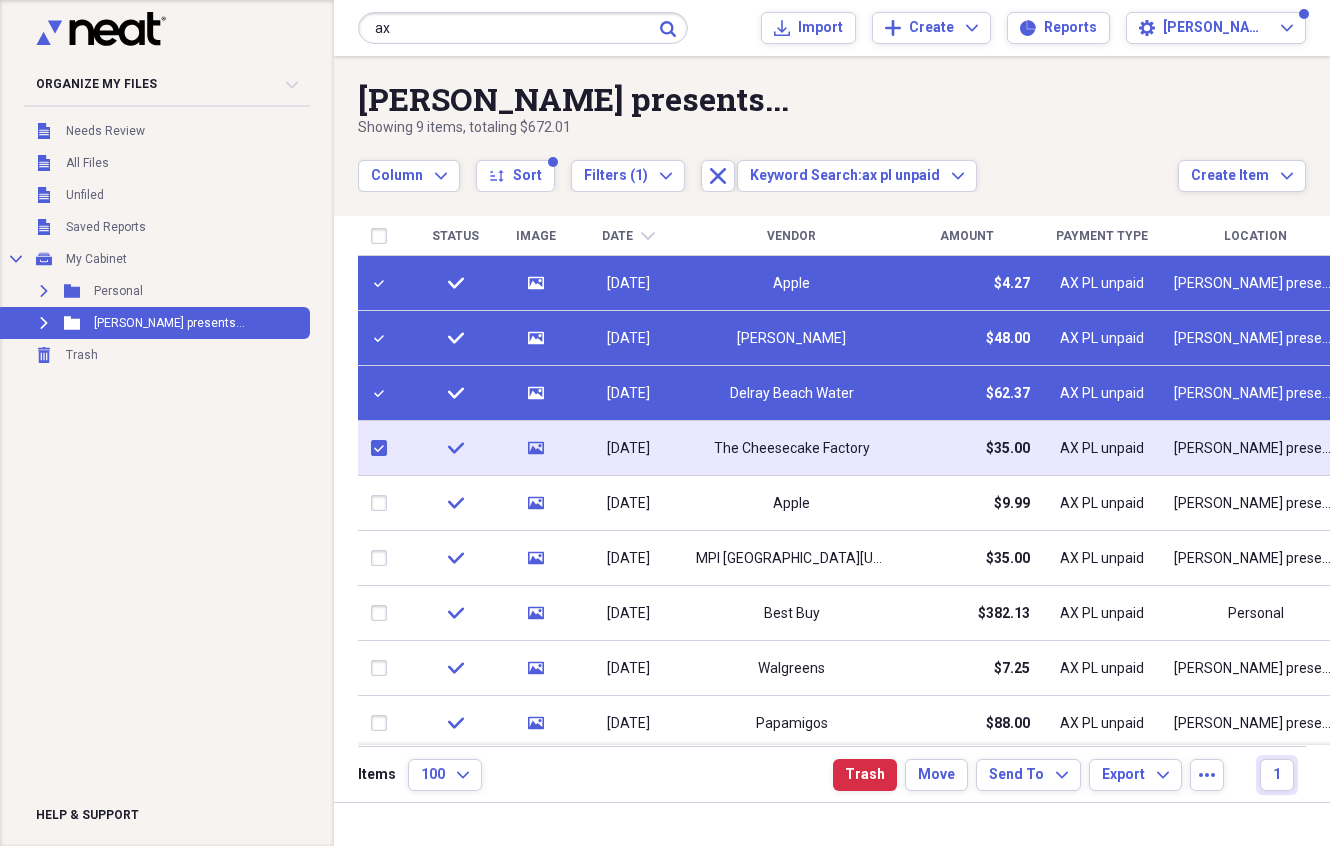 checkbox on "true" 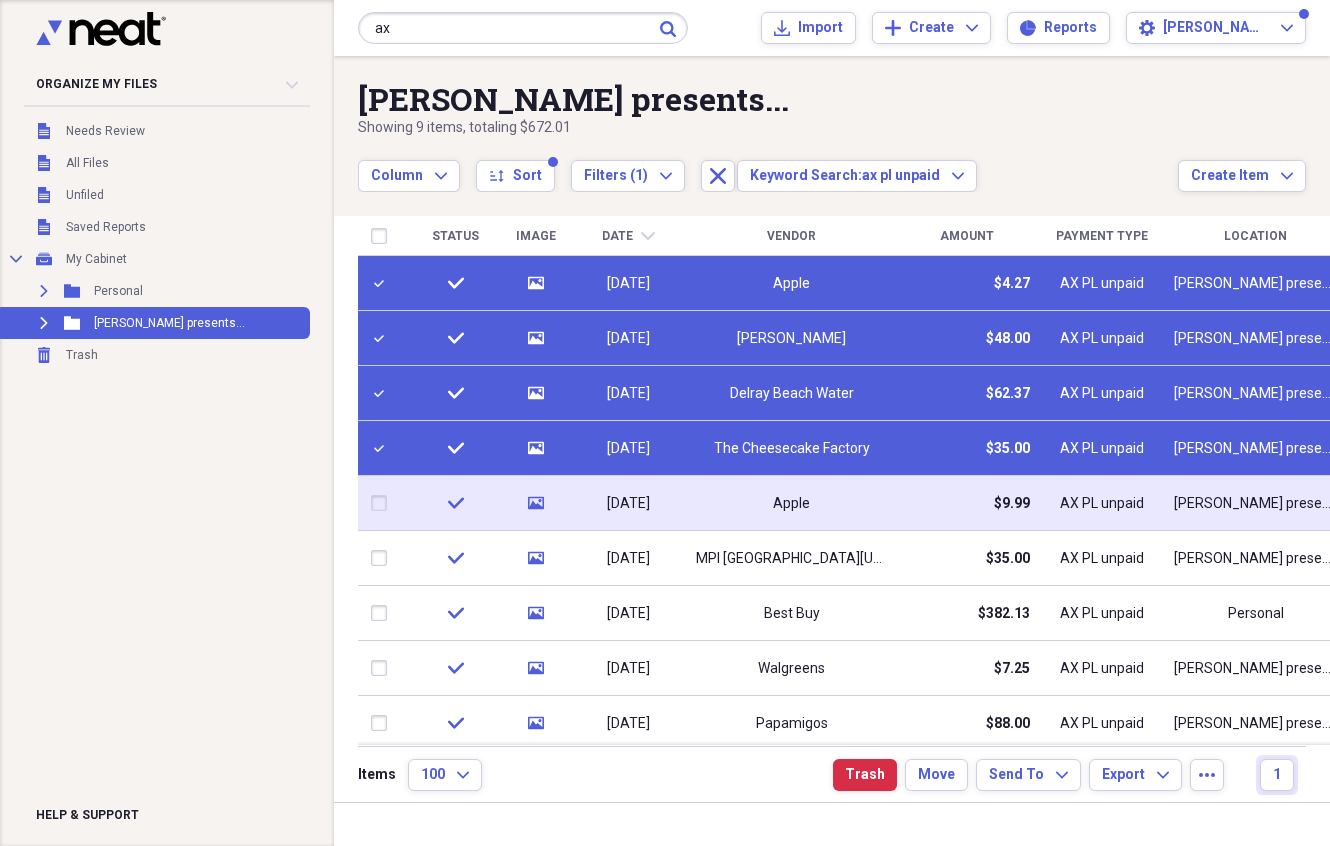 click at bounding box center (383, 503) 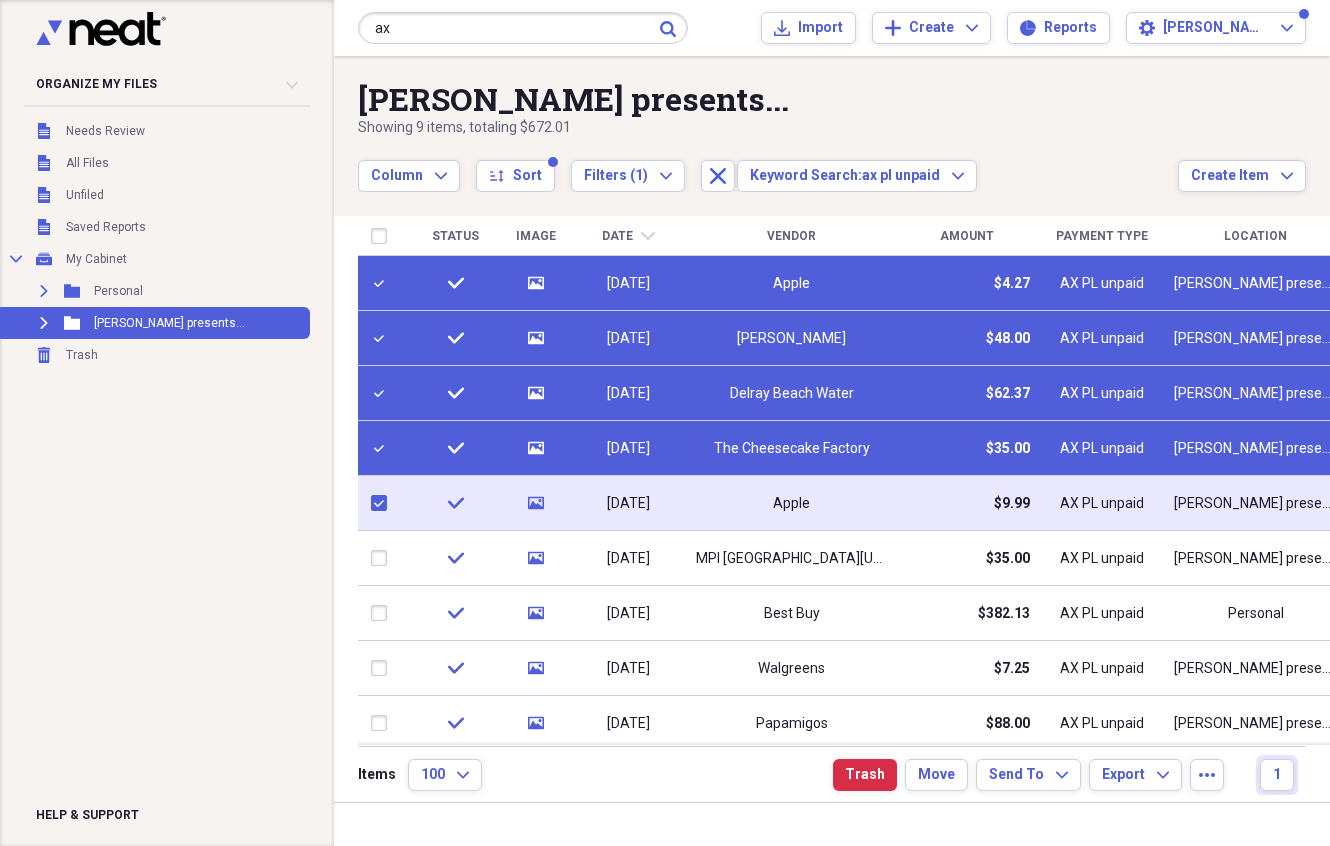 checkbox on "true" 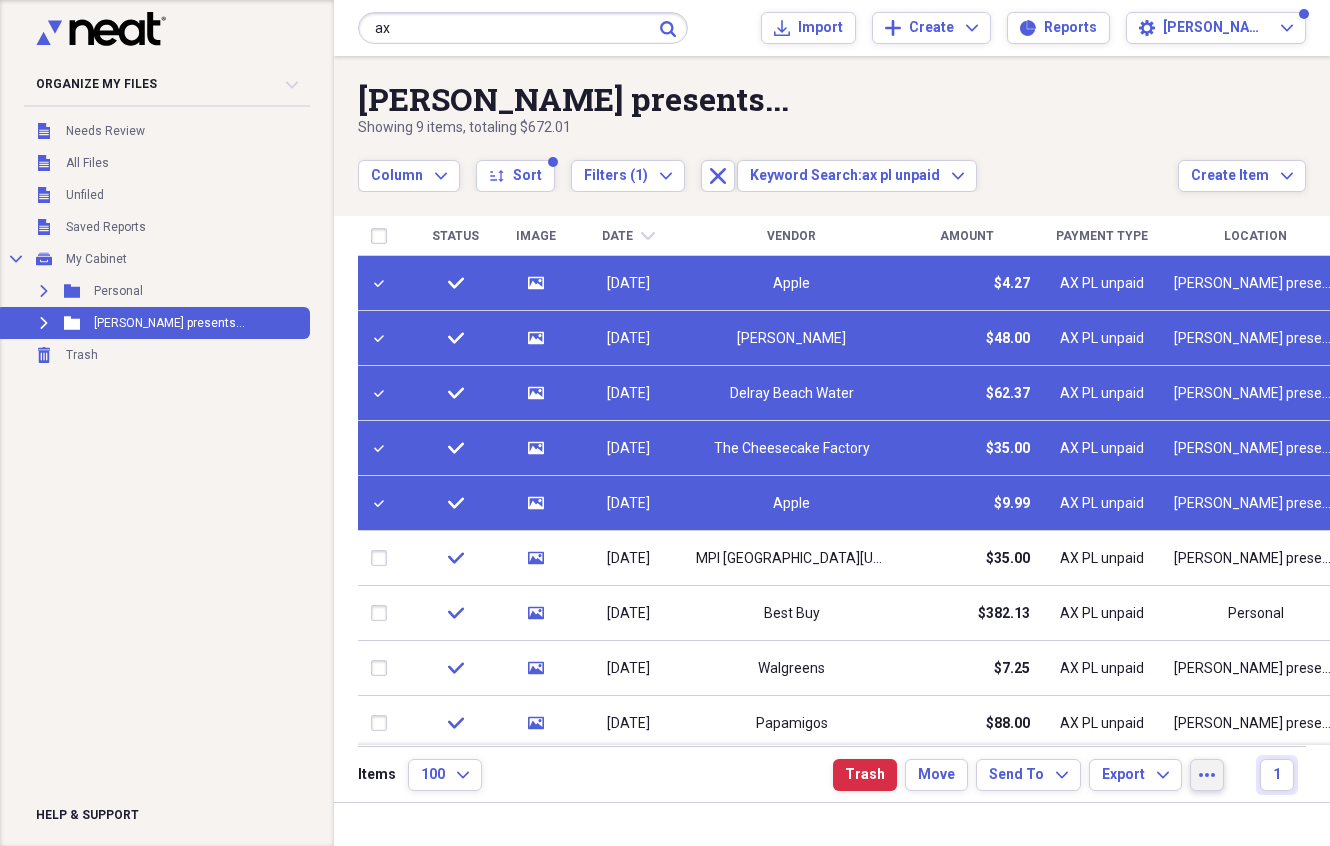 click on "more" 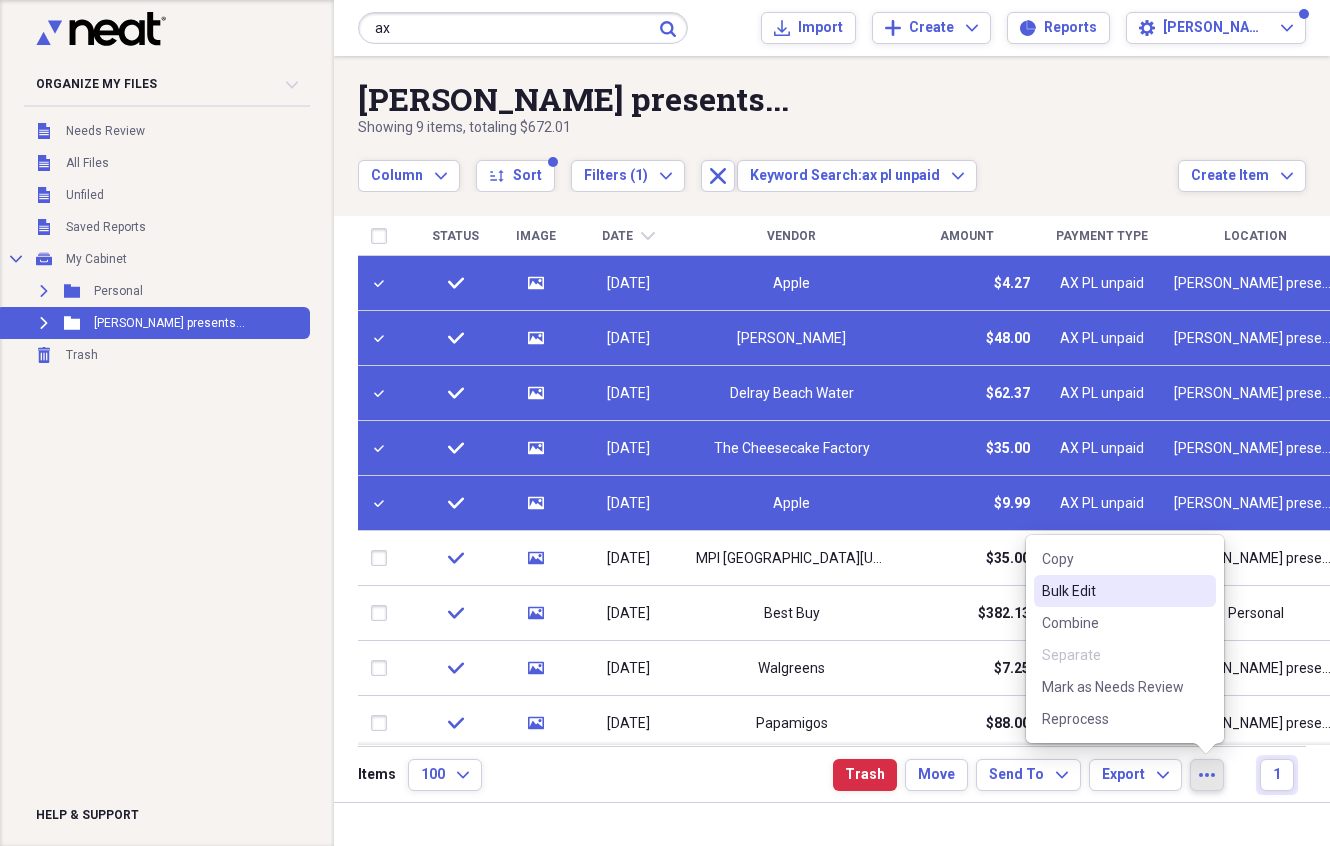 click on "Bulk Edit" at bounding box center (1113, 591) 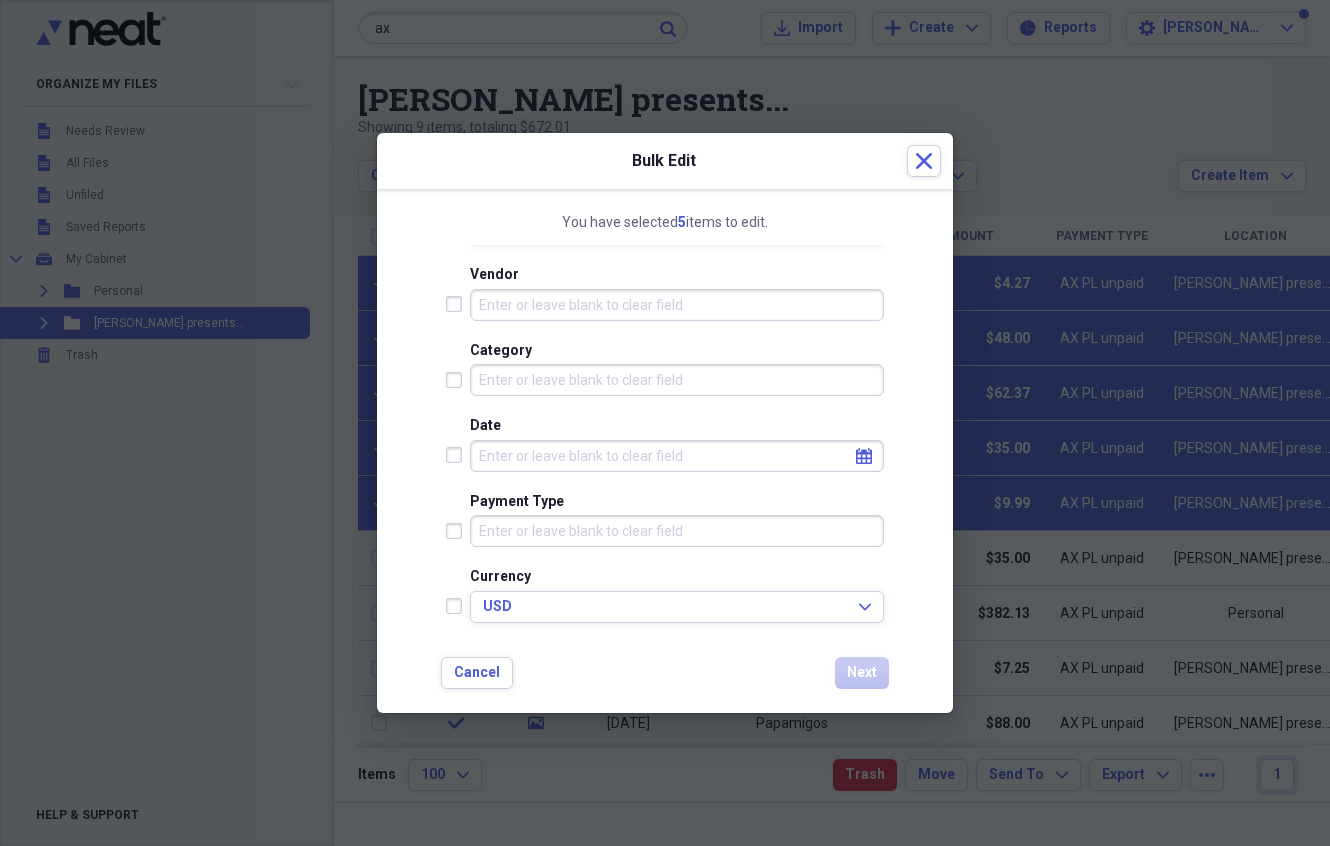 scroll, scrollTop: 134, scrollLeft: 0, axis: vertical 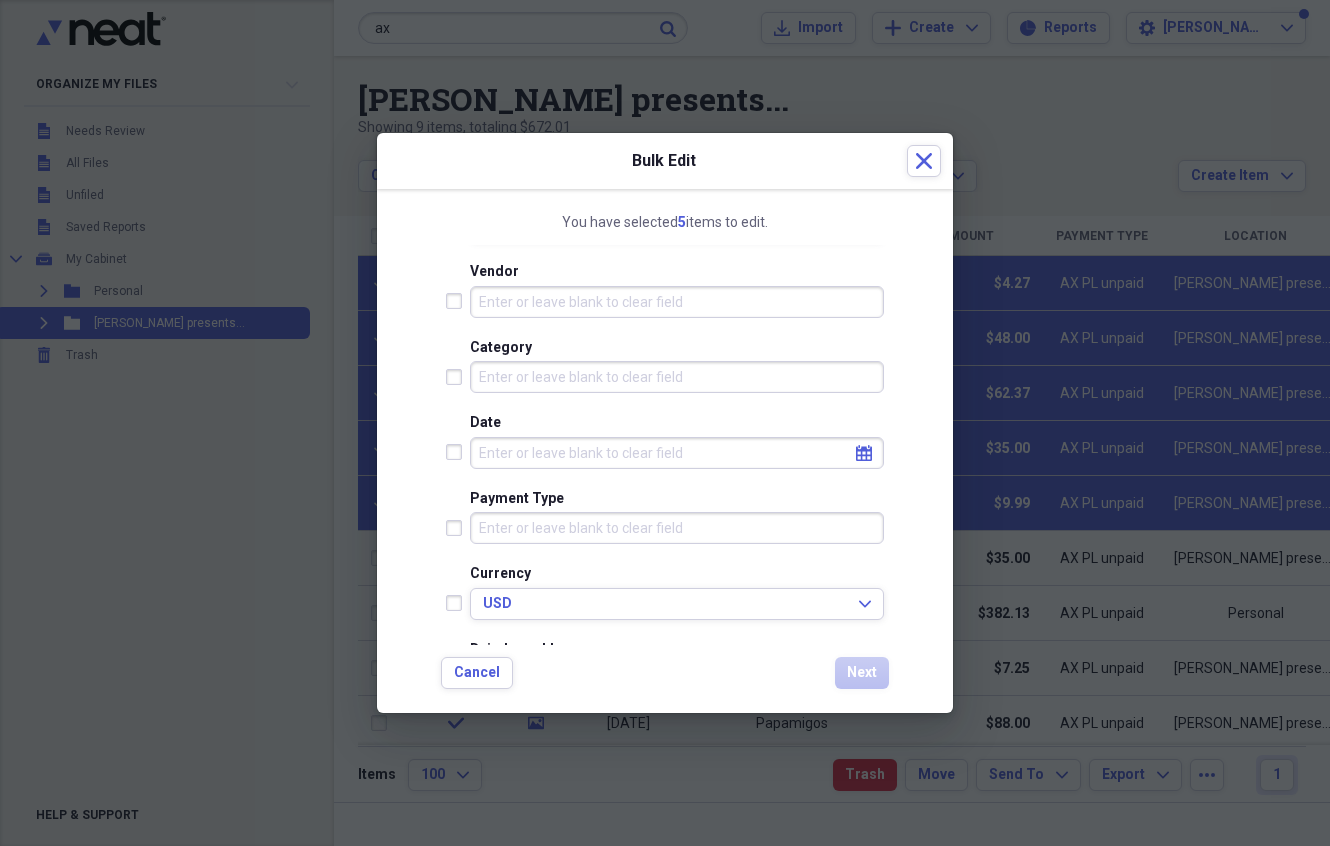 click on "Payment Type" at bounding box center [677, 528] 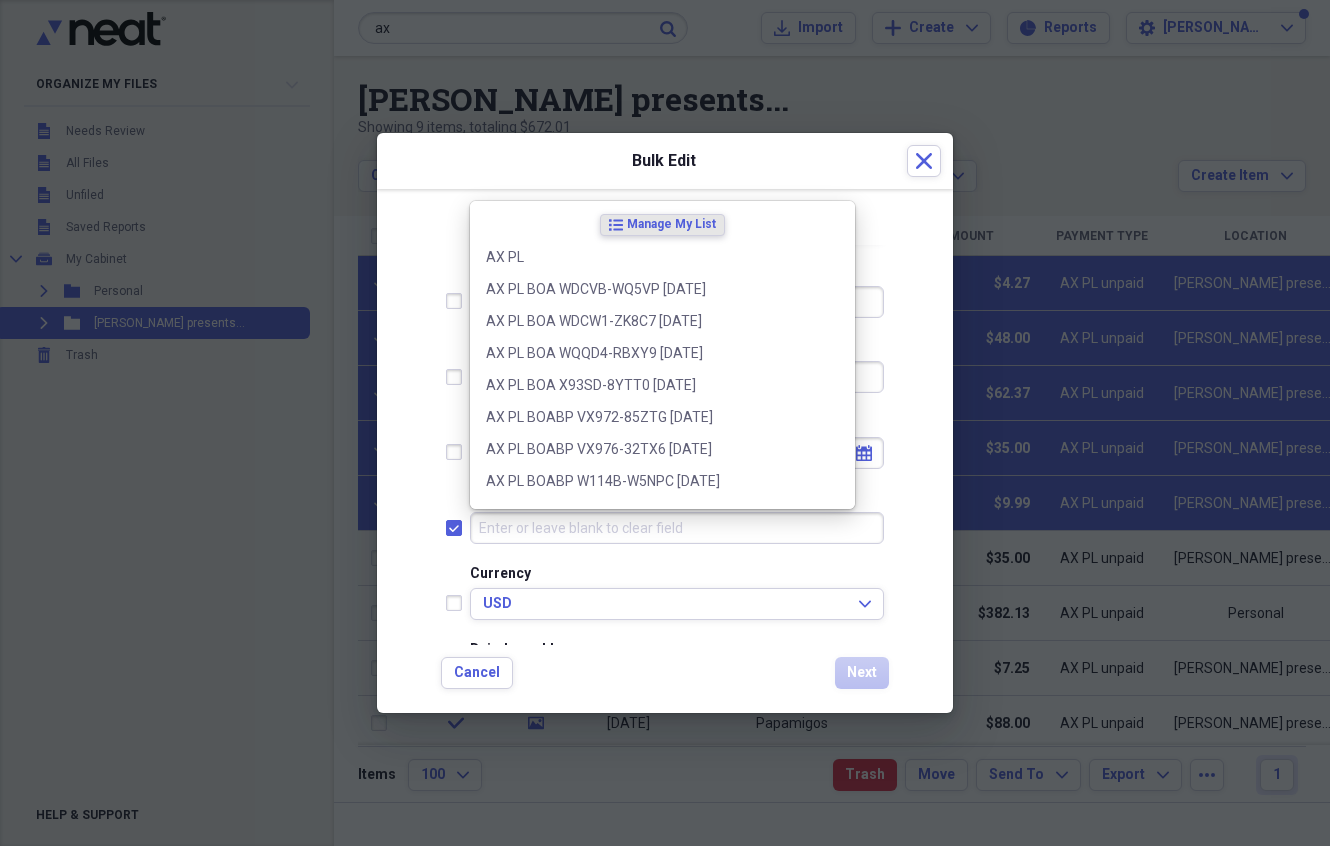 checkbox on "true" 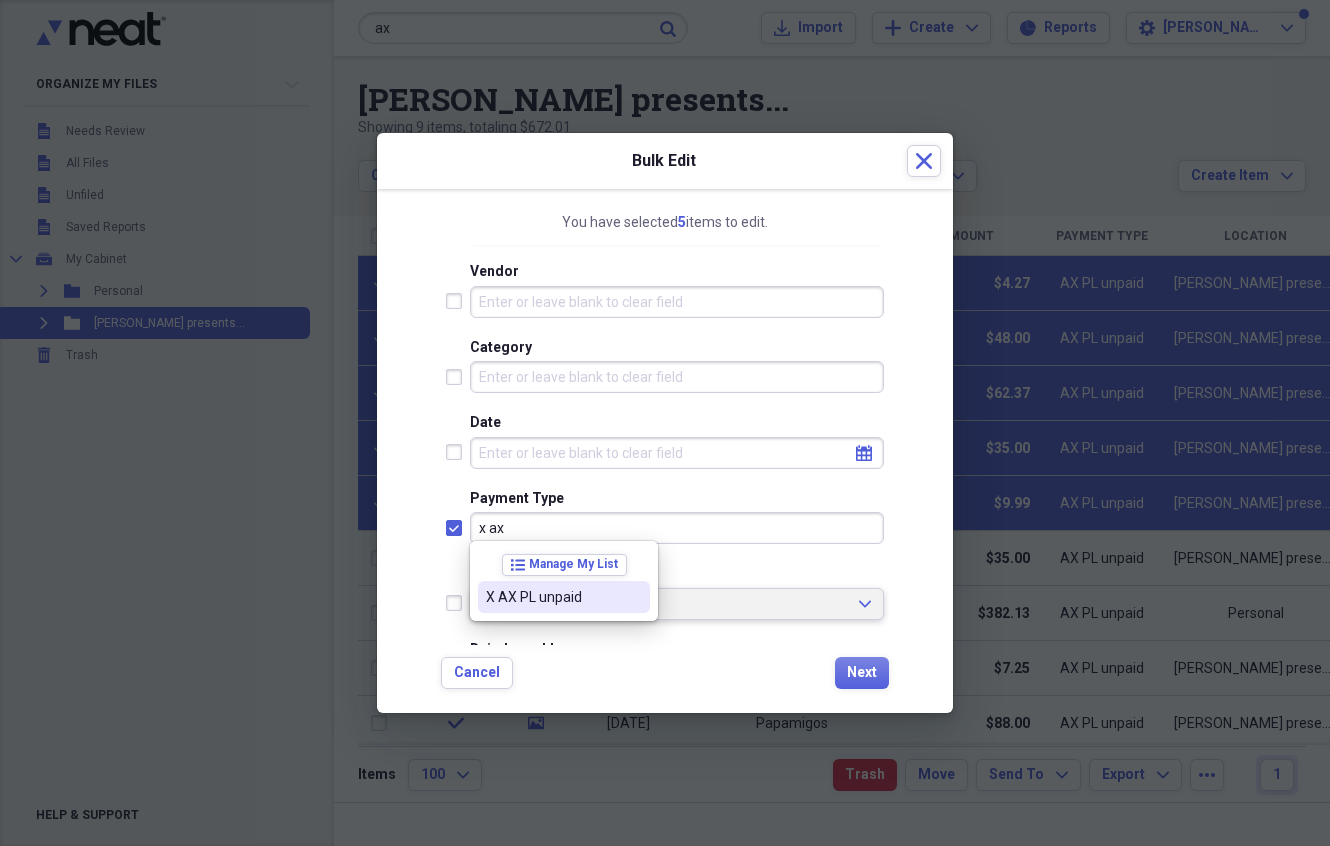 click on "X AX PL unpaid" at bounding box center (552, 597) 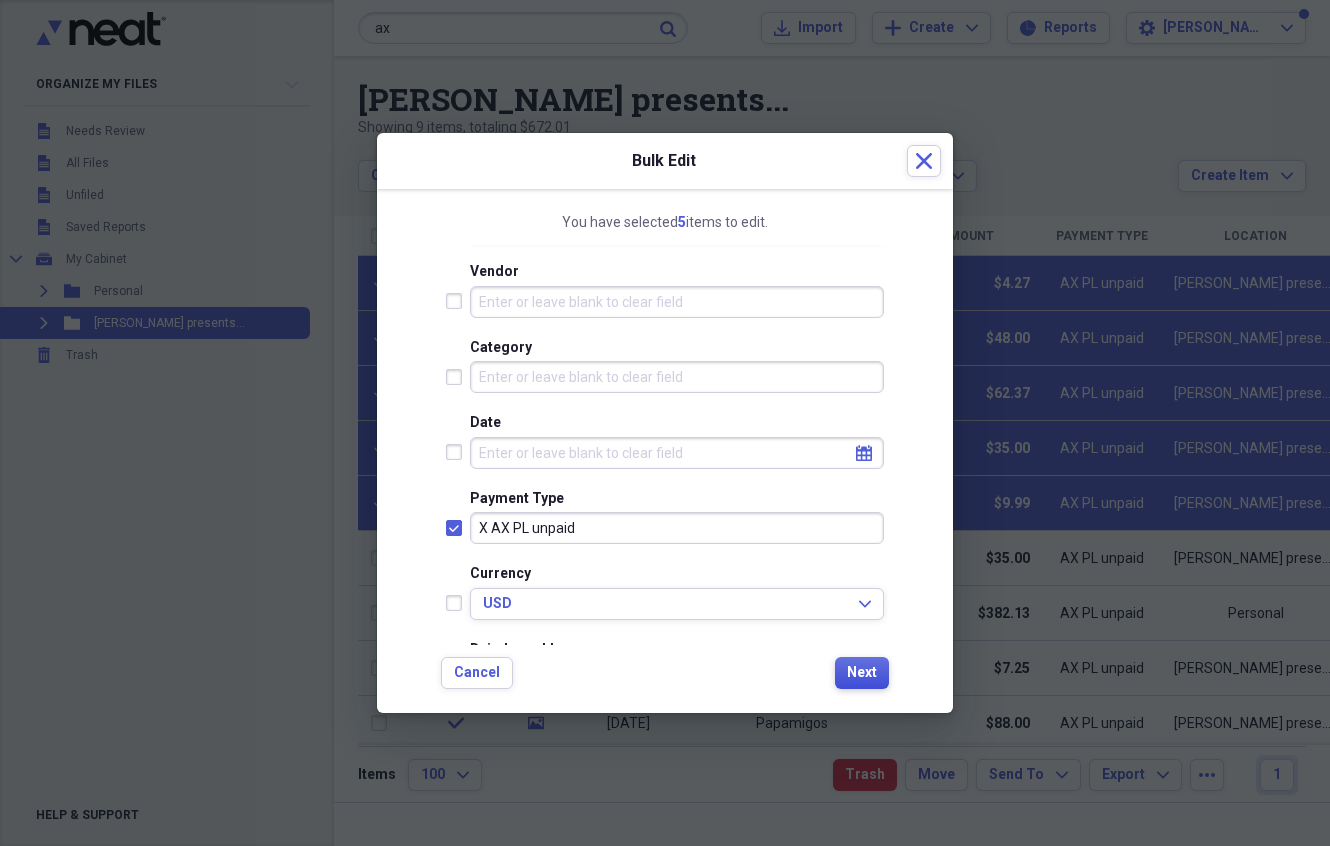 click on "Next" at bounding box center (862, 673) 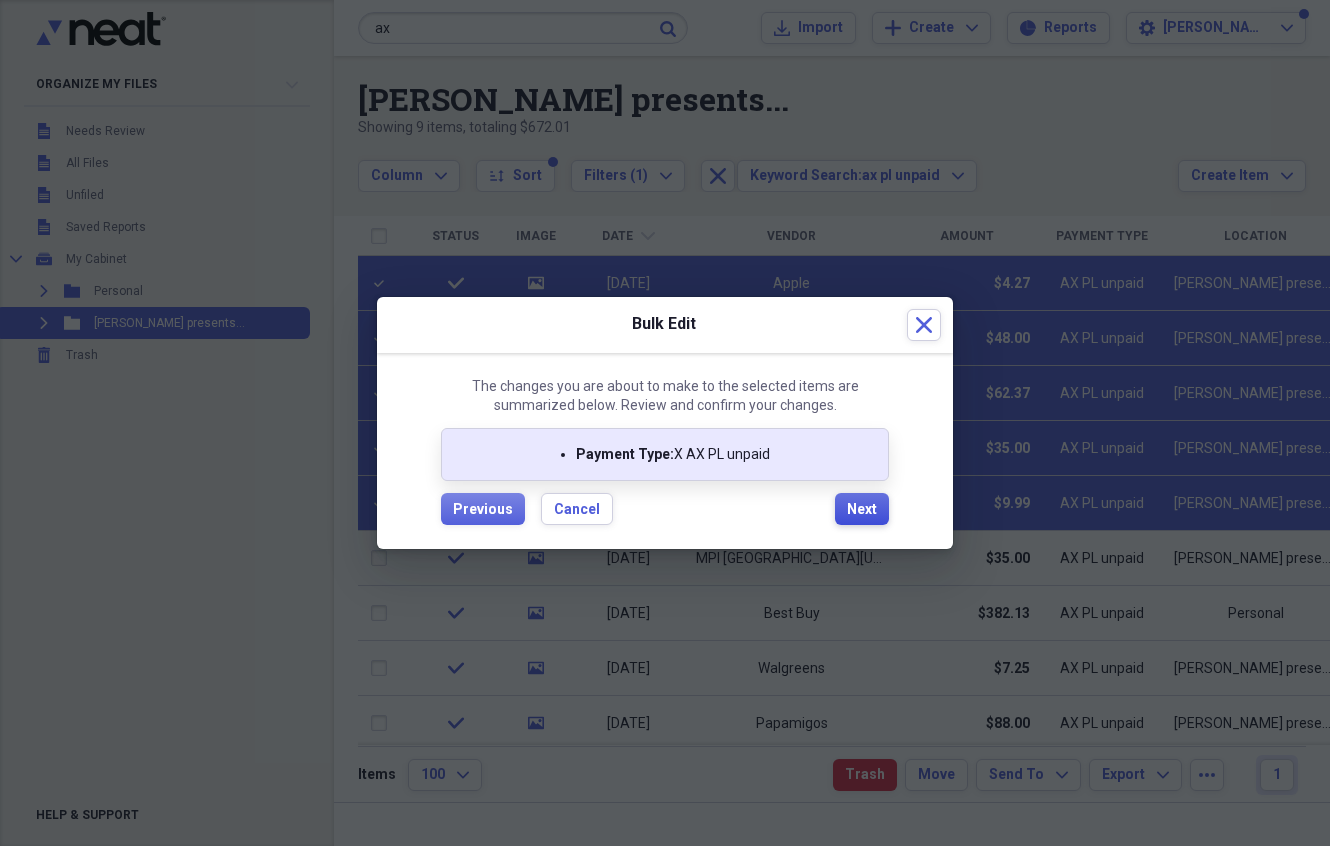 click on "Next" at bounding box center [862, 510] 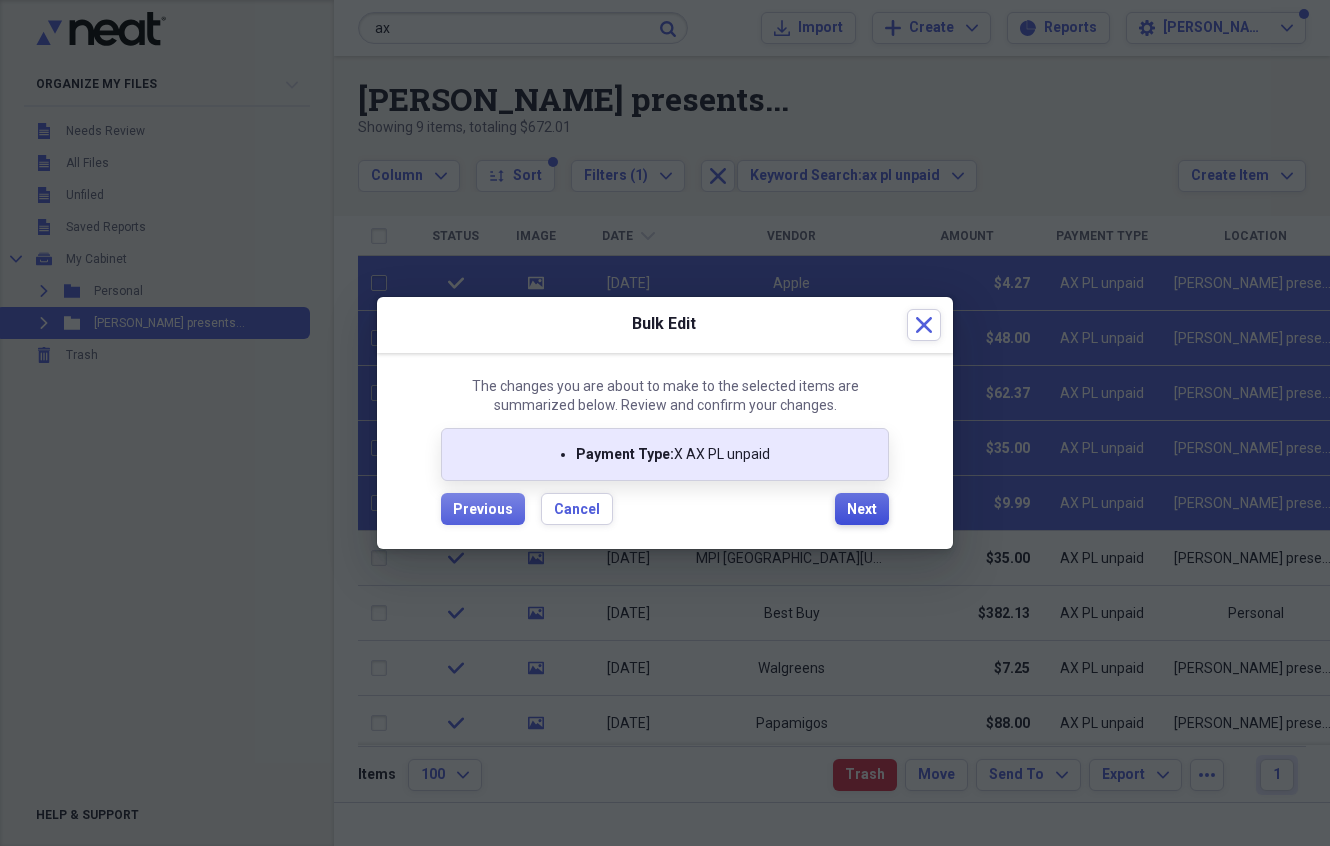checkbox on "false" 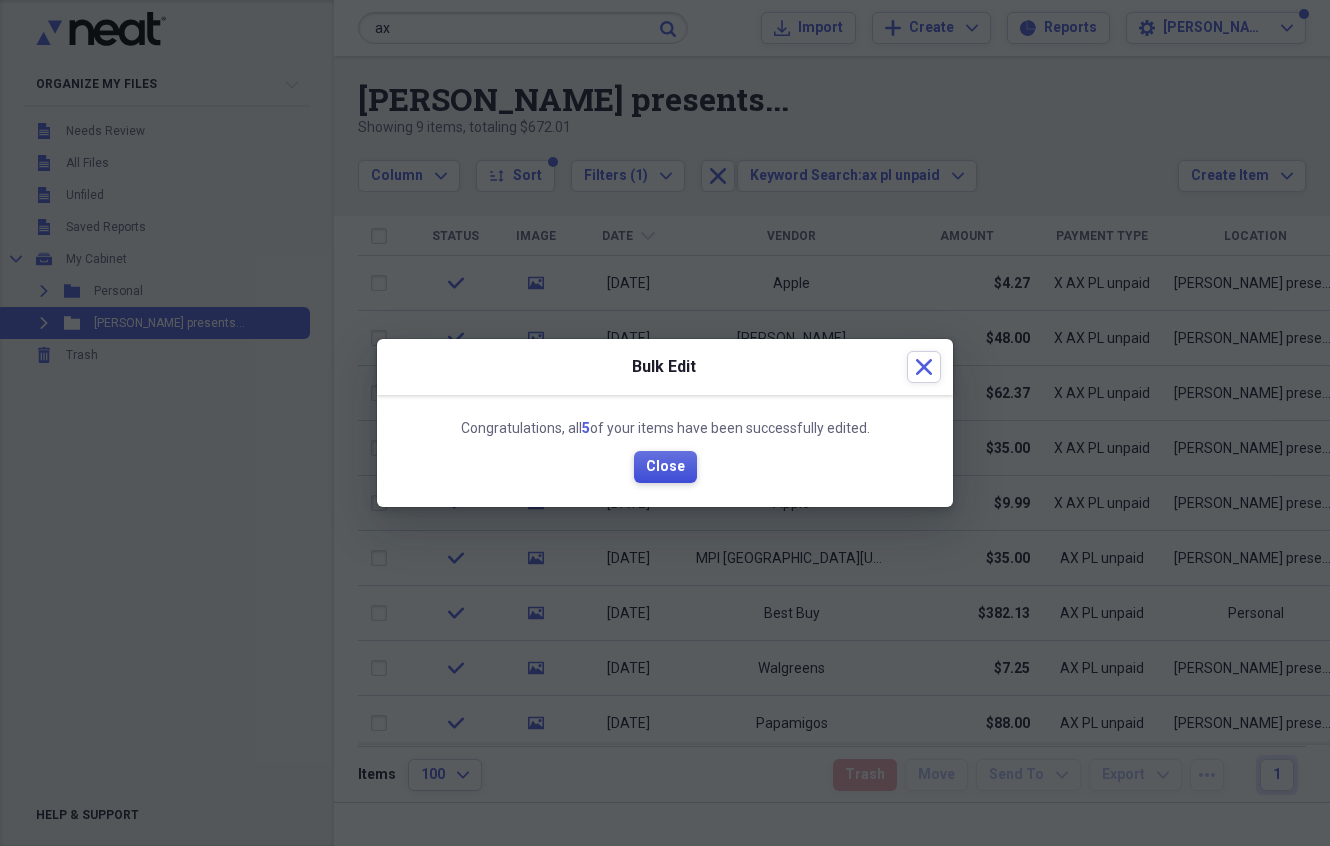 click on "Close" at bounding box center (665, 467) 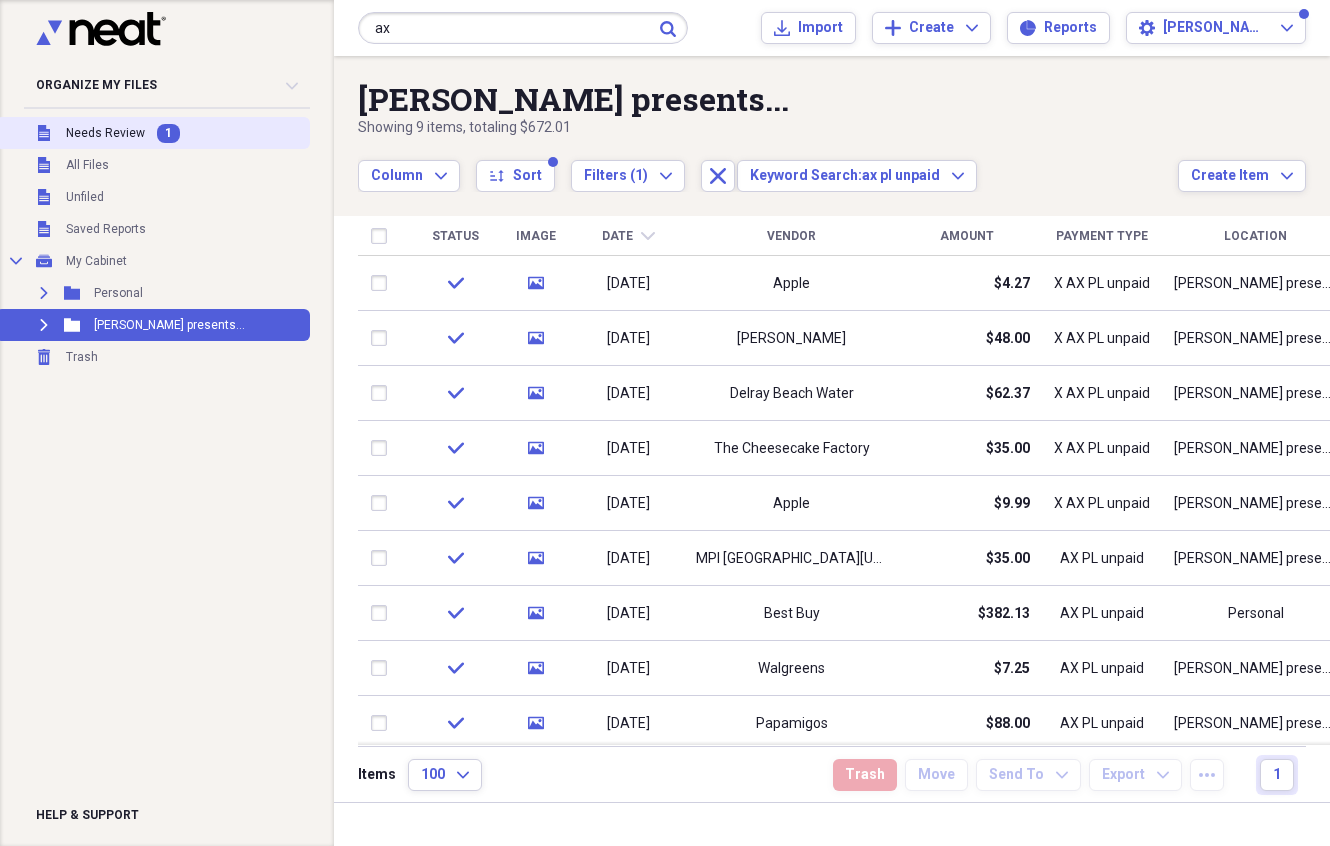 click on "Needs Review" at bounding box center (105, 133) 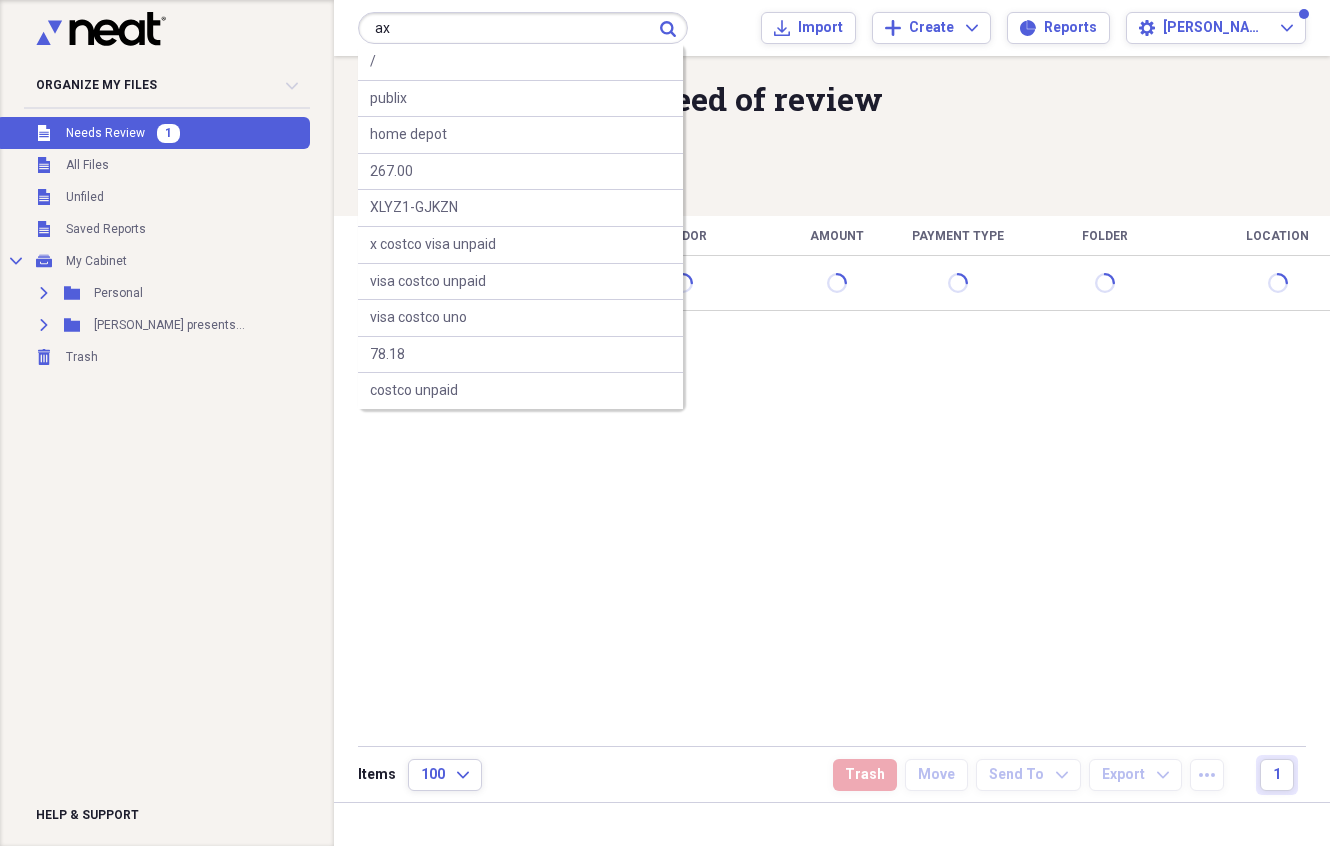 drag, startPoint x: 362, startPoint y: 30, endPoint x: 316, endPoint y: 31, distance: 46.010868 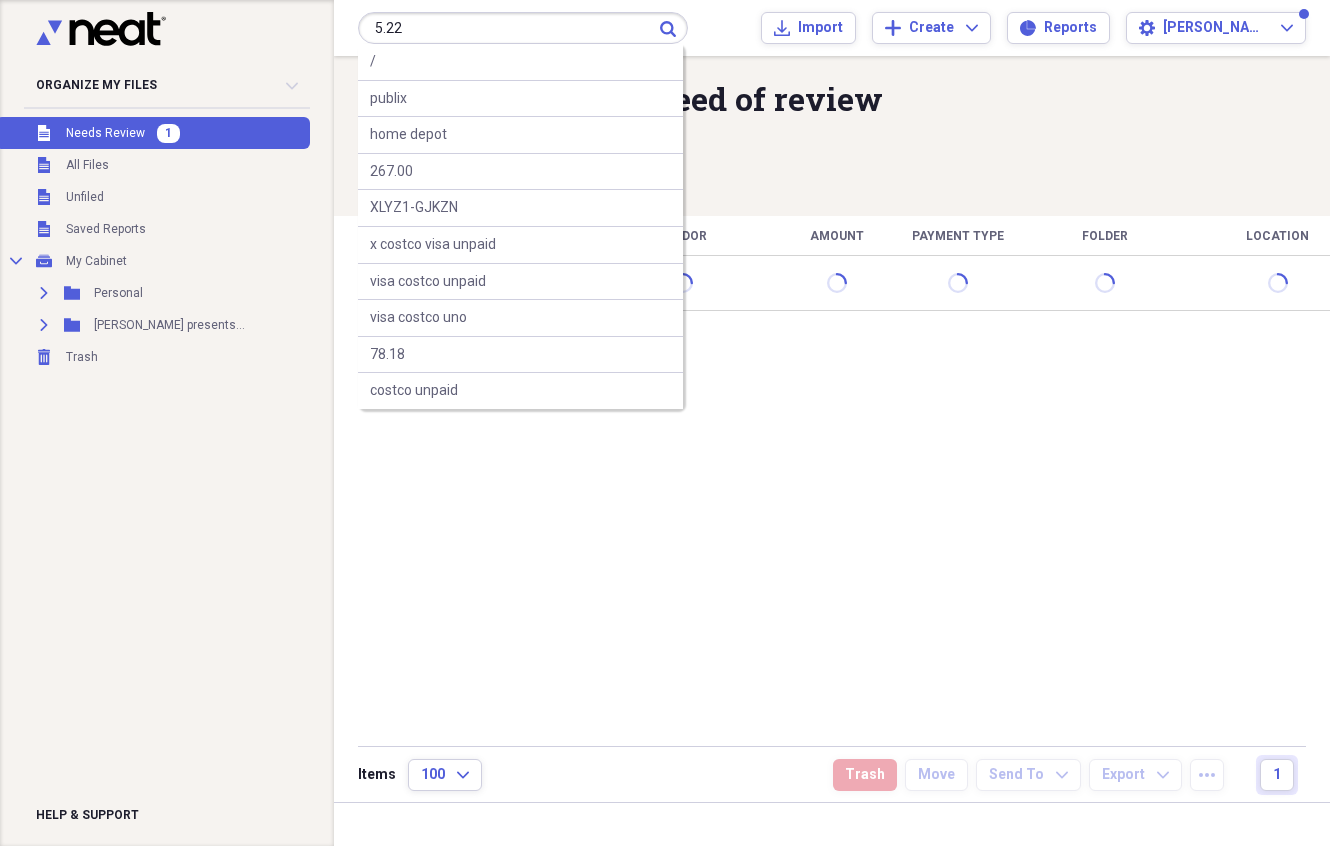 type on "5.22" 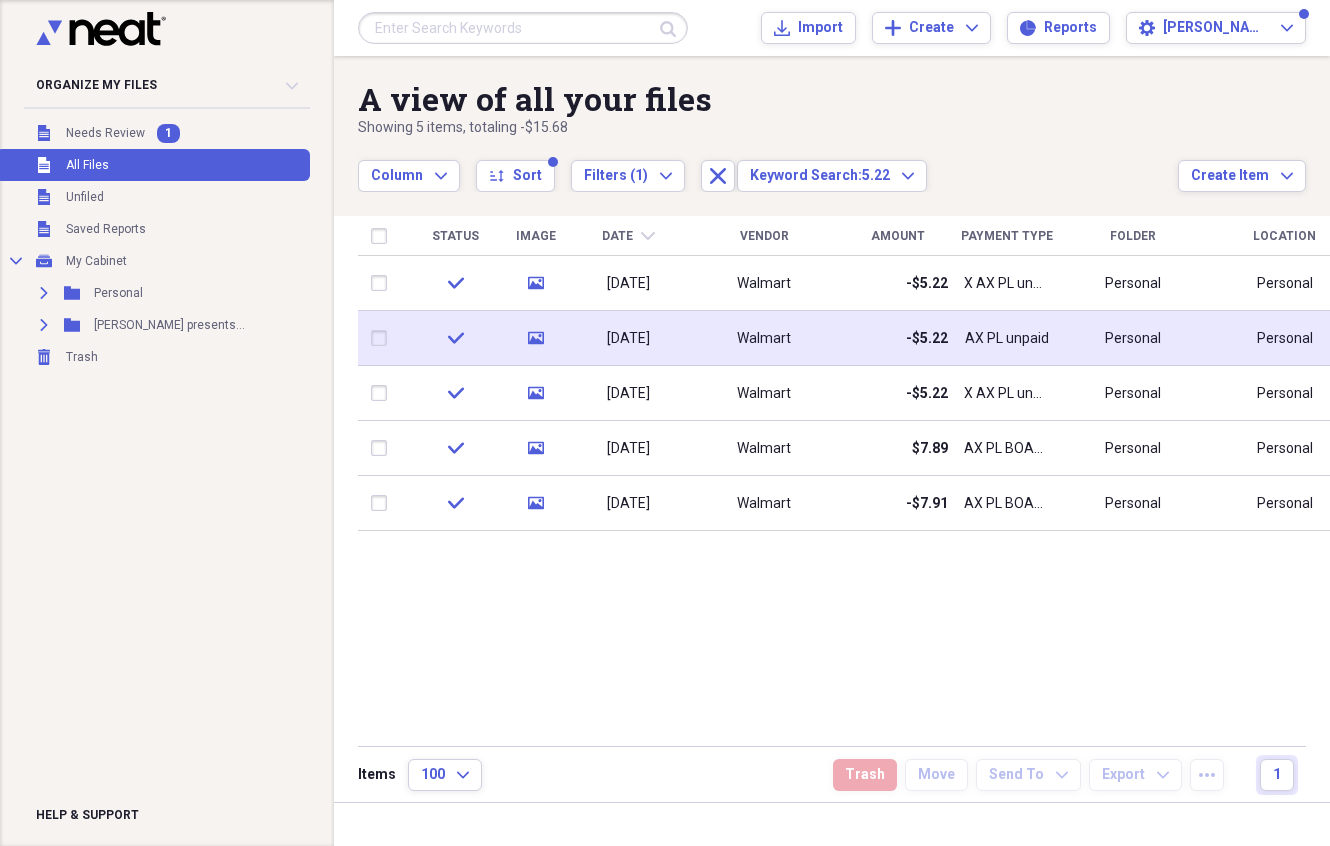 click on "[DATE]" at bounding box center (628, 339) 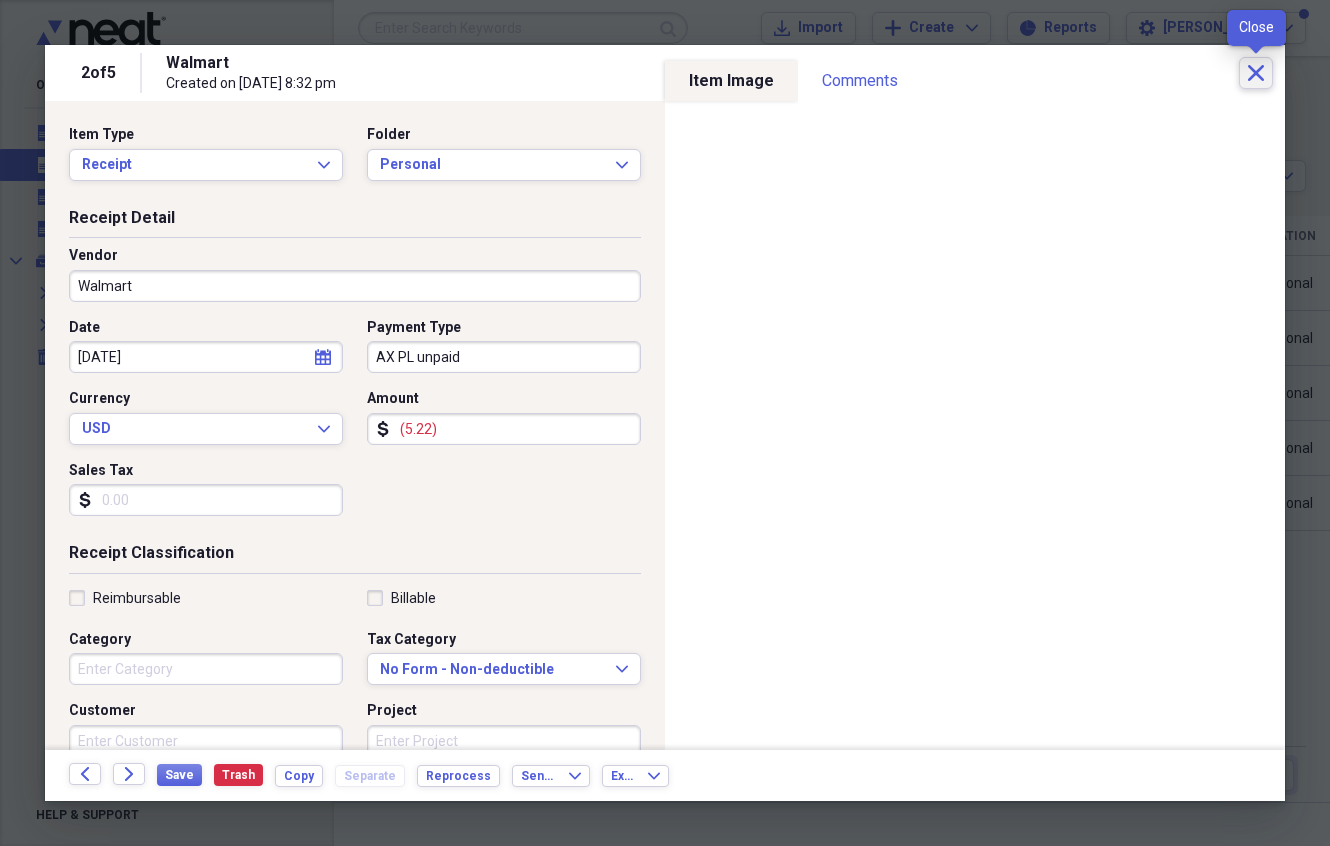 click on "Close" 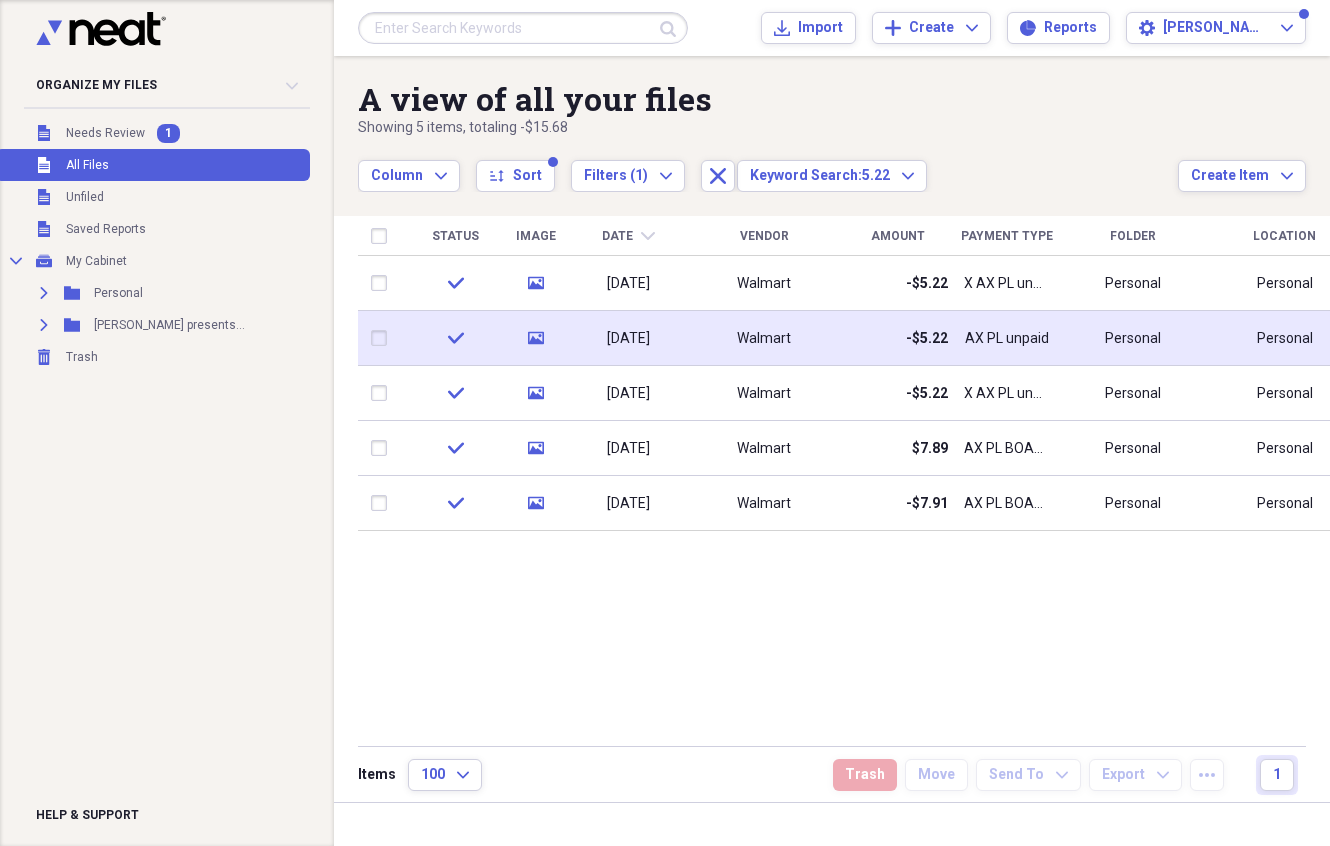 click 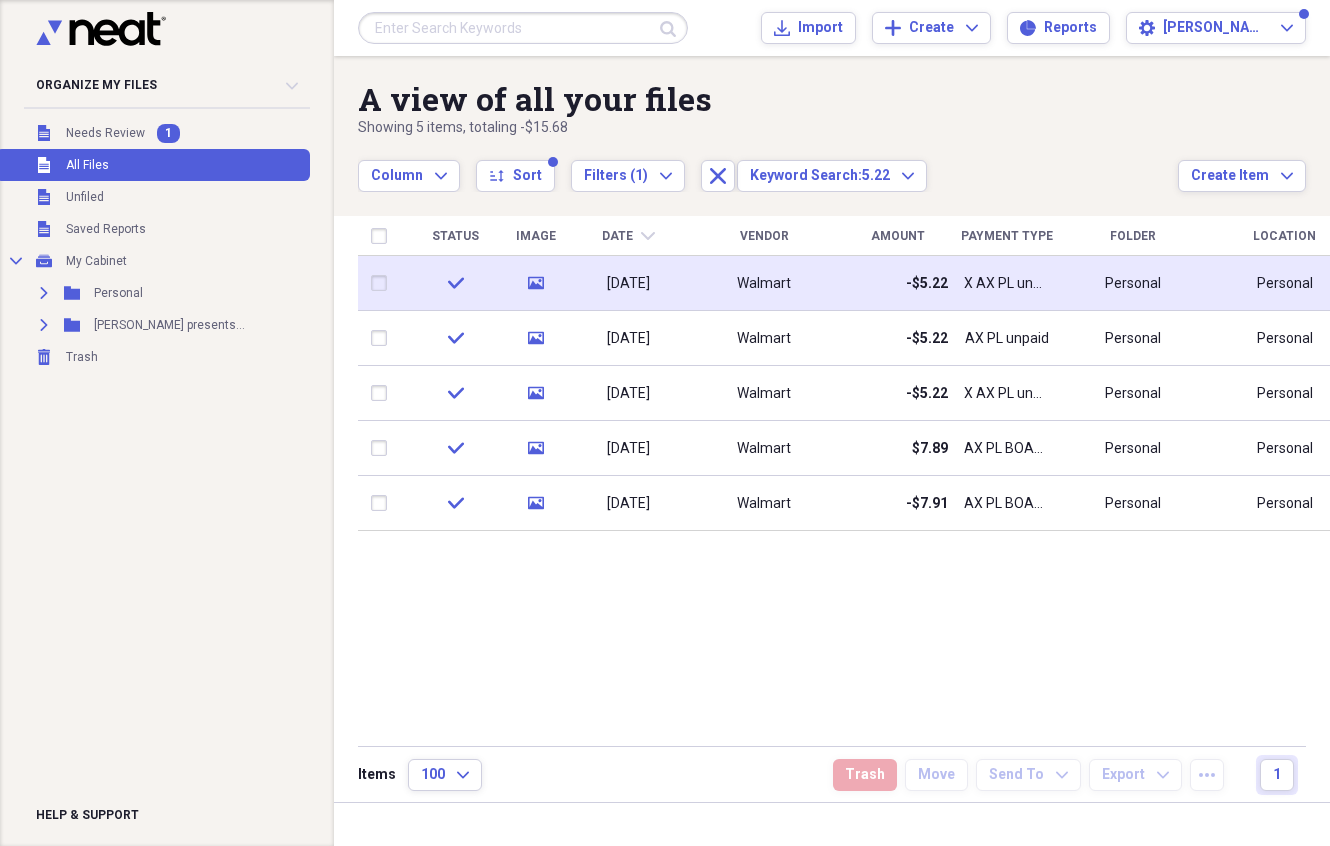 click 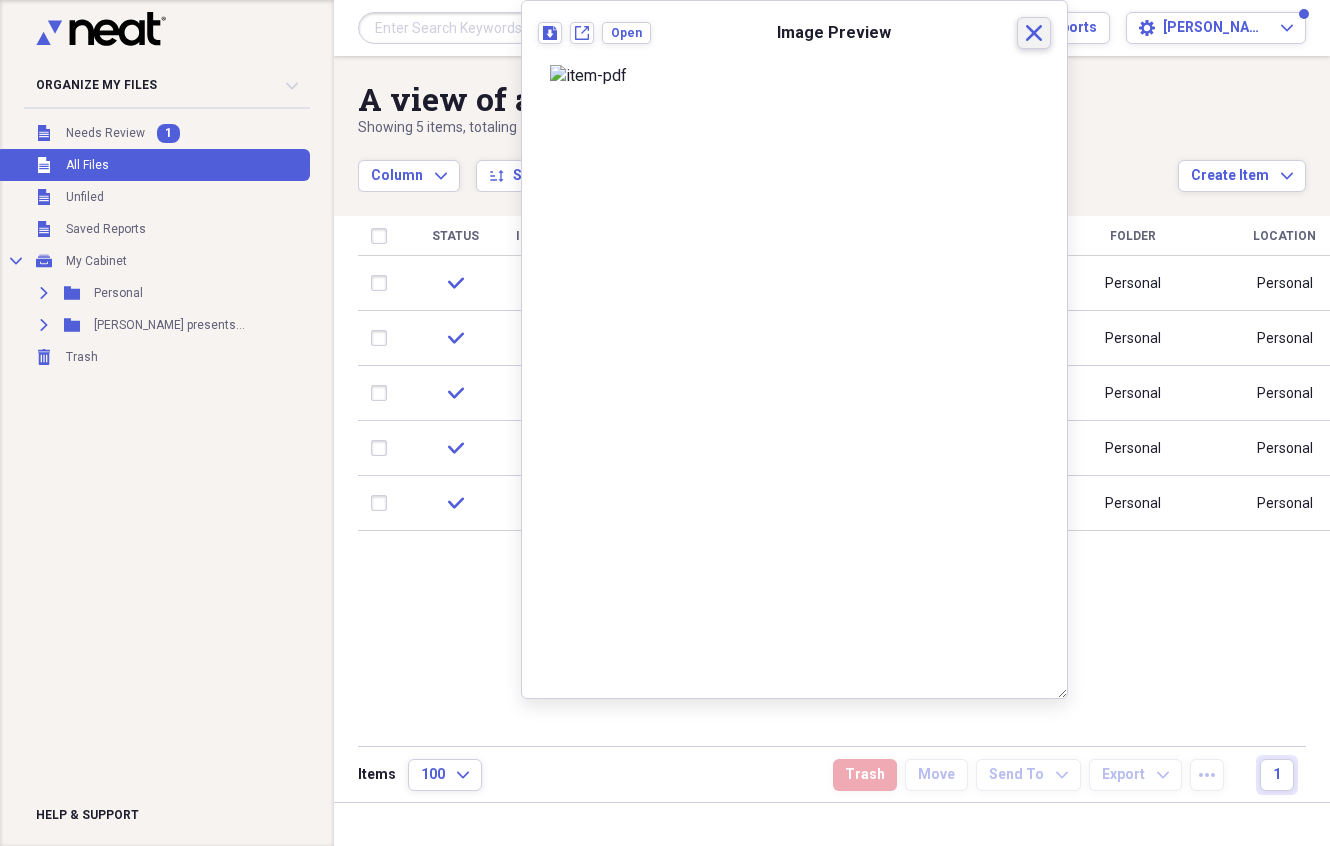 click 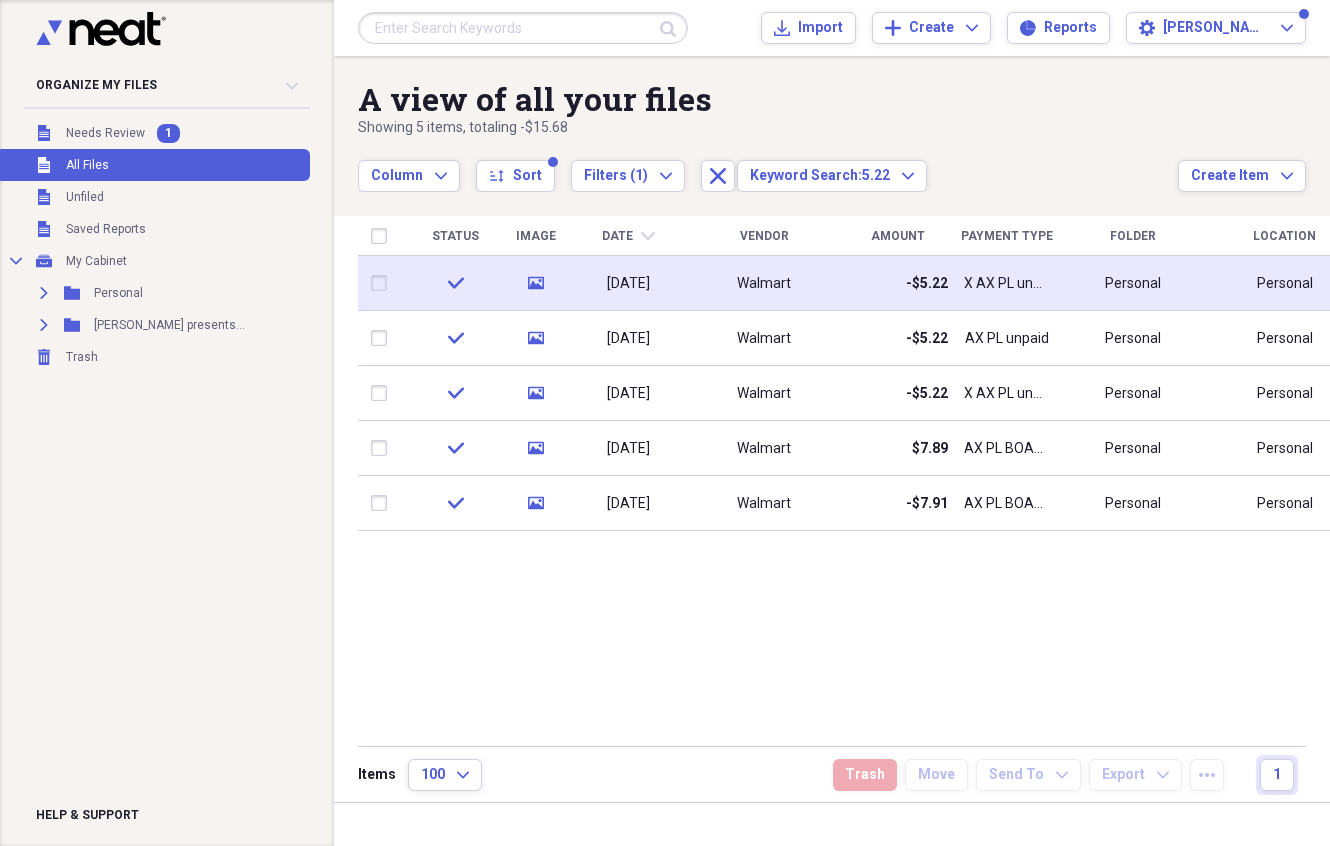 click at bounding box center (383, 283) 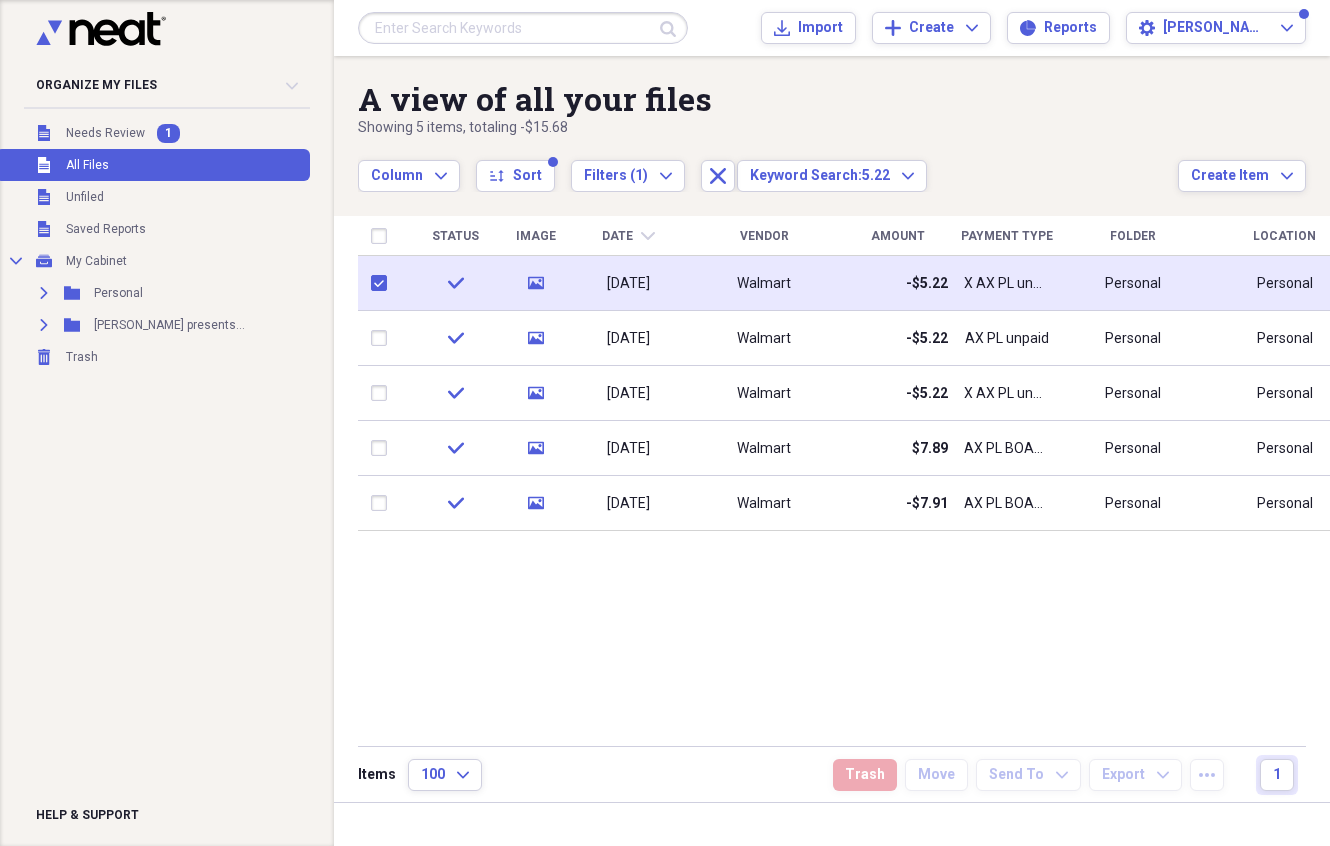 checkbox on "true" 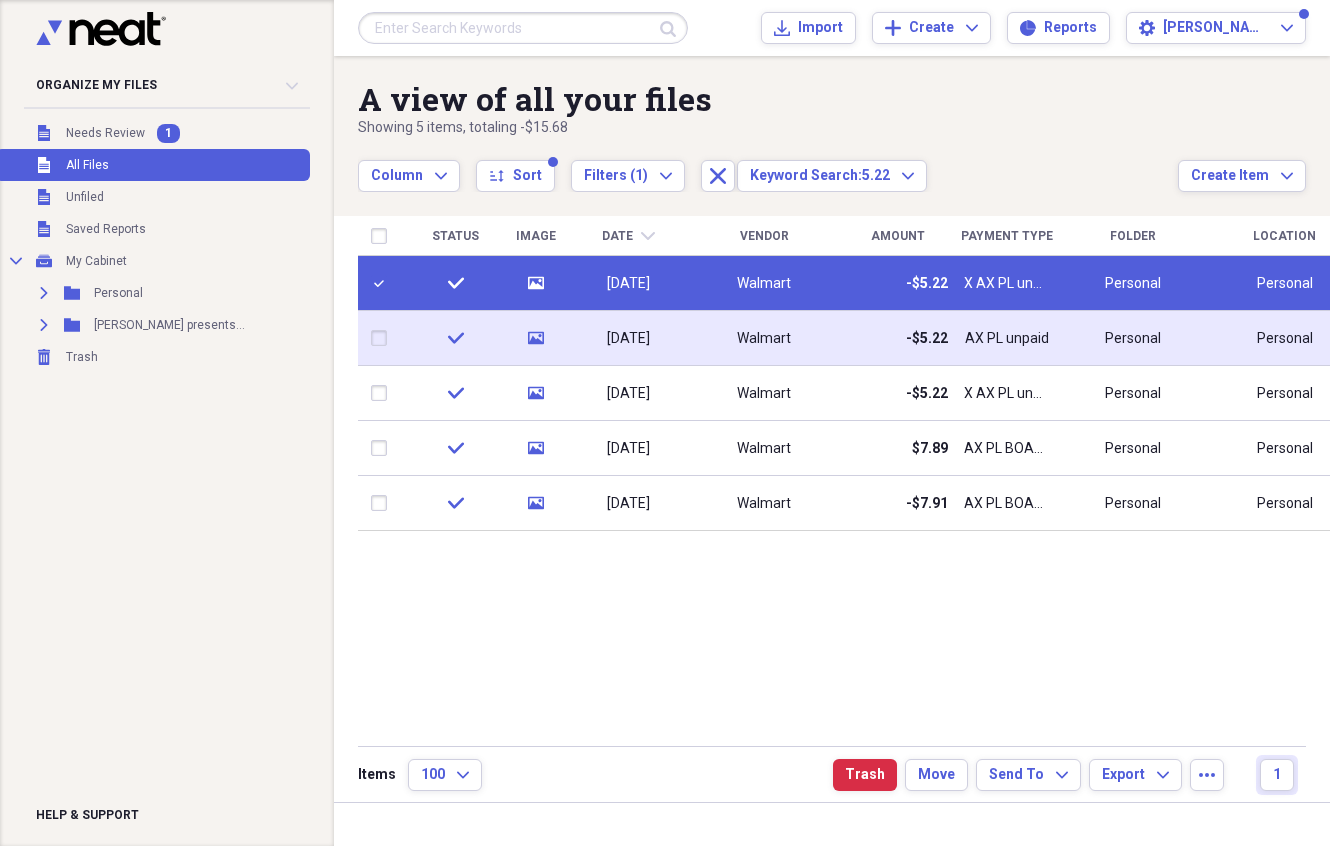 click at bounding box center [383, 338] 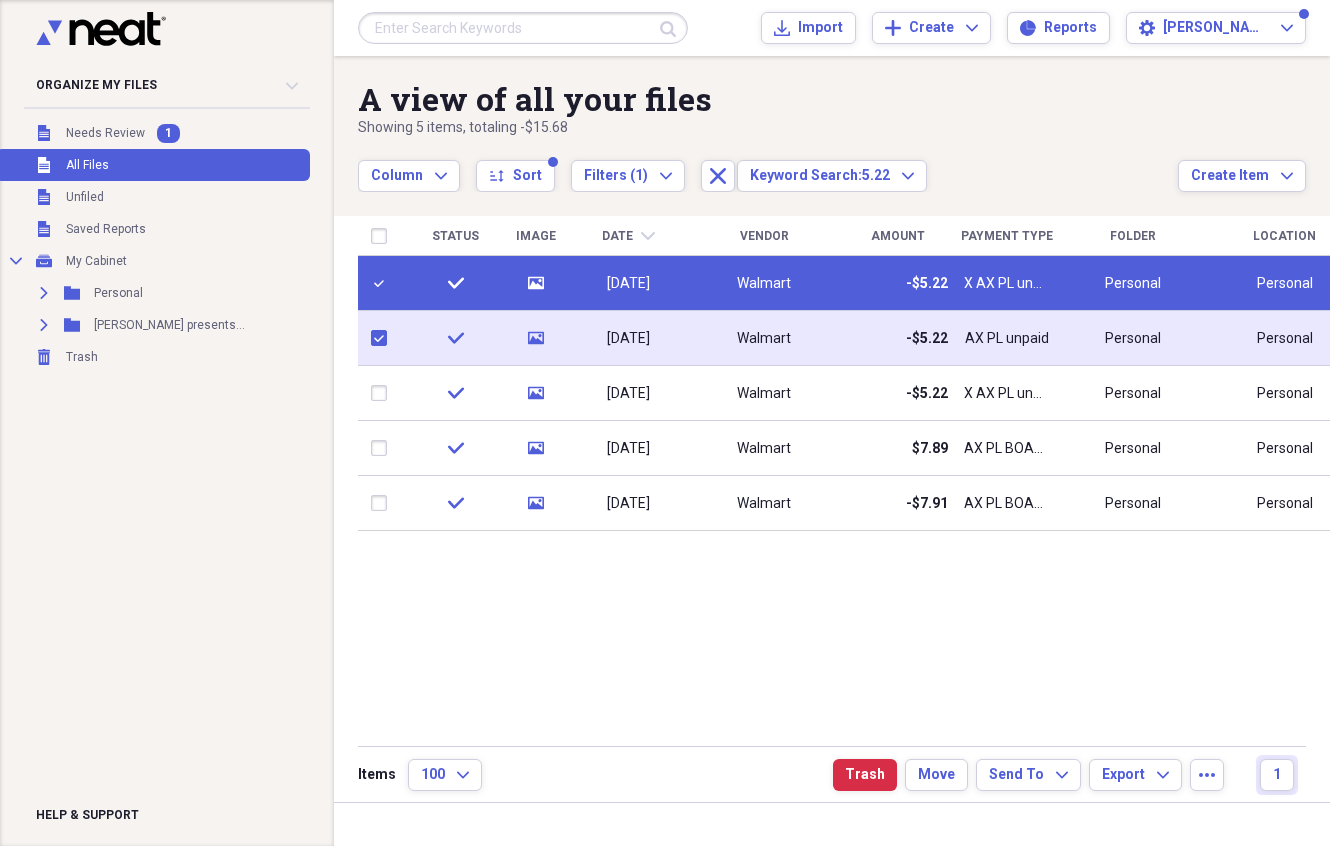 checkbox on "true" 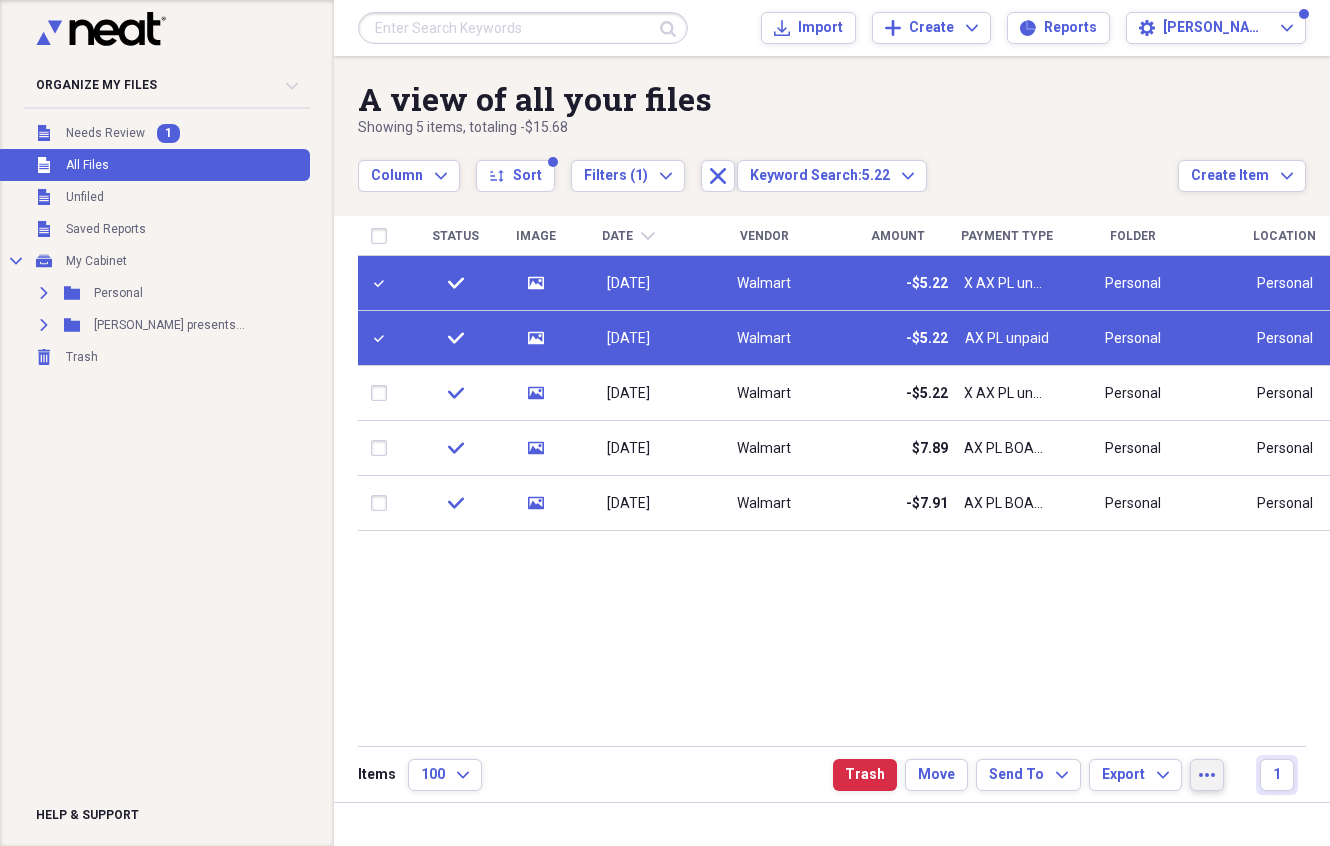 click 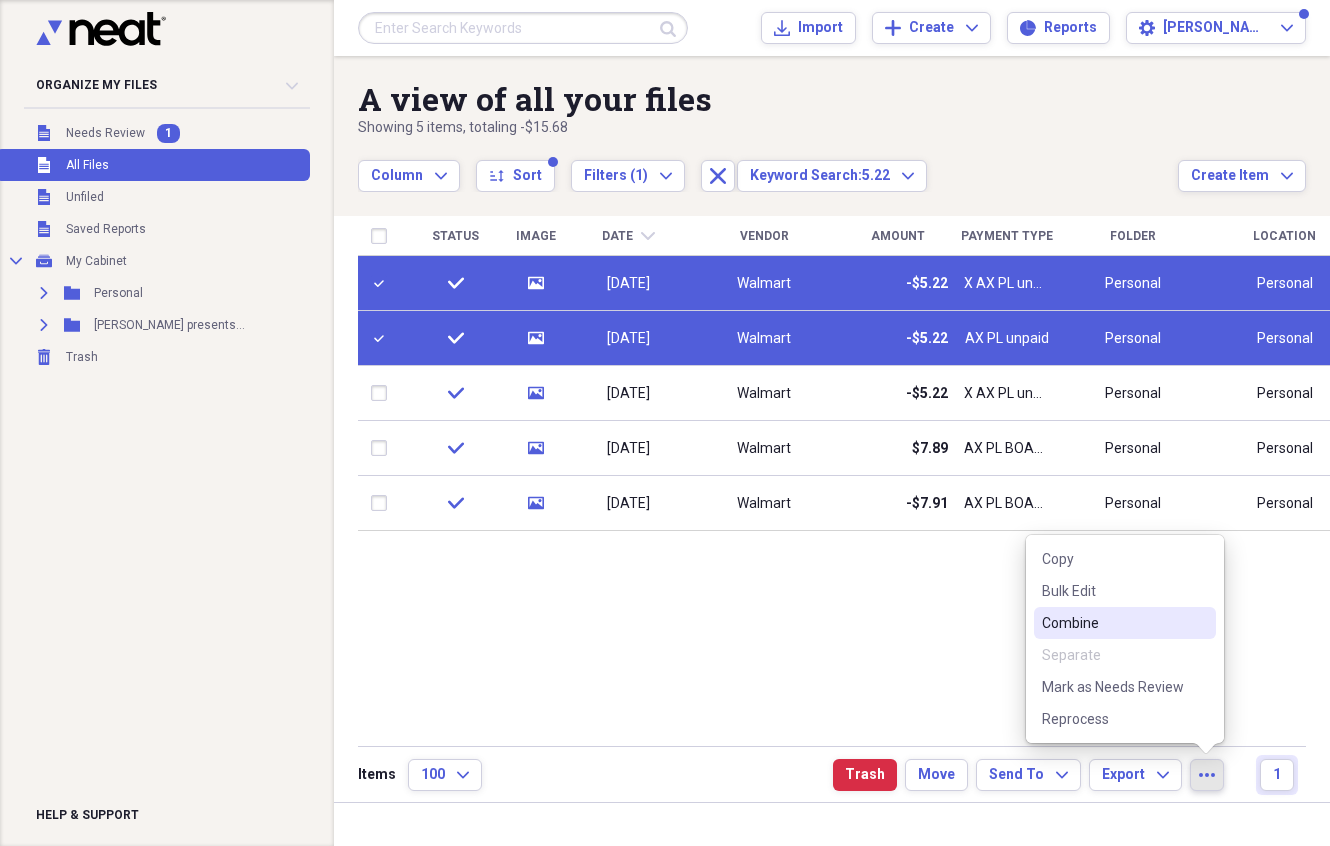 click on "Combine" at bounding box center (1113, 623) 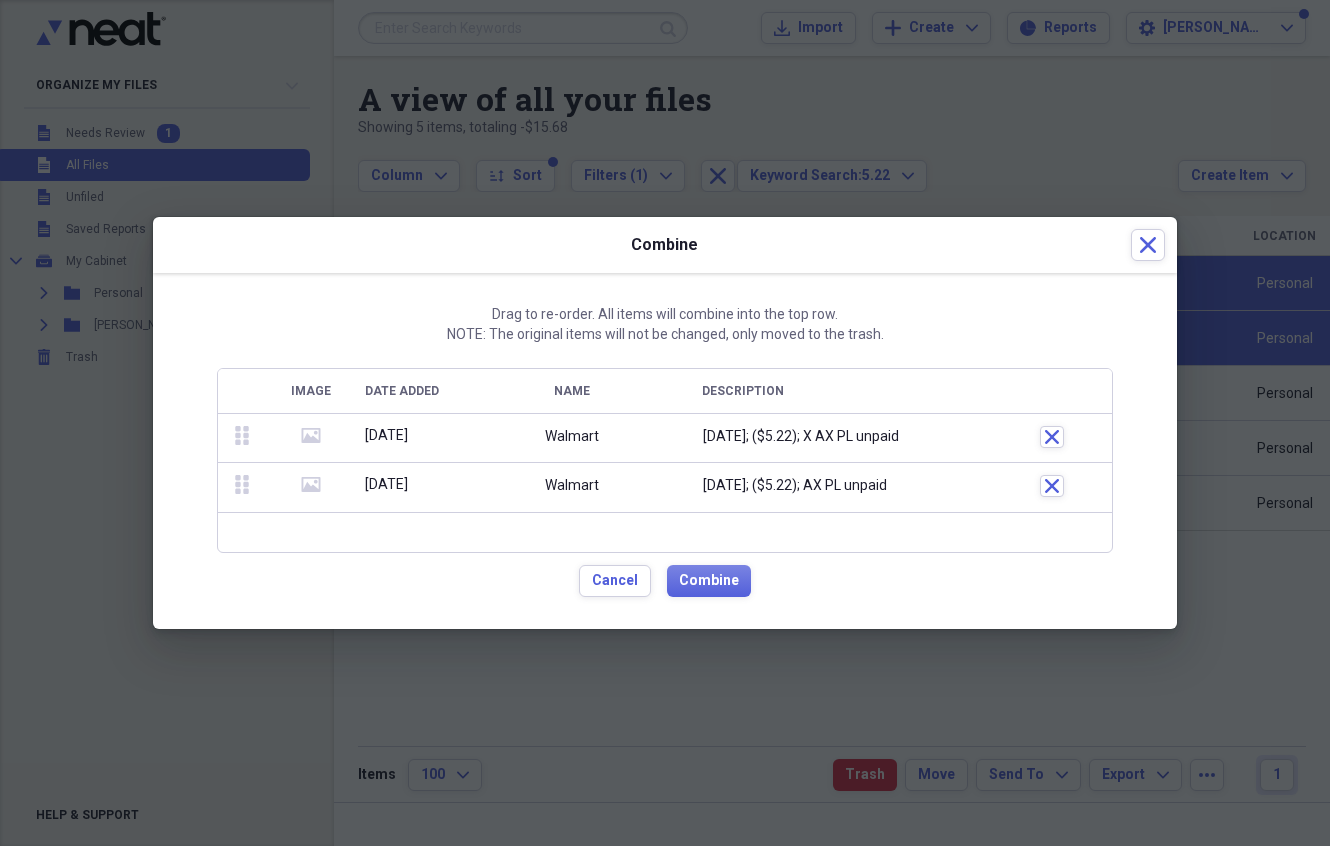 click 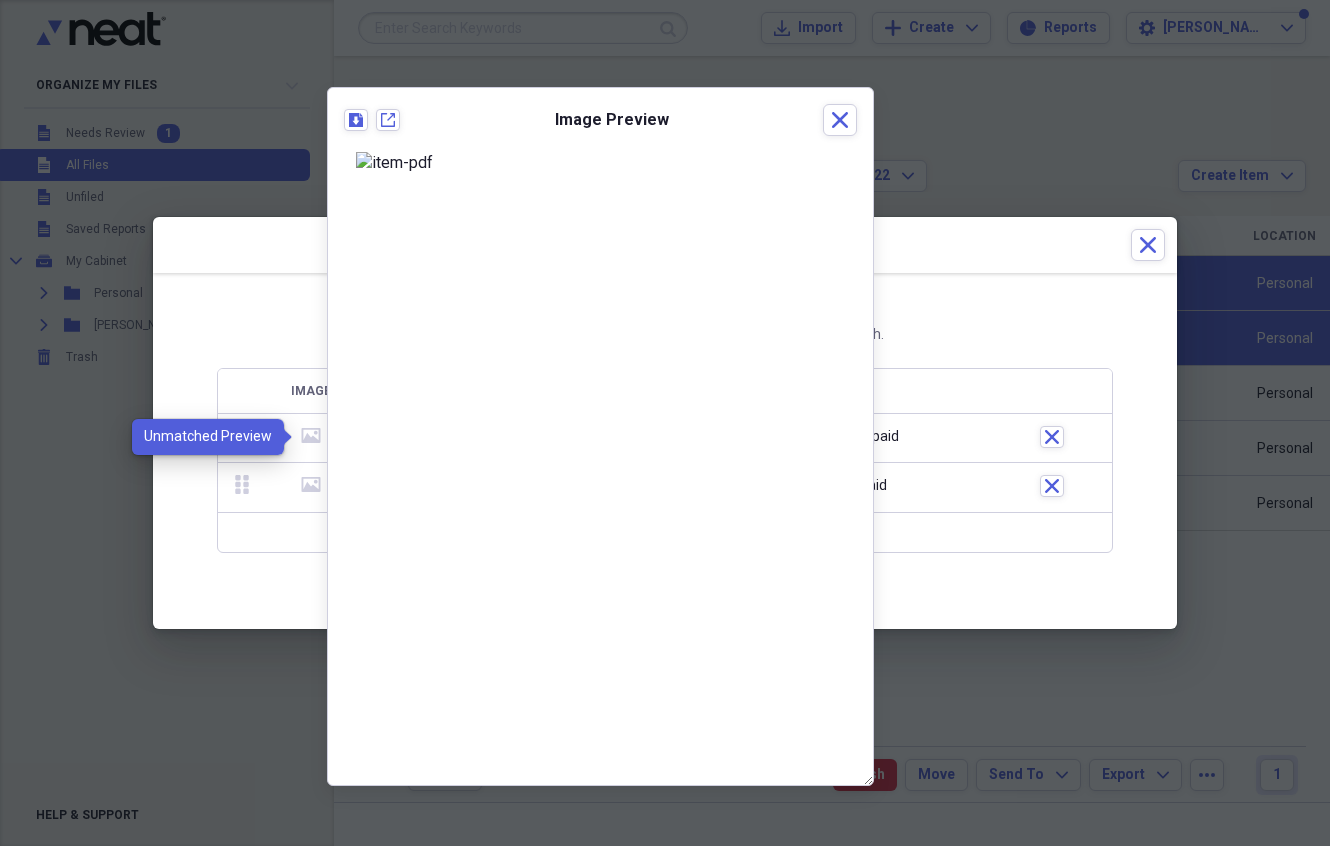 click 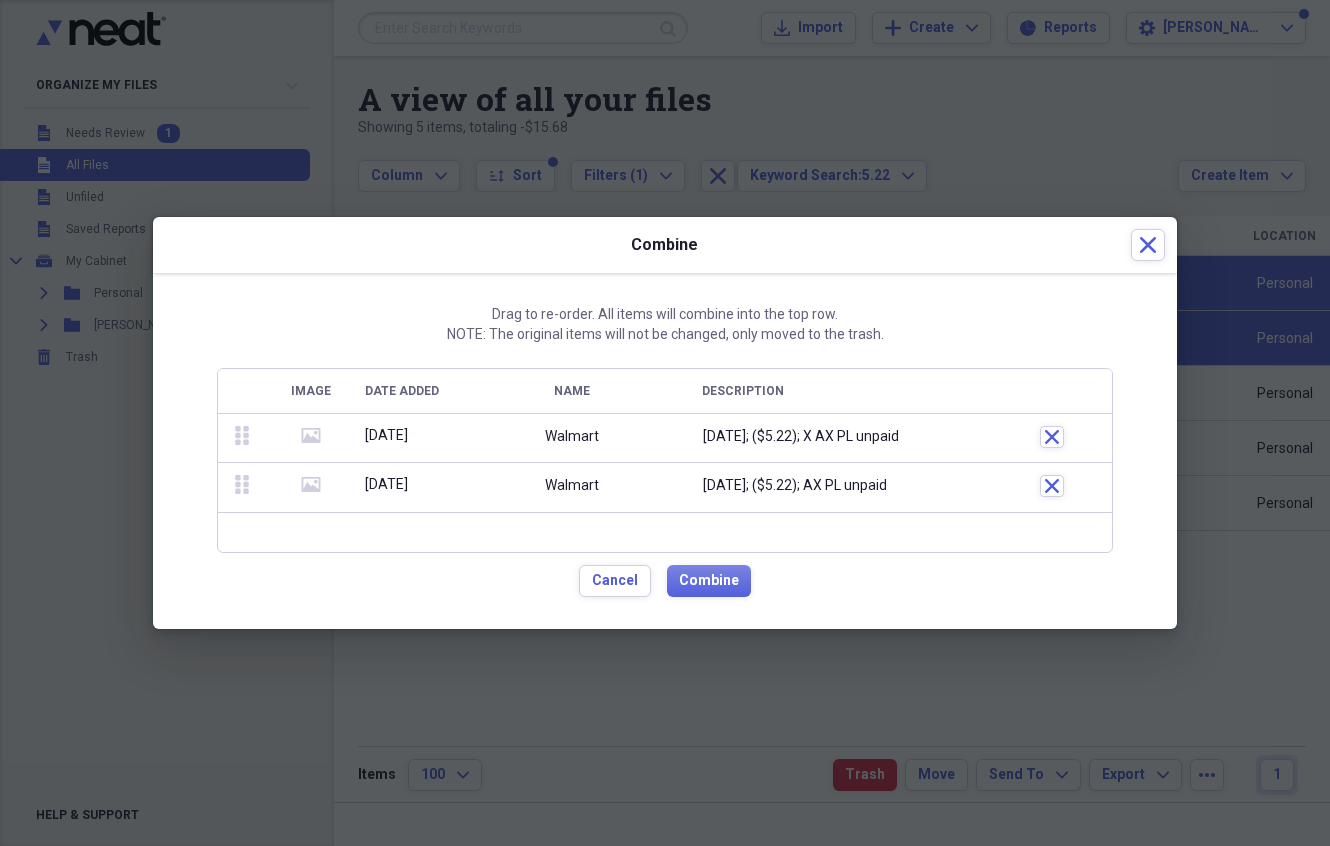 drag, startPoint x: 316, startPoint y: 477, endPoint x: 270, endPoint y: 474, distance: 46.09772 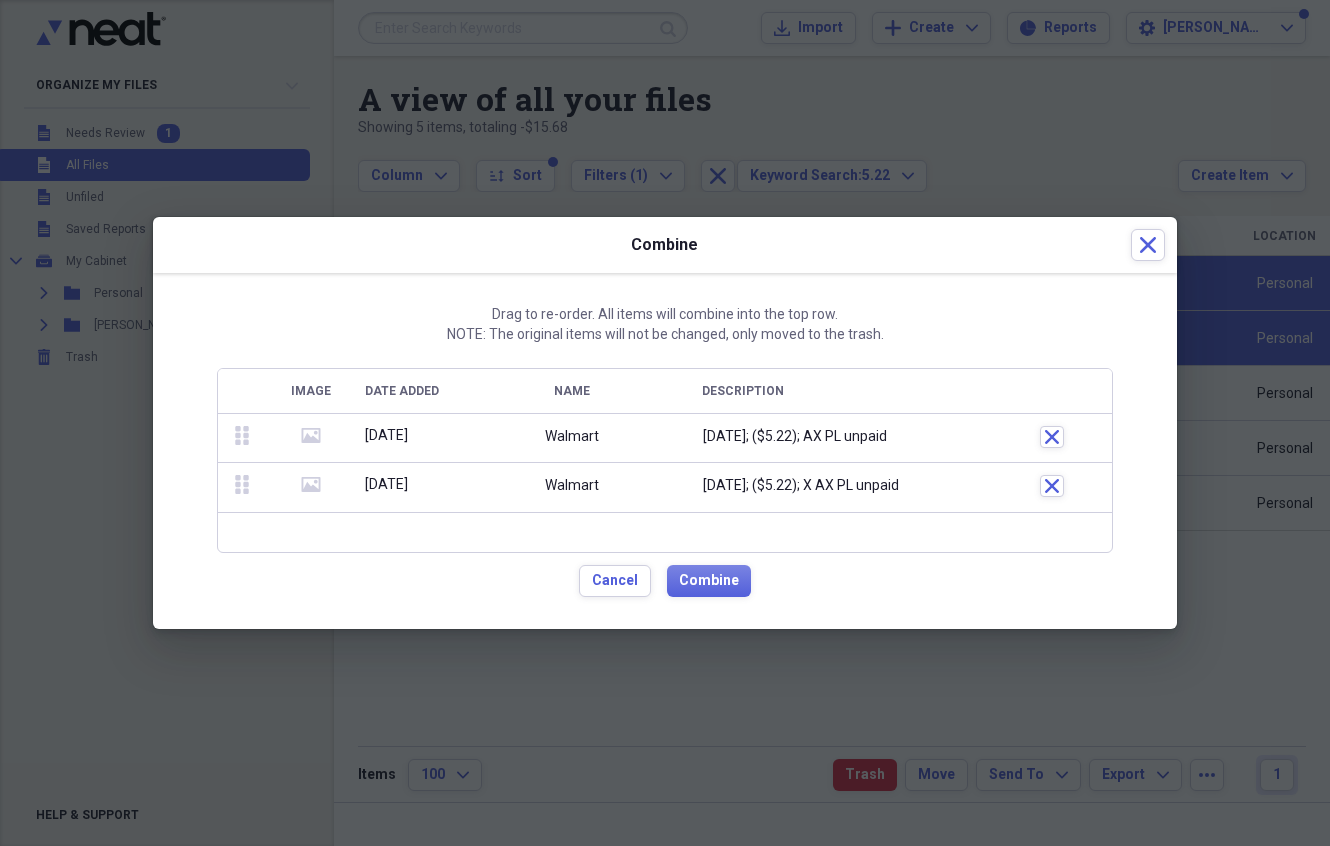 click on "Combine" at bounding box center (709, 581) 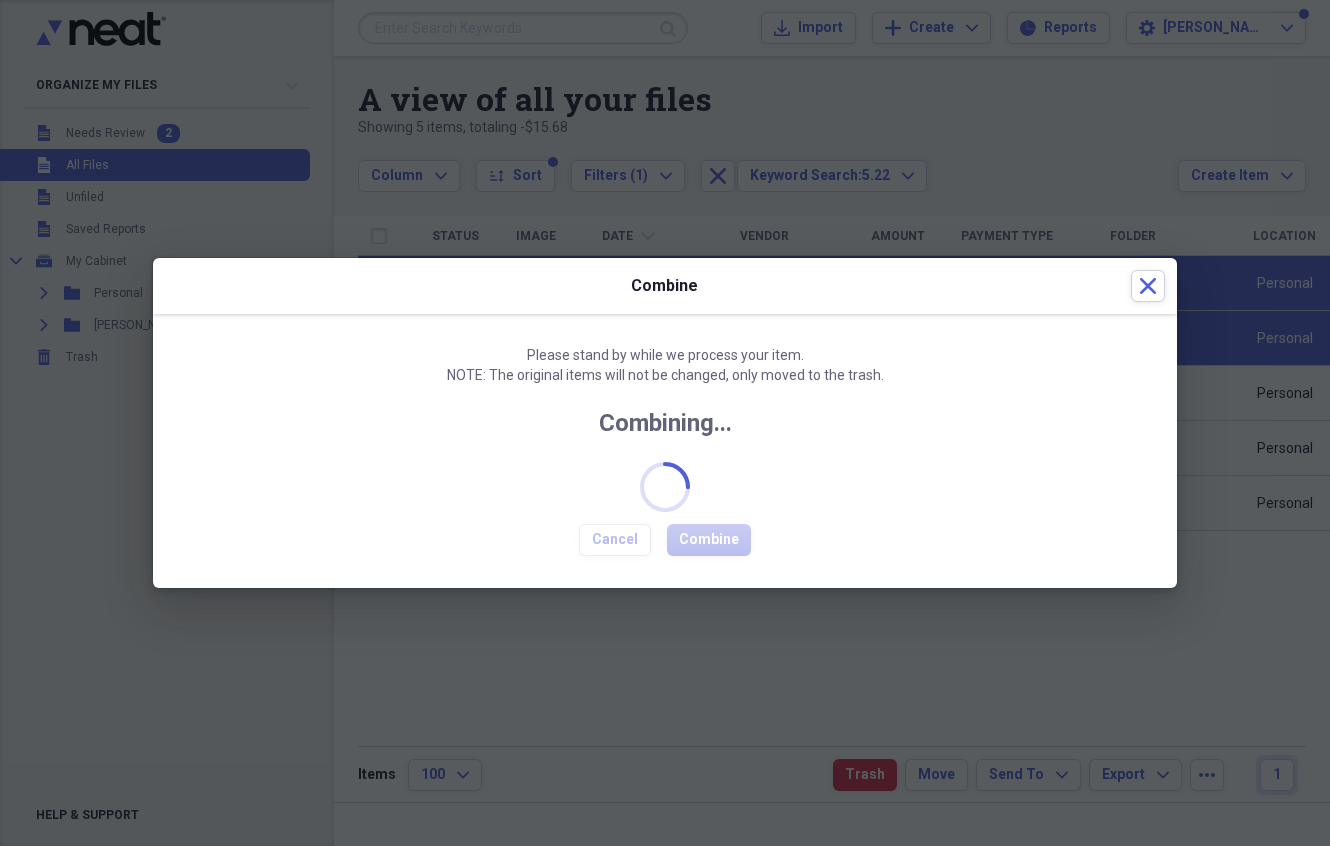 checkbox on "false" 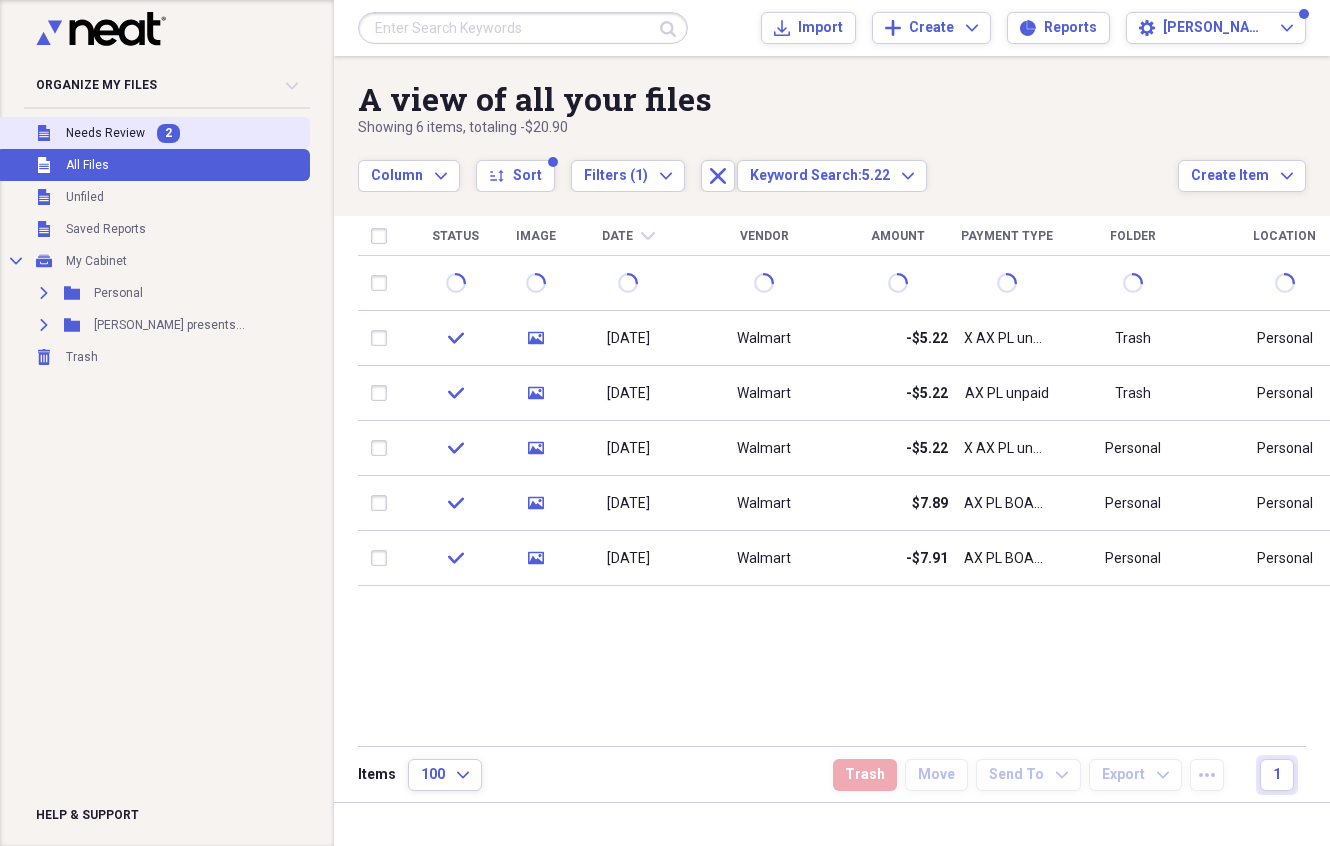click on "Needs Review" at bounding box center (105, 133) 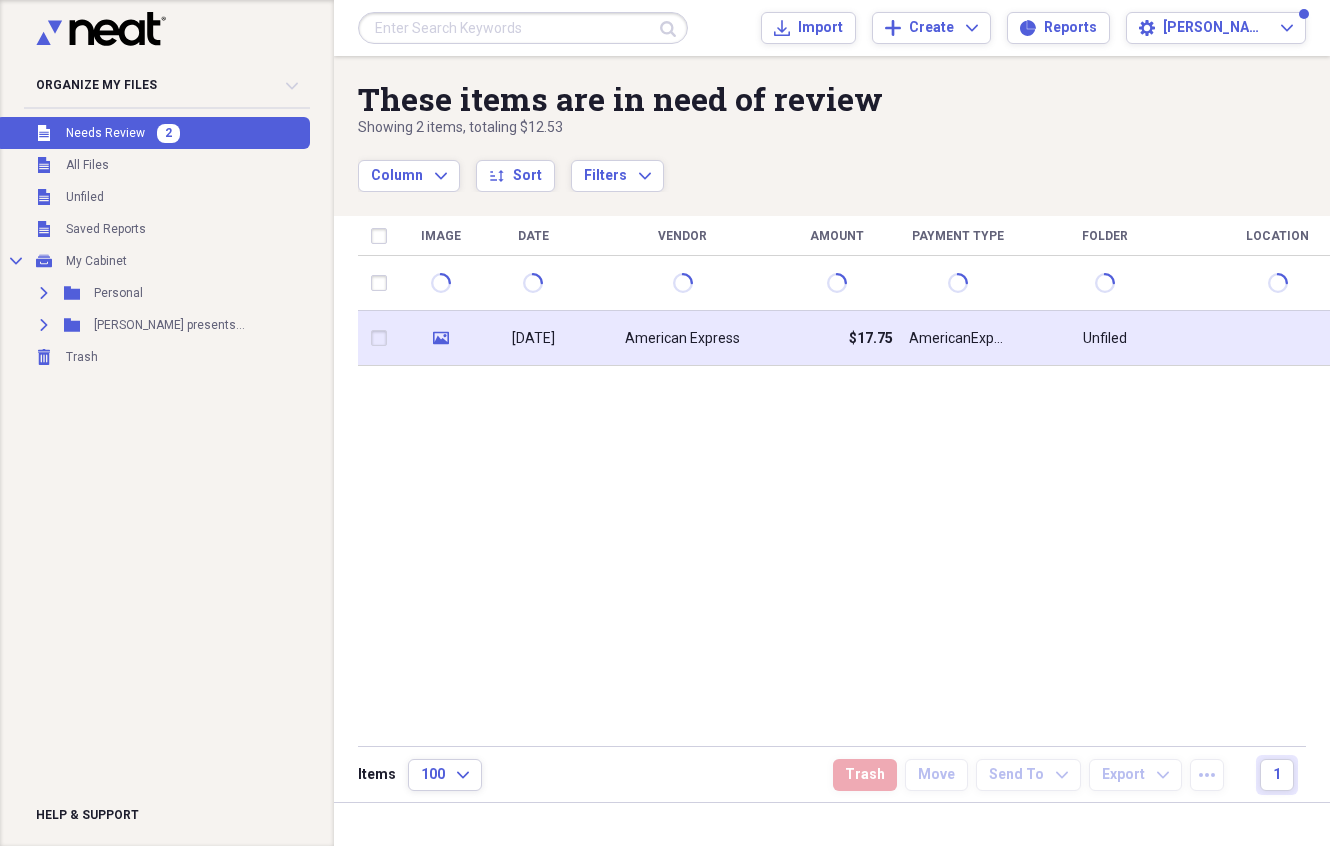 click on "American Express" at bounding box center (682, 339) 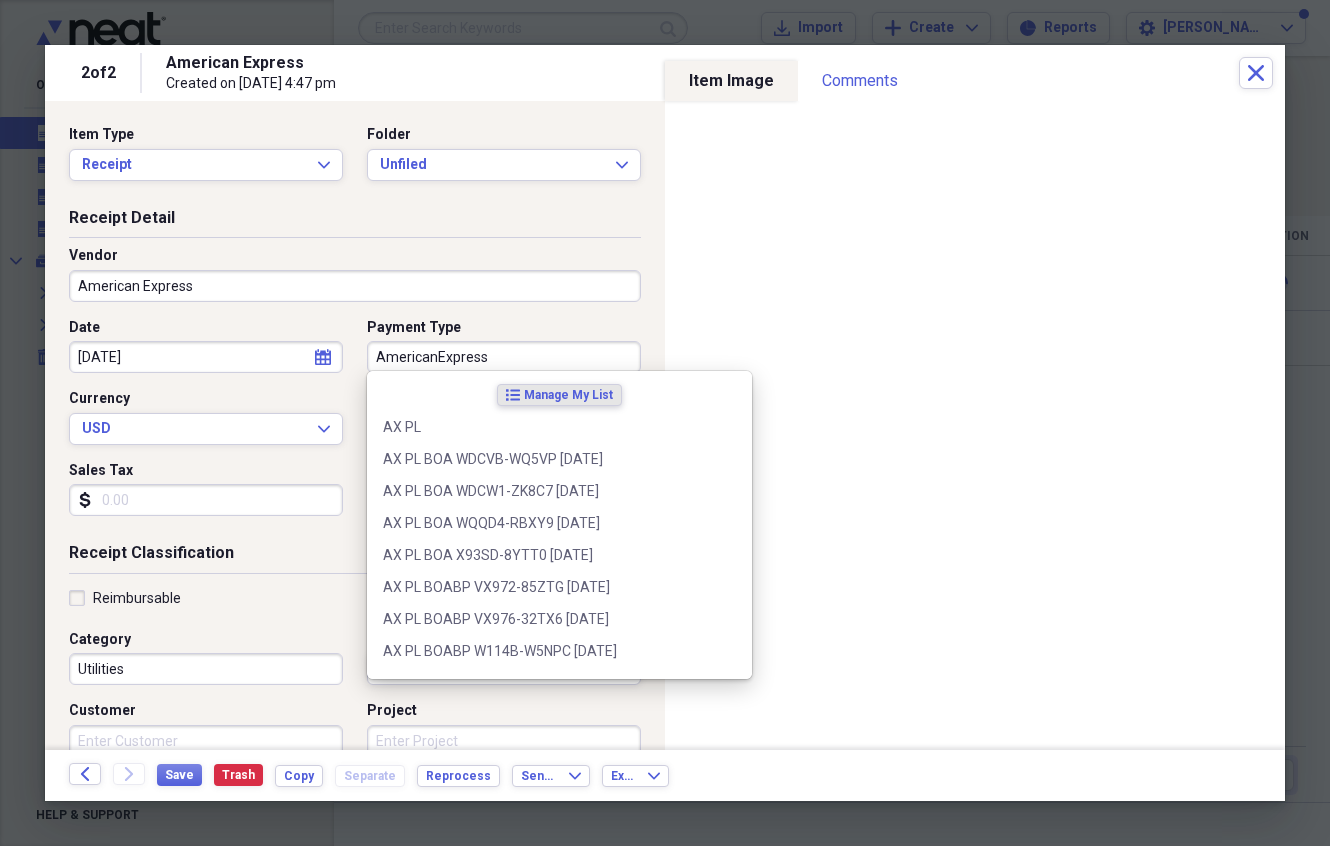 drag, startPoint x: 482, startPoint y: 354, endPoint x: 359, endPoint y: 348, distance: 123.146255 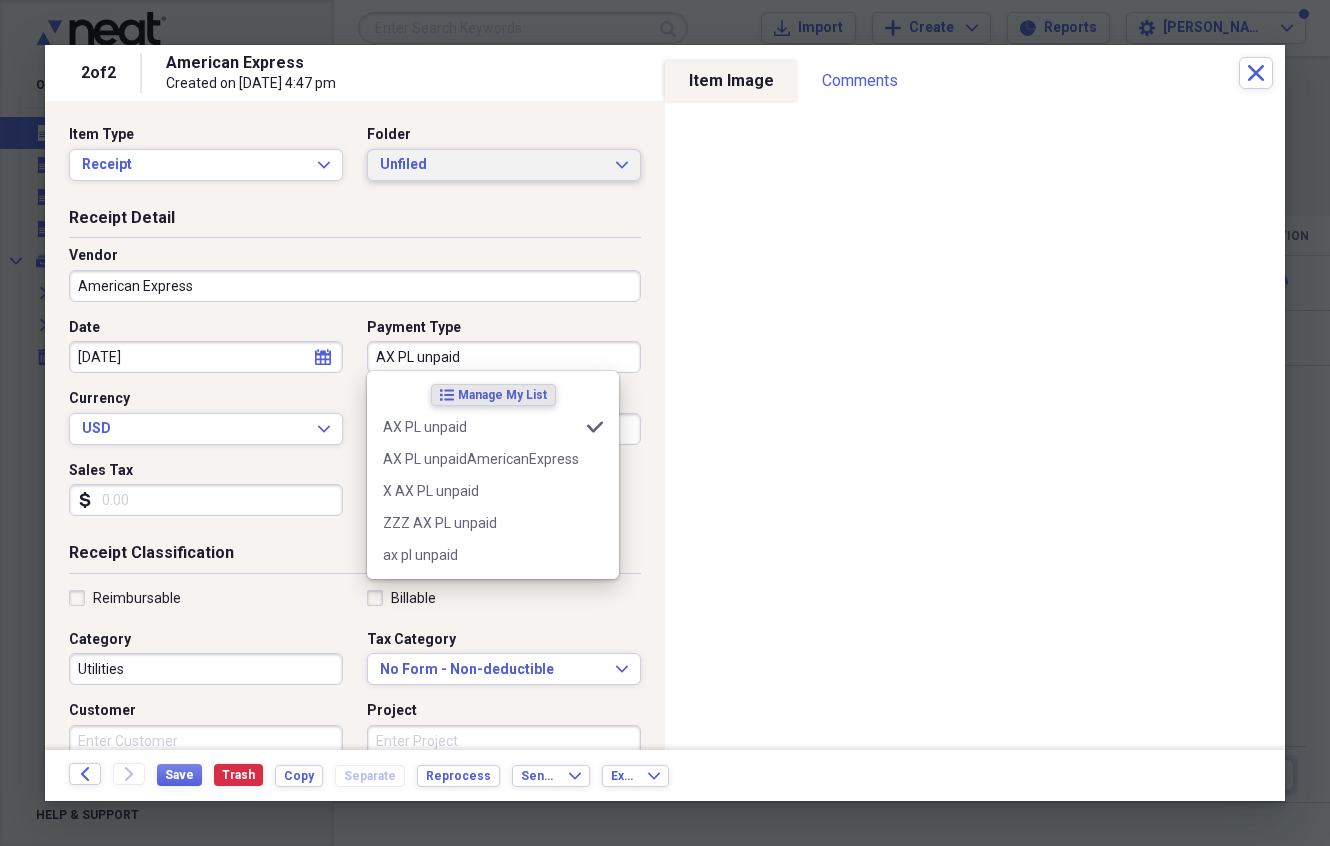type on "AX PL unpaid" 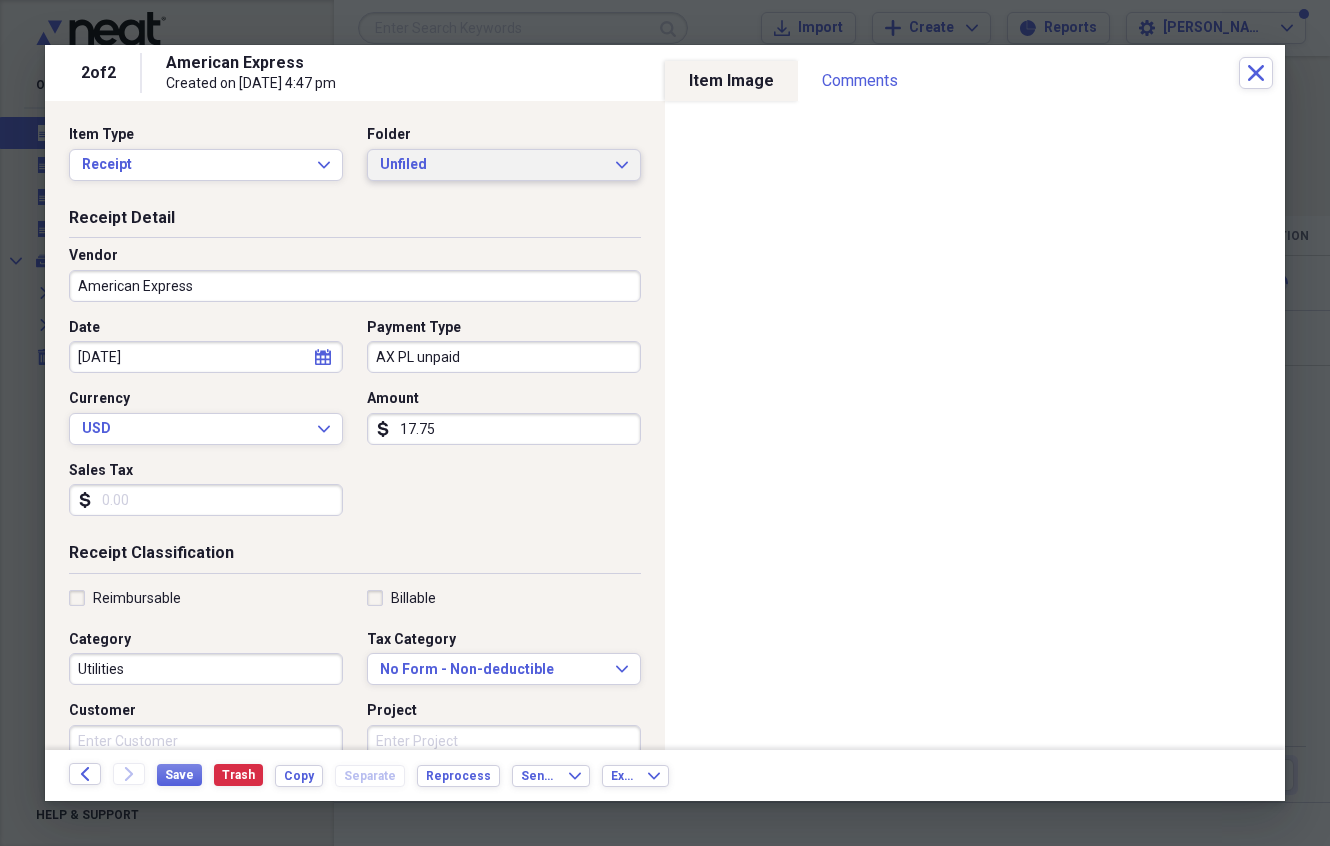 click on "Unfiled" at bounding box center [492, 165] 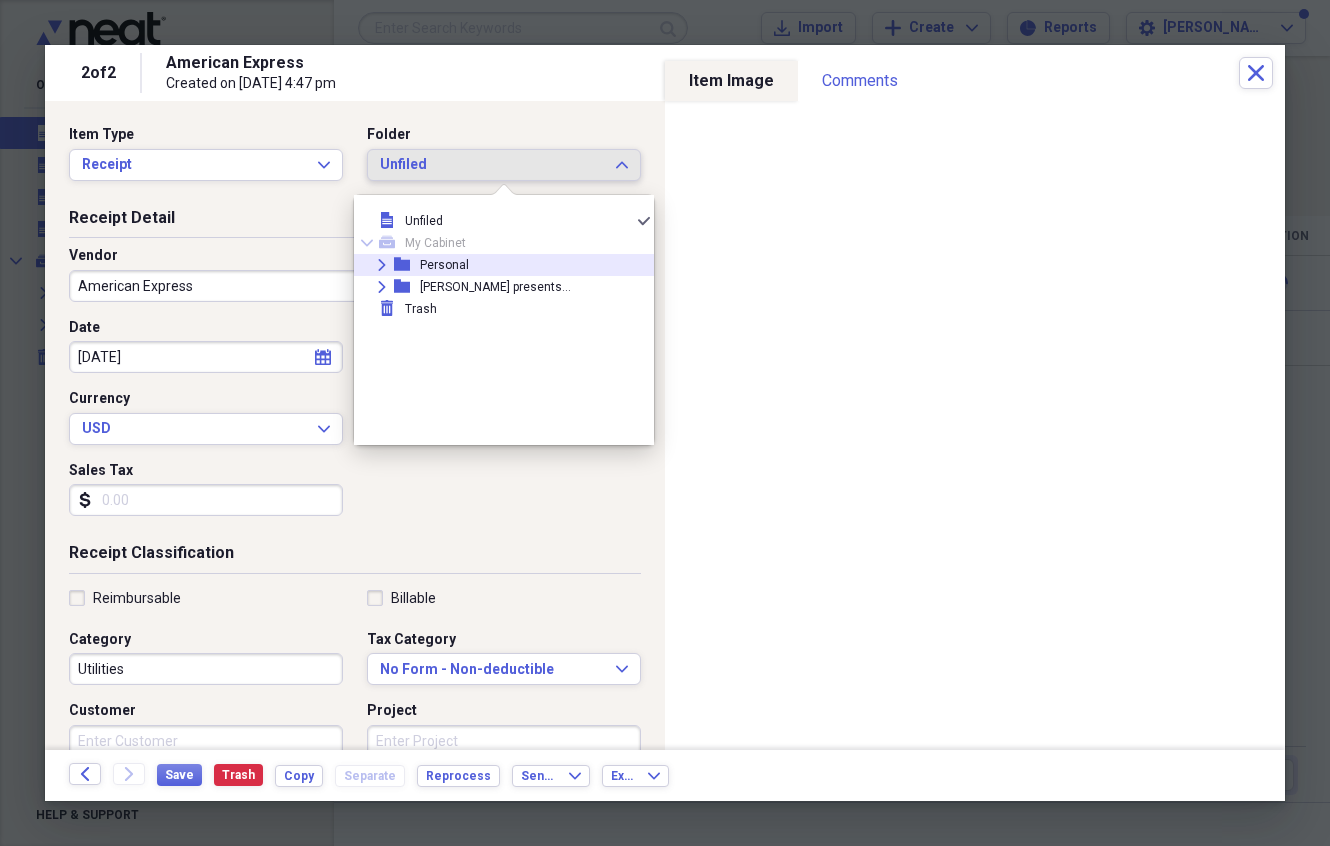 click on "Personal" at bounding box center [444, 265] 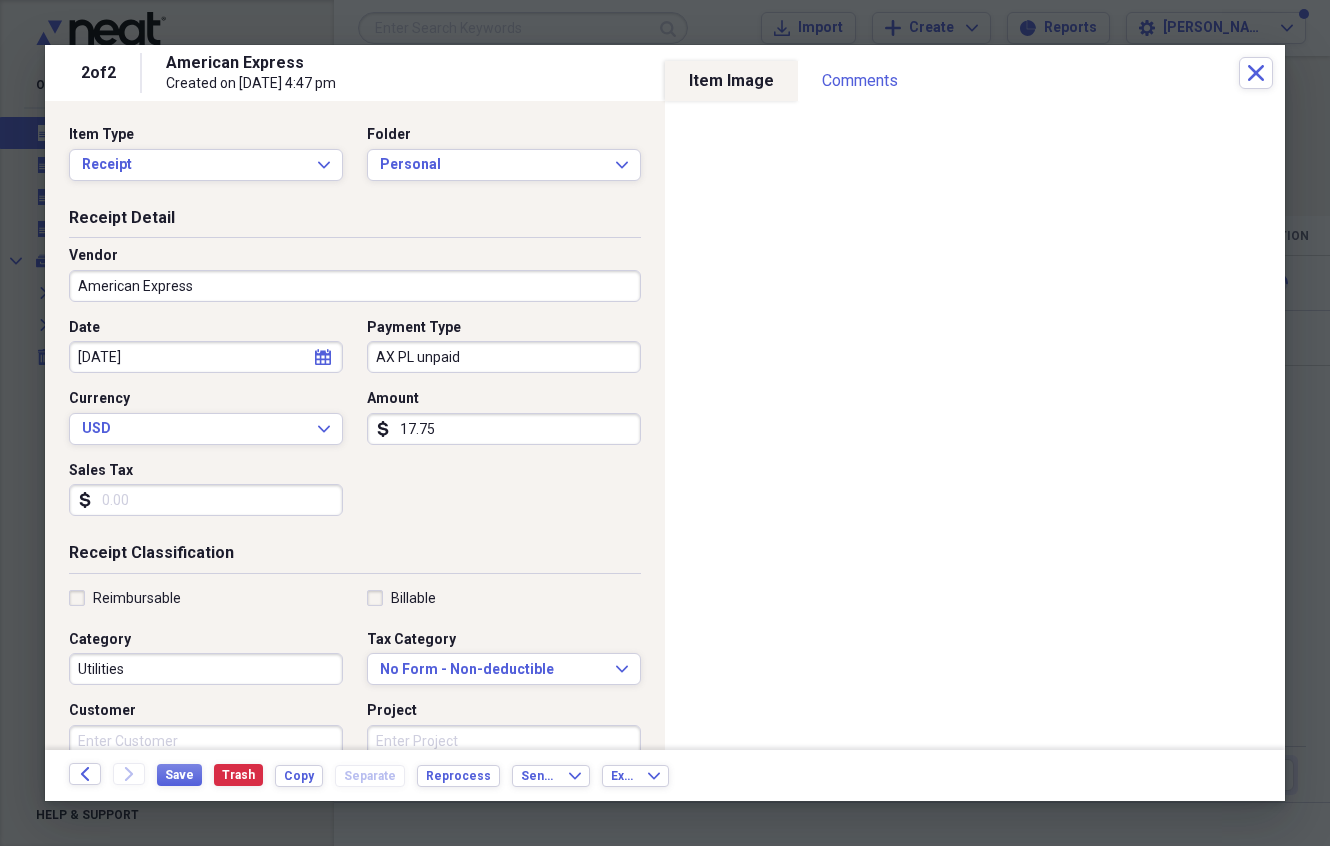 click on "American Express" at bounding box center [355, 286] 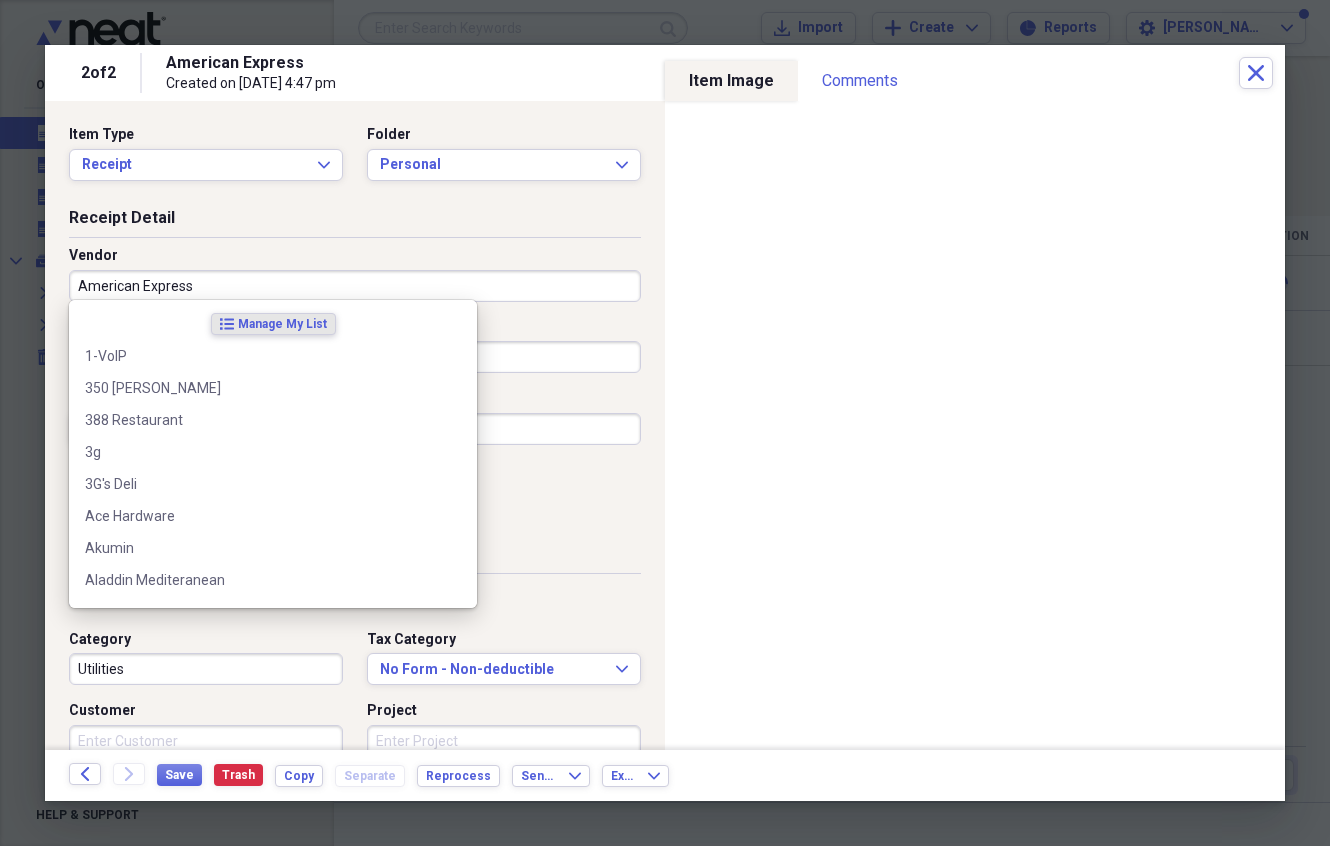 drag, startPoint x: 208, startPoint y: 281, endPoint x: 40, endPoint y: 282, distance: 168.00298 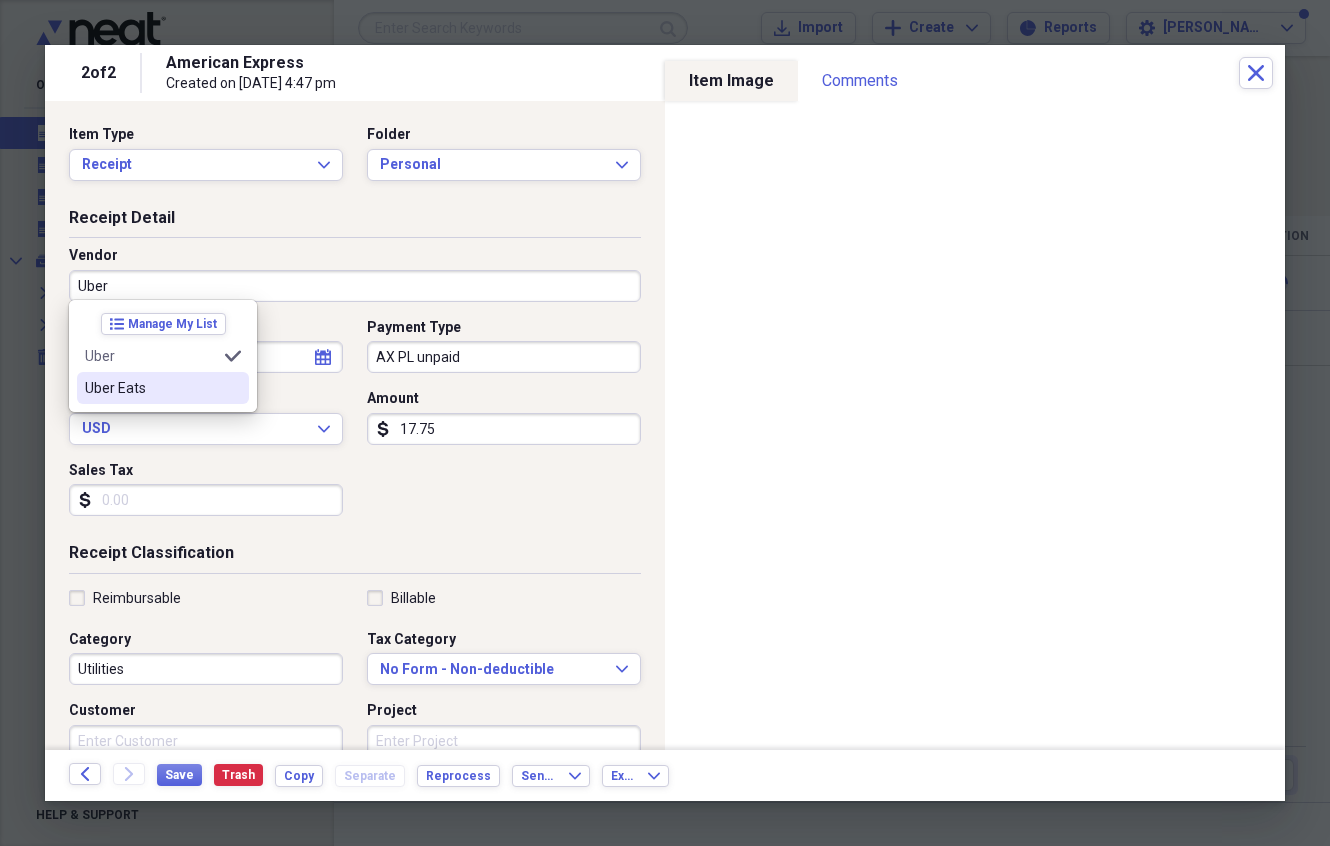 click on "Uber Eats" at bounding box center (151, 388) 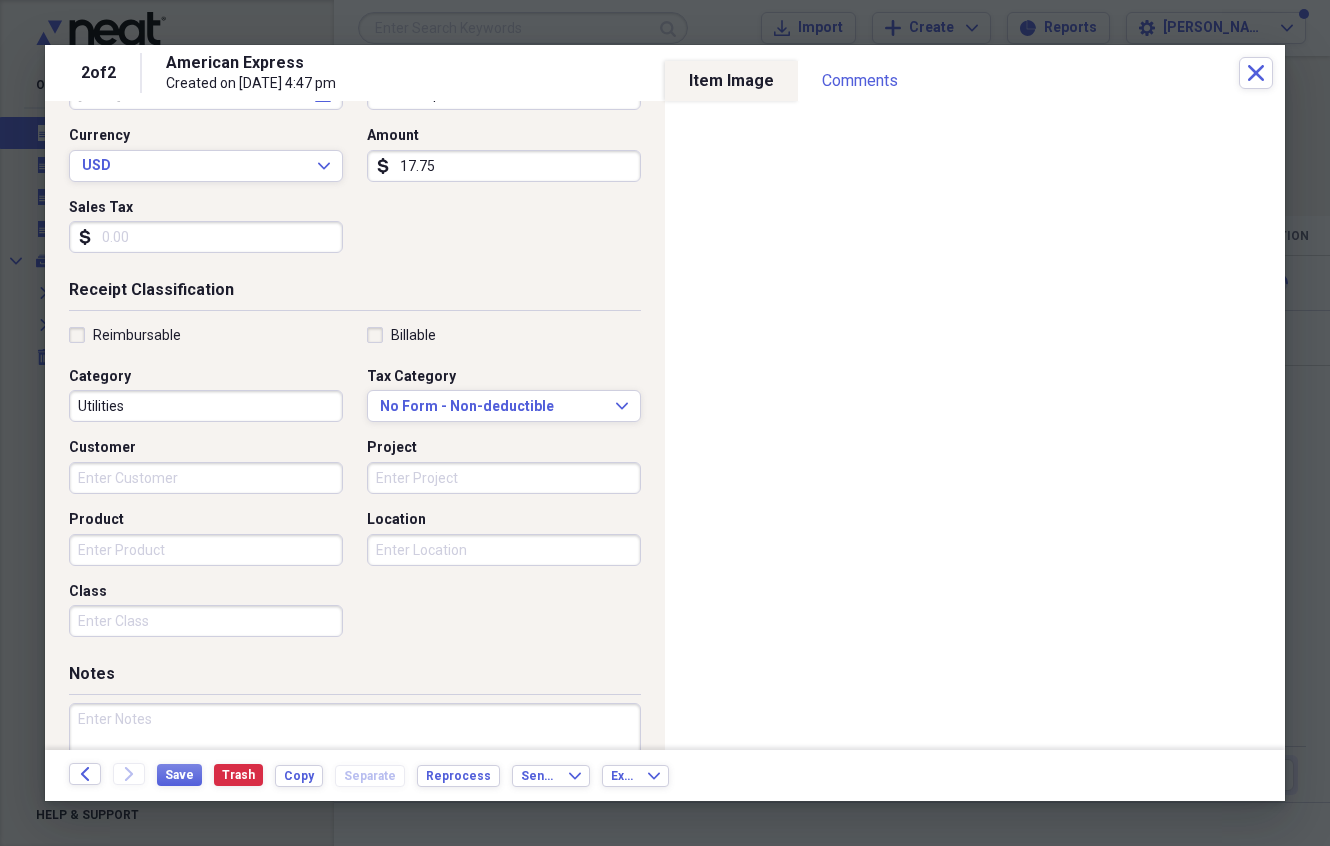 scroll, scrollTop: 283, scrollLeft: 0, axis: vertical 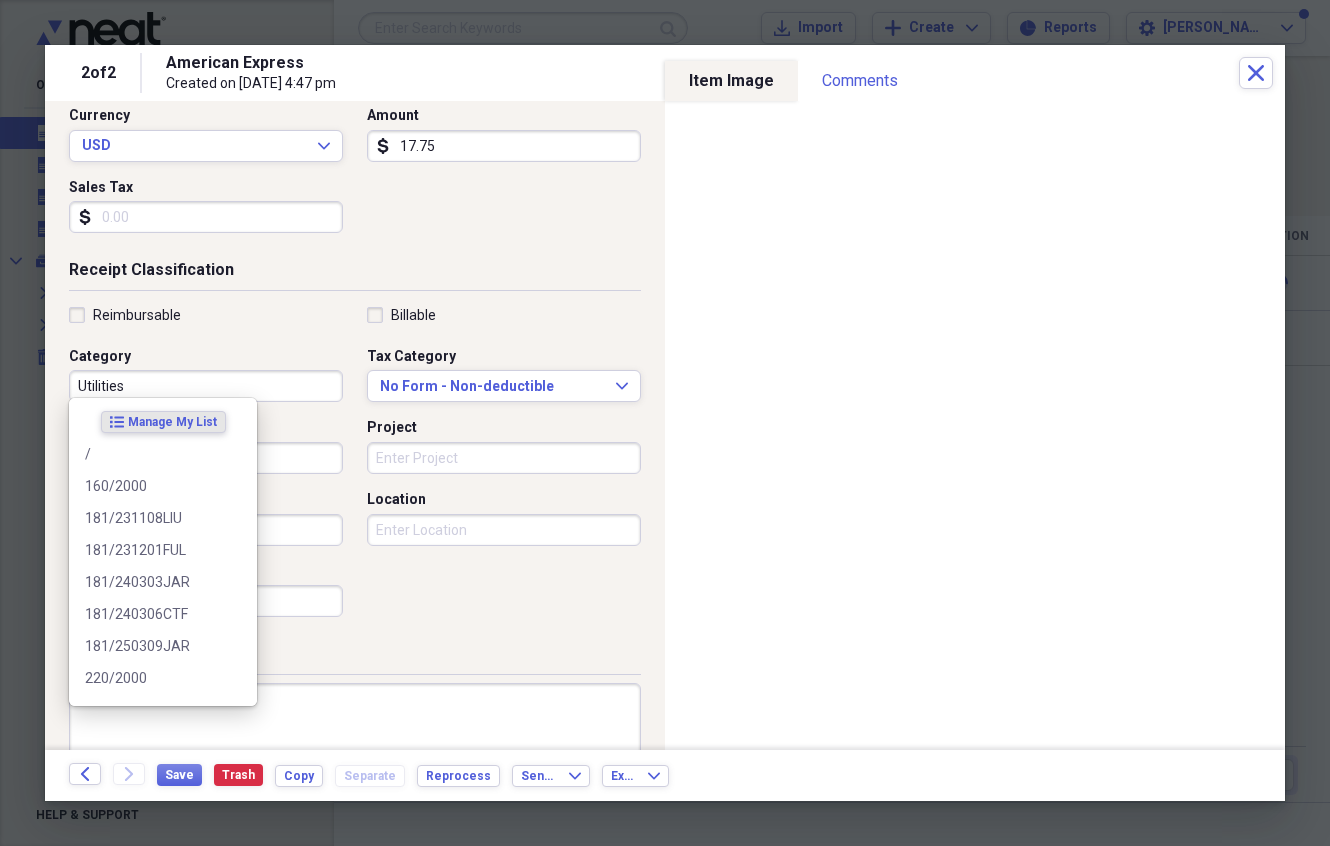 drag, startPoint x: 148, startPoint y: 378, endPoint x: 42, endPoint y: 373, distance: 106.11786 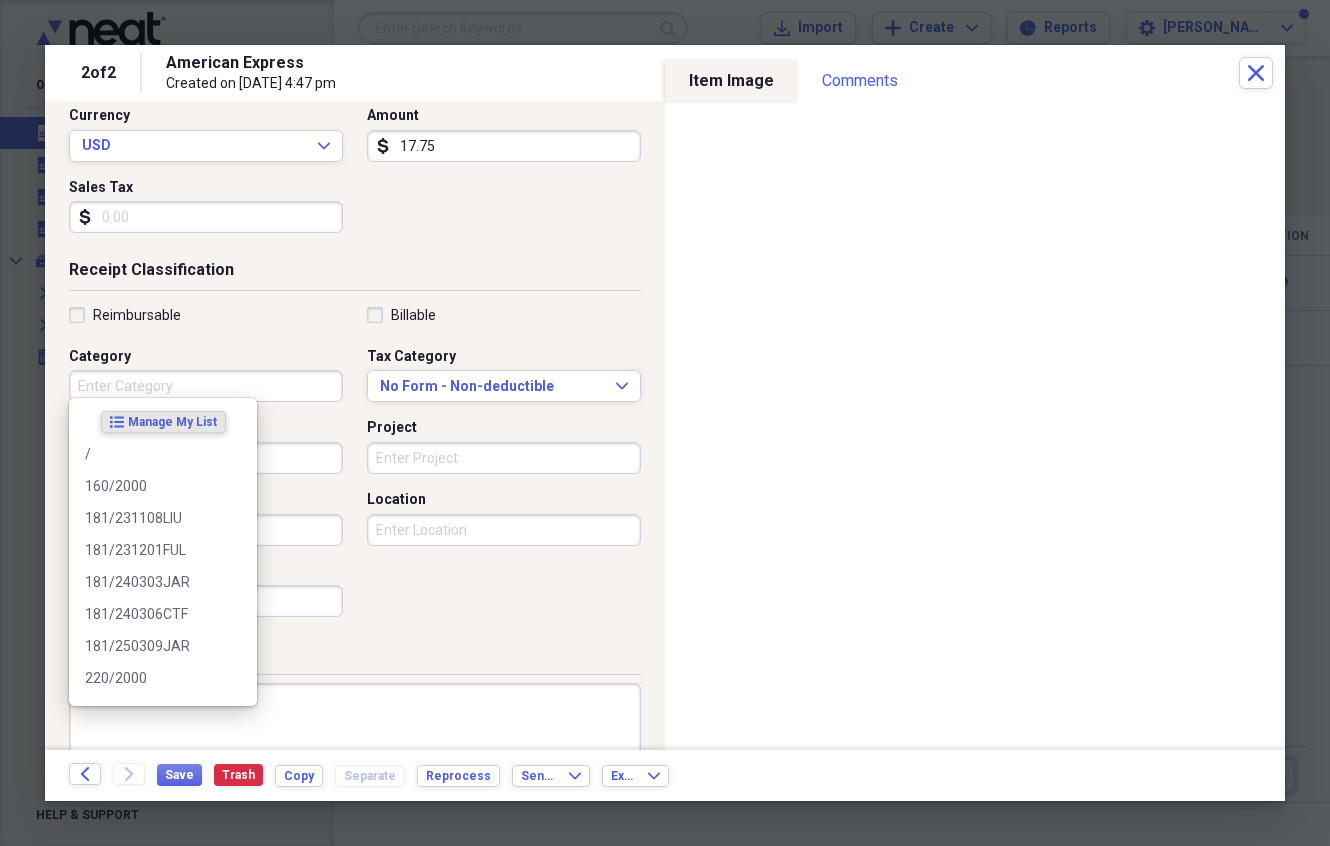 type 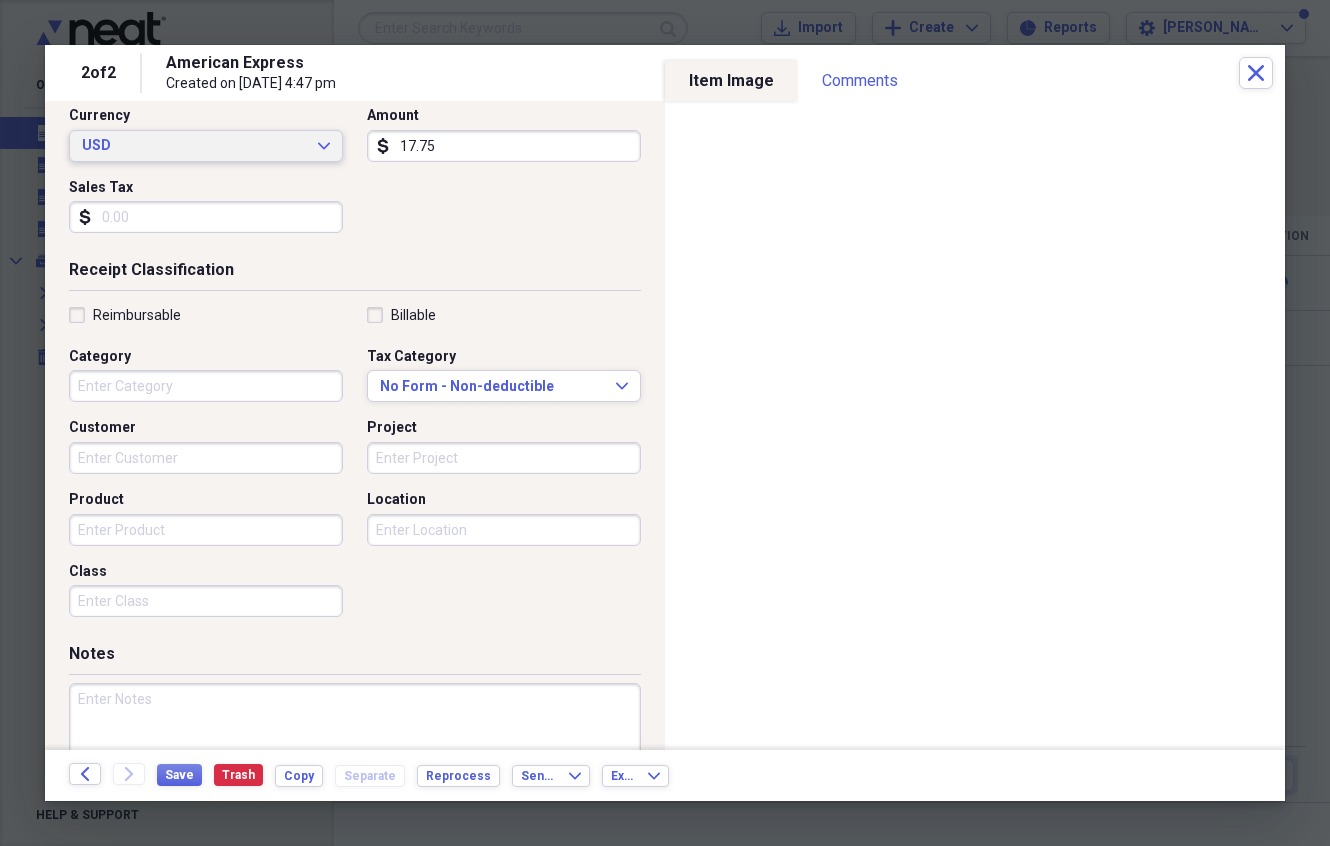 drag, startPoint x: 471, startPoint y: 149, endPoint x: 327, endPoint y: 145, distance: 144.05554 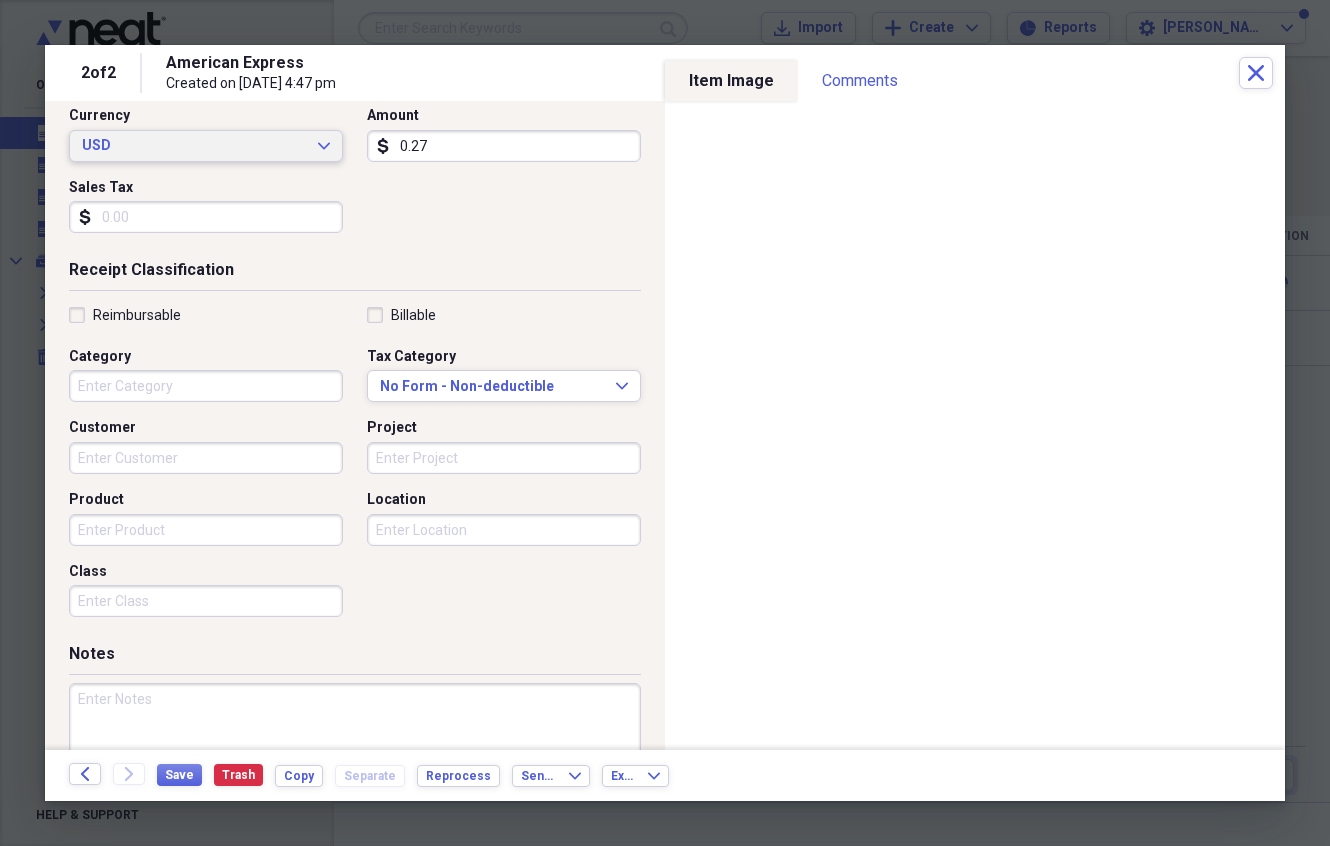 type on "2.75" 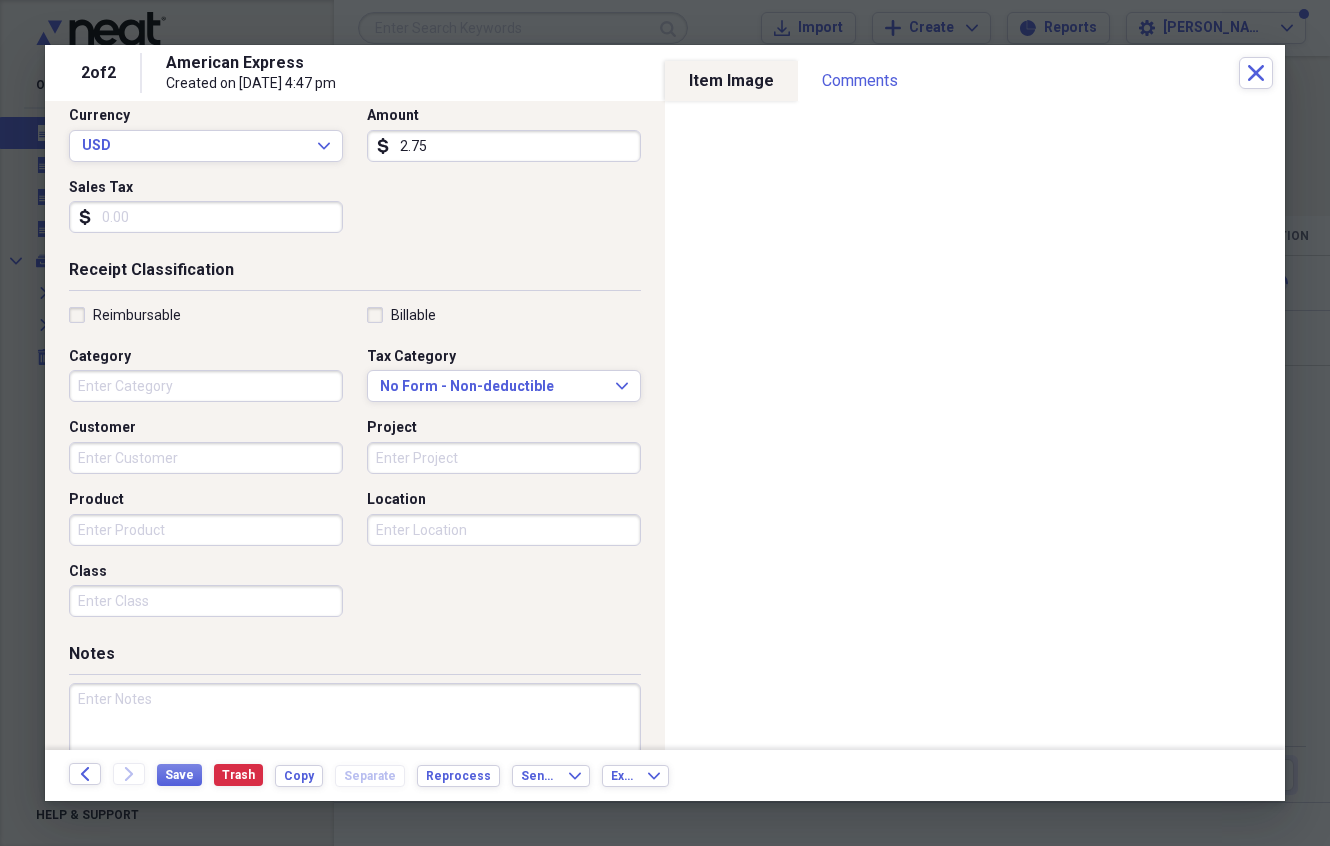 click on "Location" at bounding box center [504, 530] 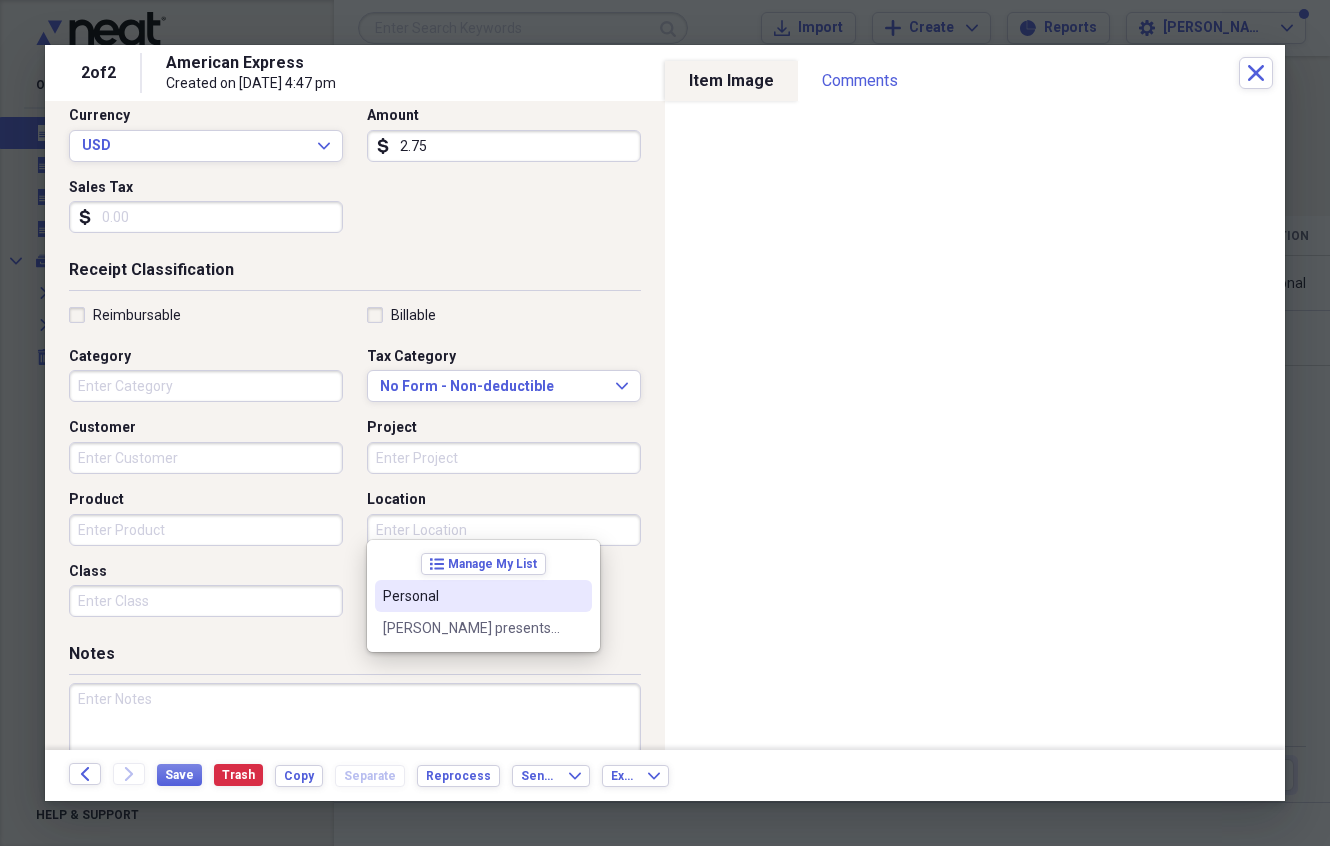 click on "Personal" at bounding box center (471, 596) 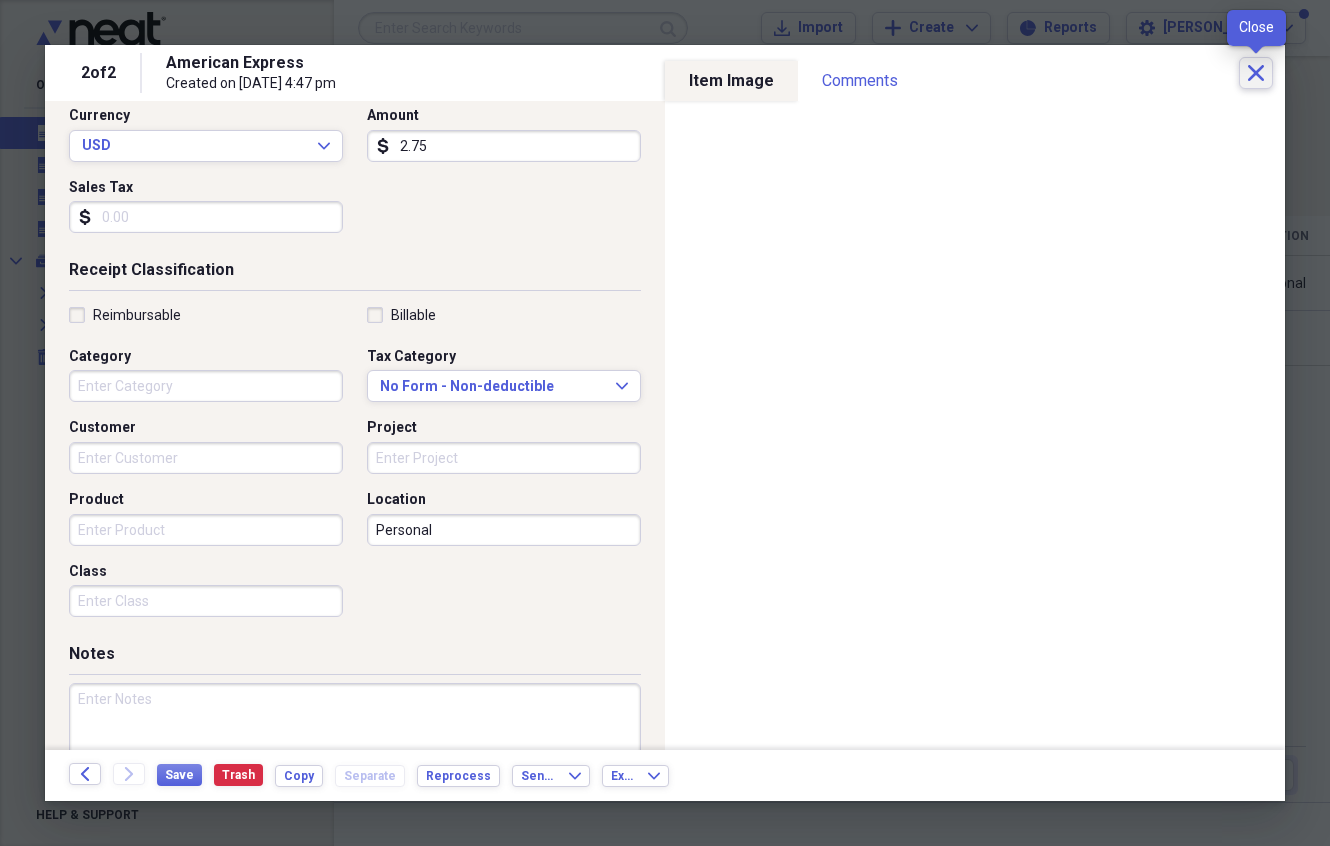 click on "Close" 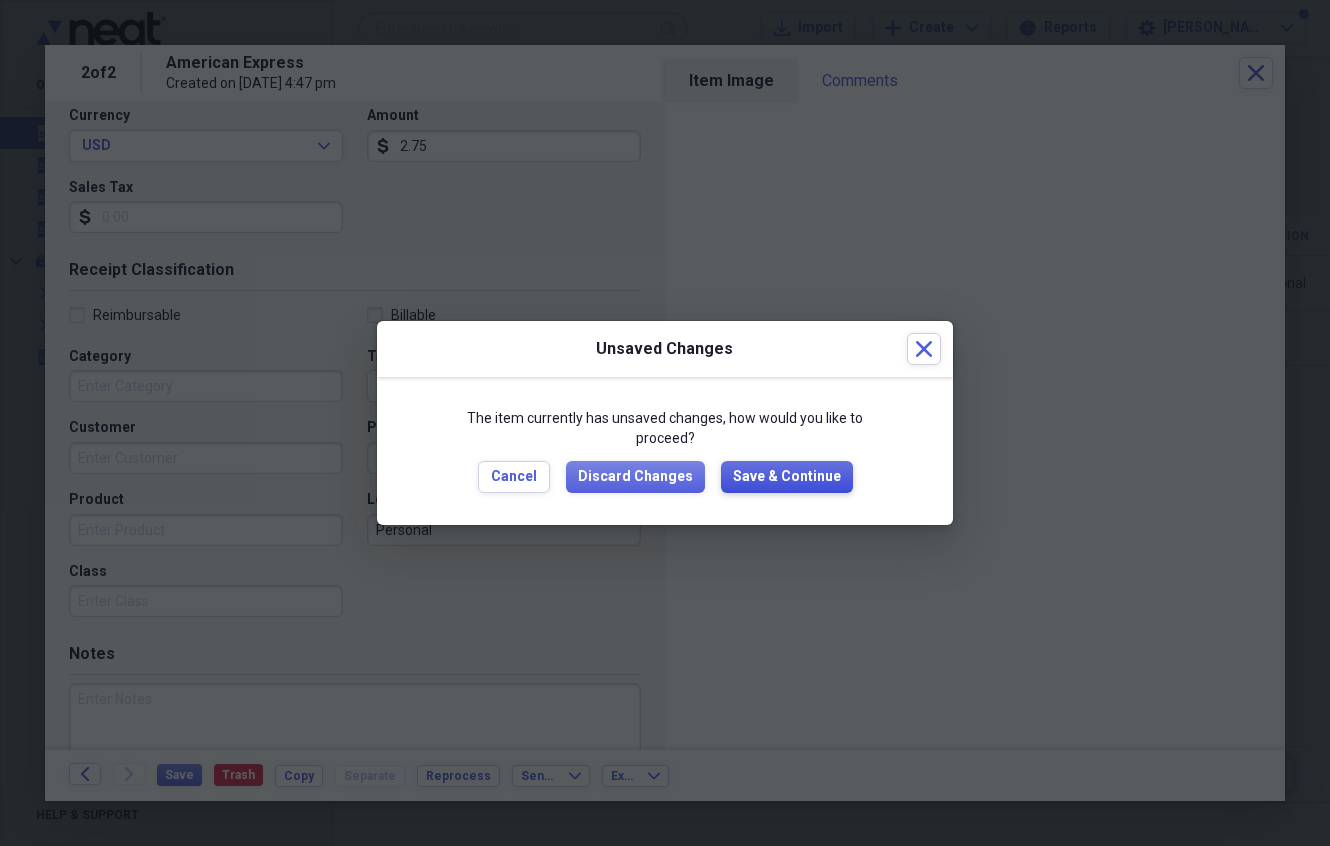 click on "Save & Continue" at bounding box center (787, 477) 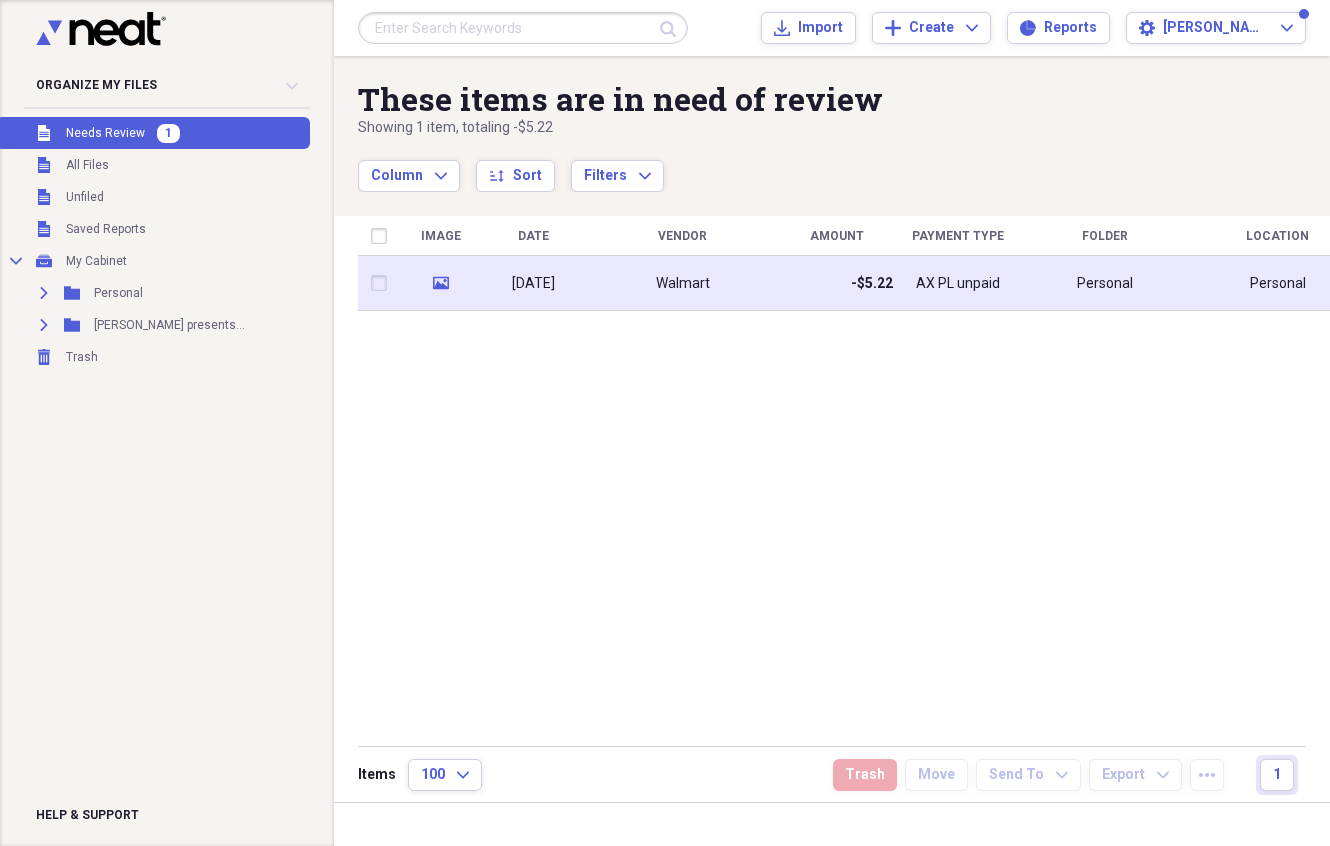 click on "Walmart" at bounding box center [682, 283] 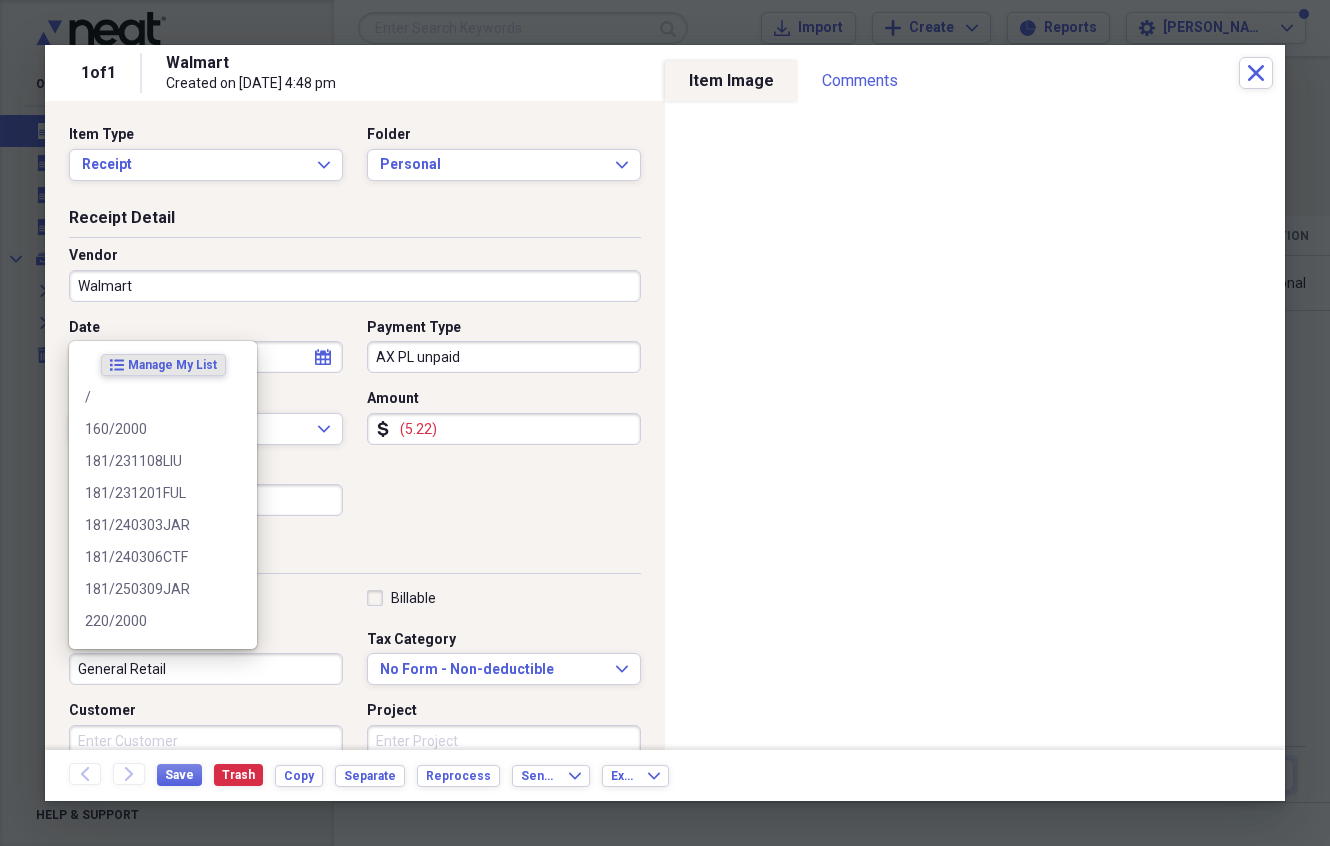 drag, startPoint x: 190, startPoint y: 667, endPoint x: 31, endPoint y: 657, distance: 159.31415 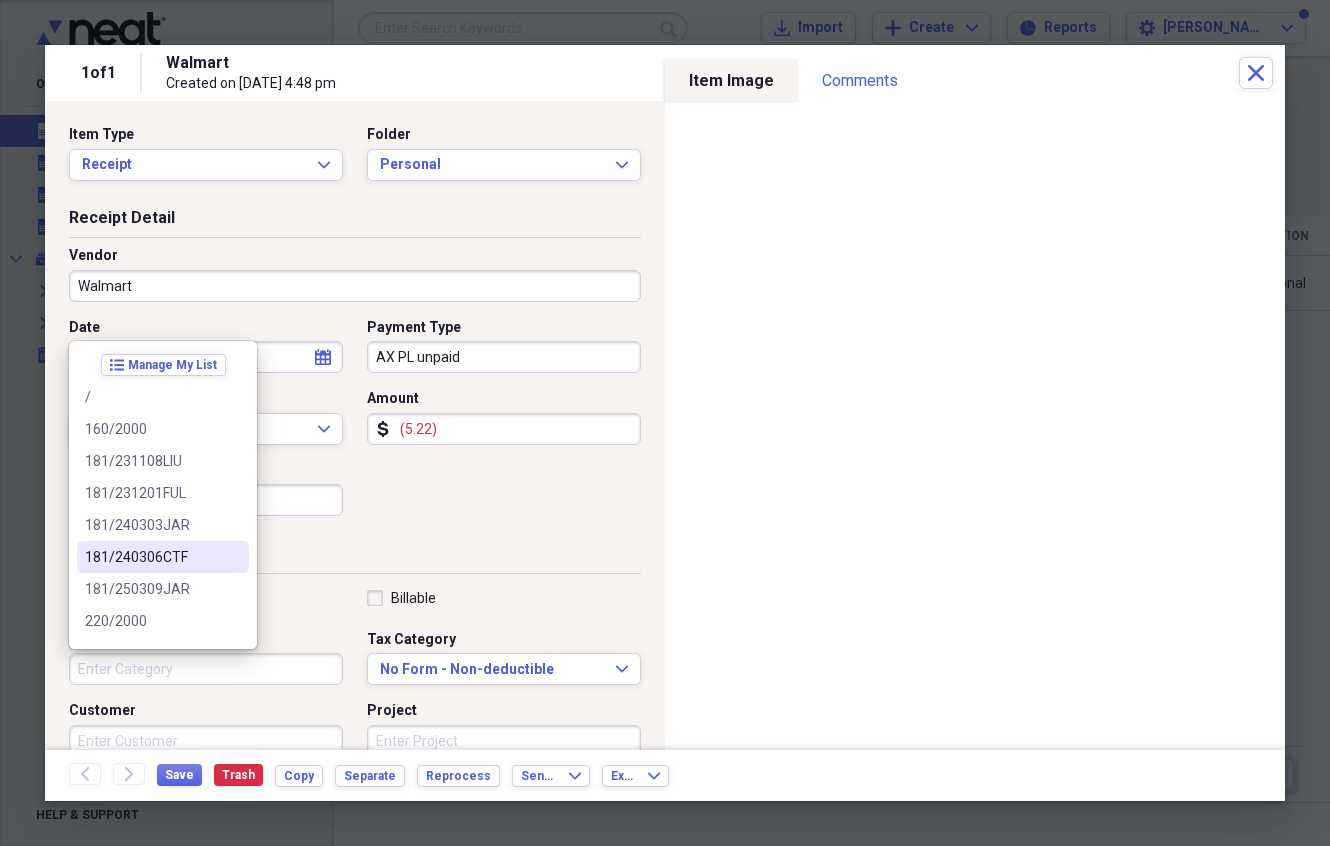 type 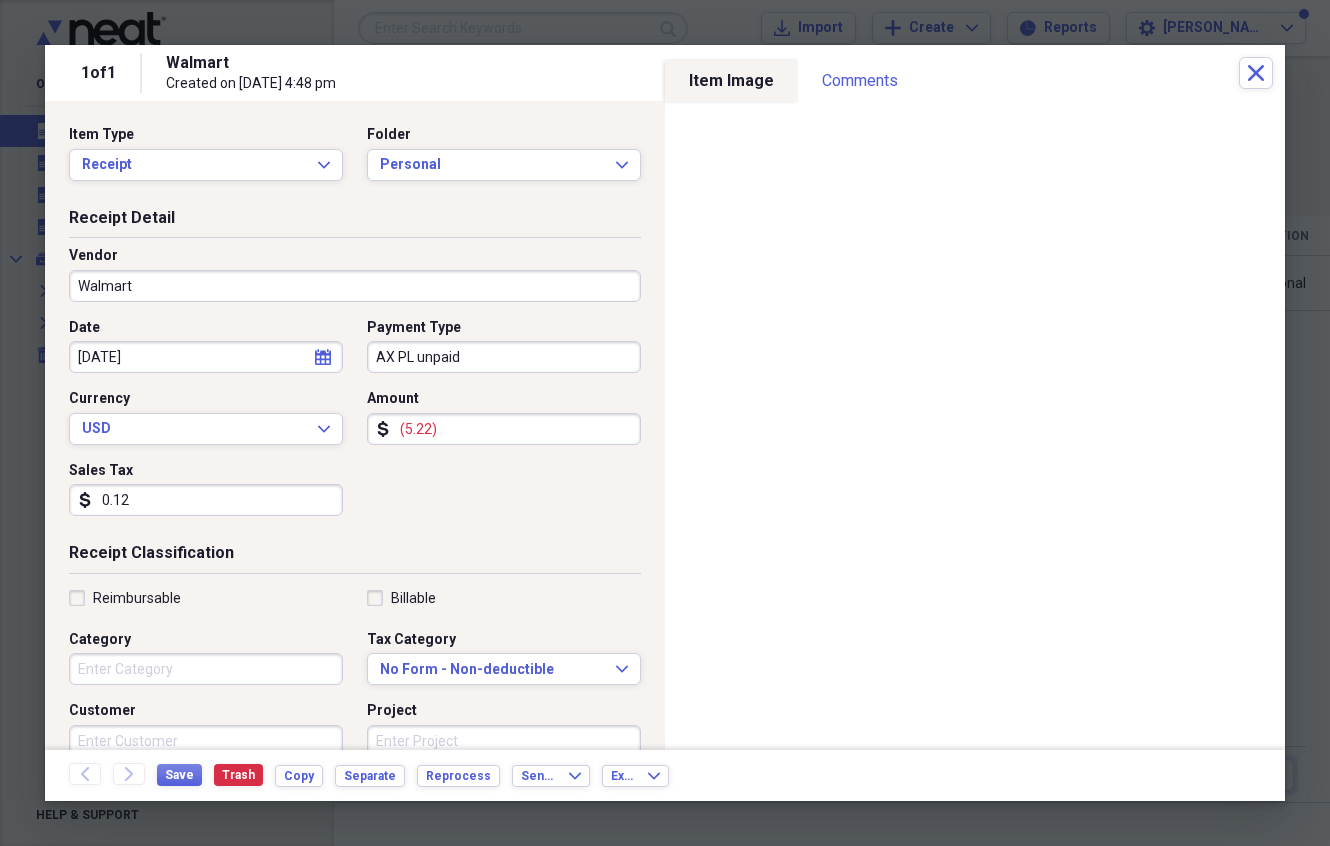 click on "AX PL unpaid" at bounding box center [504, 357] 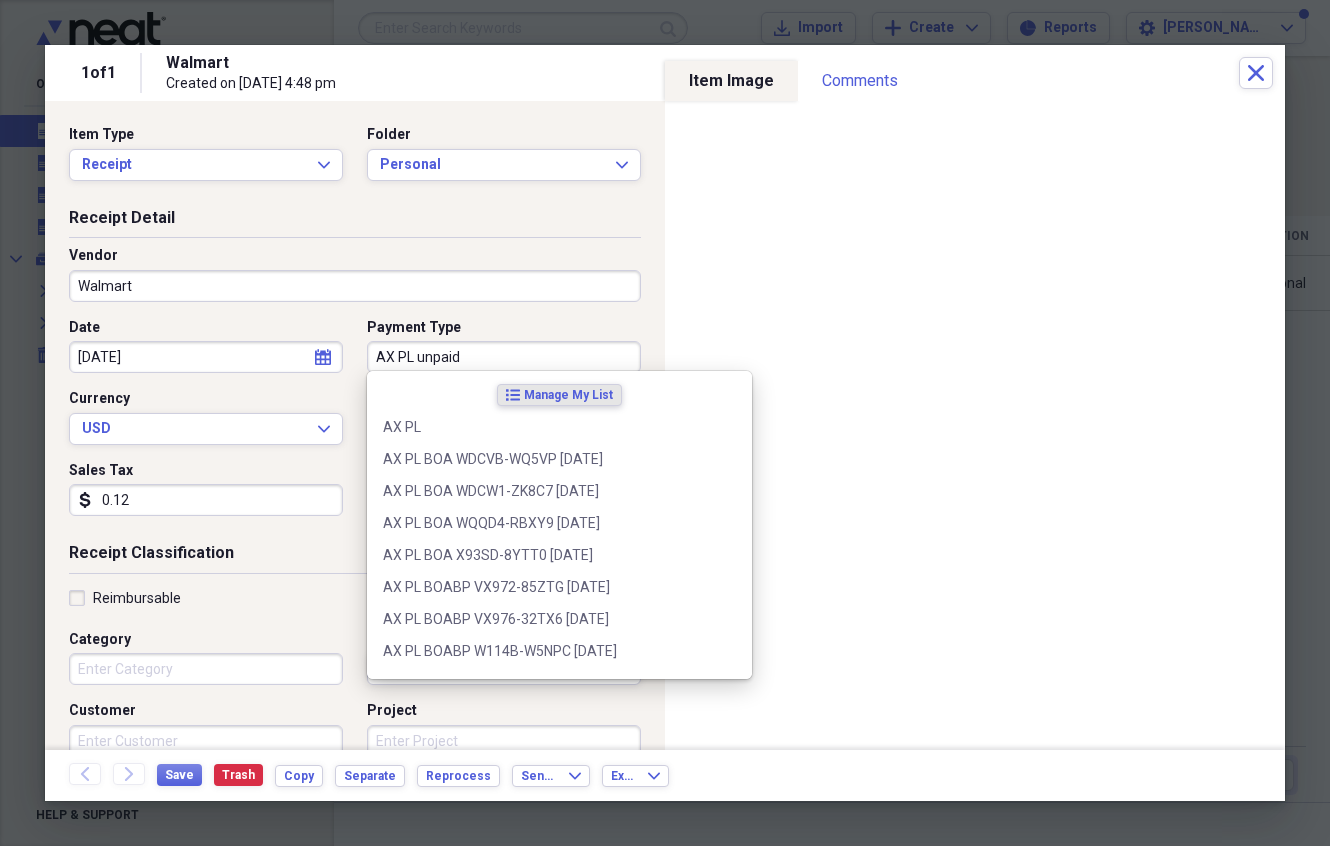 click on "AX PL unpaid" at bounding box center (504, 357) 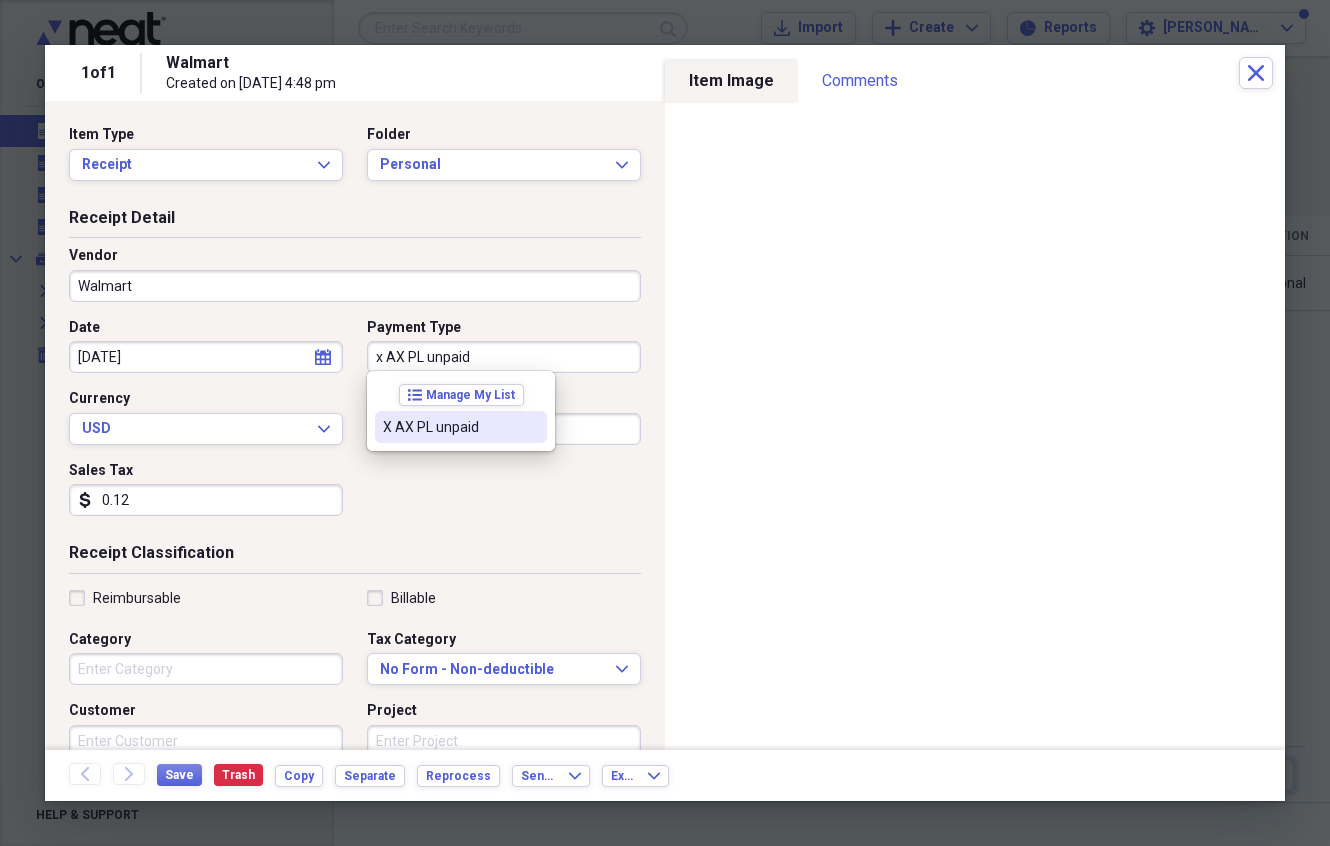 click on "X AX PL unpaid" at bounding box center (461, 427) 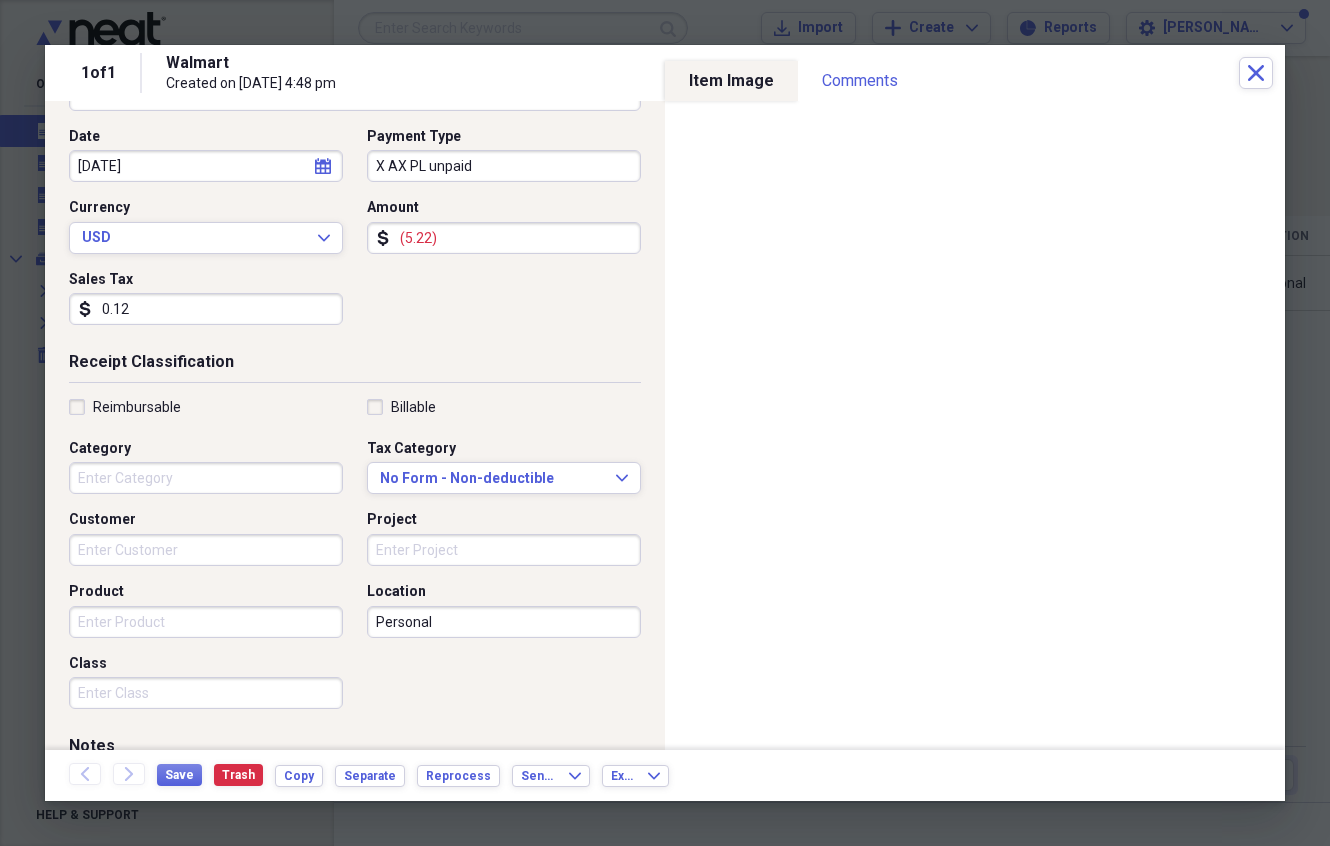 scroll, scrollTop: 210, scrollLeft: 0, axis: vertical 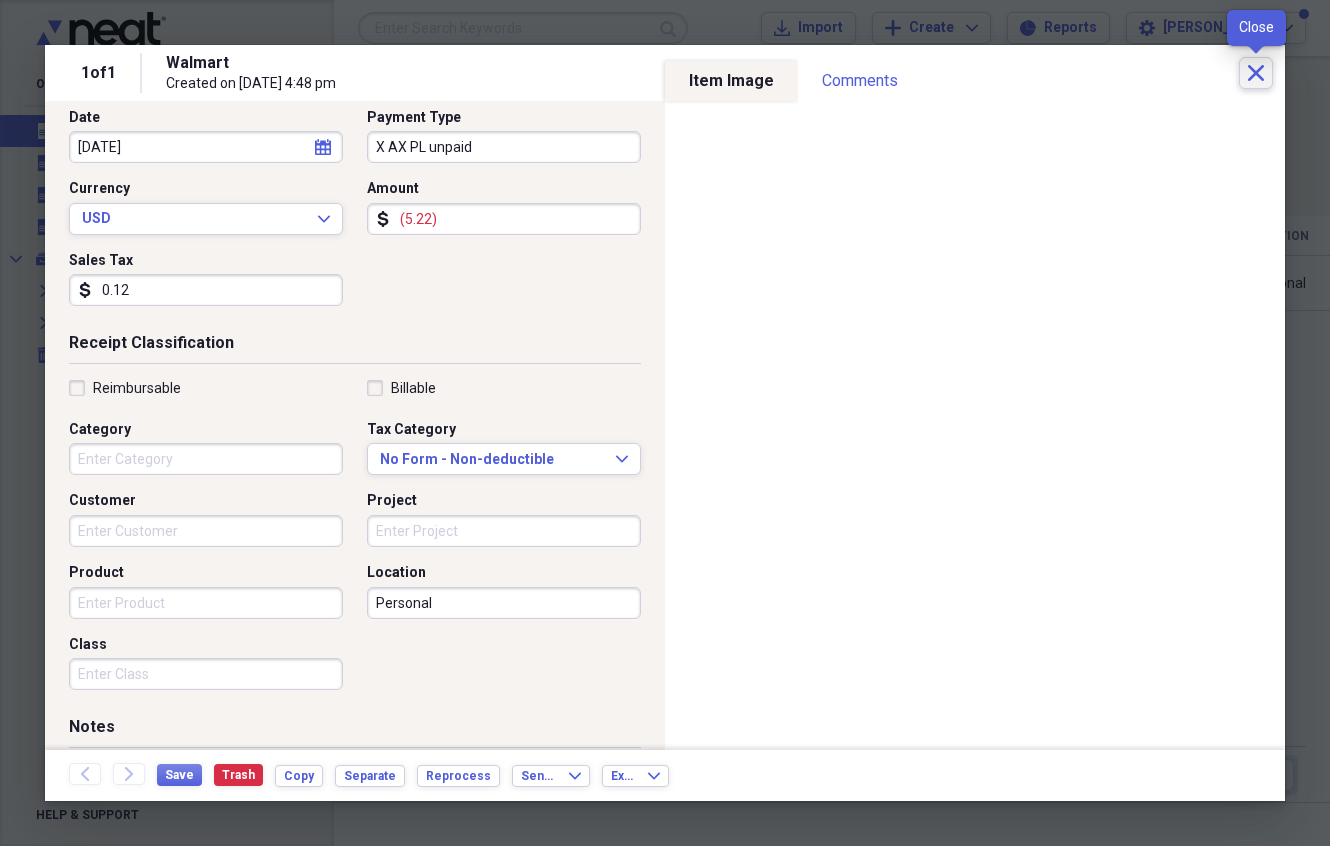 click on "Close" 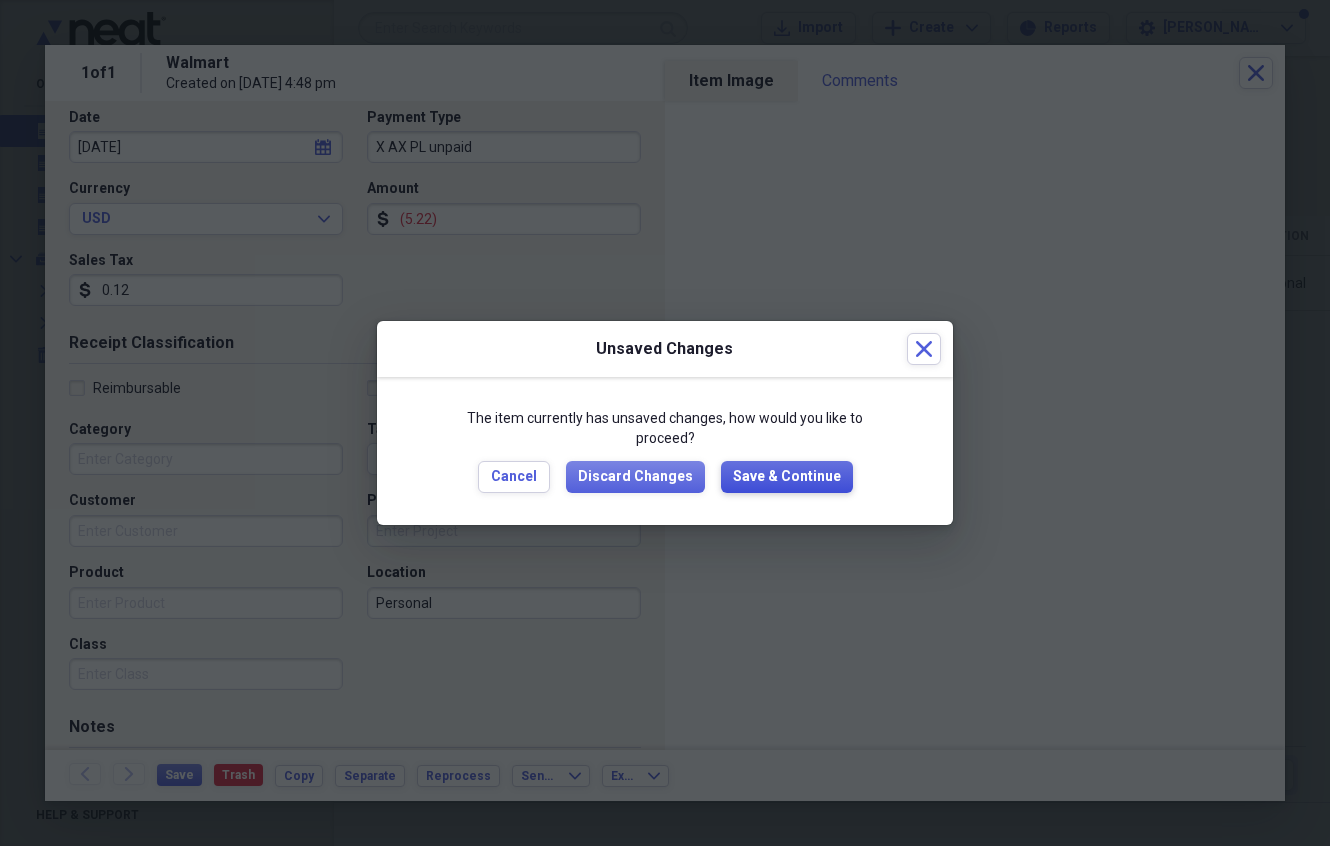 click on "Save & Continue" at bounding box center [787, 477] 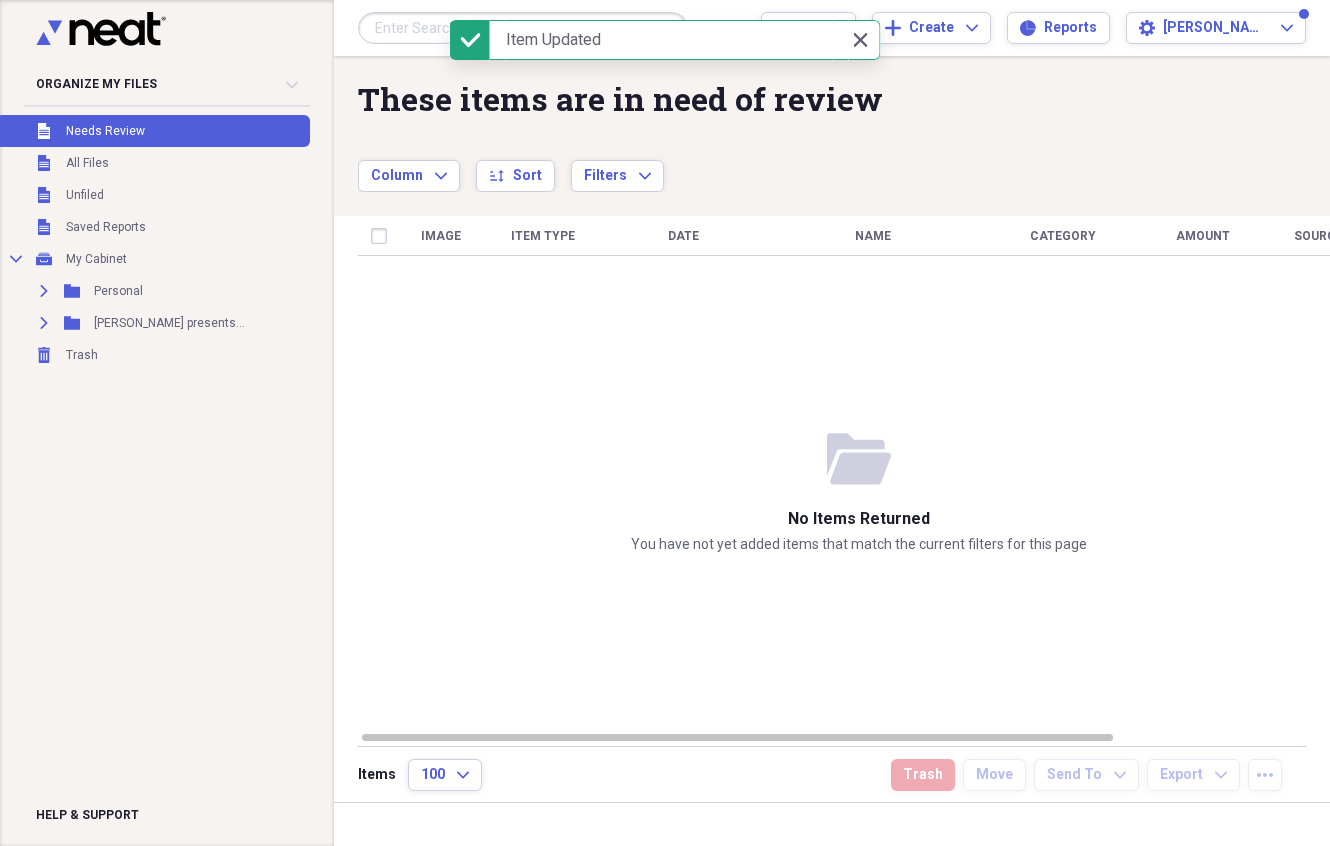 click at bounding box center (523, 28) 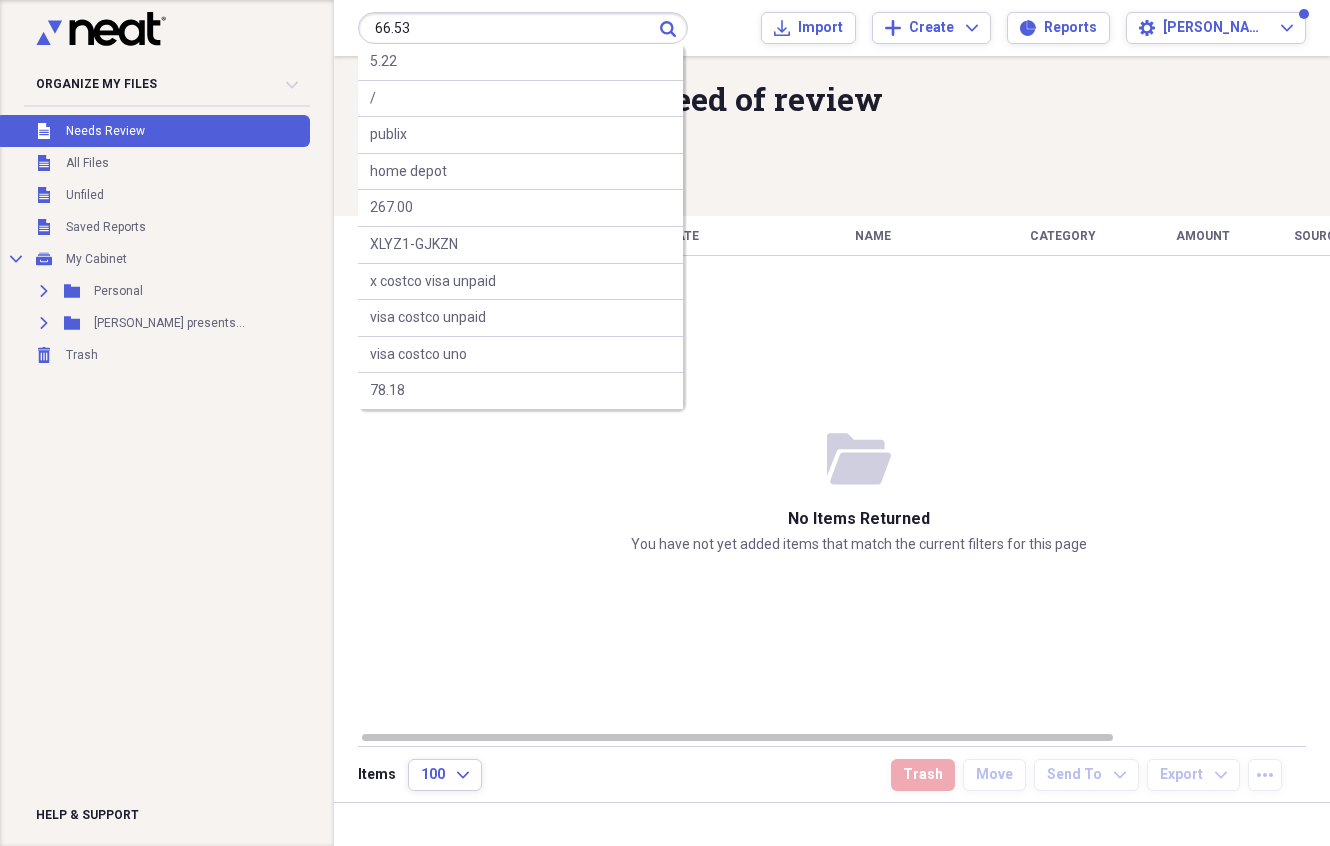 type on "66.53" 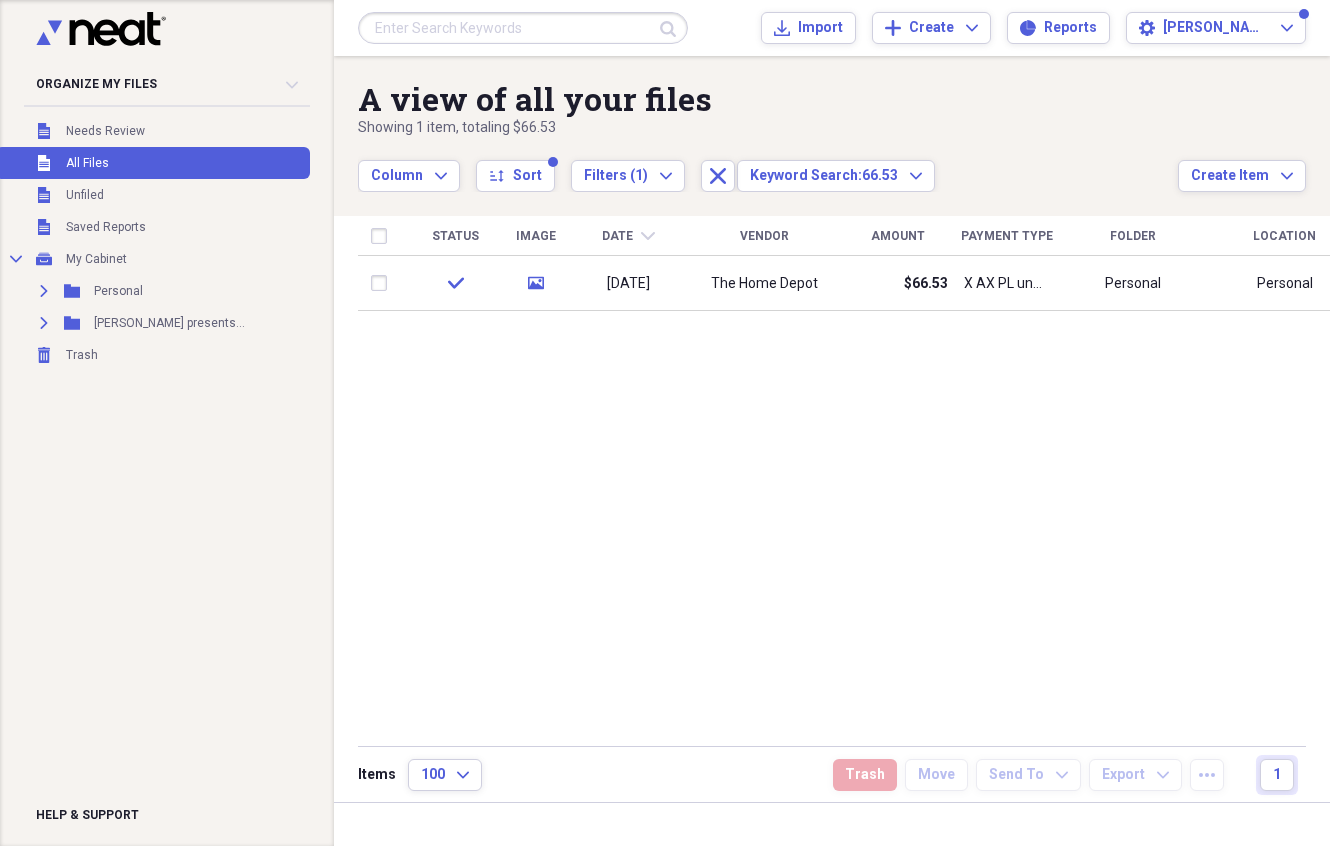 click at bounding box center (523, 28) 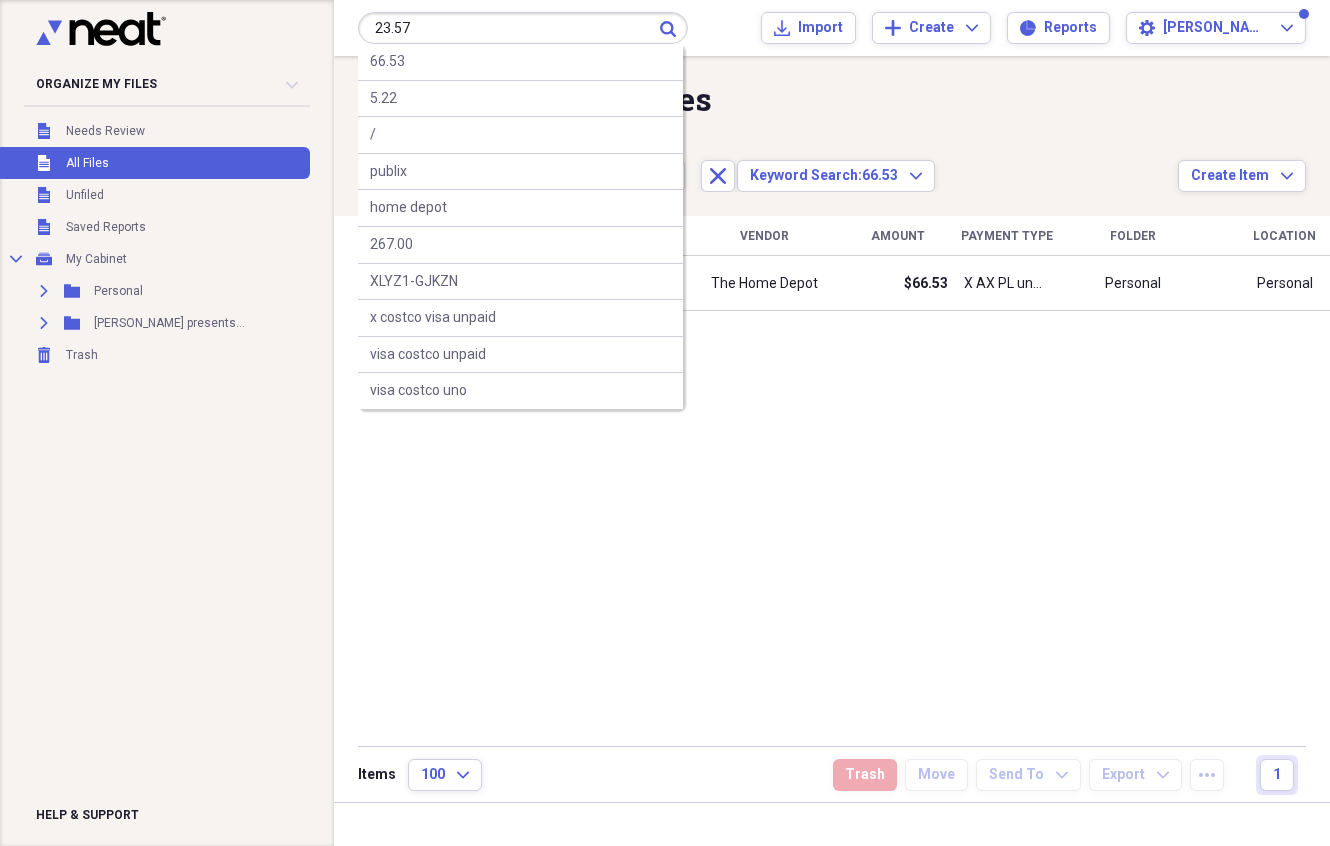 type on "23.57" 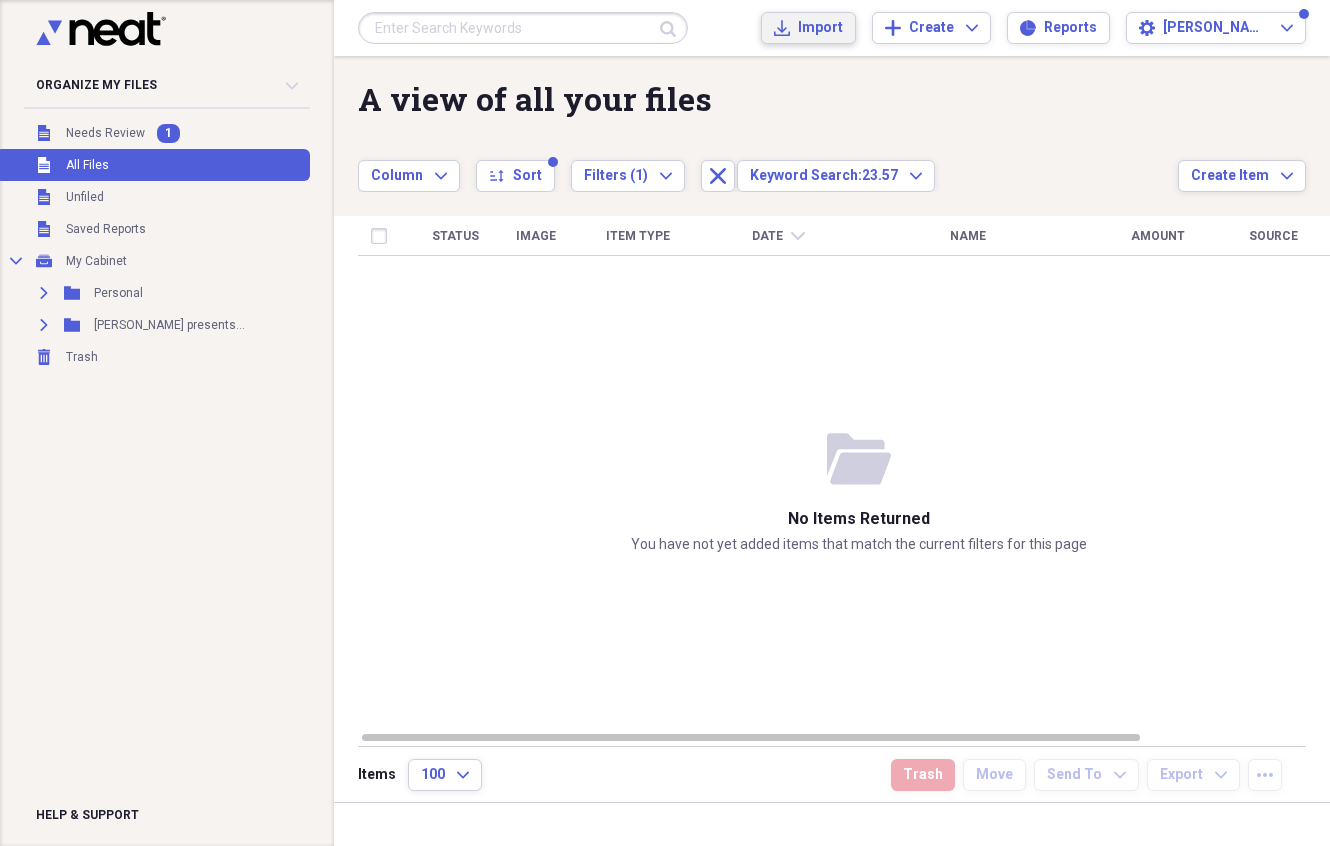 click on "Import" at bounding box center (820, 28) 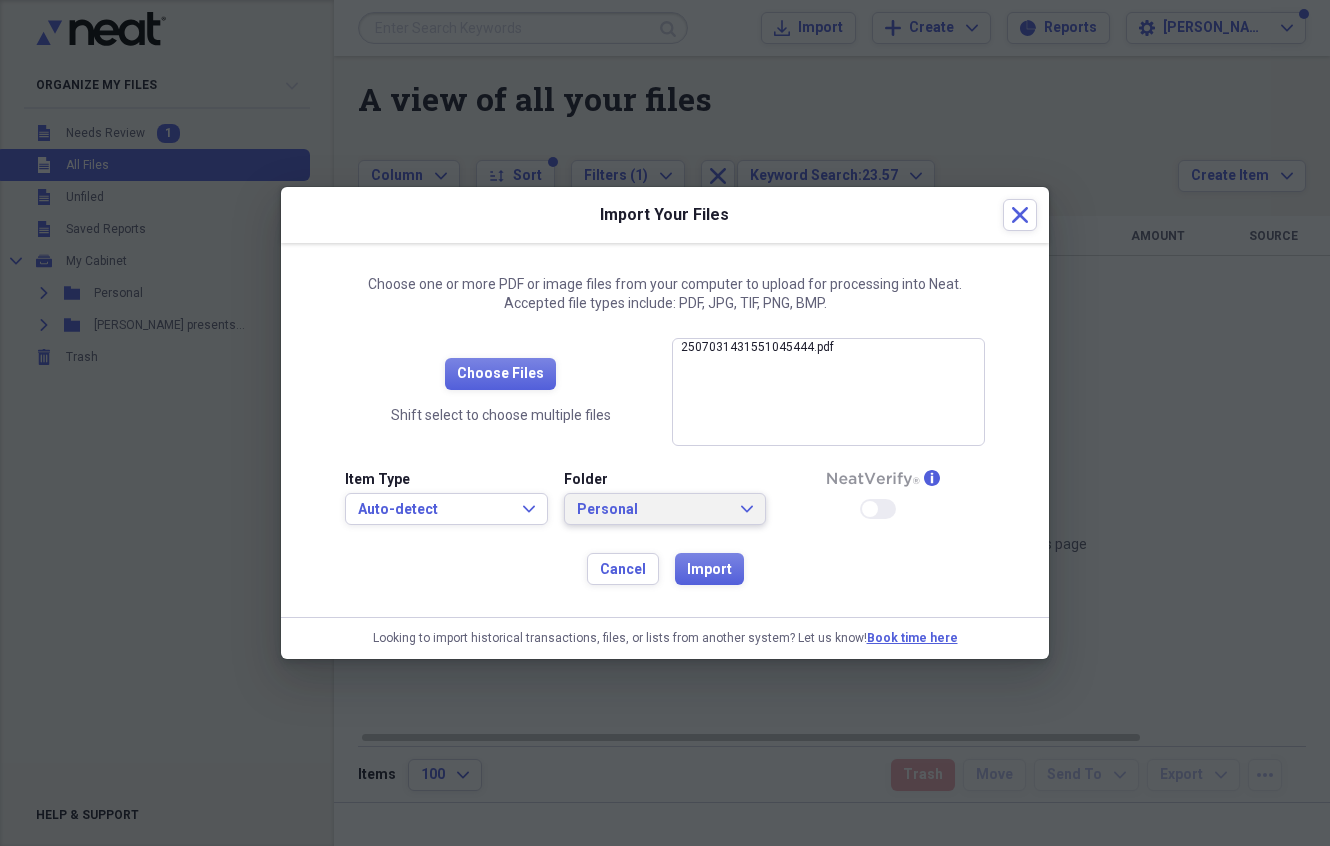 click on "Personal" at bounding box center [653, 510] 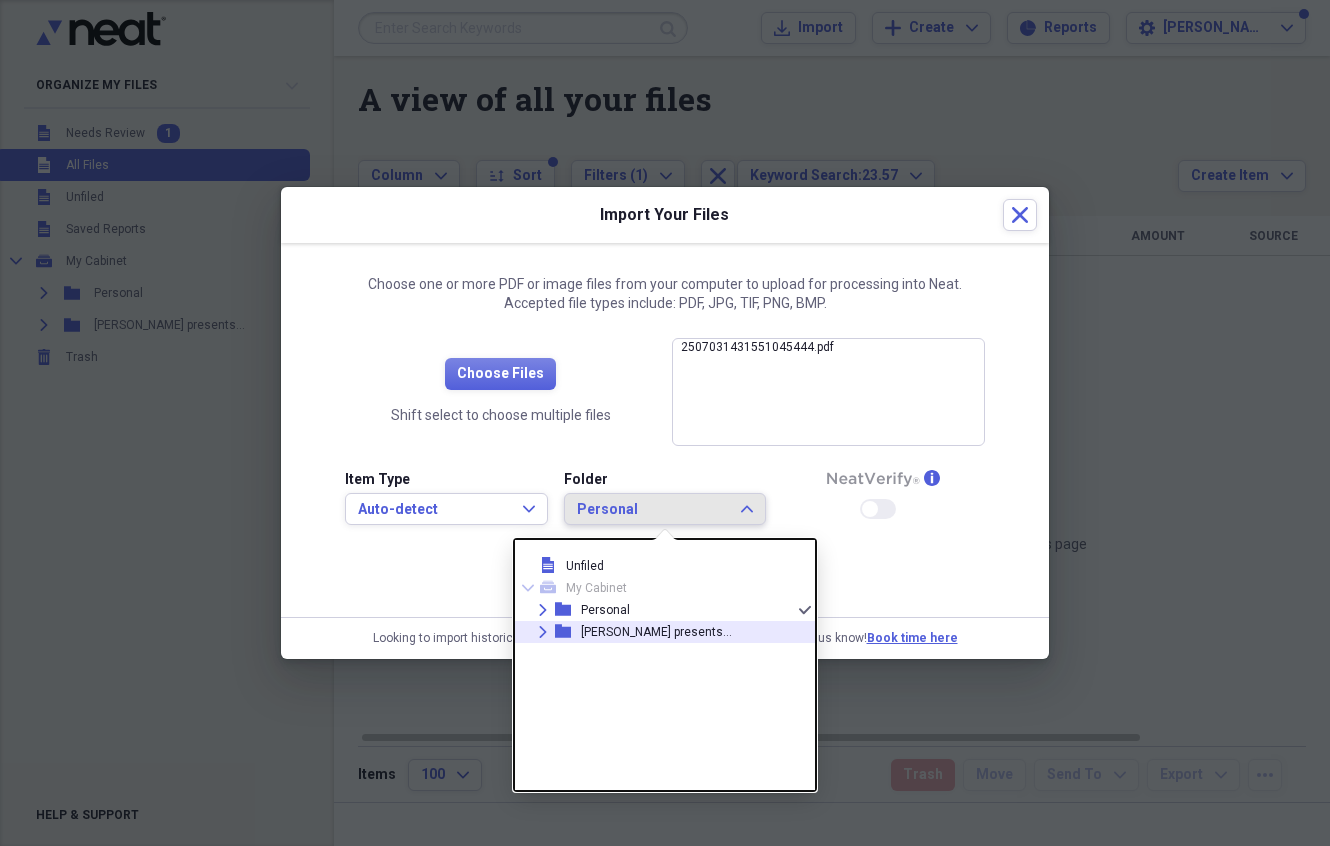 drag, startPoint x: 632, startPoint y: 630, endPoint x: 524, endPoint y: 561, distance: 128.16005 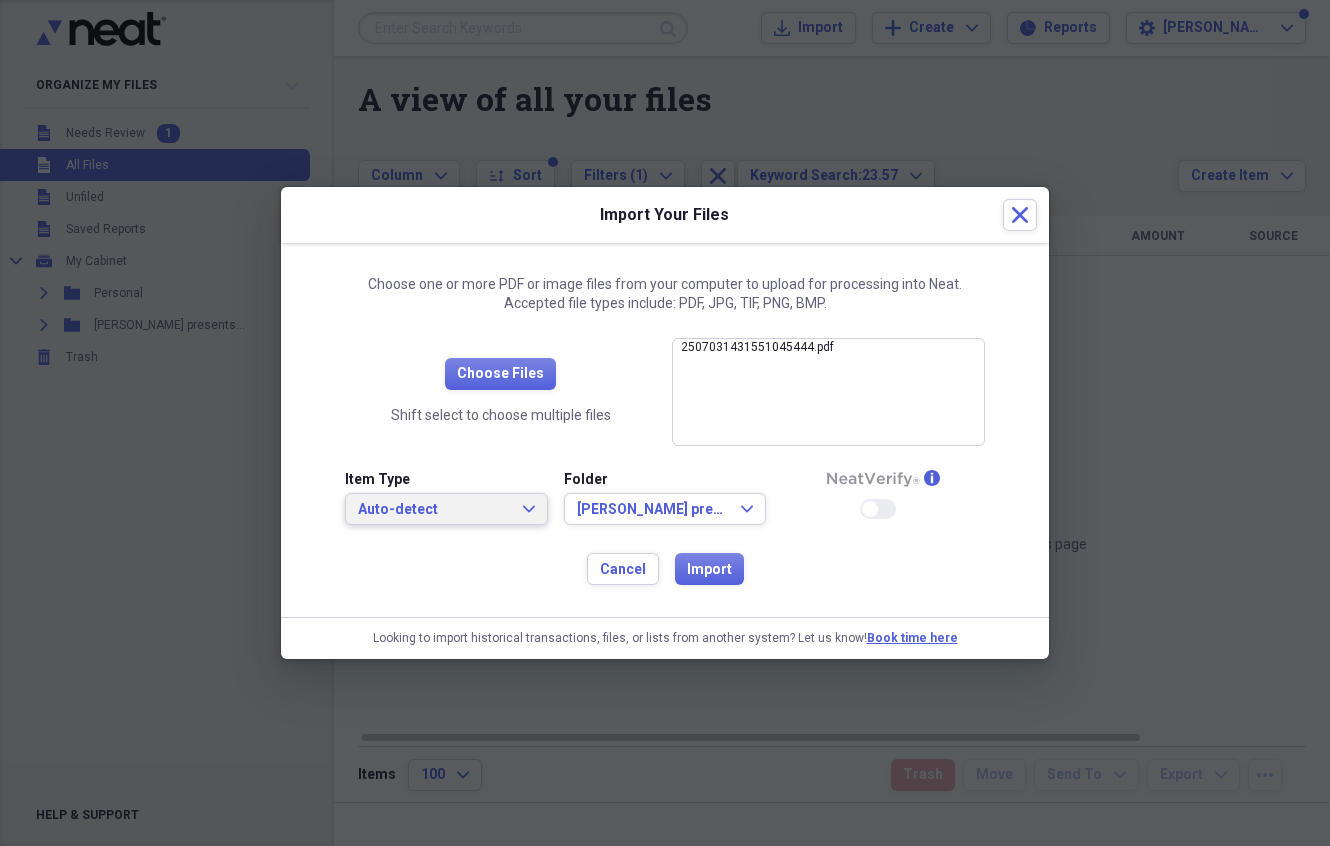 click on "Auto-detect" at bounding box center [434, 510] 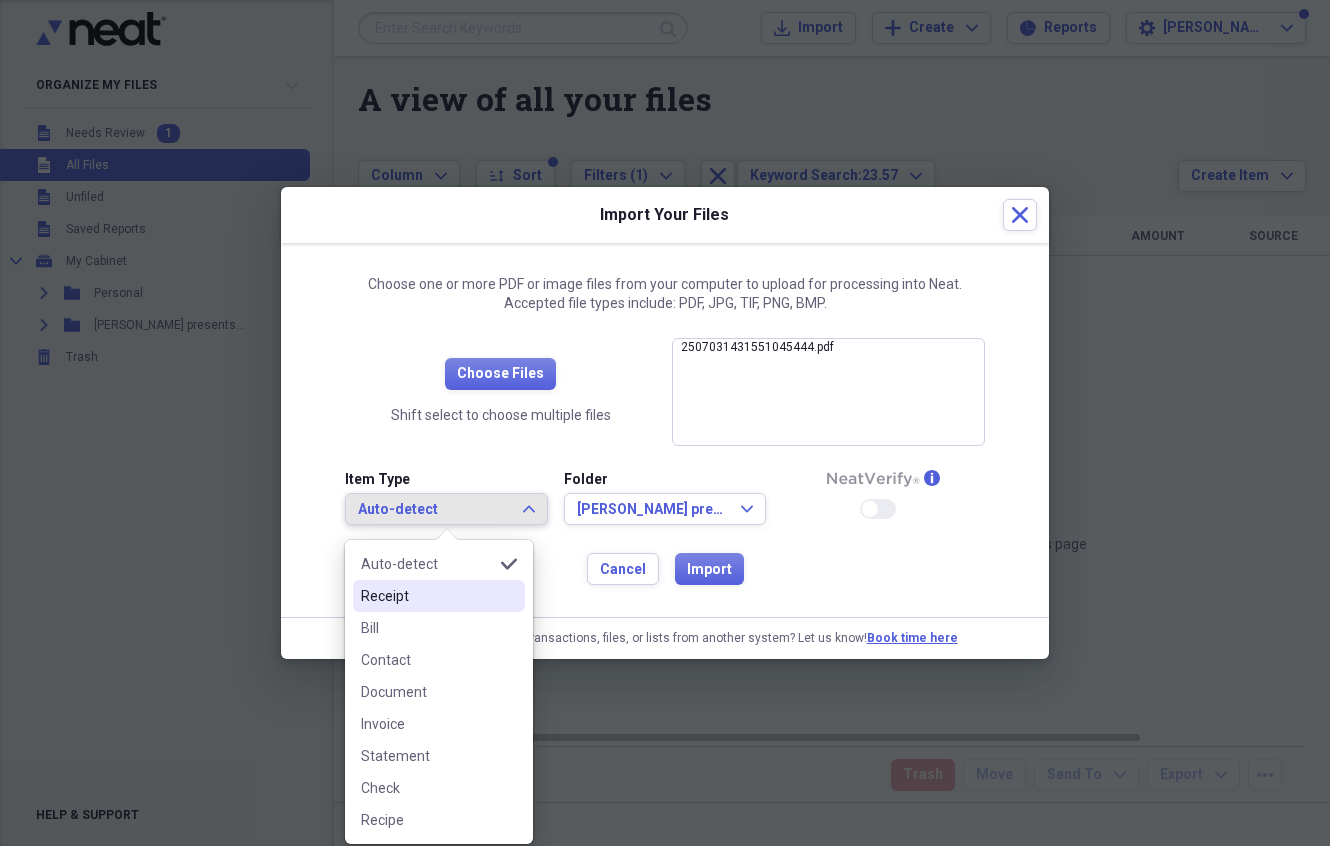 drag, startPoint x: 480, startPoint y: 606, endPoint x: 578, endPoint y: 594, distance: 98.731964 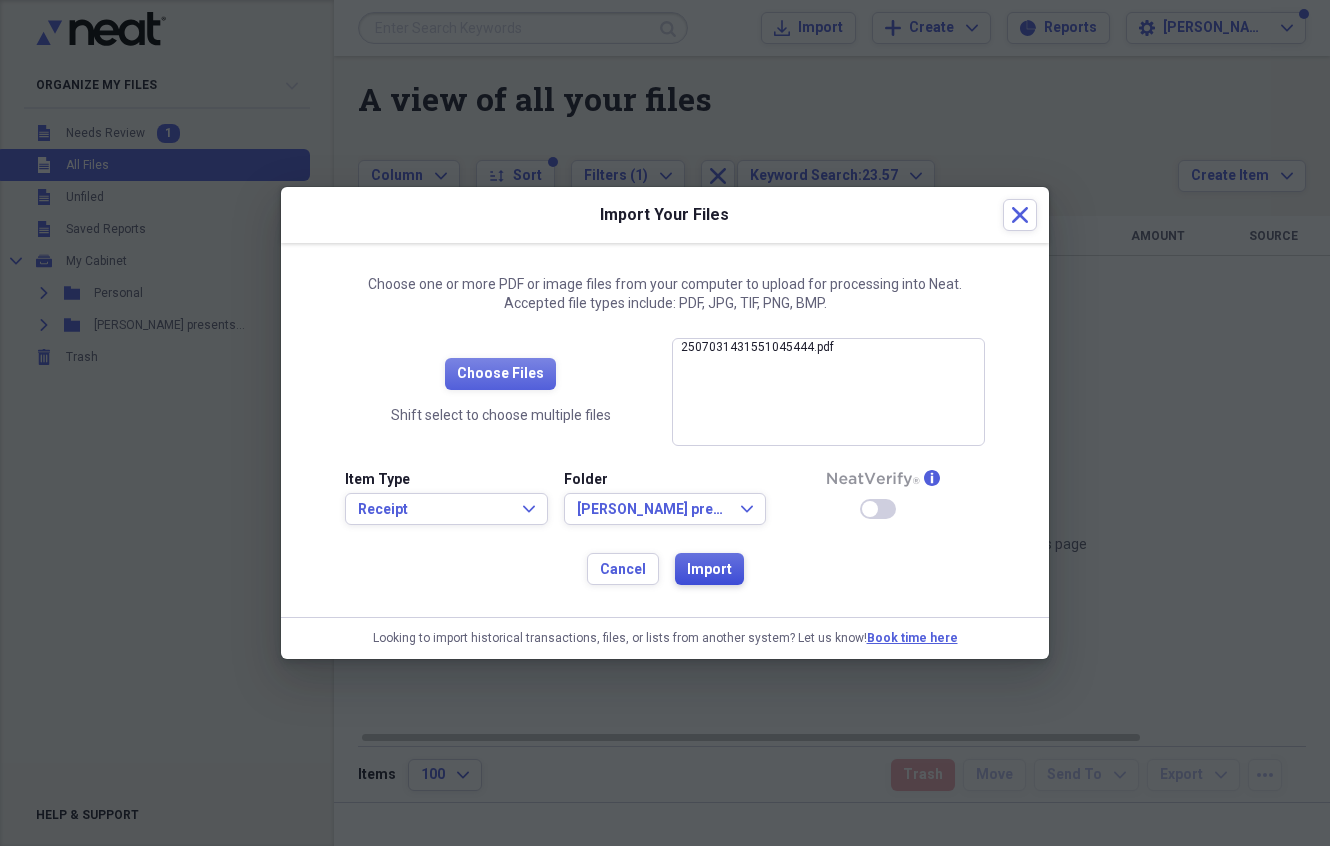 click on "Import" at bounding box center (709, 570) 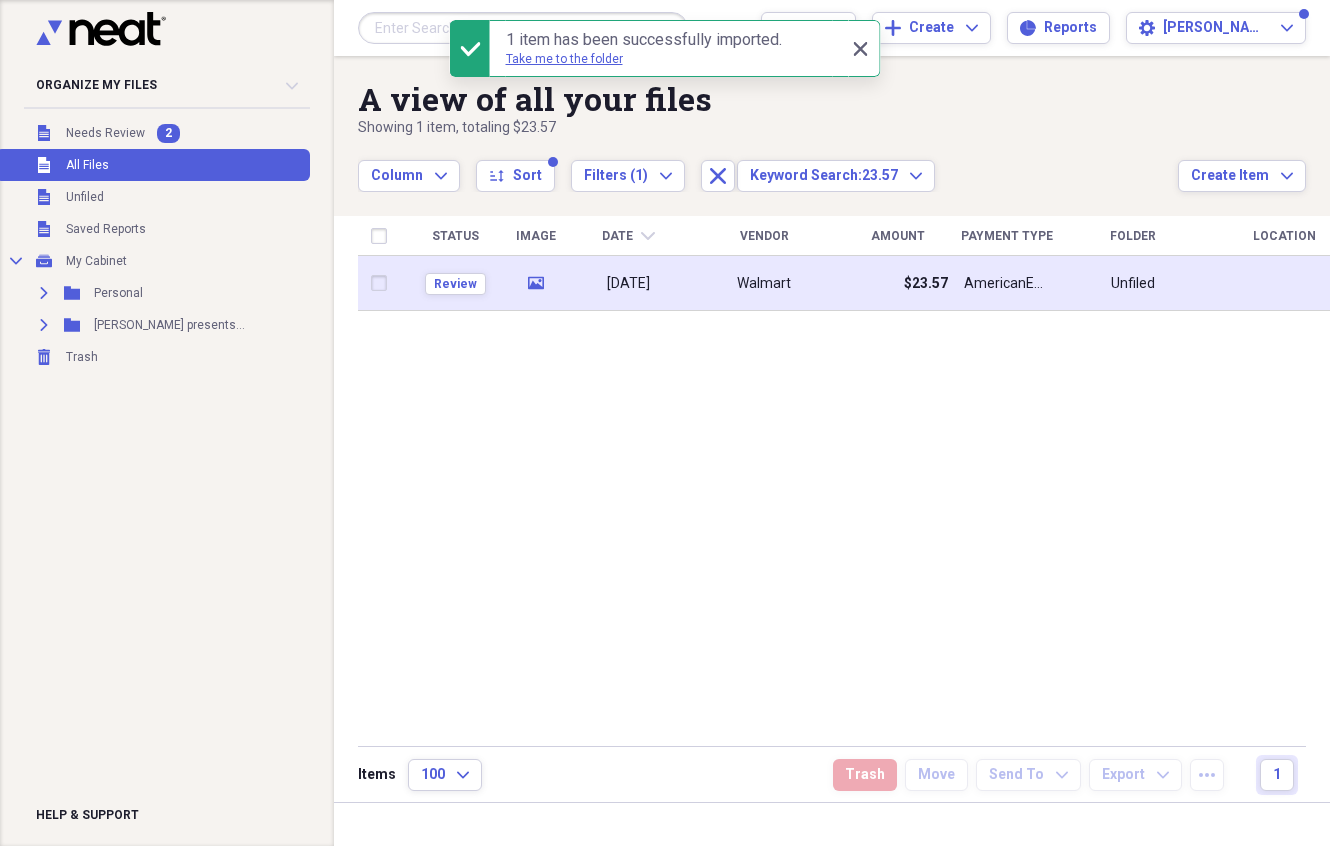 click on "Walmart" at bounding box center (764, 283) 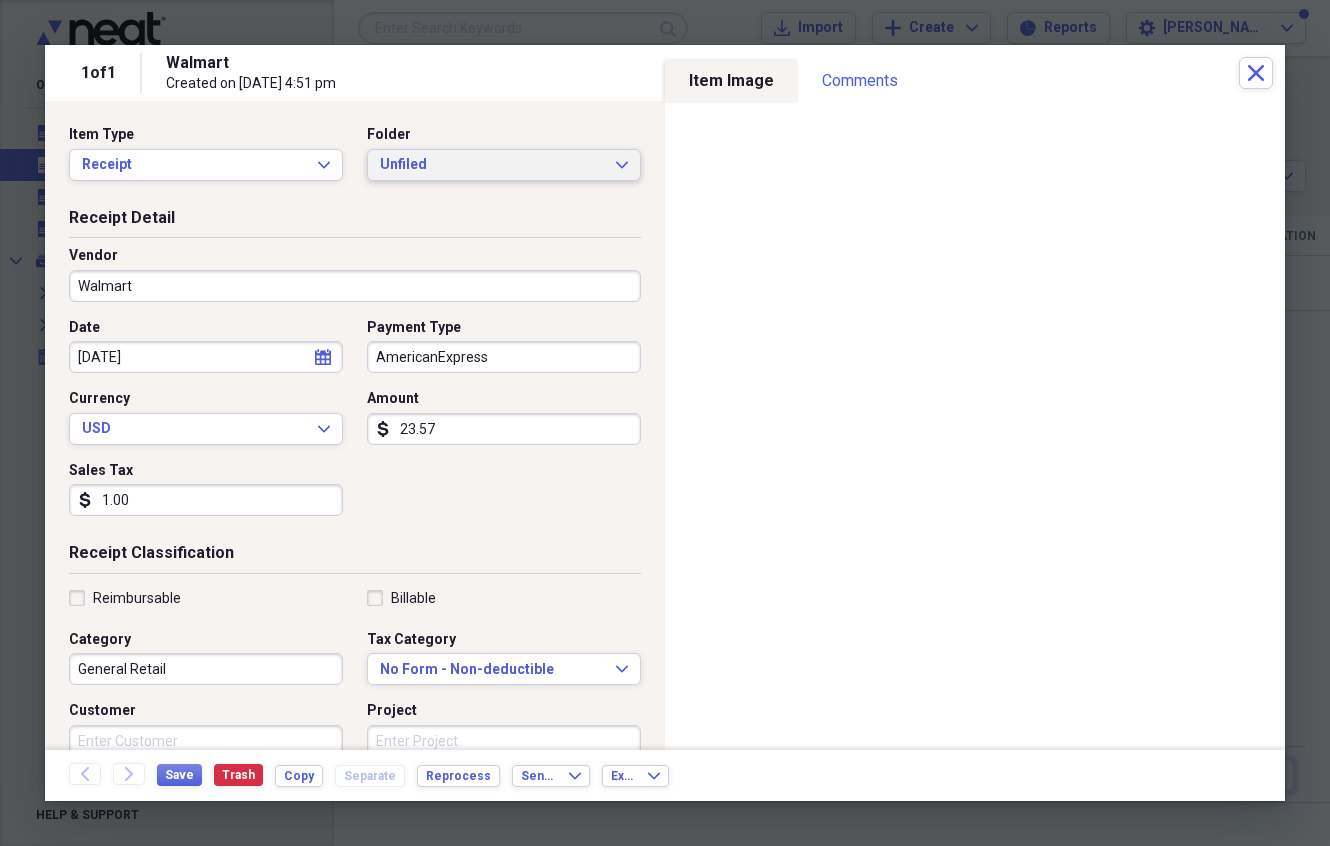 click on "Unfiled" at bounding box center [492, 165] 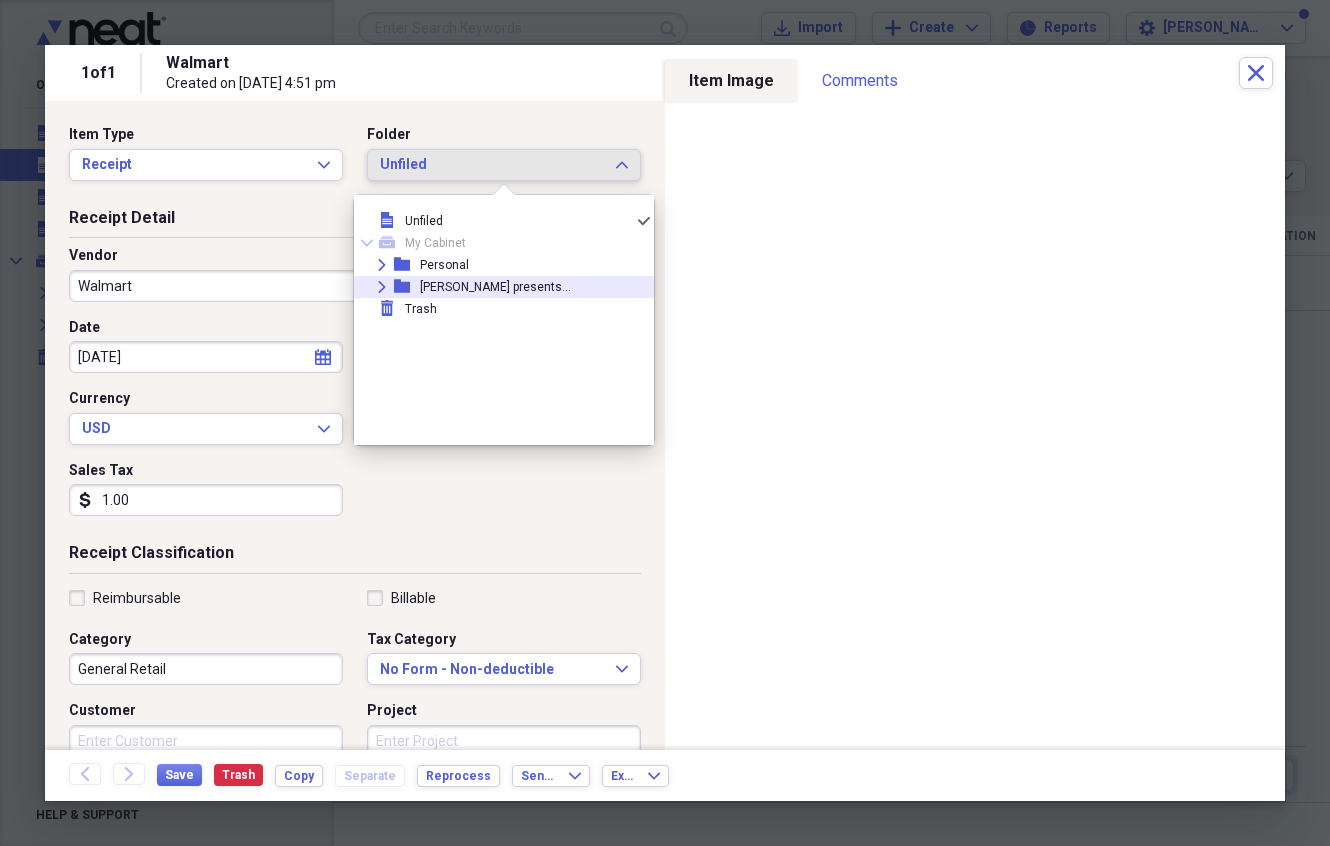 click on "[PERSON_NAME] presents..." at bounding box center (495, 287) 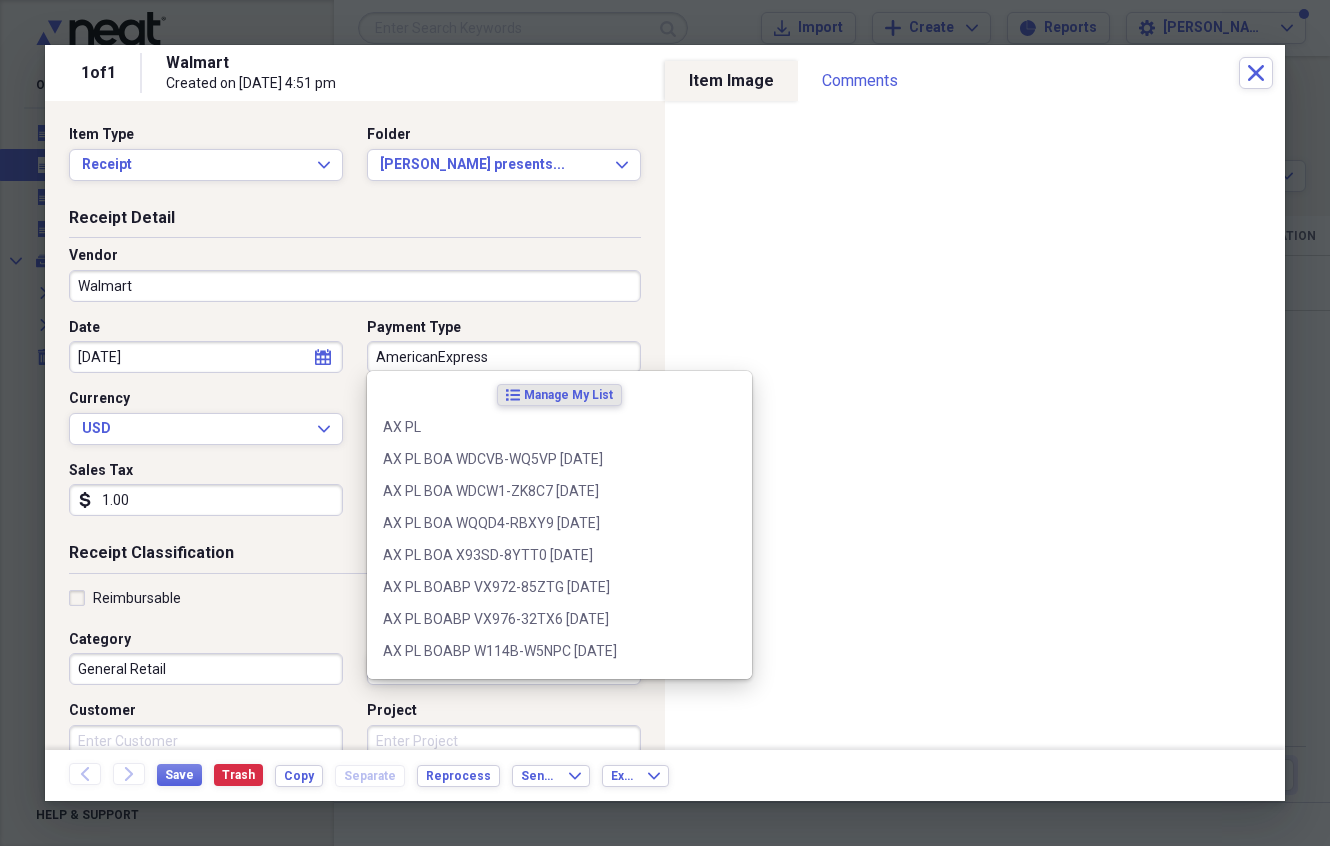 drag, startPoint x: 467, startPoint y: 353, endPoint x: 353, endPoint y: 338, distance: 114.982605 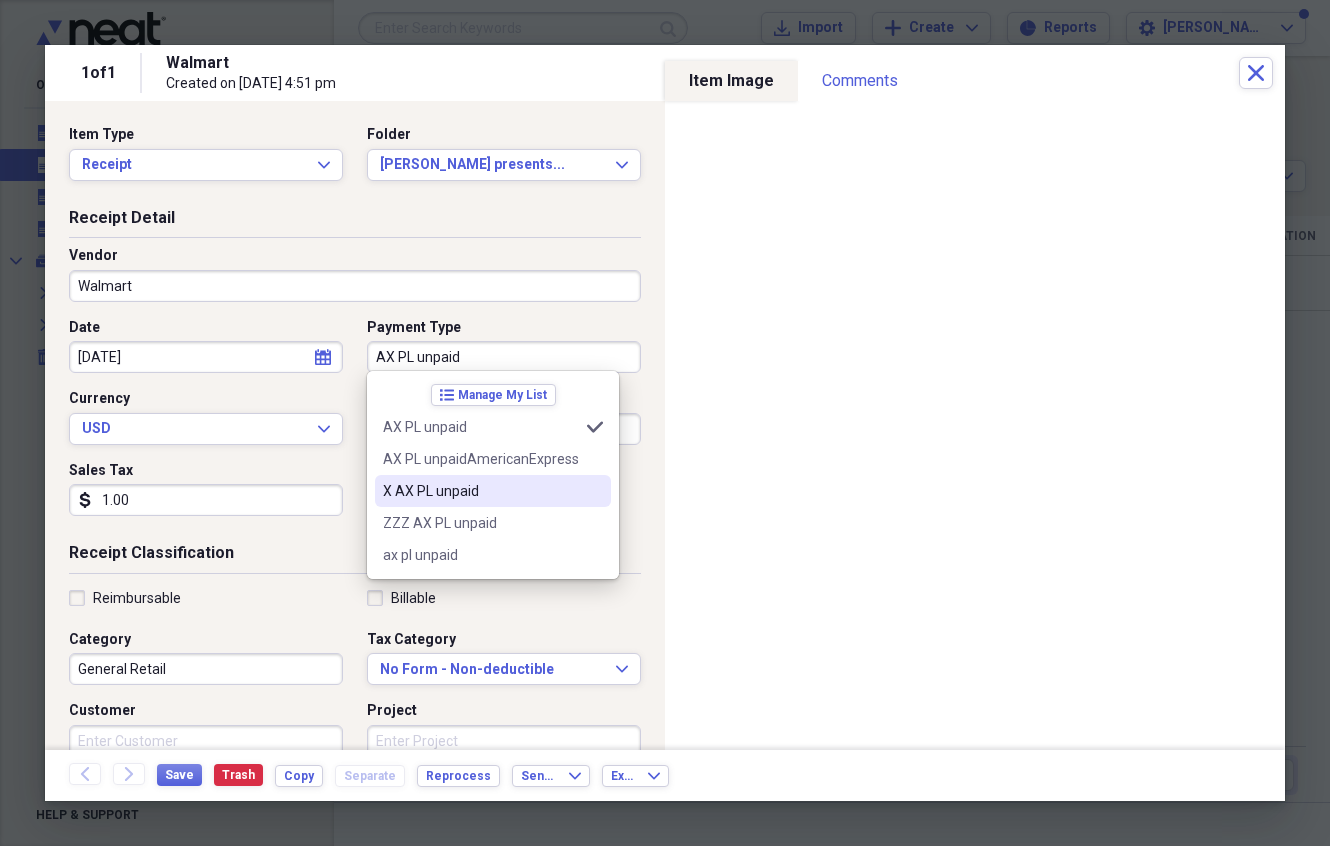 click on "X AX PL unpaid" at bounding box center [481, 491] 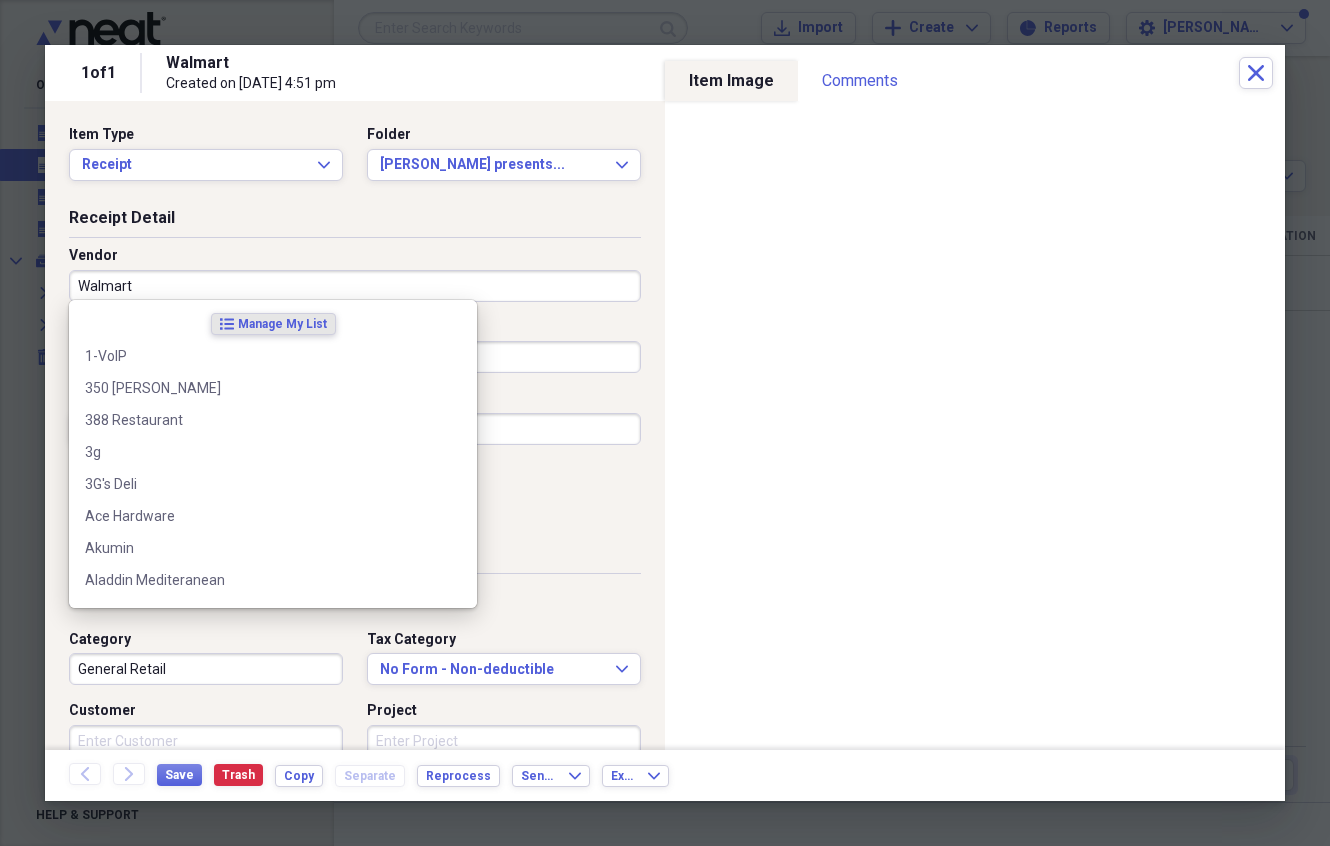 drag, startPoint x: 112, startPoint y: 285, endPoint x: 131, endPoint y: 273, distance: 22.472204 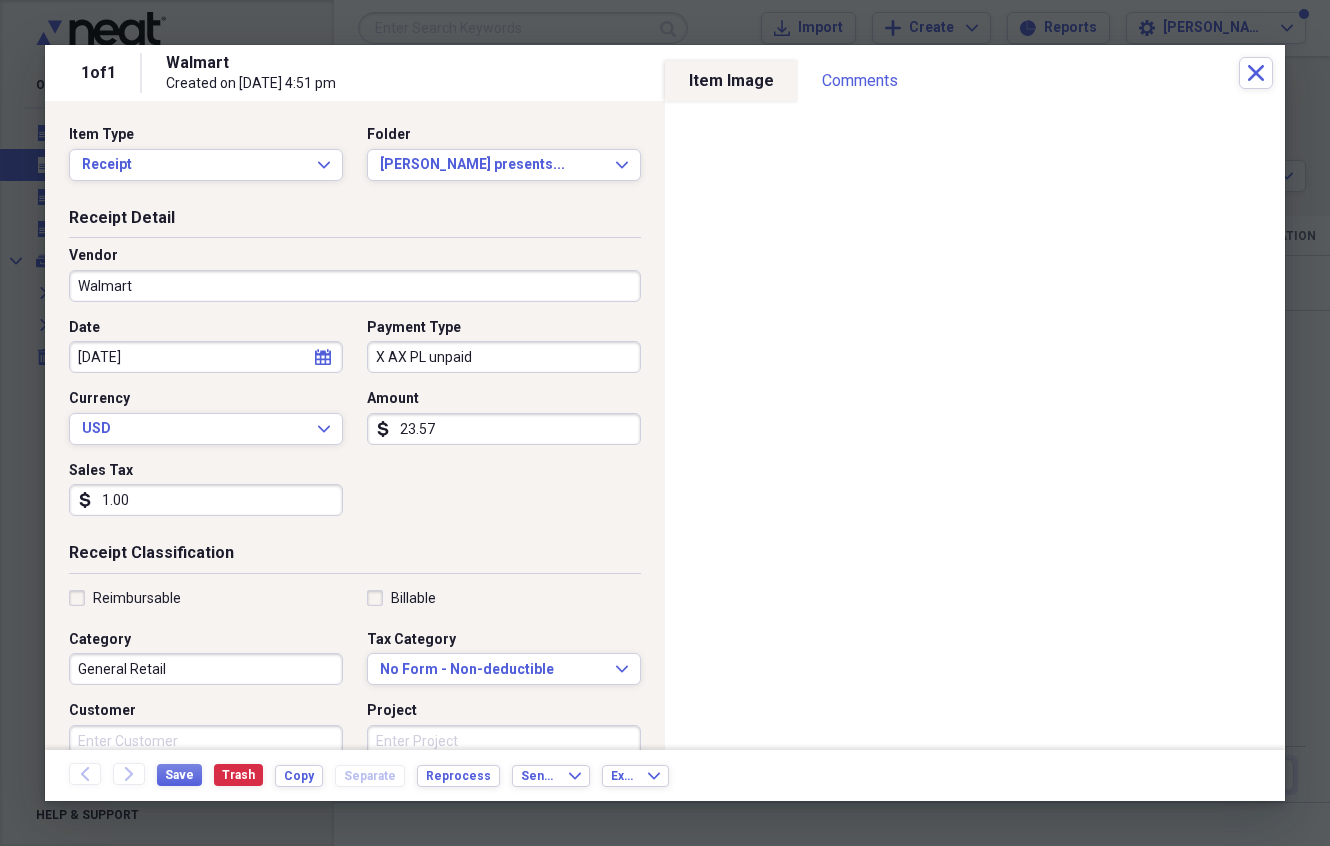 click on "Vendor Walmart" at bounding box center [355, 274] 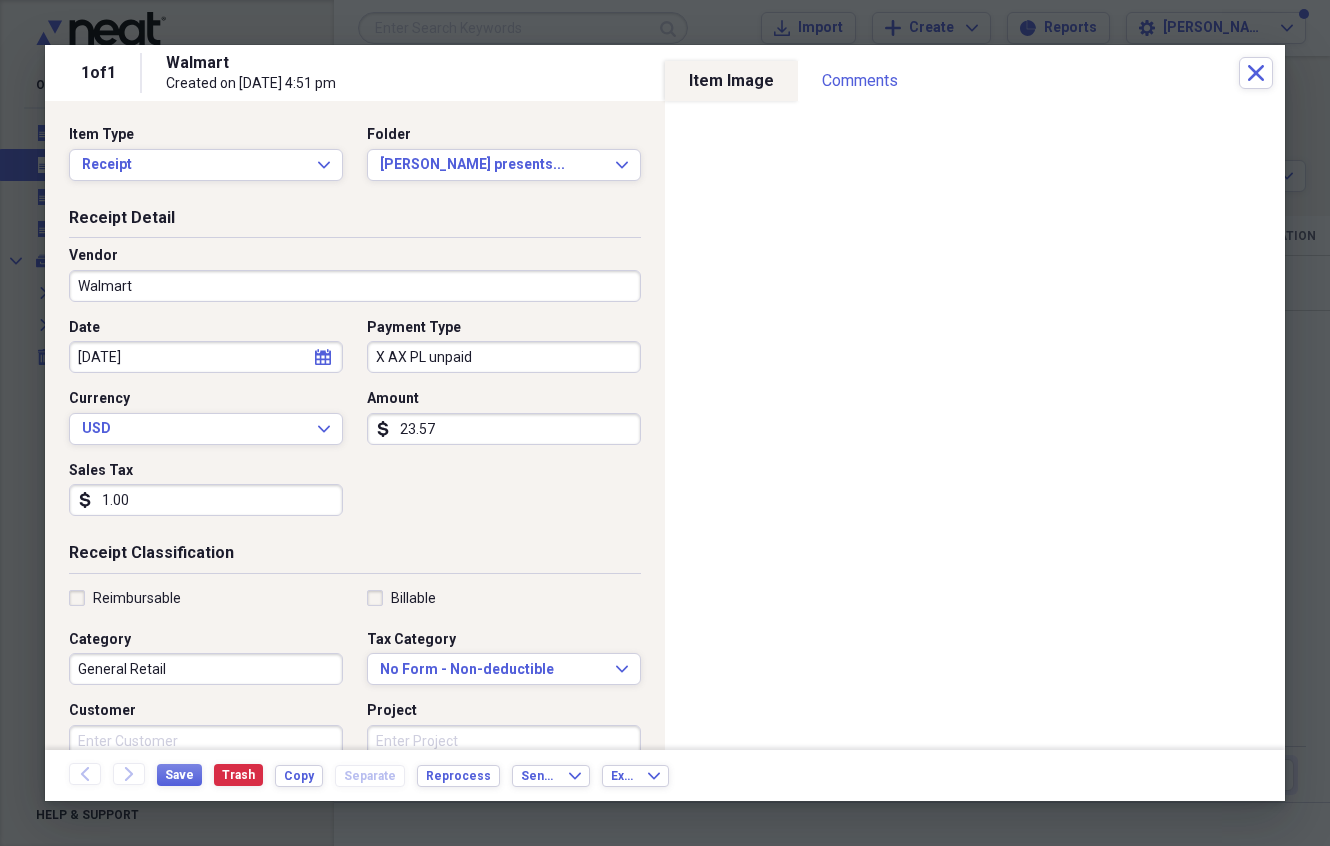 drag, startPoint x: 502, startPoint y: 170, endPoint x: 499, endPoint y: 187, distance: 17.262676 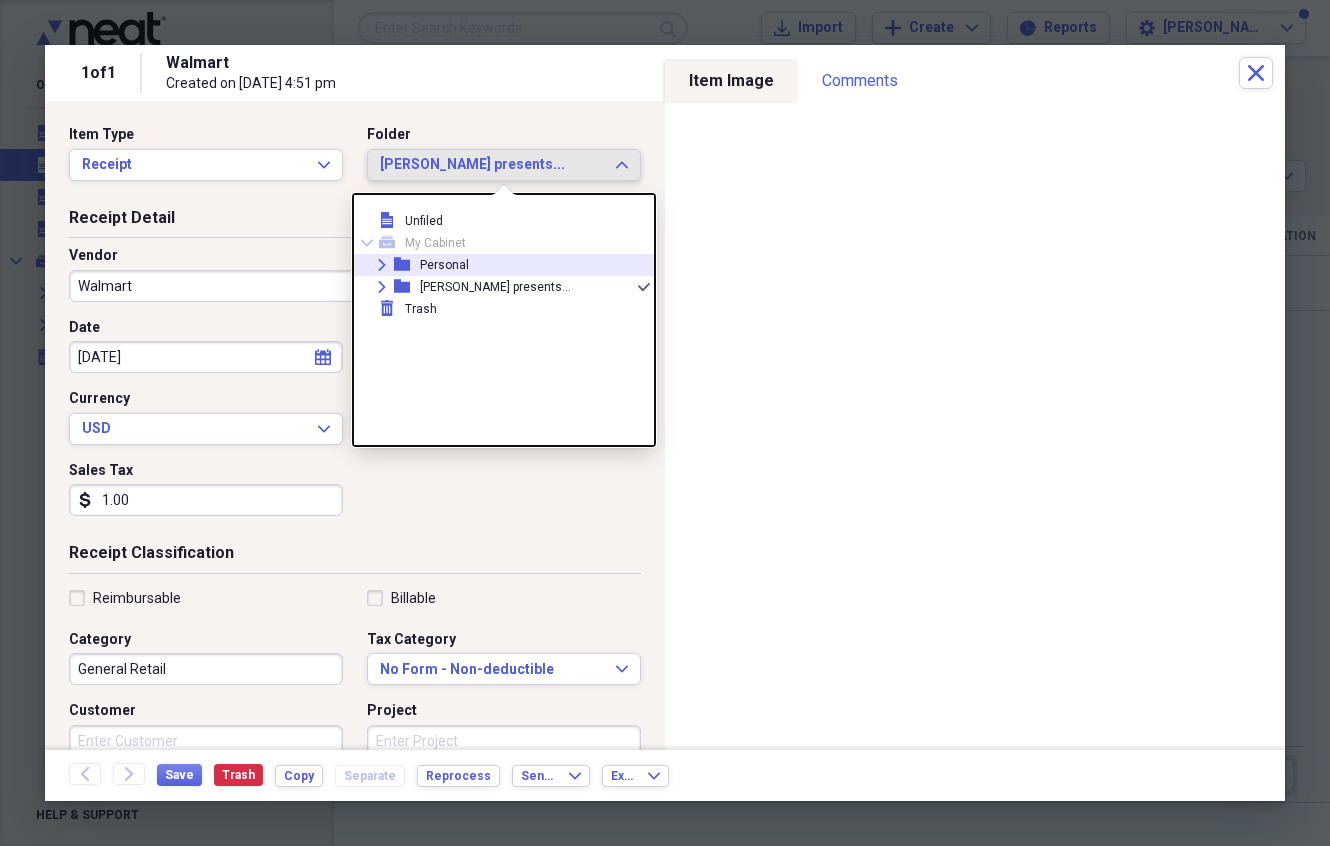 drag, startPoint x: 464, startPoint y: 267, endPoint x: 462, endPoint y: 361, distance: 94.02127 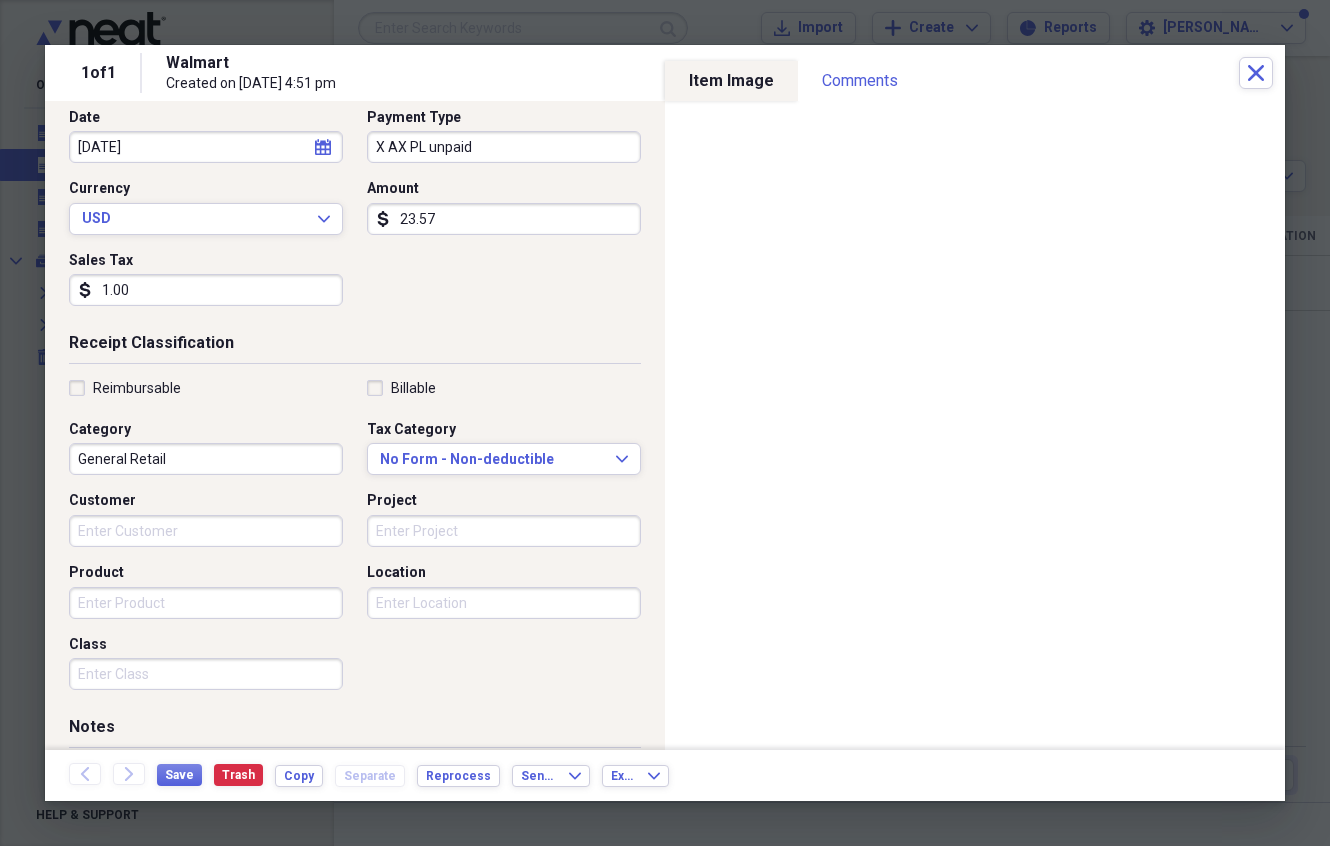 scroll, scrollTop: 219, scrollLeft: 0, axis: vertical 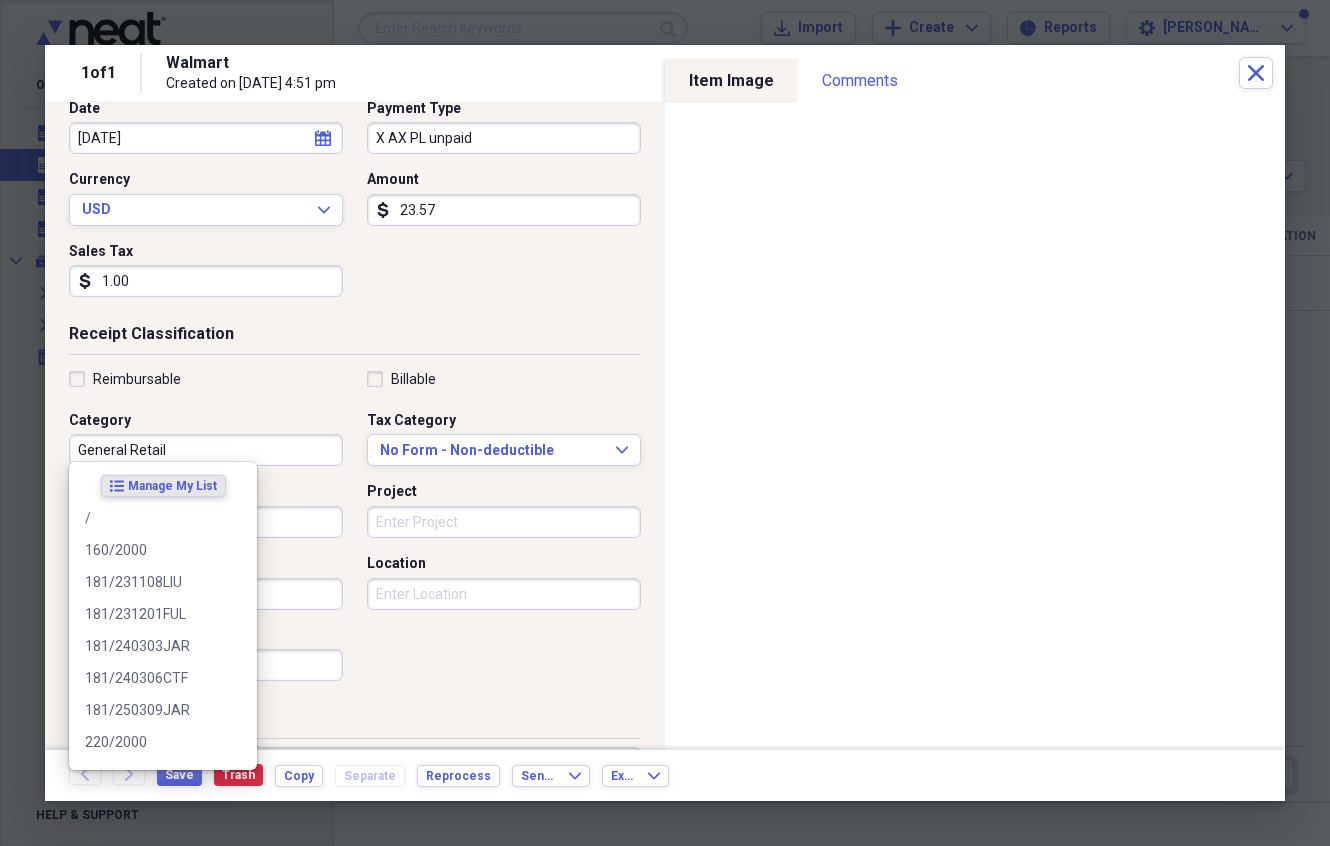 drag, startPoint x: 180, startPoint y: 440, endPoint x: 47, endPoint y: 439, distance: 133.00375 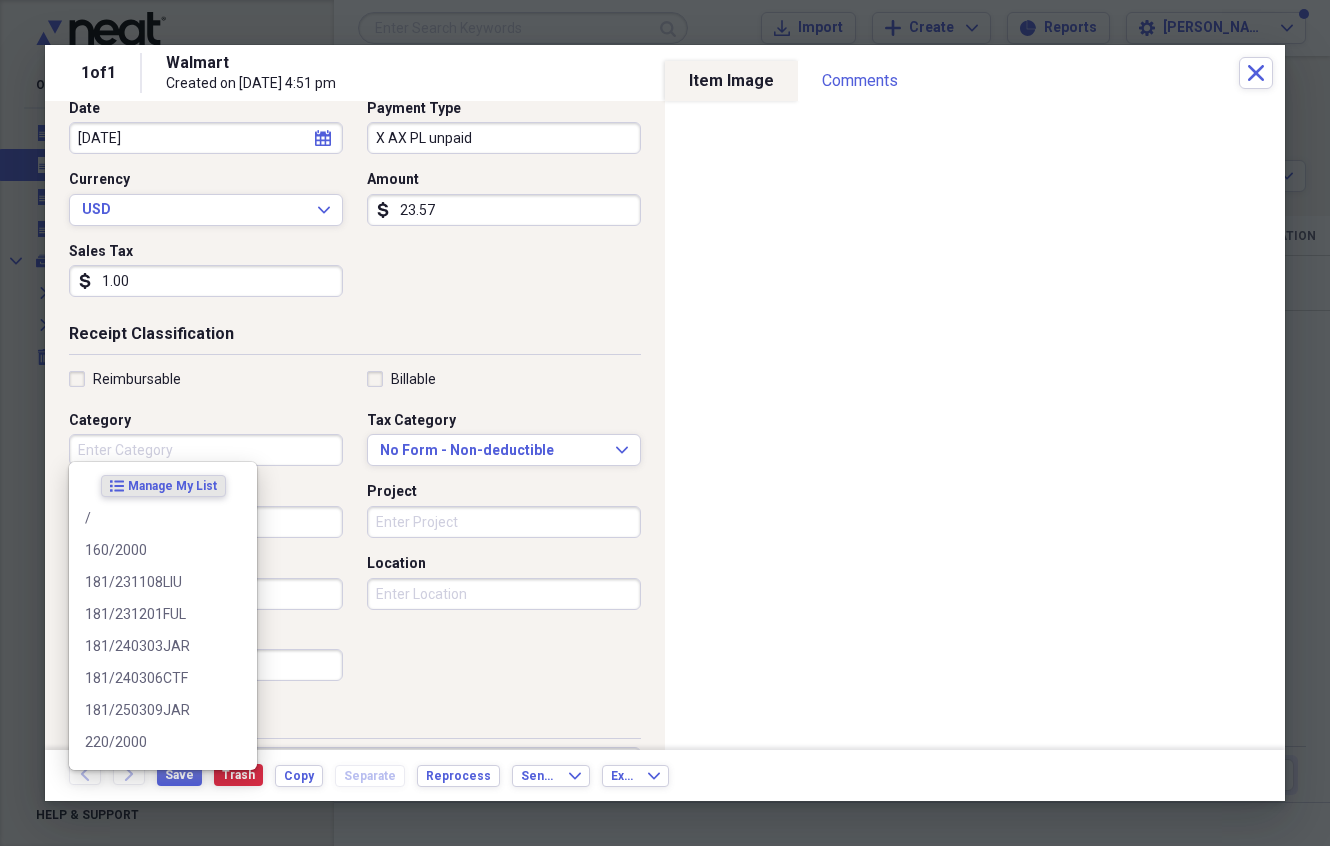 type 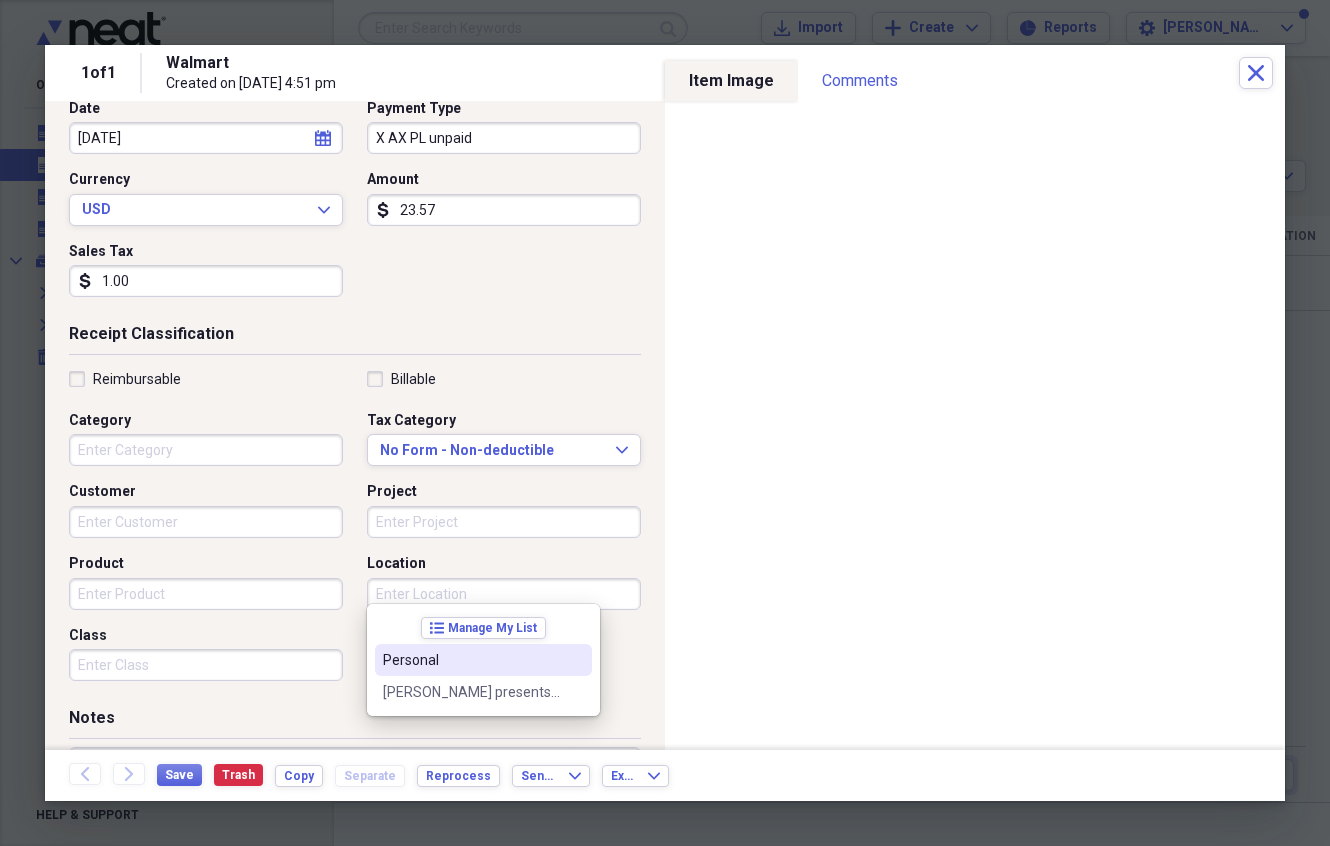 click on "Personal" at bounding box center (483, 660) 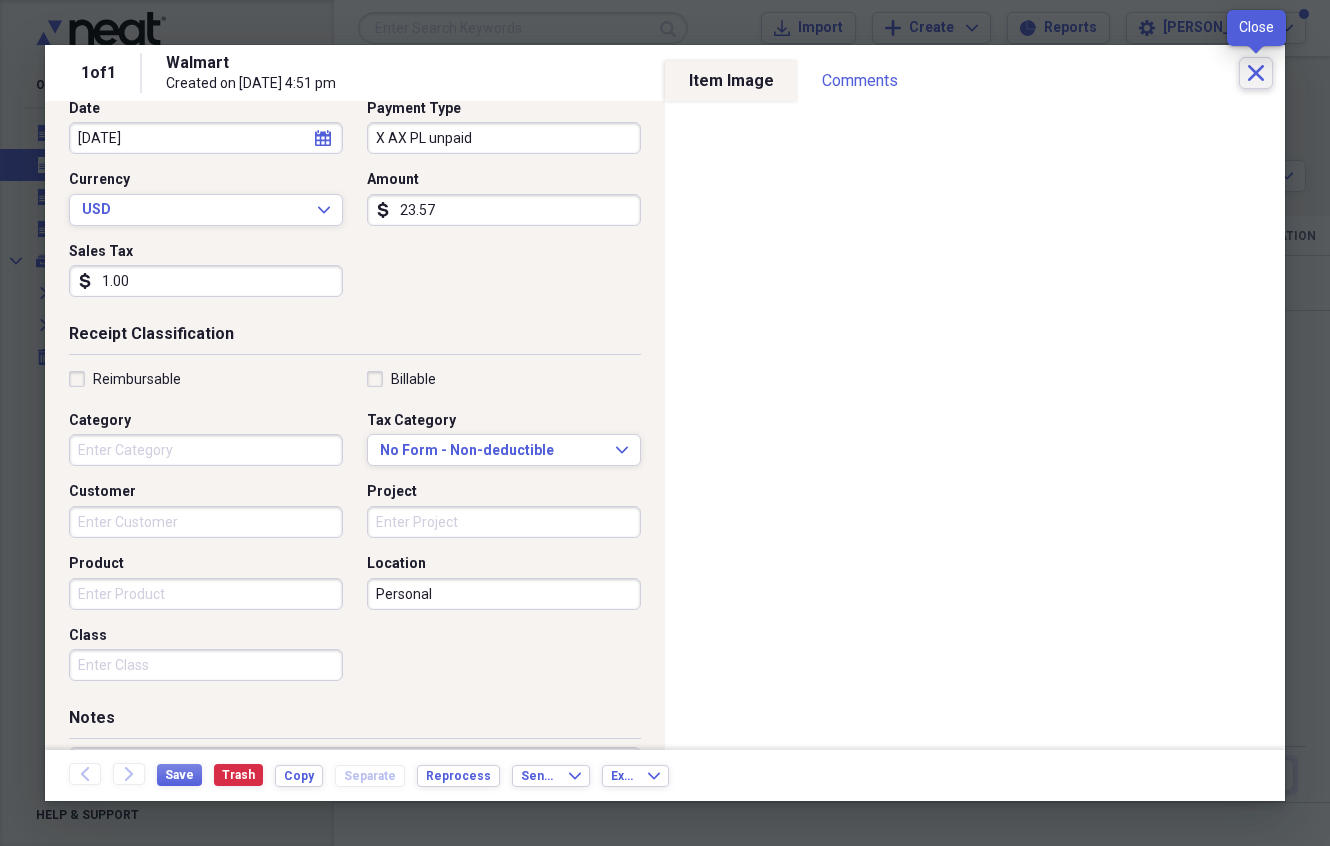 click on "Close" 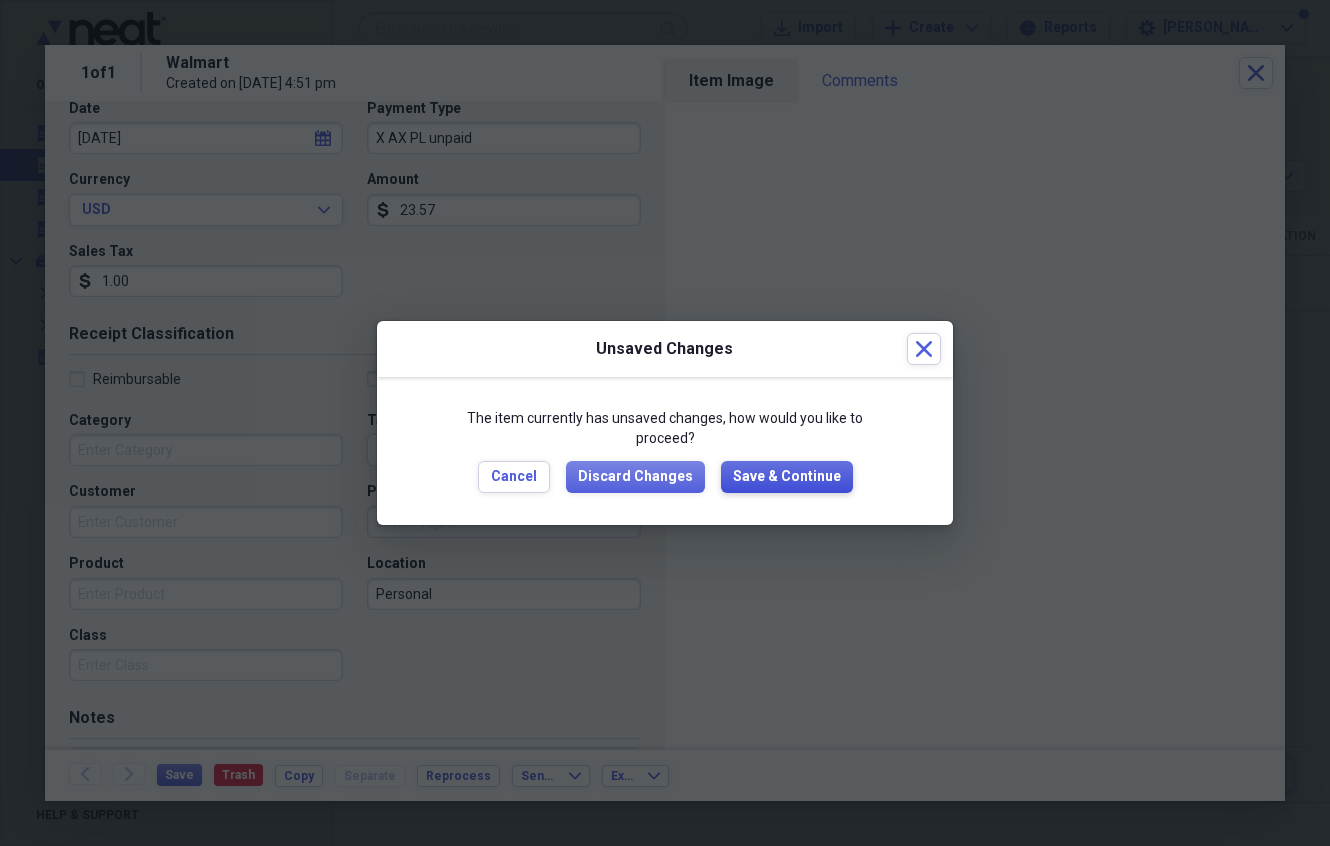 click on "Save & Continue" at bounding box center [787, 477] 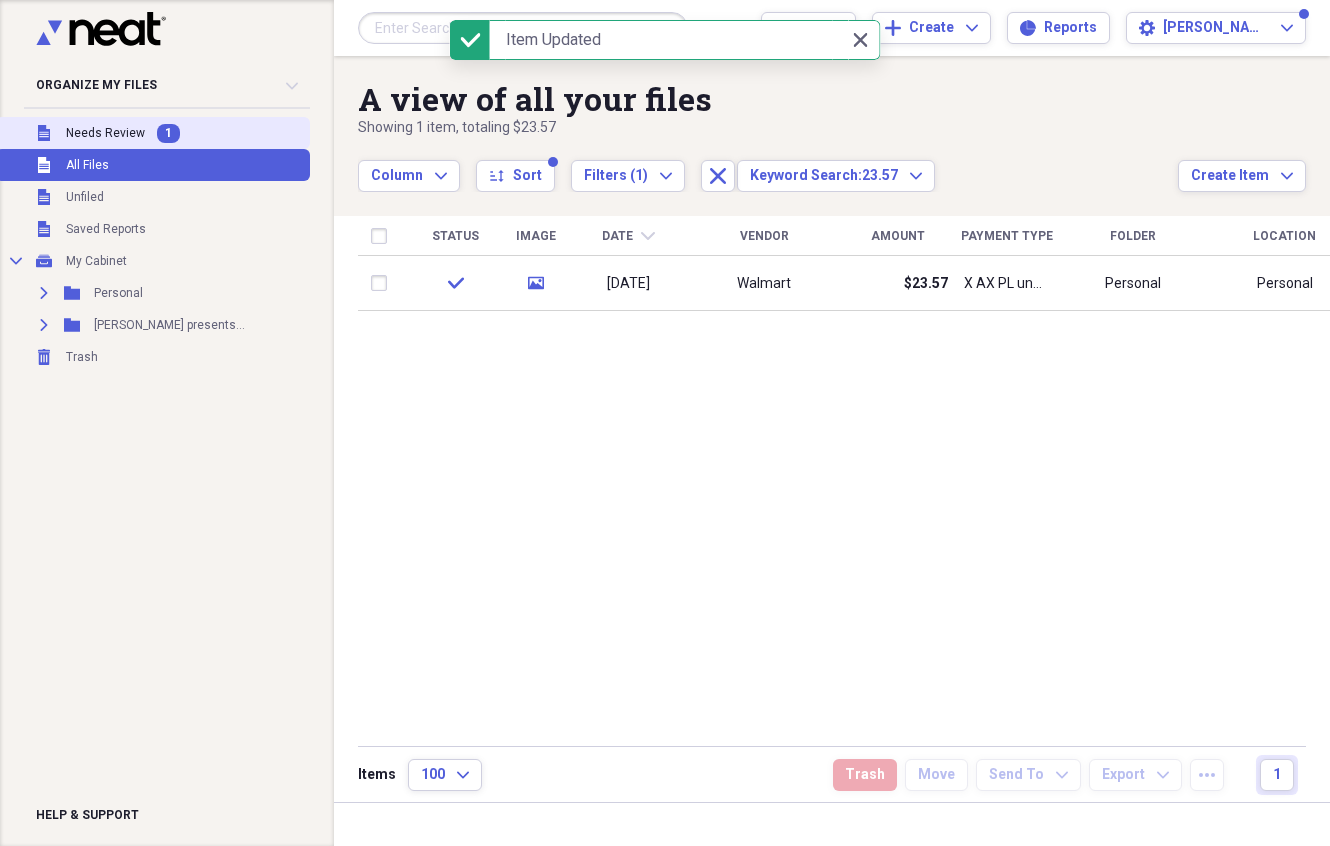 click on "Needs Review" at bounding box center [105, 133] 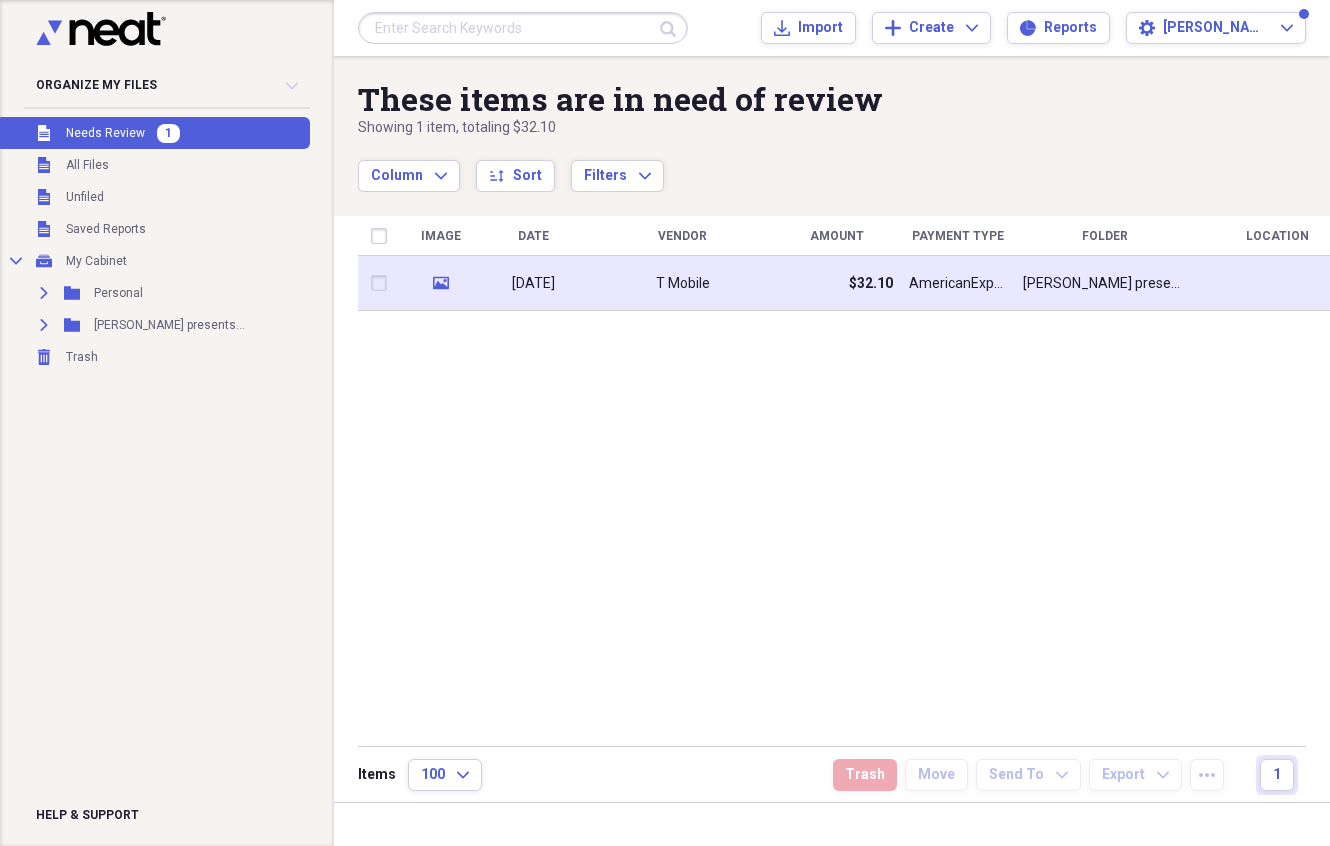 click on "T Mobile" at bounding box center [682, 283] 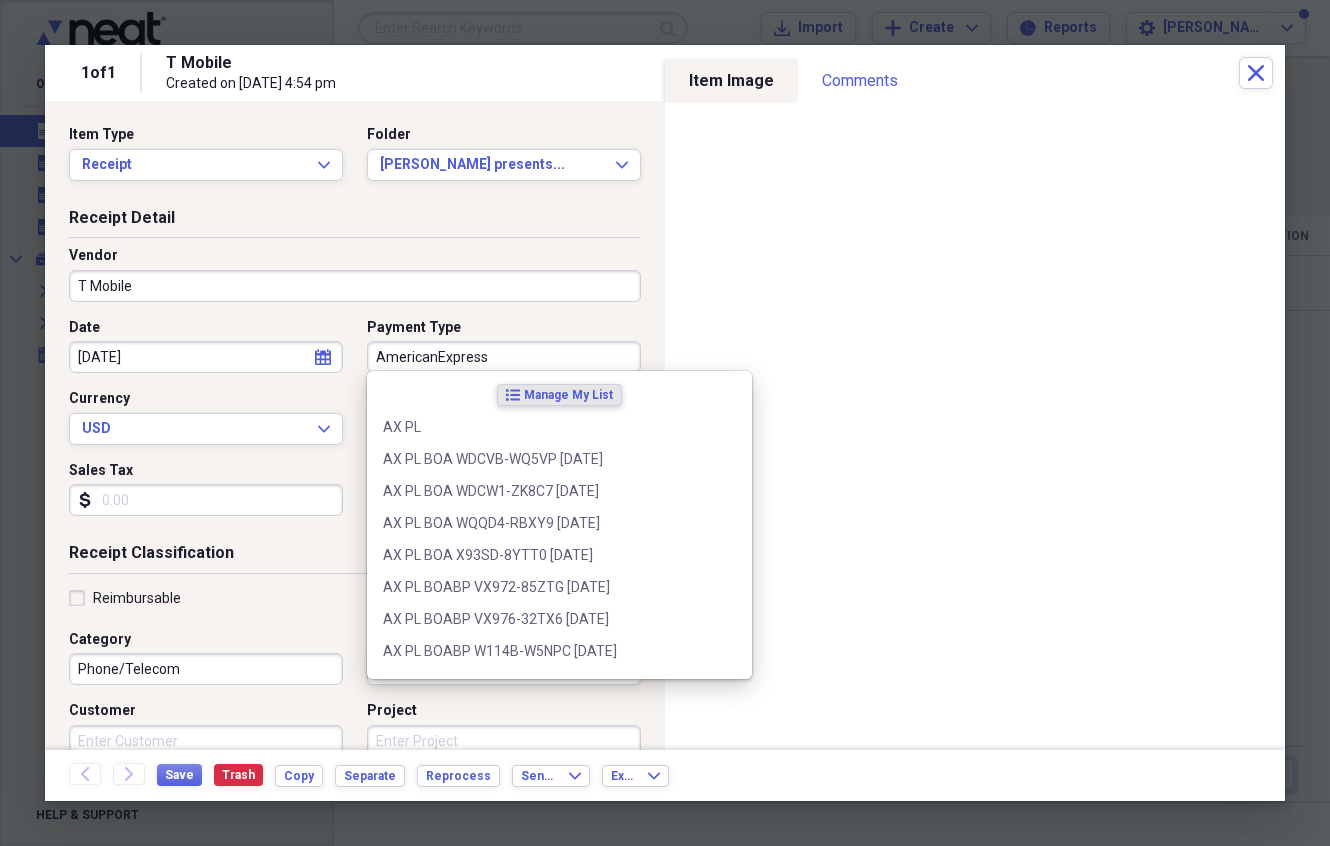 click on "AmericanExpress" at bounding box center [504, 357] 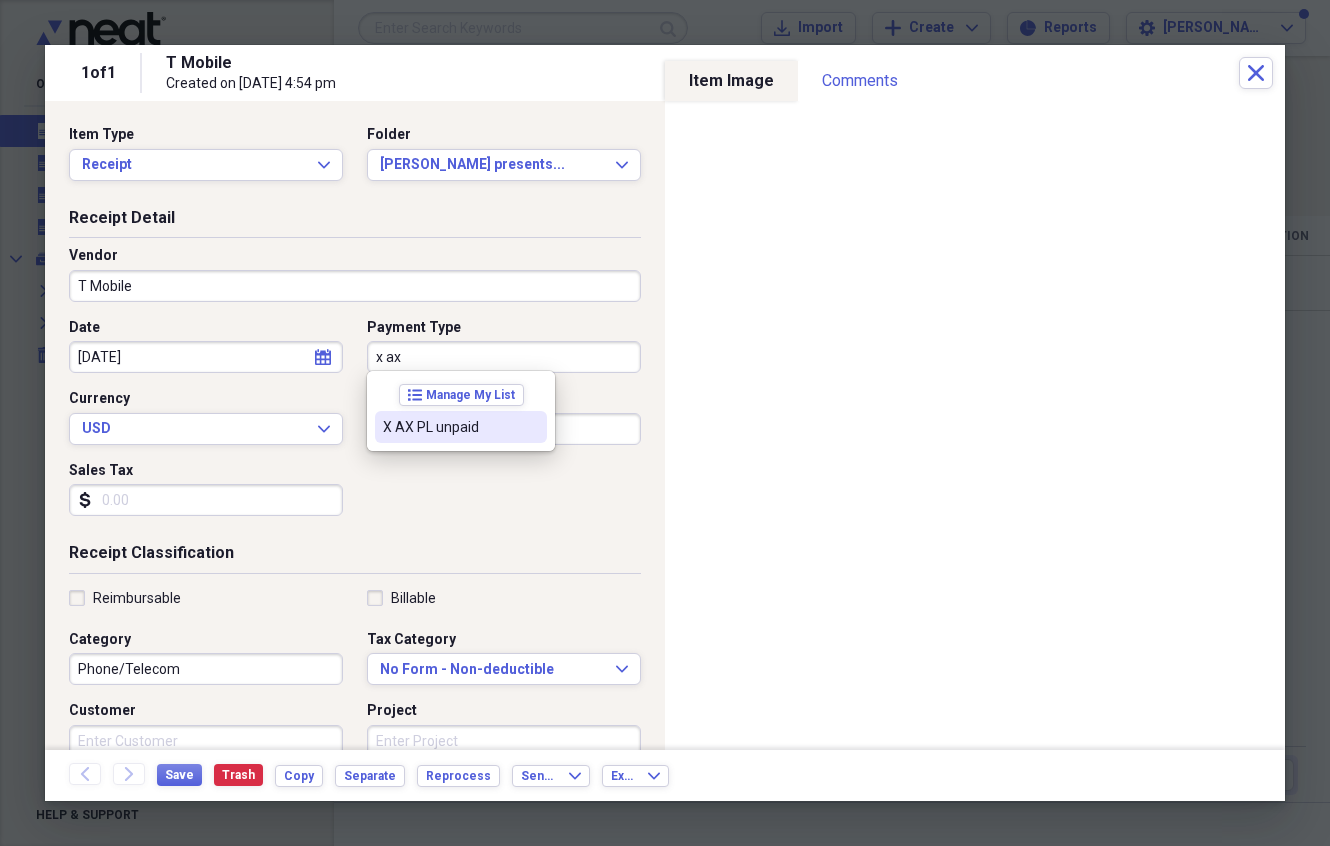 click on "X AX PL unpaid" at bounding box center (449, 427) 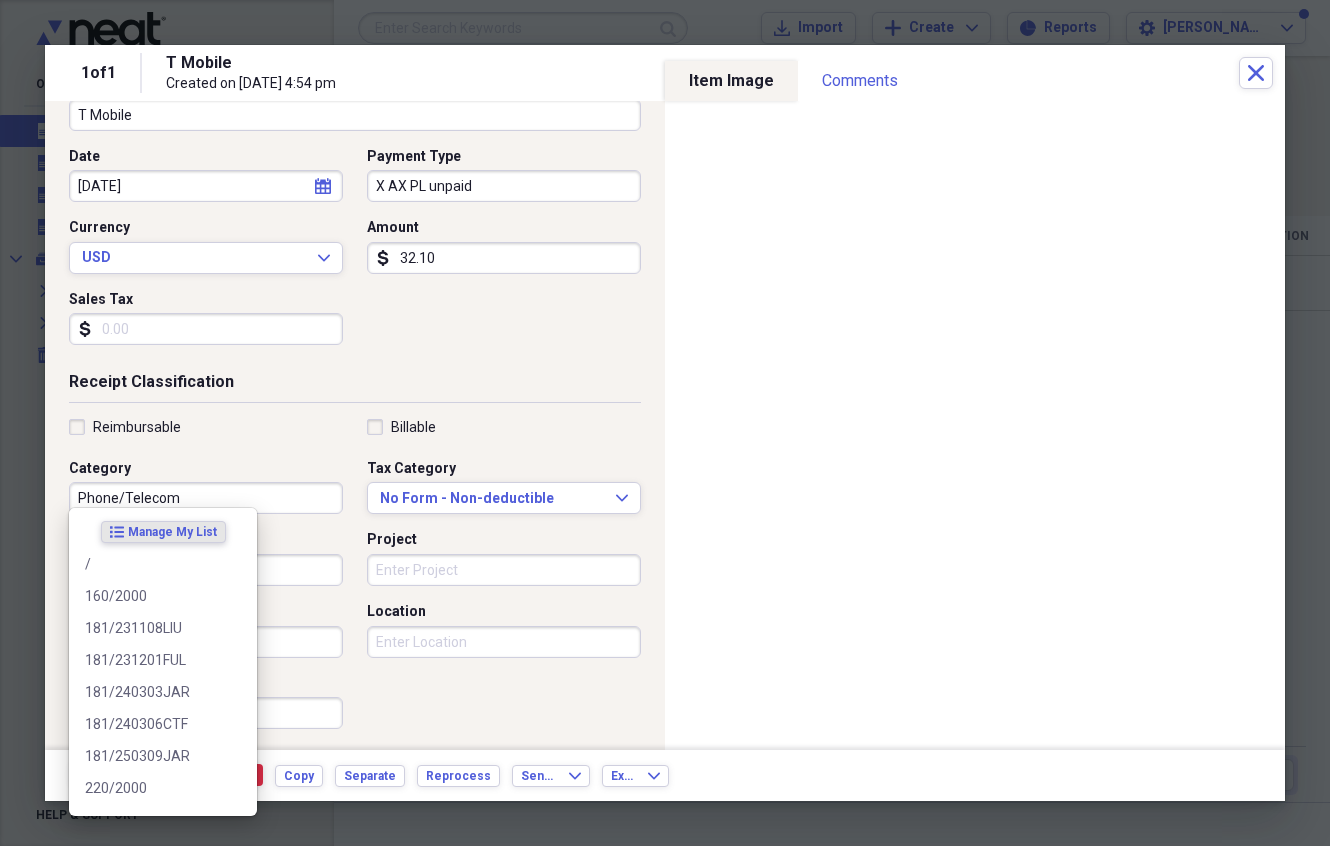 scroll, scrollTop: 180, scrollLeft: 0, axis: vertical 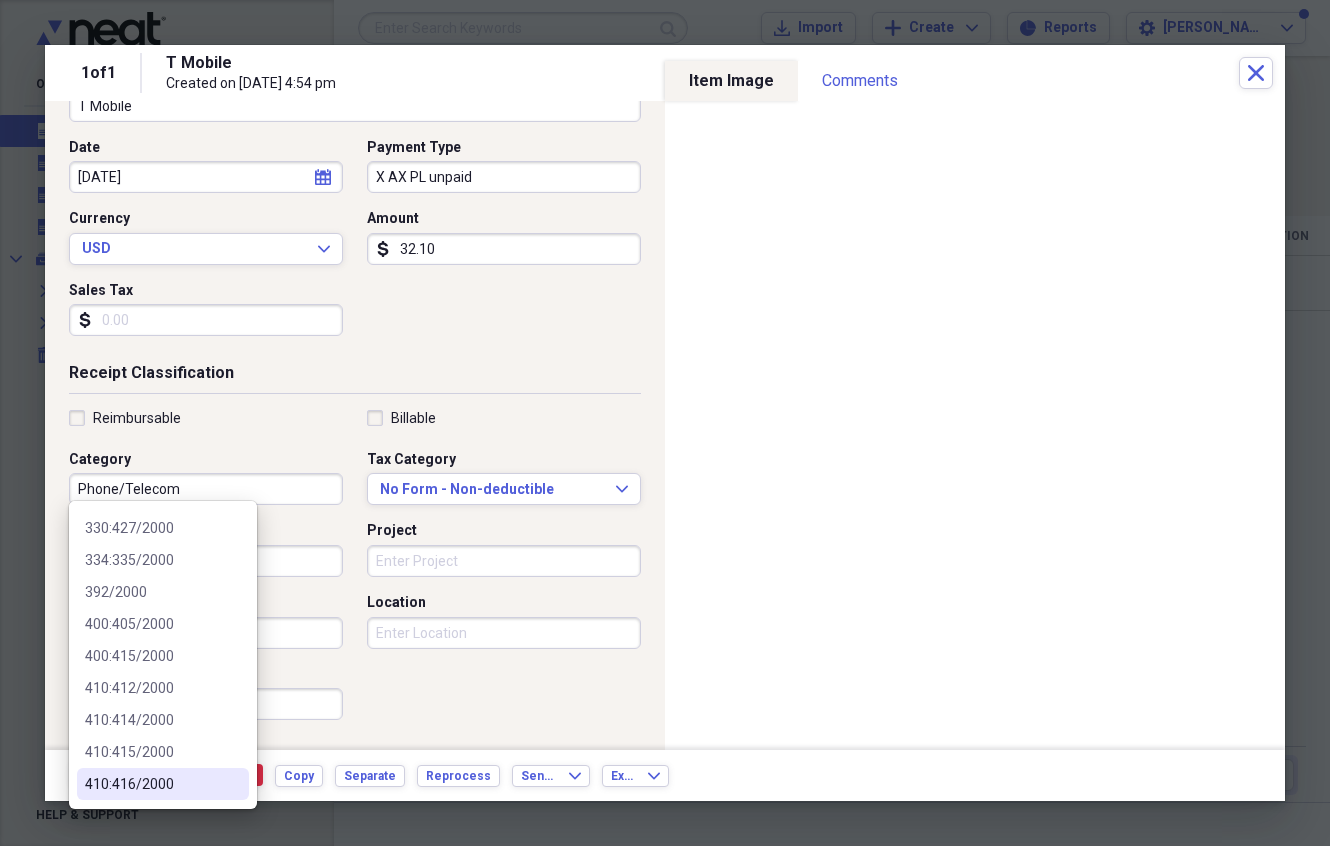click on "410:416/2000" at bounding box center (151, 784) 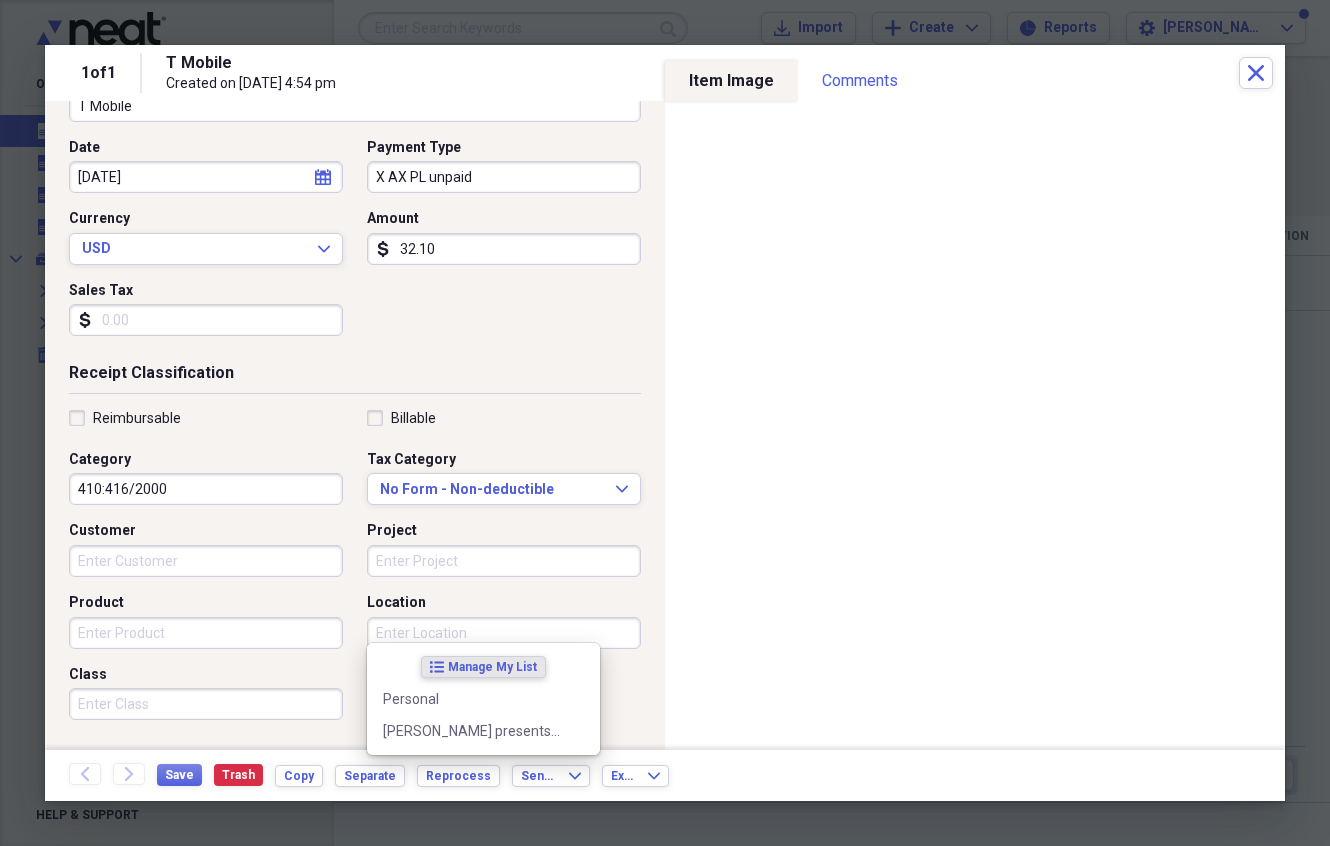 click on "Location" at bounding box center [504, 633] 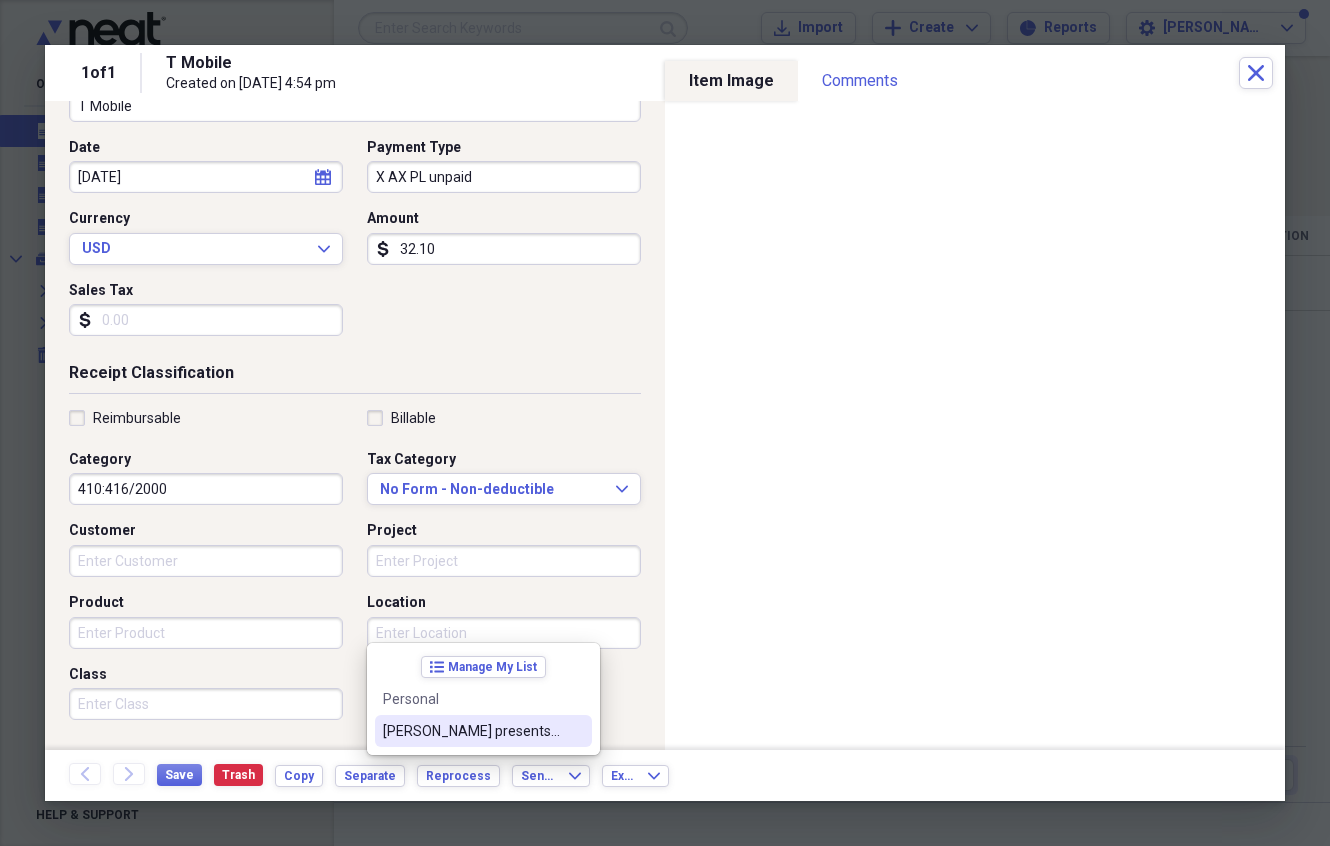 click on "[PERSON_NAME] presents..." at bounding box center (471, 731) 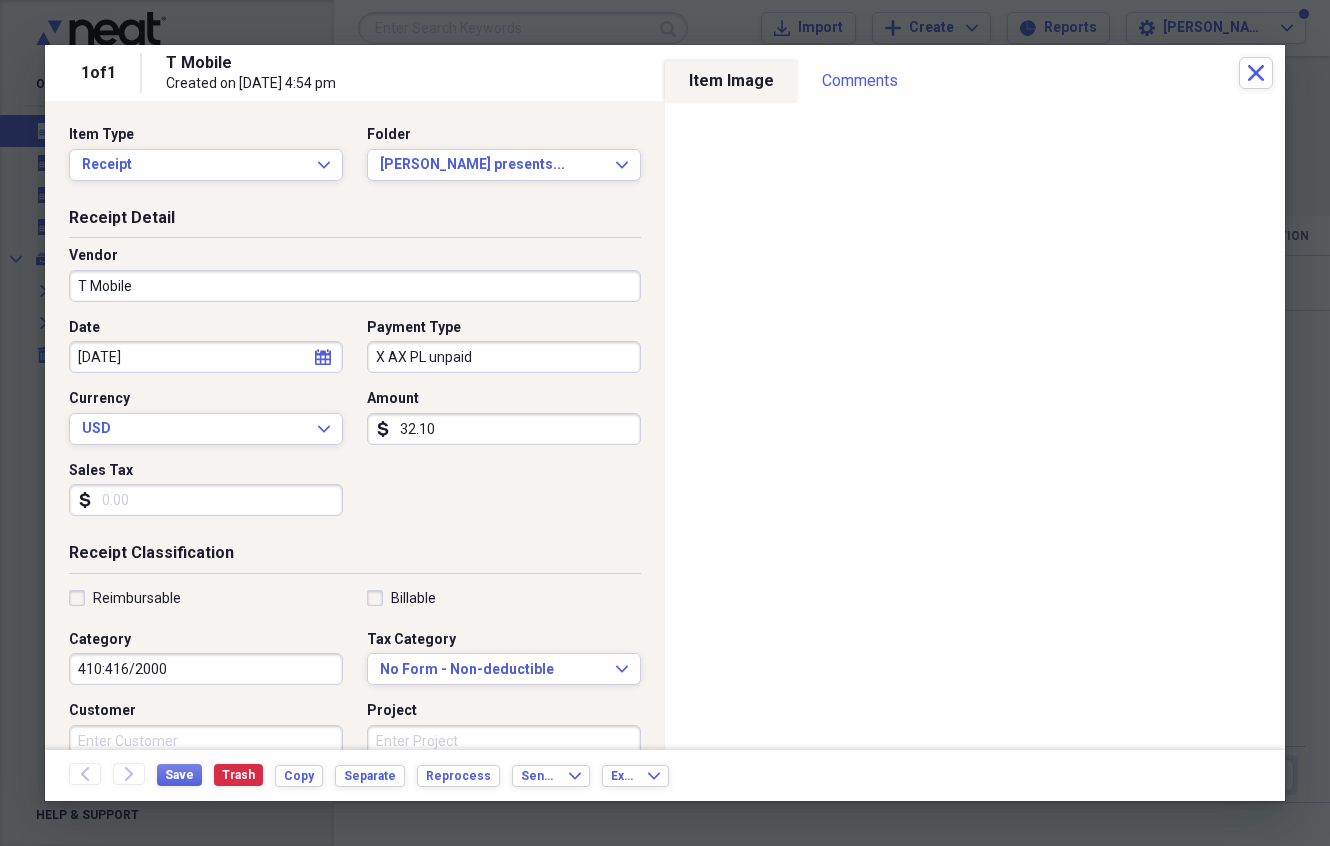 scroll, scrollTop: 0, scrollLeft: 0, axis: both 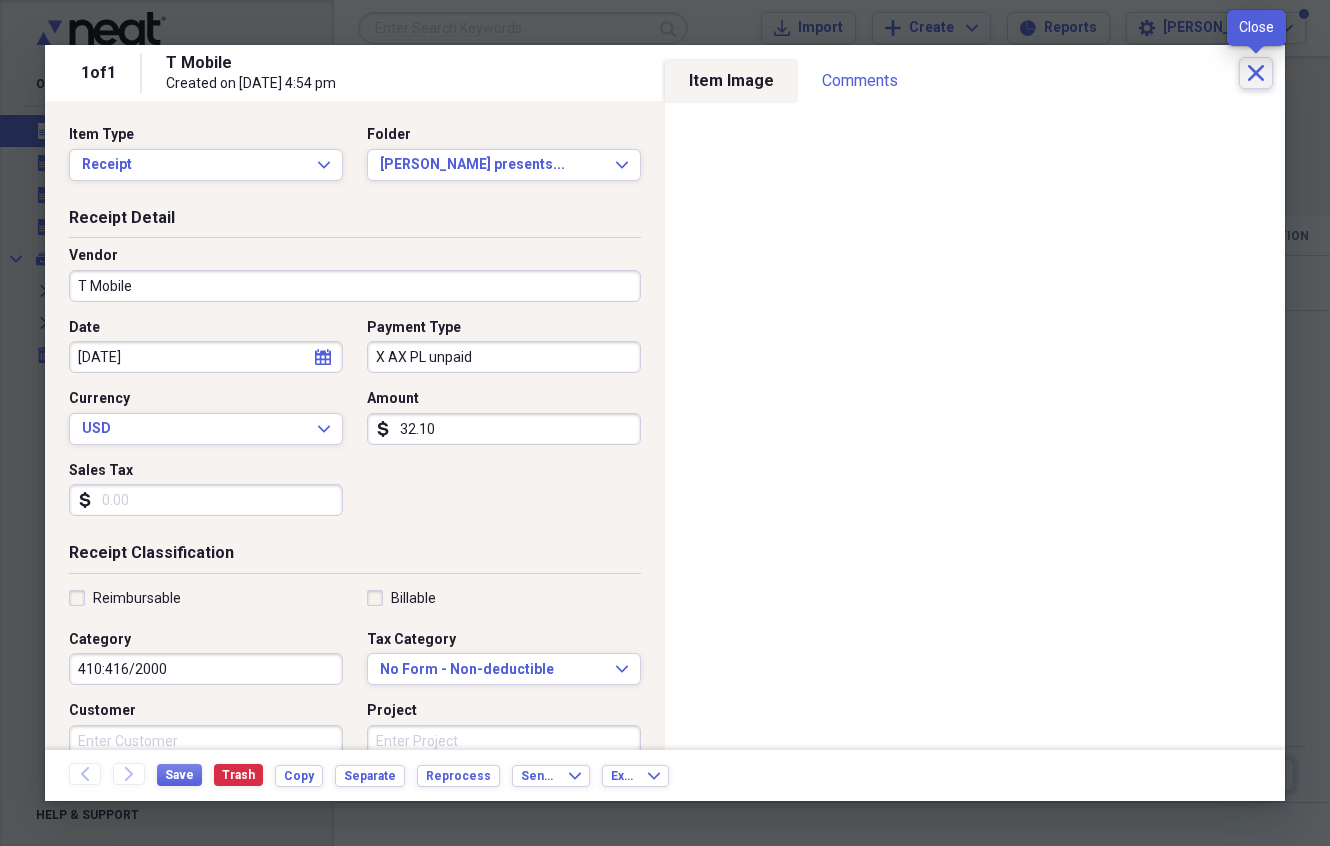 click 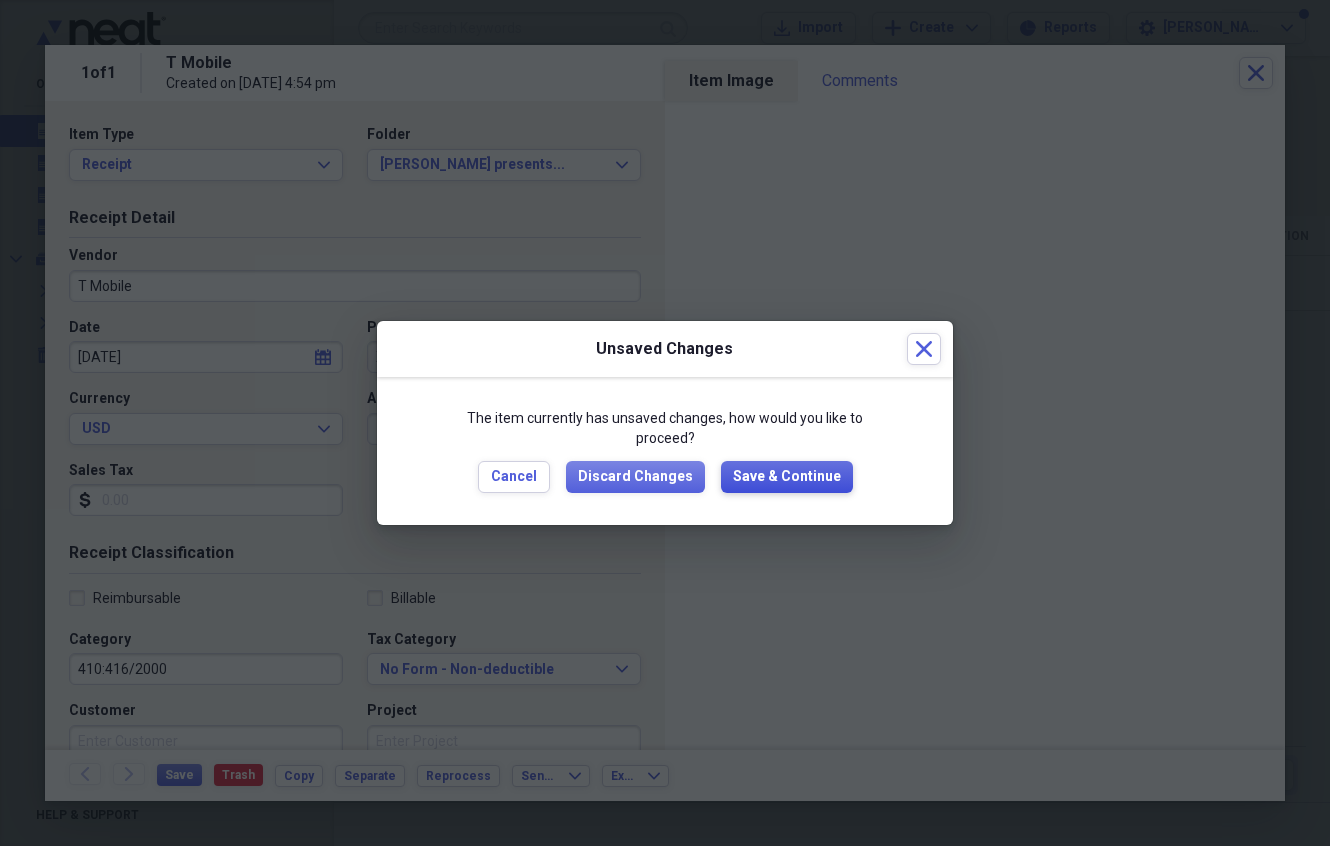 click on "Save & Continue" at bounding box center [787, 477] 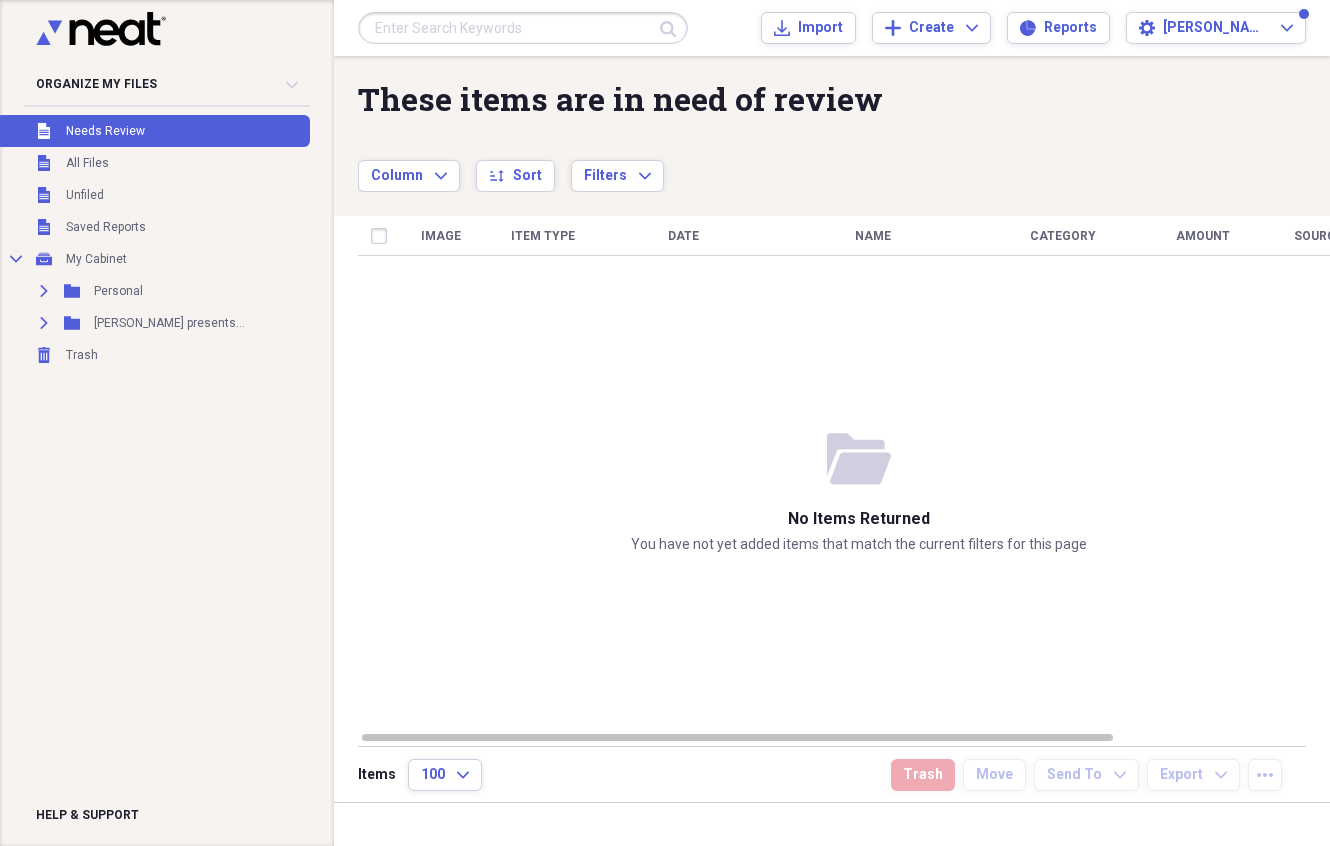 click at bounding box center [523, 28] 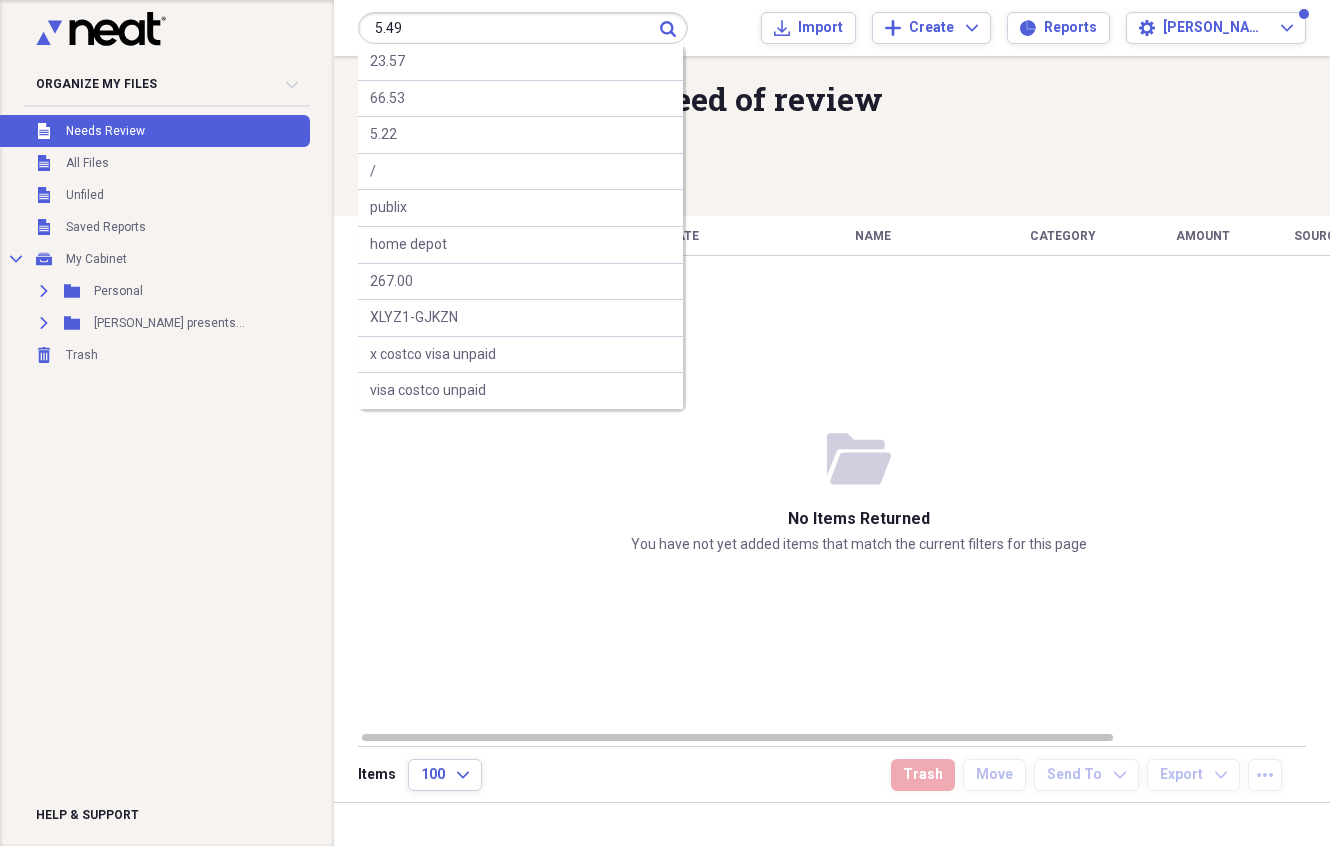 type on "5.49" 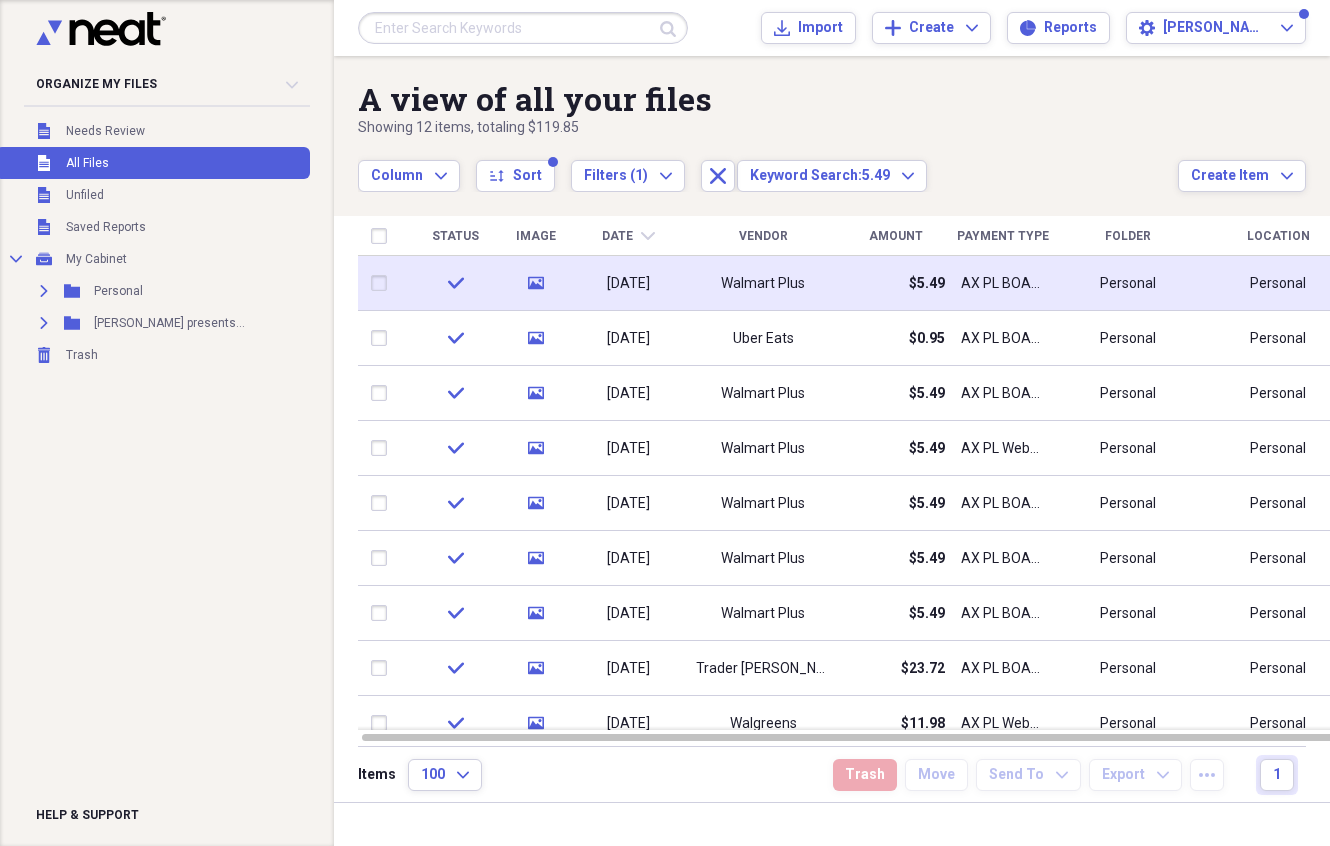 click 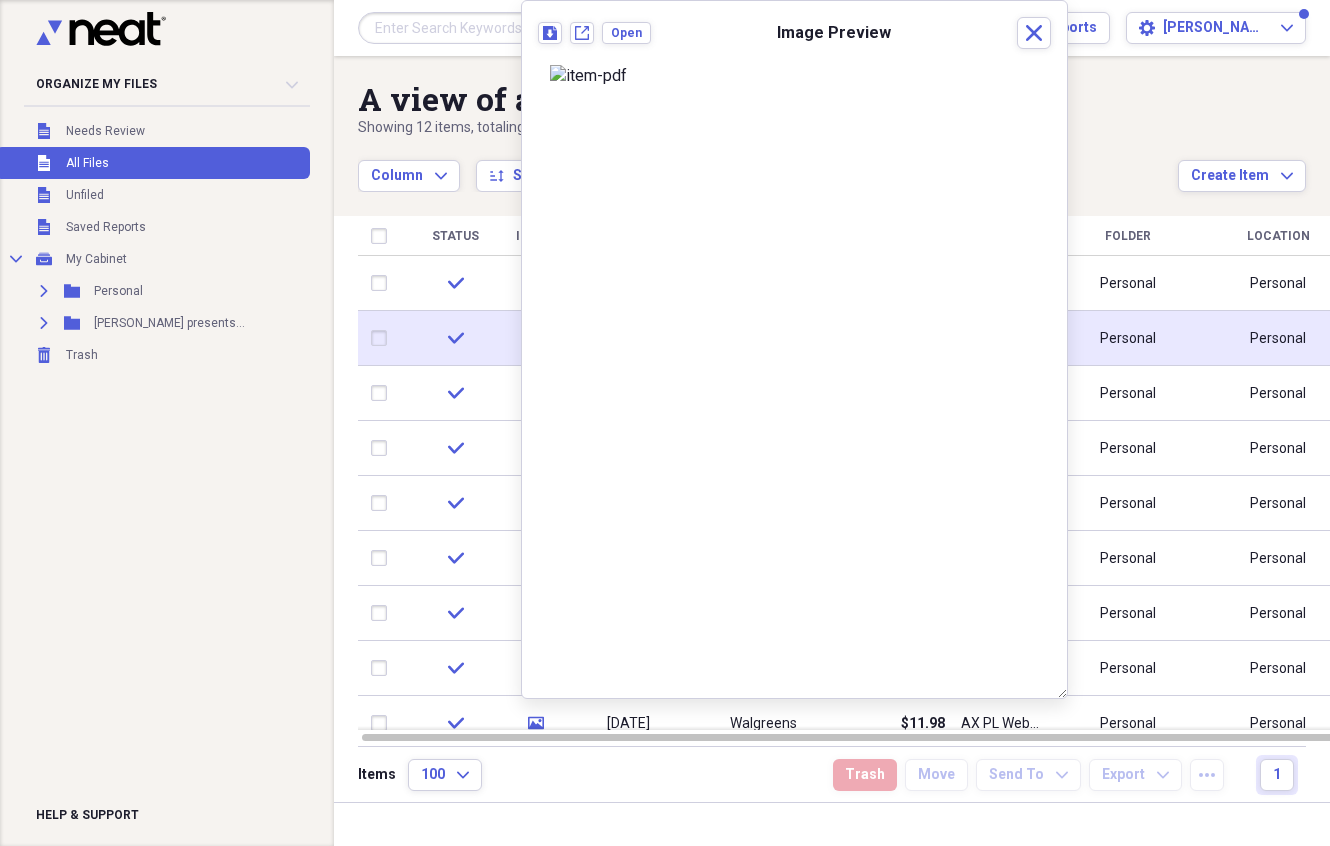 drag, startPoint x: 1020, startPoint y: 28, endPoint x: 802, endPoint y: 335, distance: 376.52756 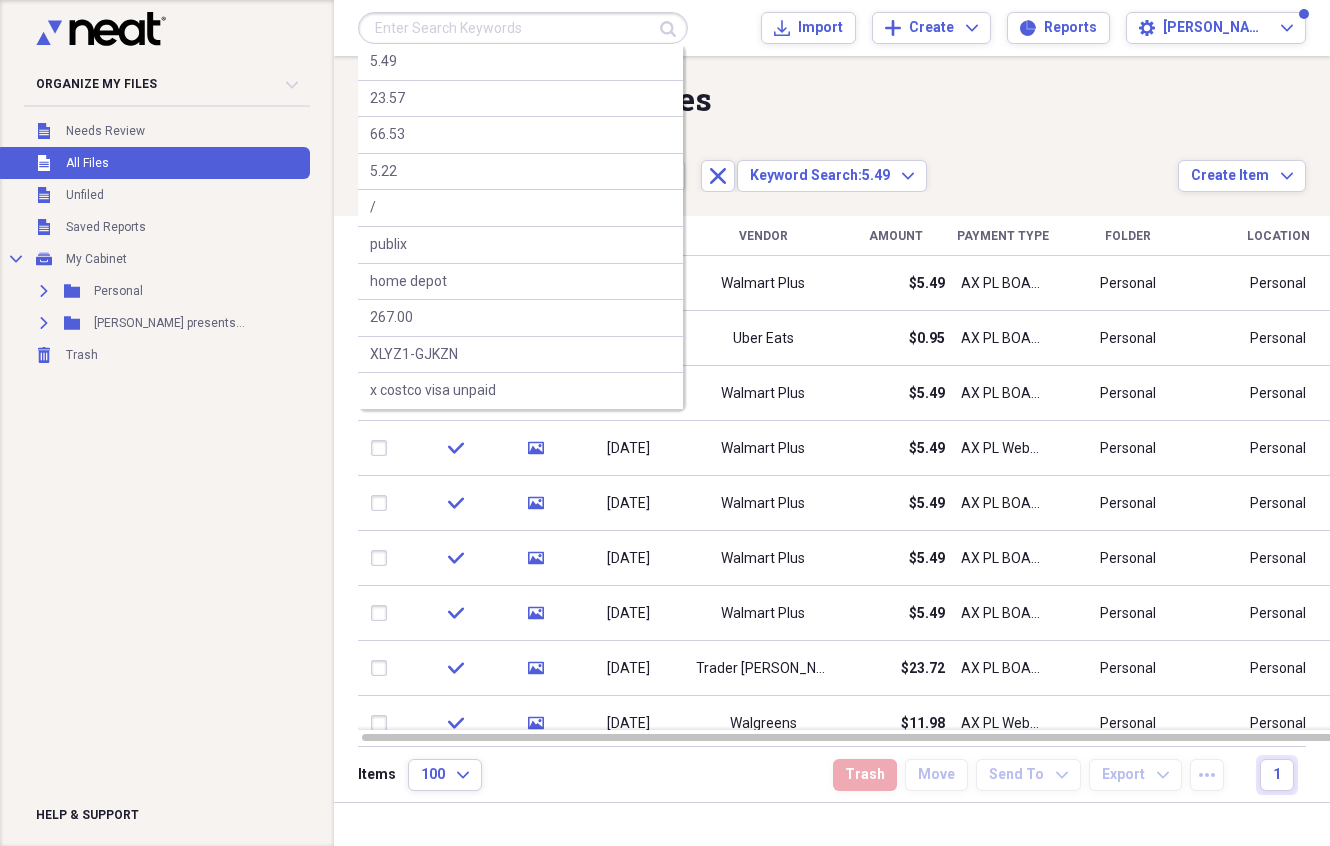 click at bounding box center [523, 28] 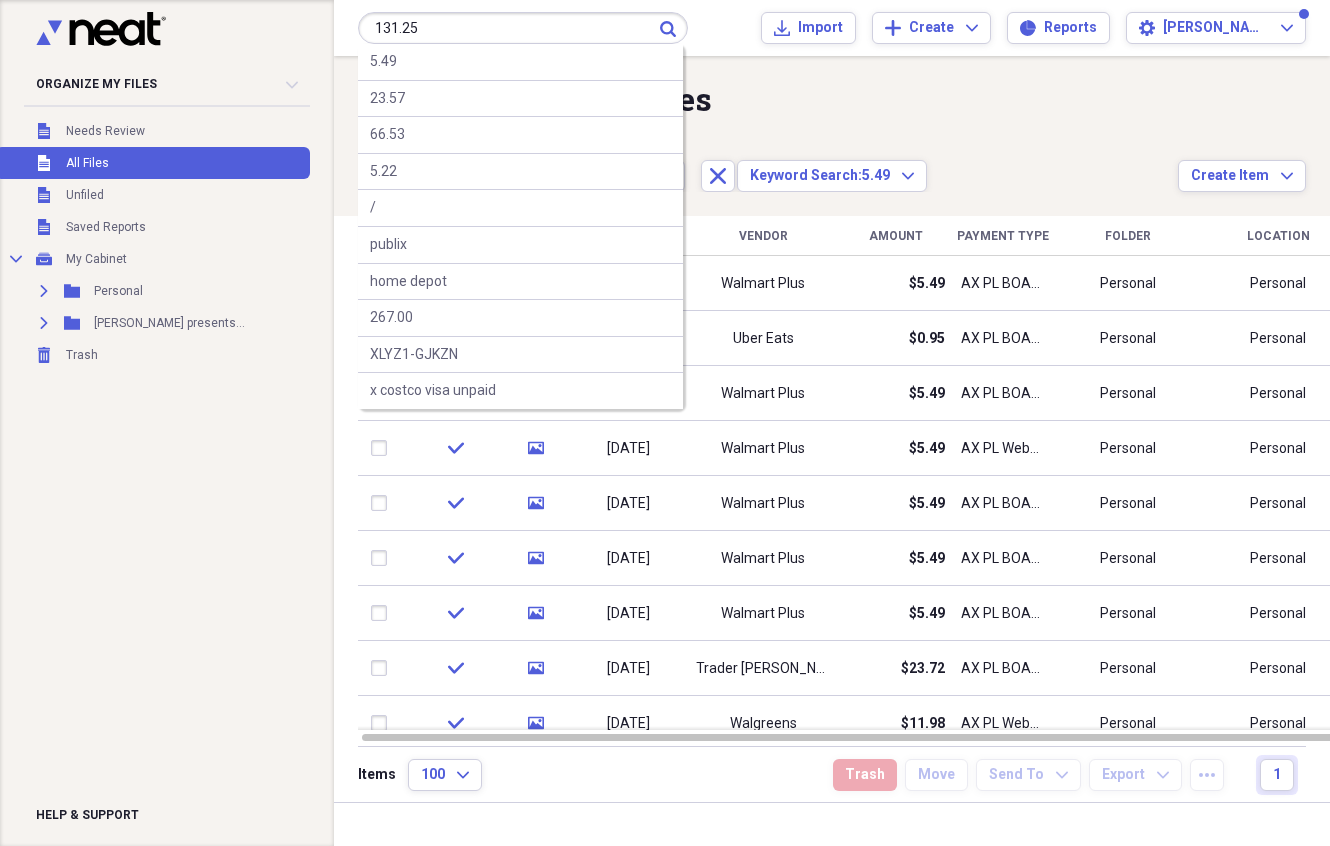 type on "131.25" 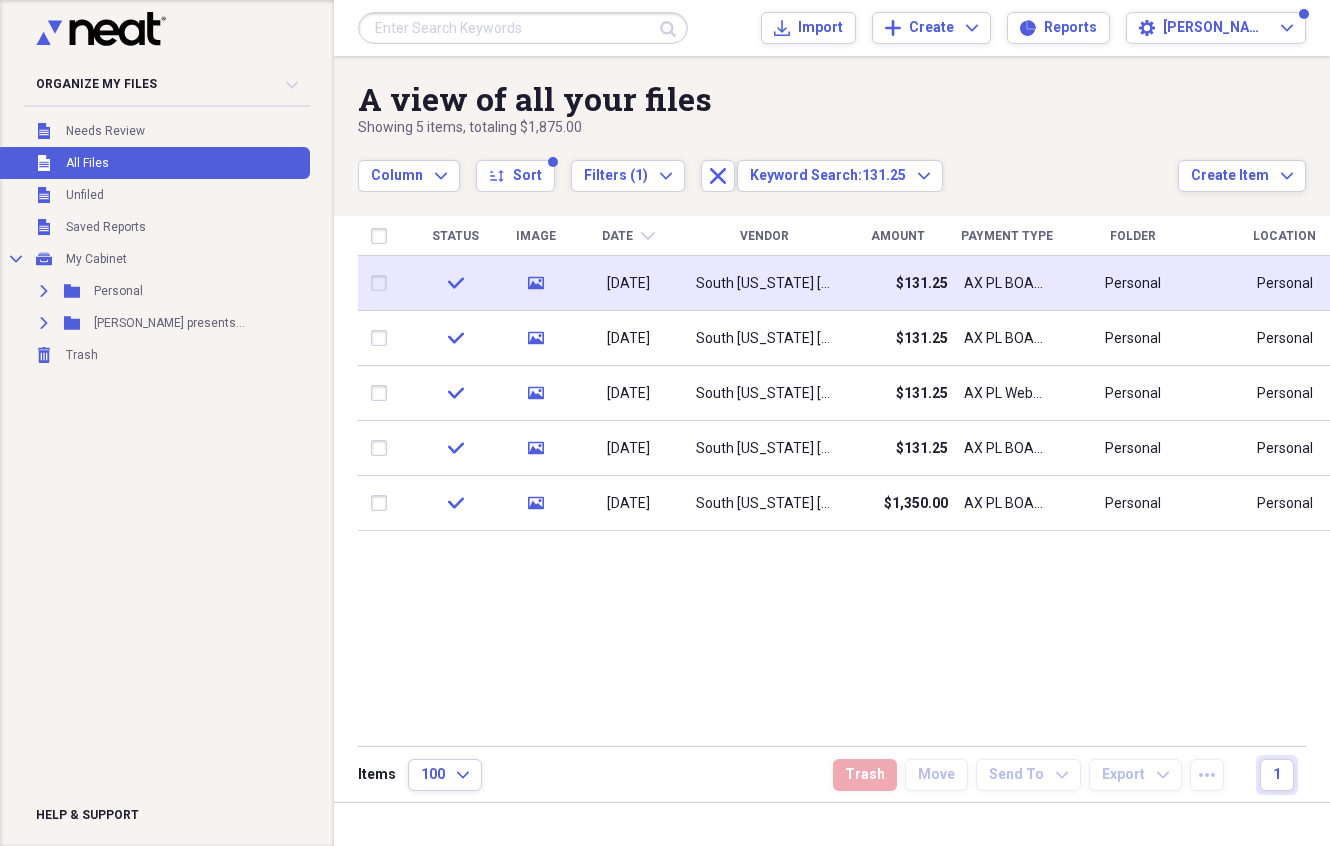 click 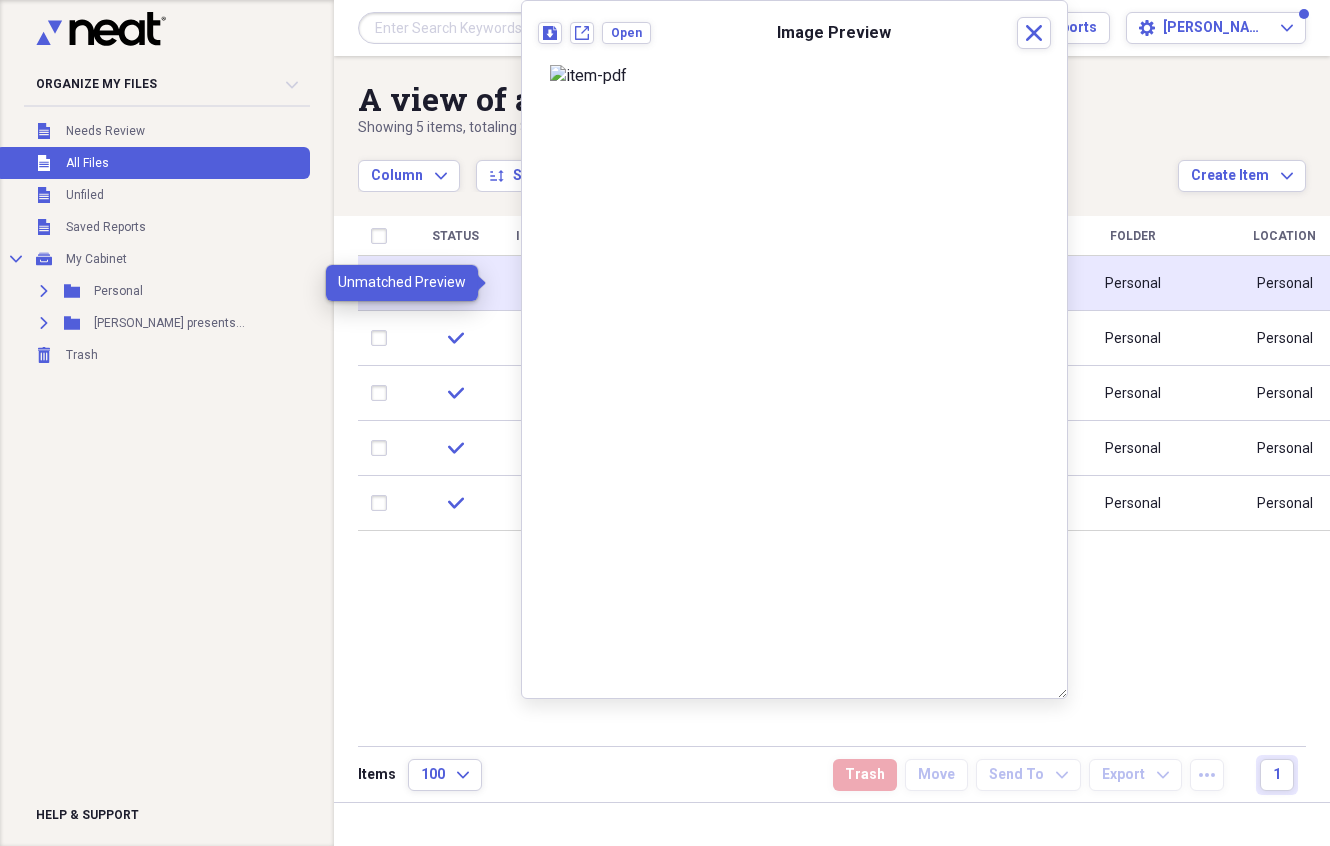 click 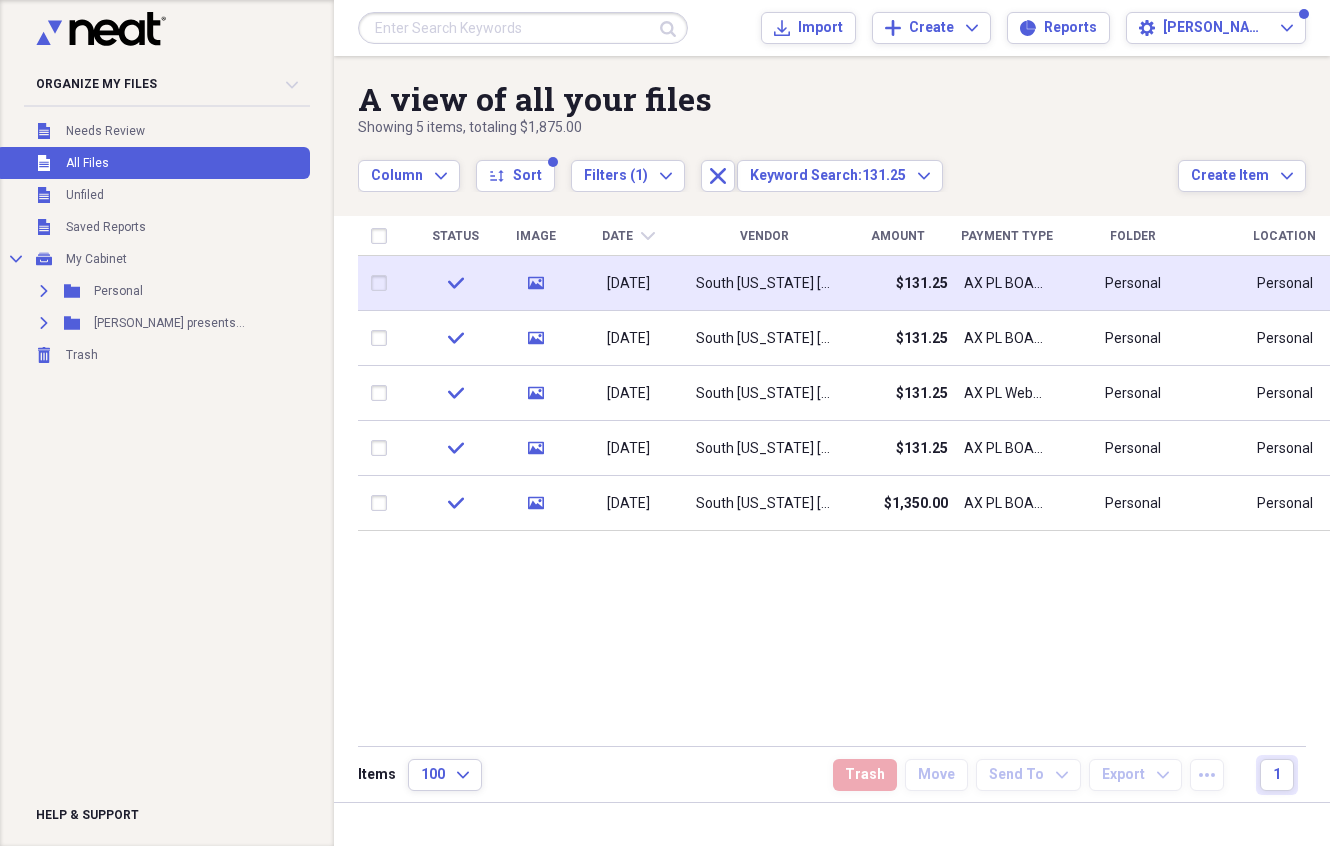 drag, startPoint x: 348, startPoint y: 283, endPoint x: 358, endPoint y: 286, distance: 10.440307 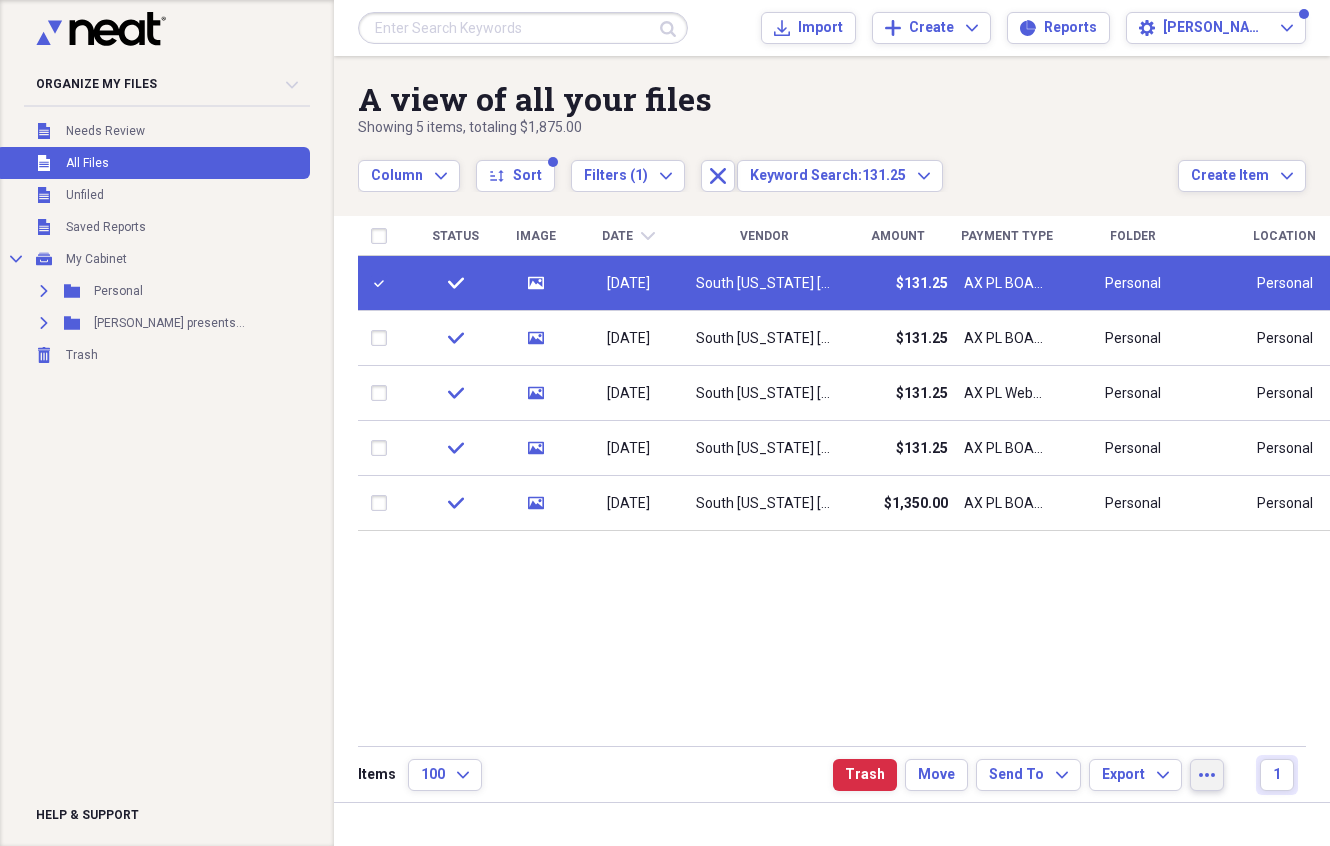 click on "more" at bounding box center [1207, 775] 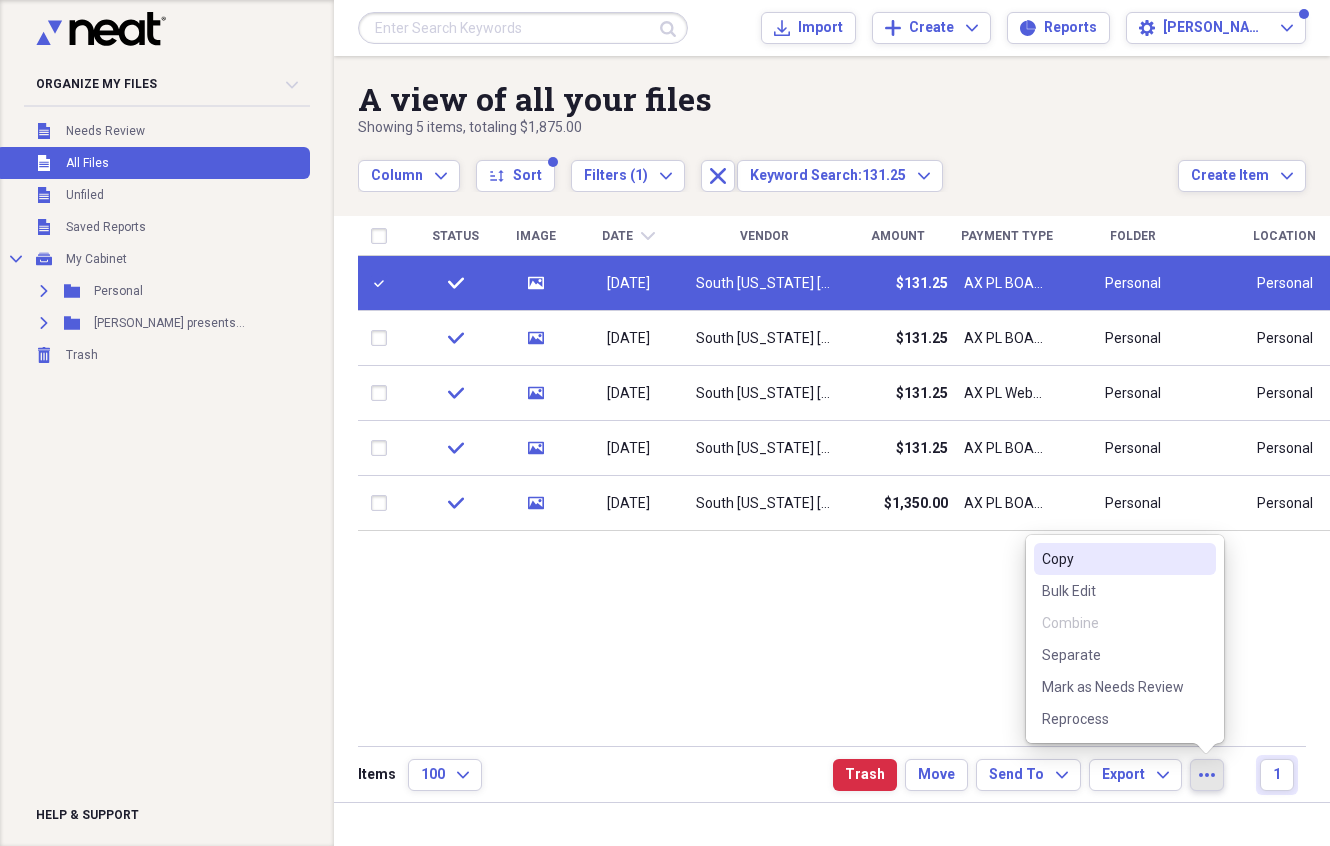click on "Copy" at bounding box center [1113, 559] 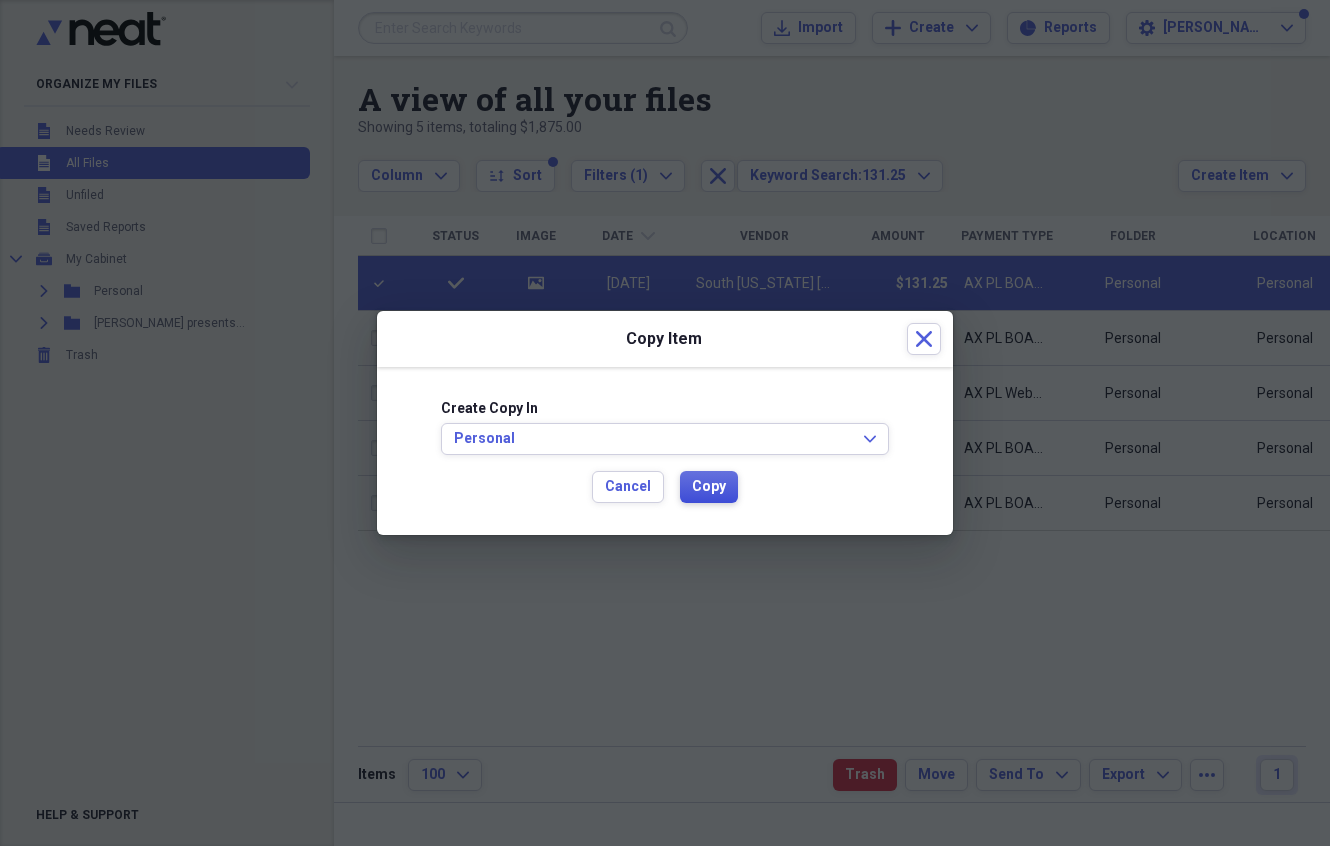 click on "Copy" at bounding box center [709, 487] 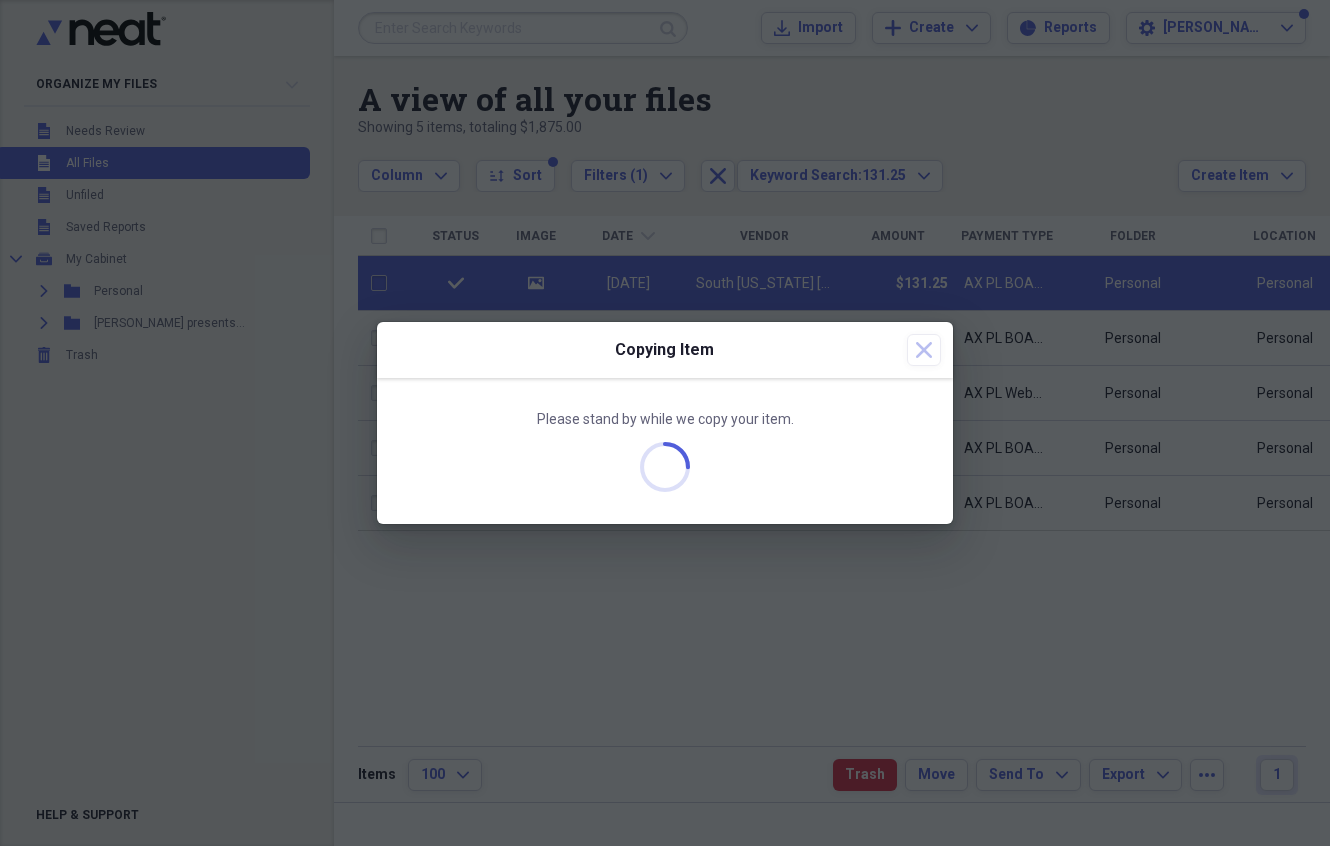 checkbox on "false" 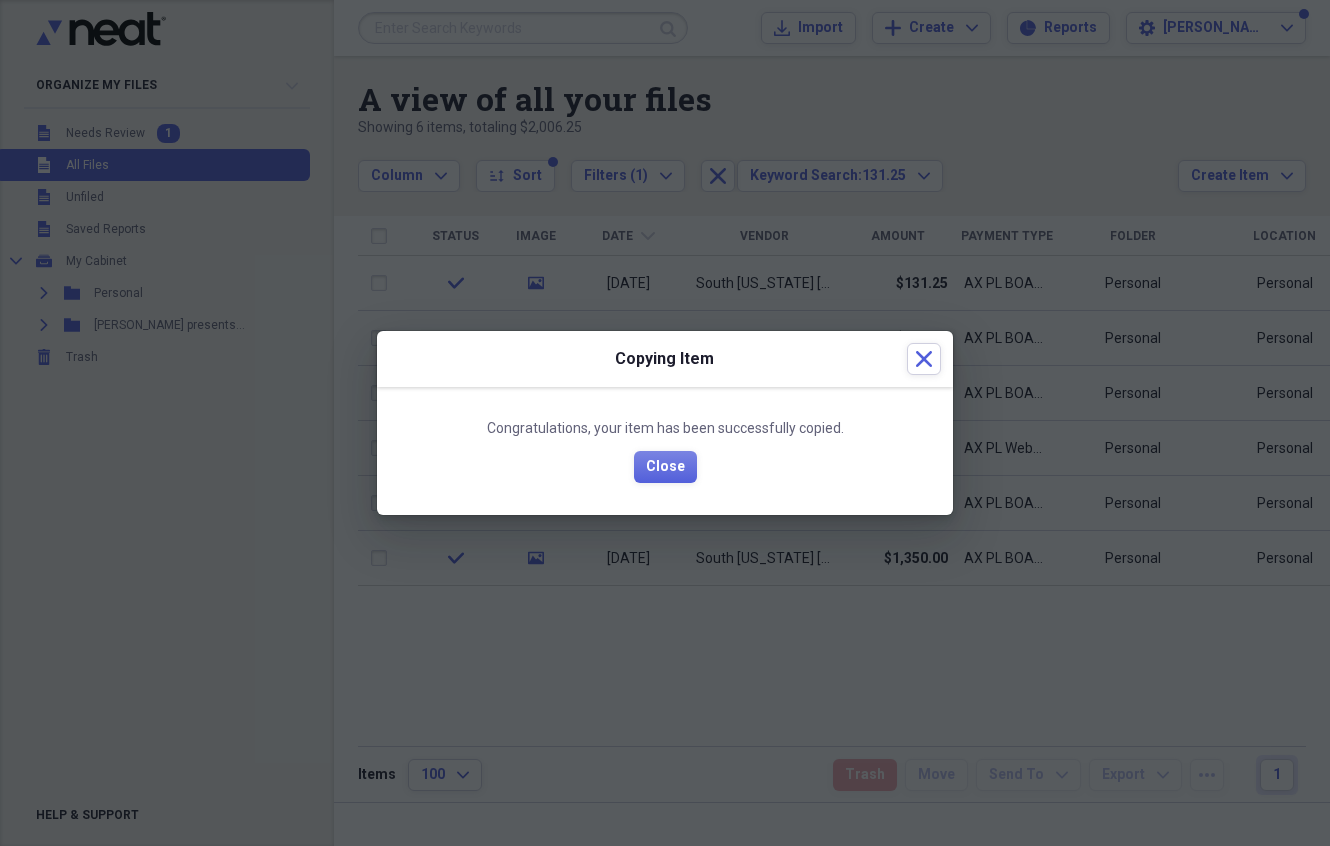 click on "Close" at bounding box center [665, 467] 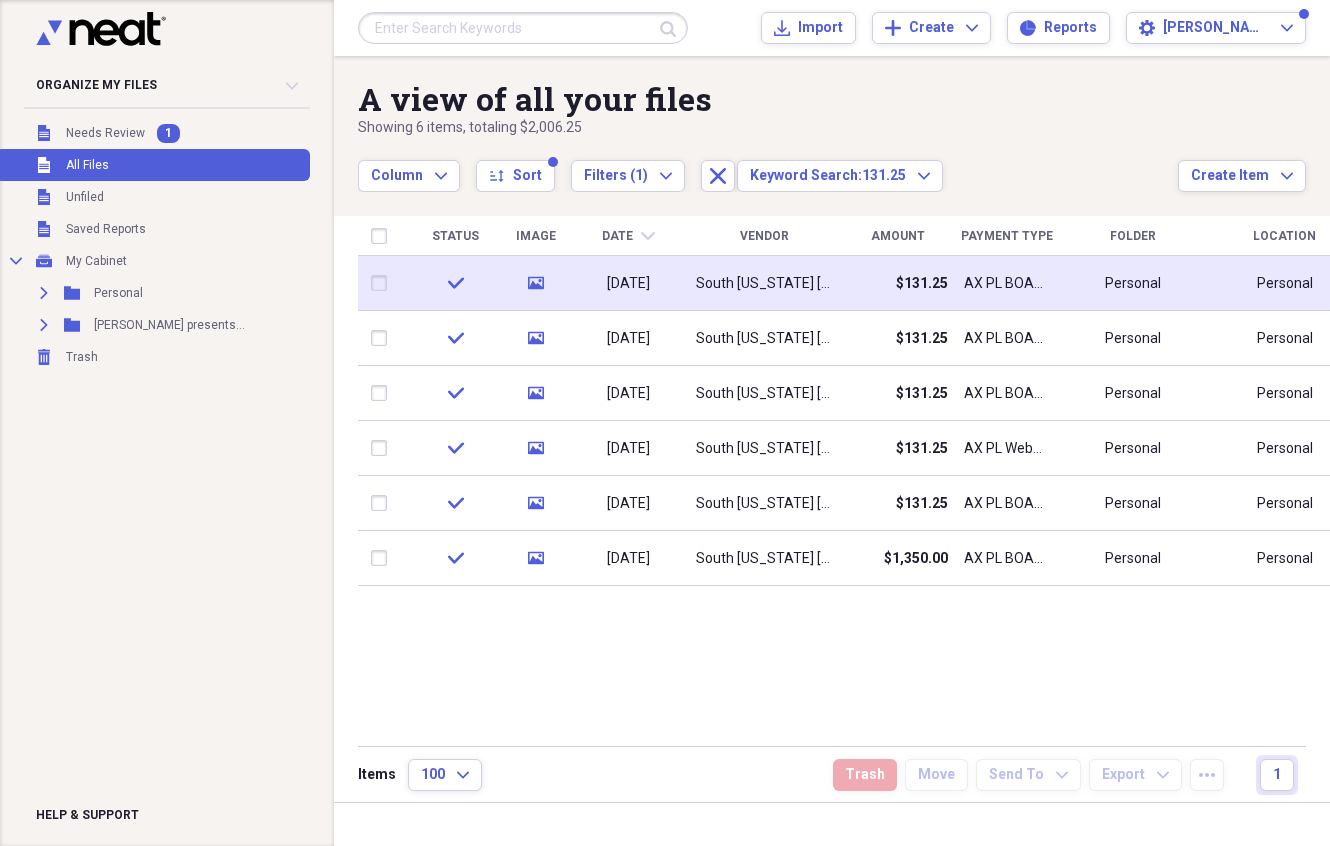 click on "[DATE]" at bounding box center [628, 284] 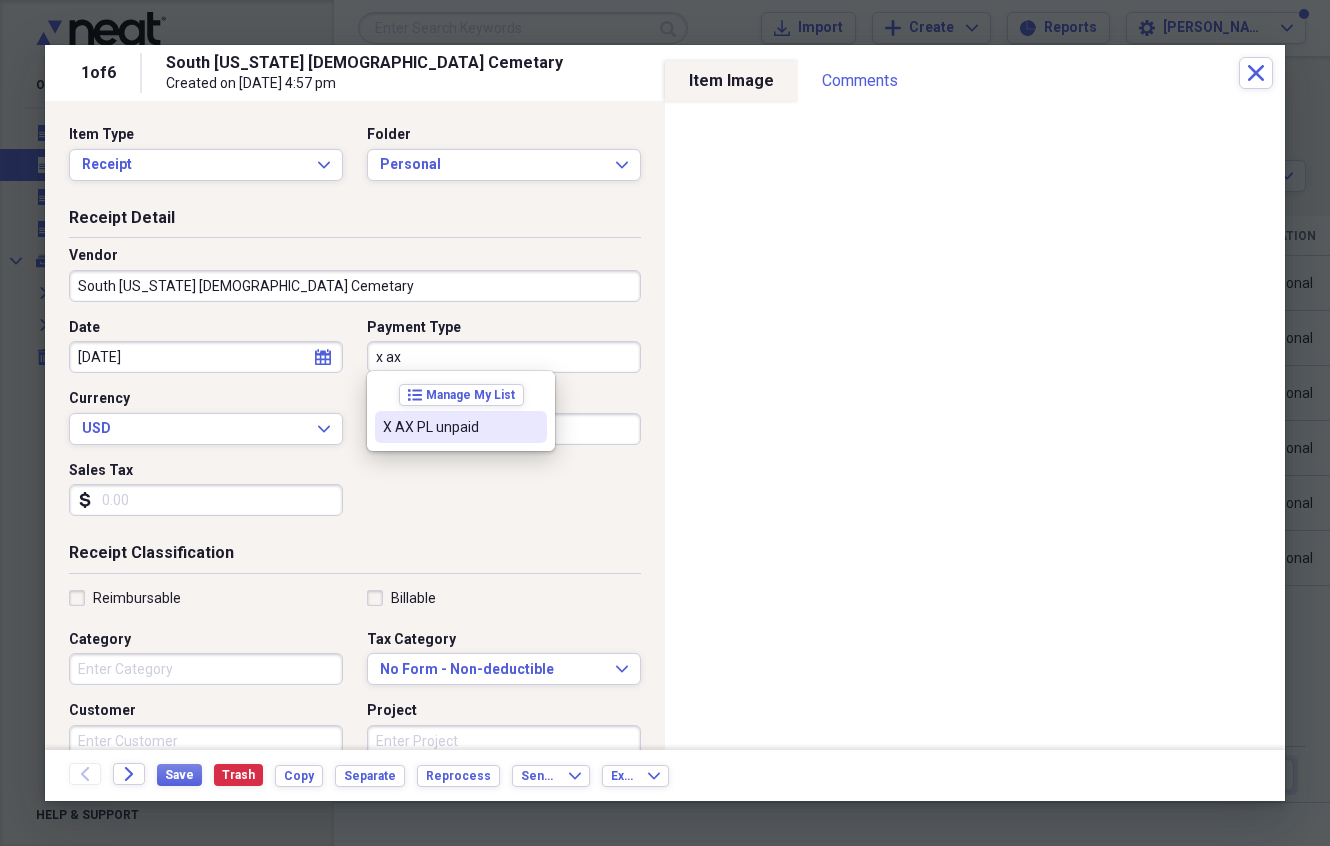 drag, startPoint x: 484, startPoint y: 435, endPoint x: 482, endPoint y: 424, distance: 11.18034 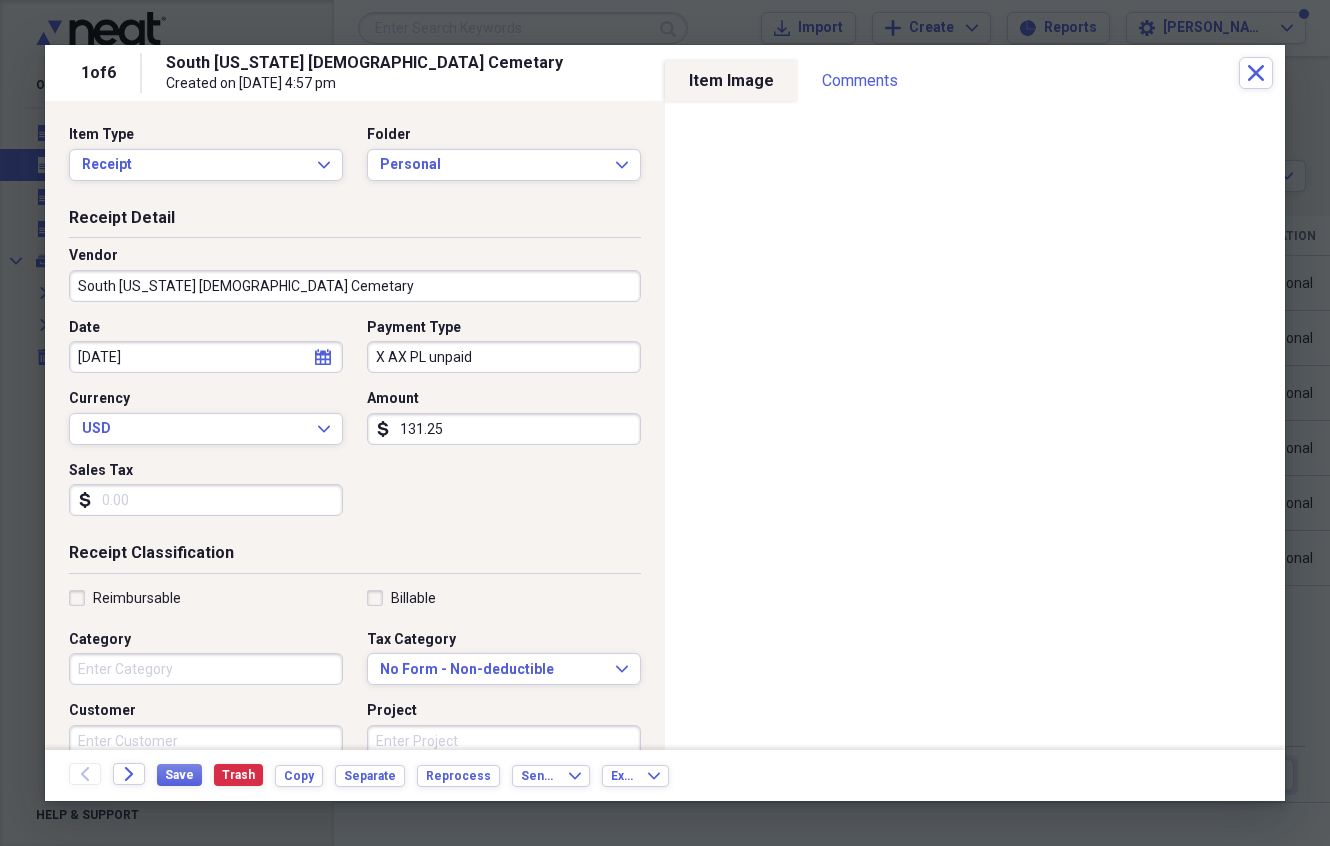 click on "[DATE]" at bounding box center [206, 357] 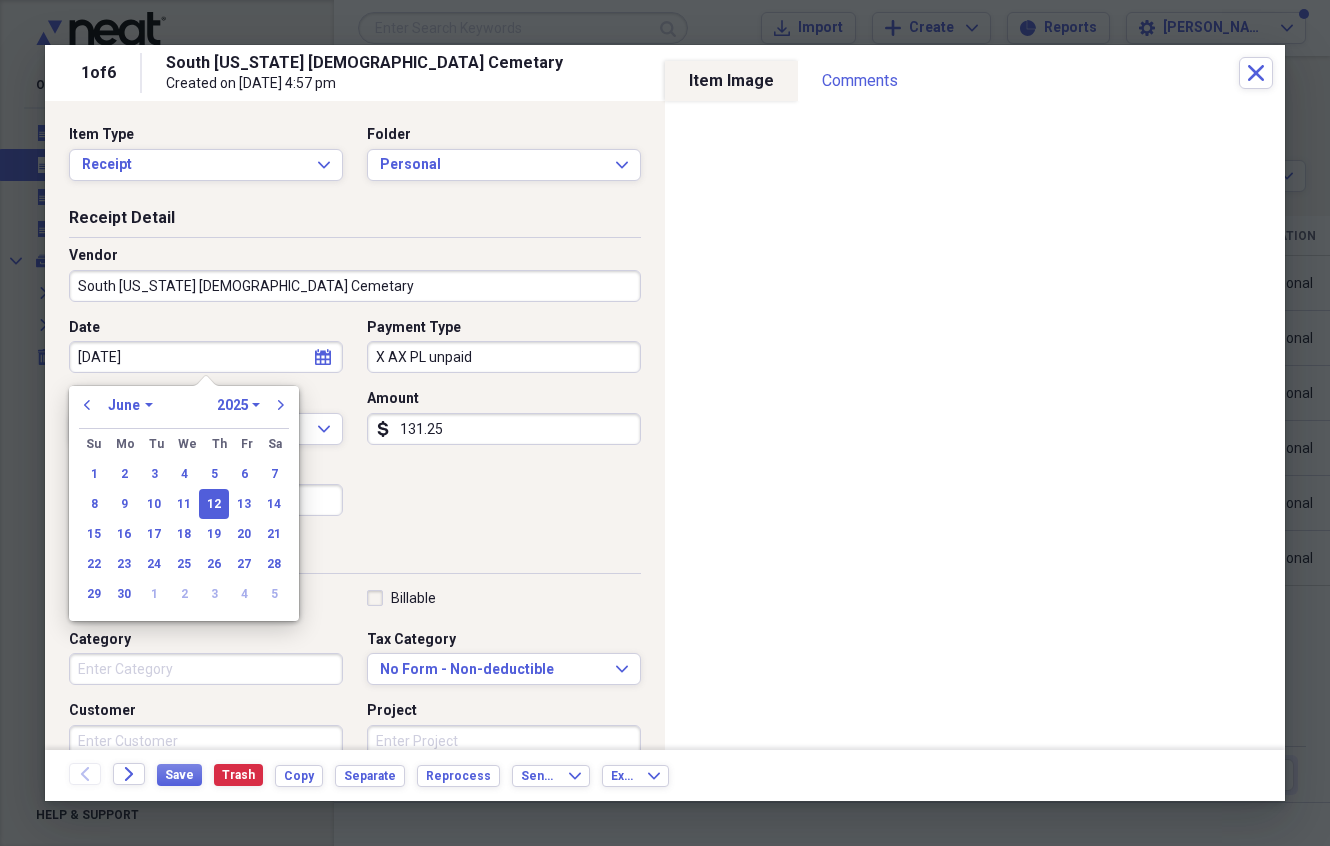 type on "[DATE]" 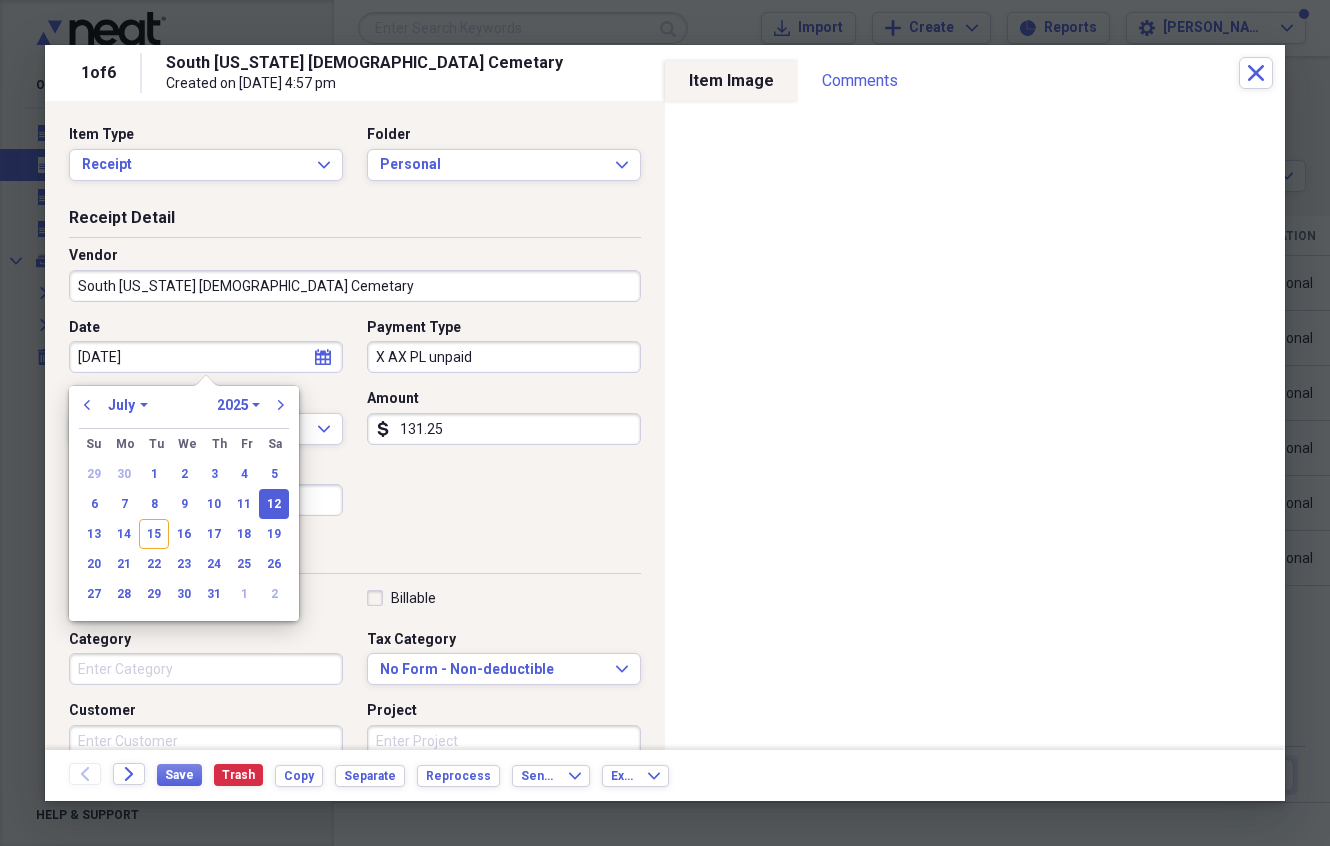 type on "[DATE]" 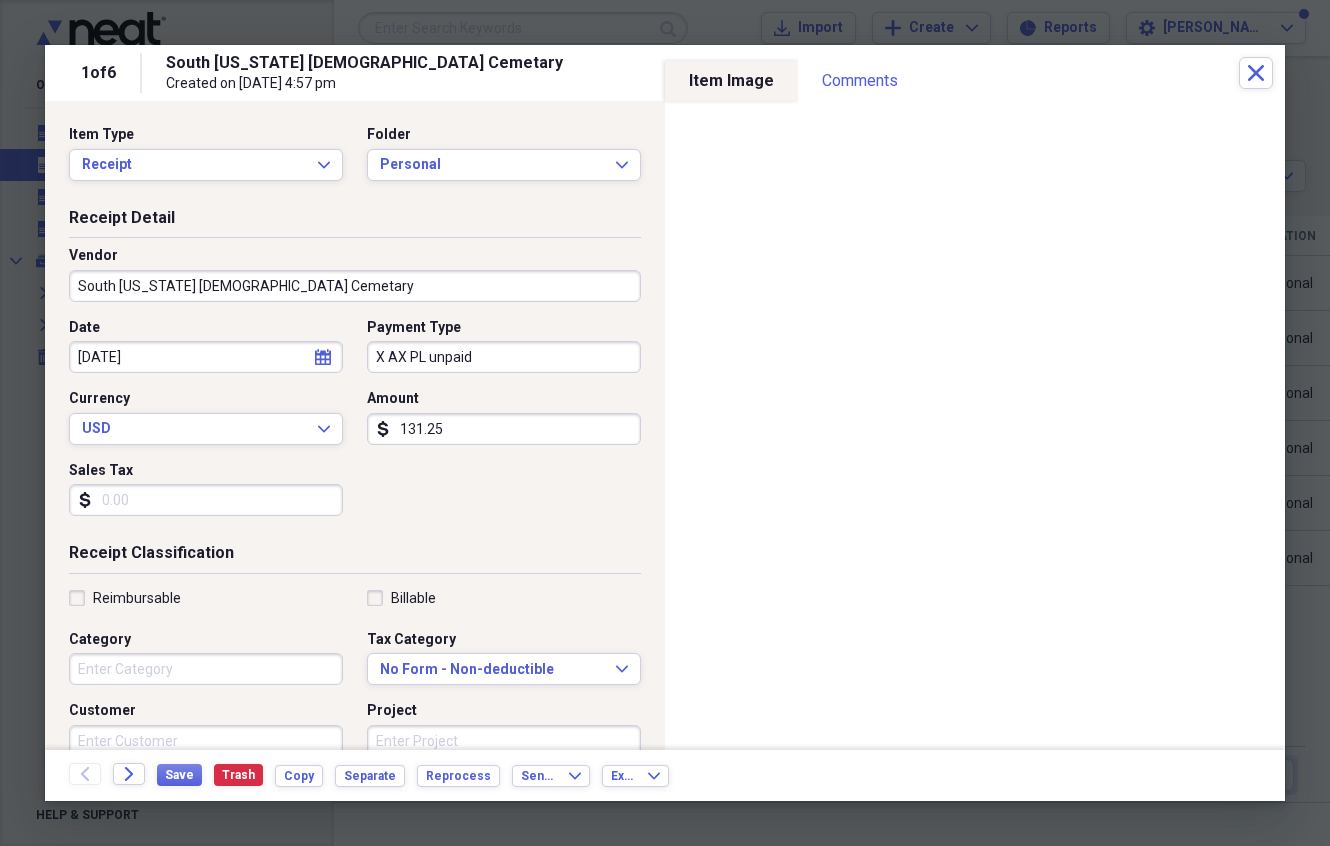 click on "Date [DATE] calendar Calendar Payment Type X AX PL unpaid Currency USD Expand Amount dollar-sign 131.25 Sales Tax dollar-sign" at bounding box center [355, 425] 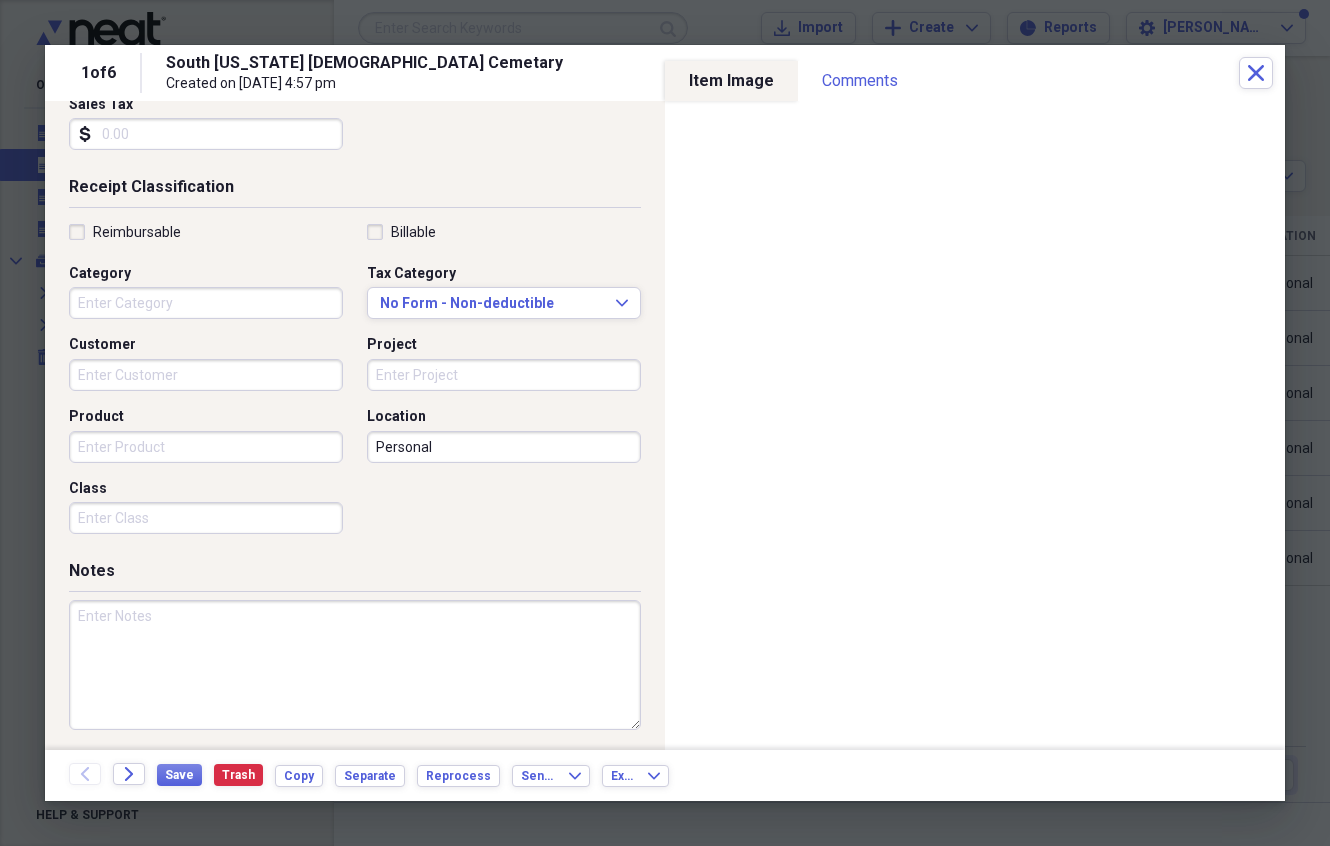 scroll, scrollTop: 365, scrollLeft: 0, axis: vertical 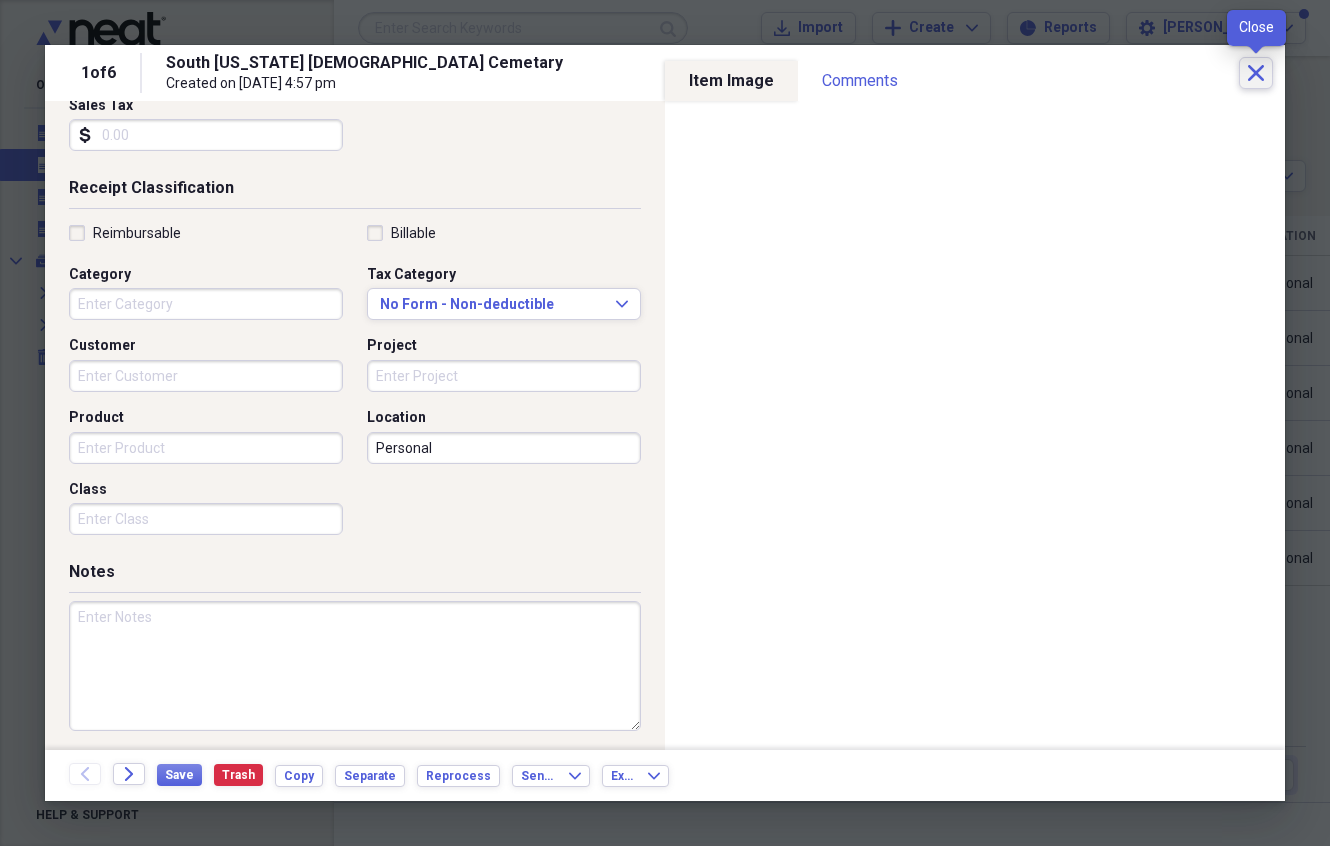 click on "Close" 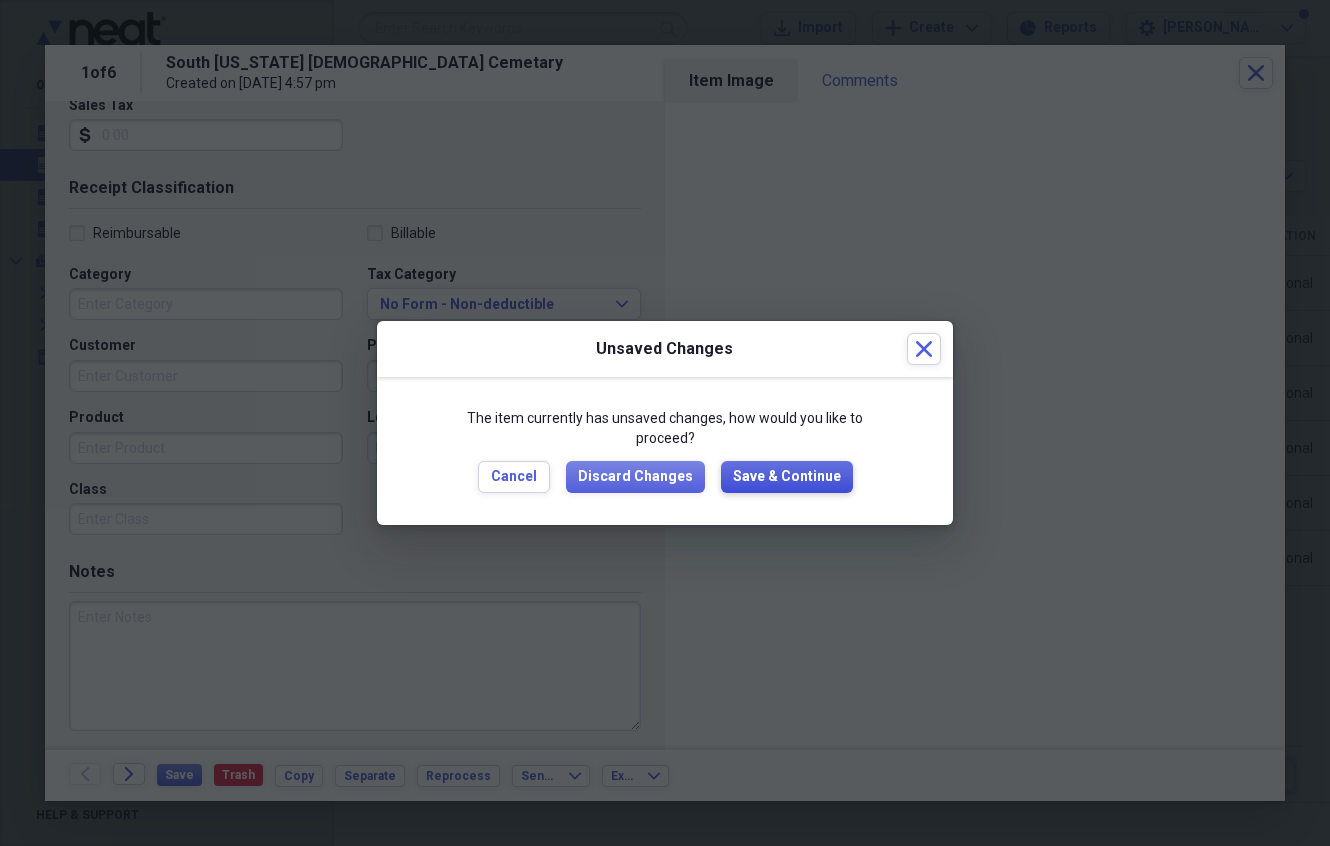 click on "Save & Continue" at bounding box center [787, 477] 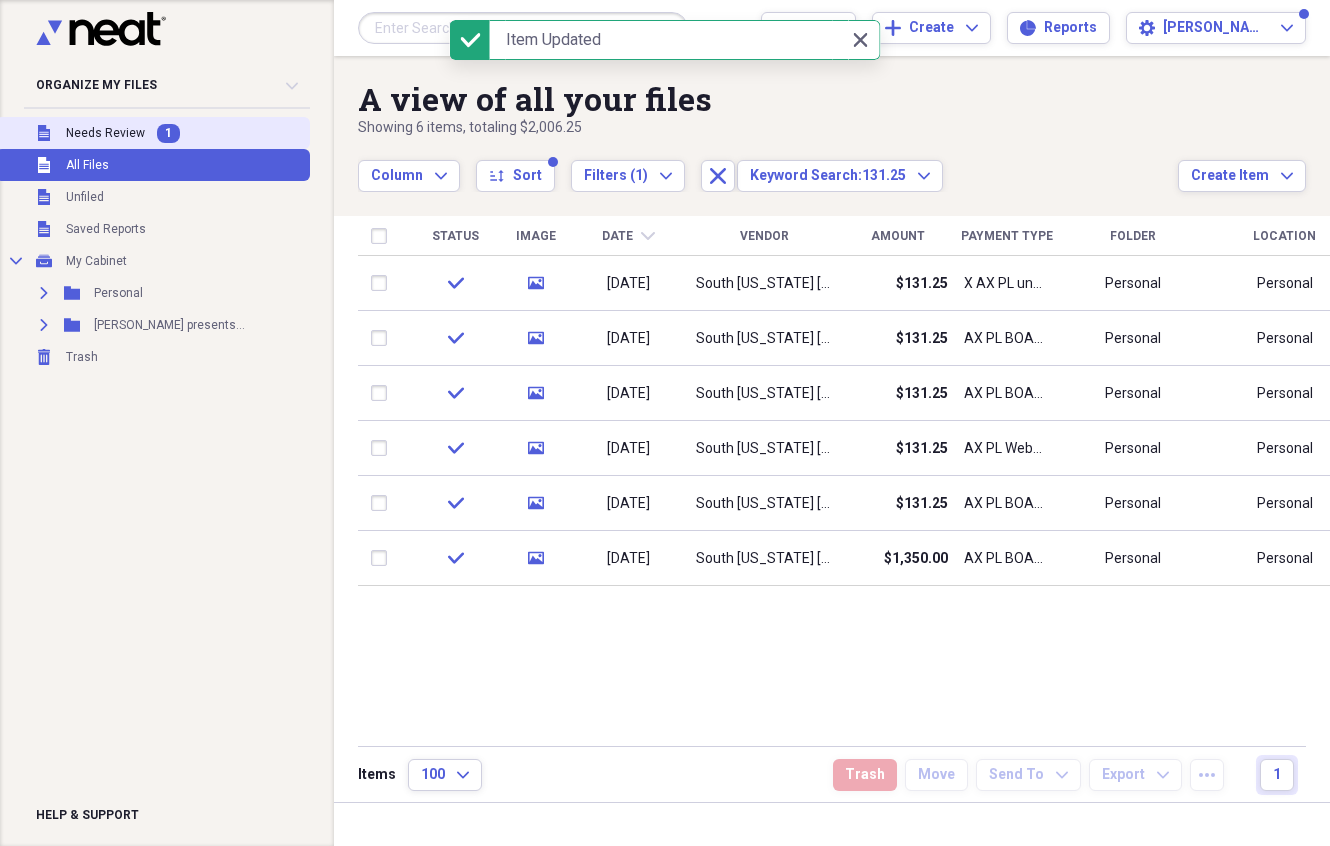 click on "Unfiled Needs Review 1" at bounding box center [153, 133] 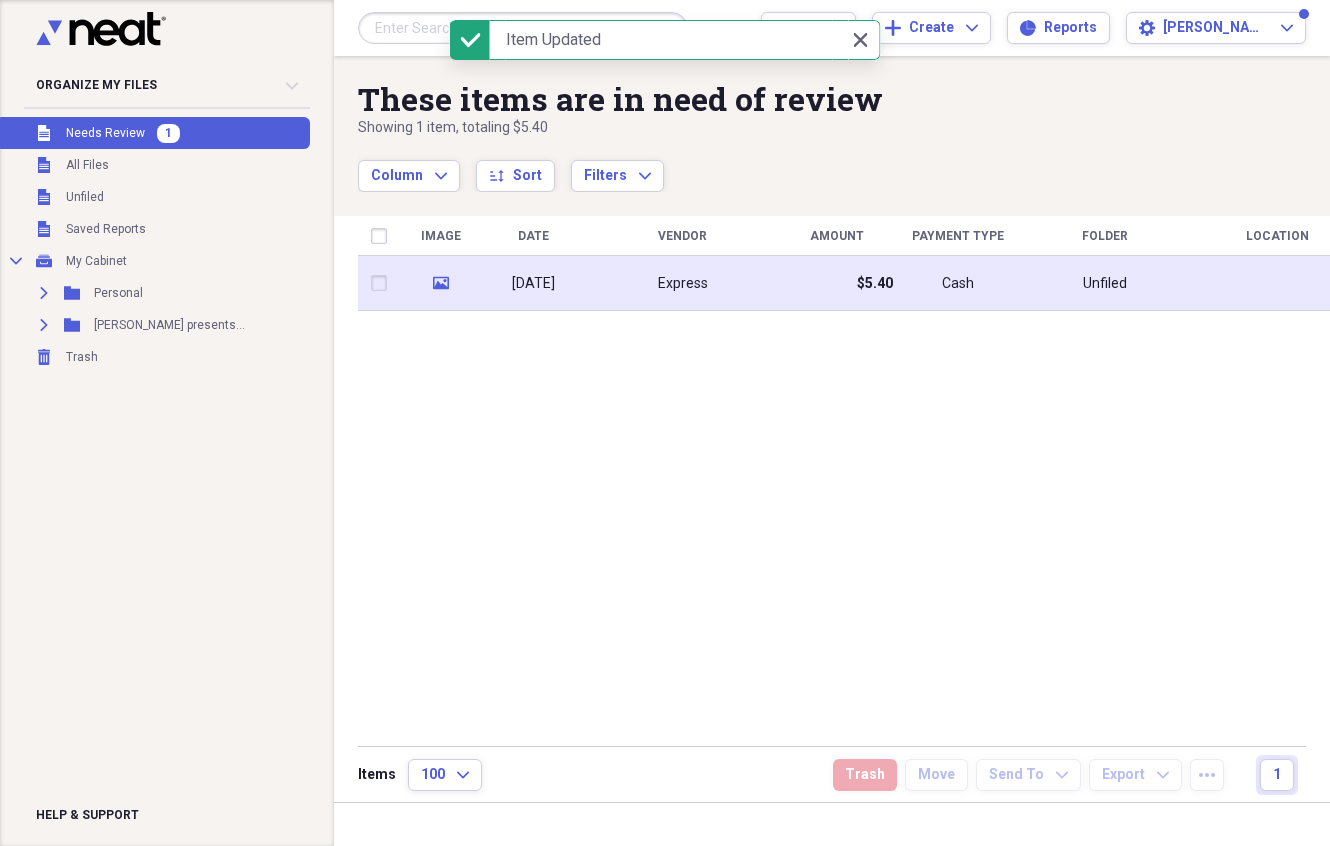 click on "$5.40" at bounding box center [836, 283] 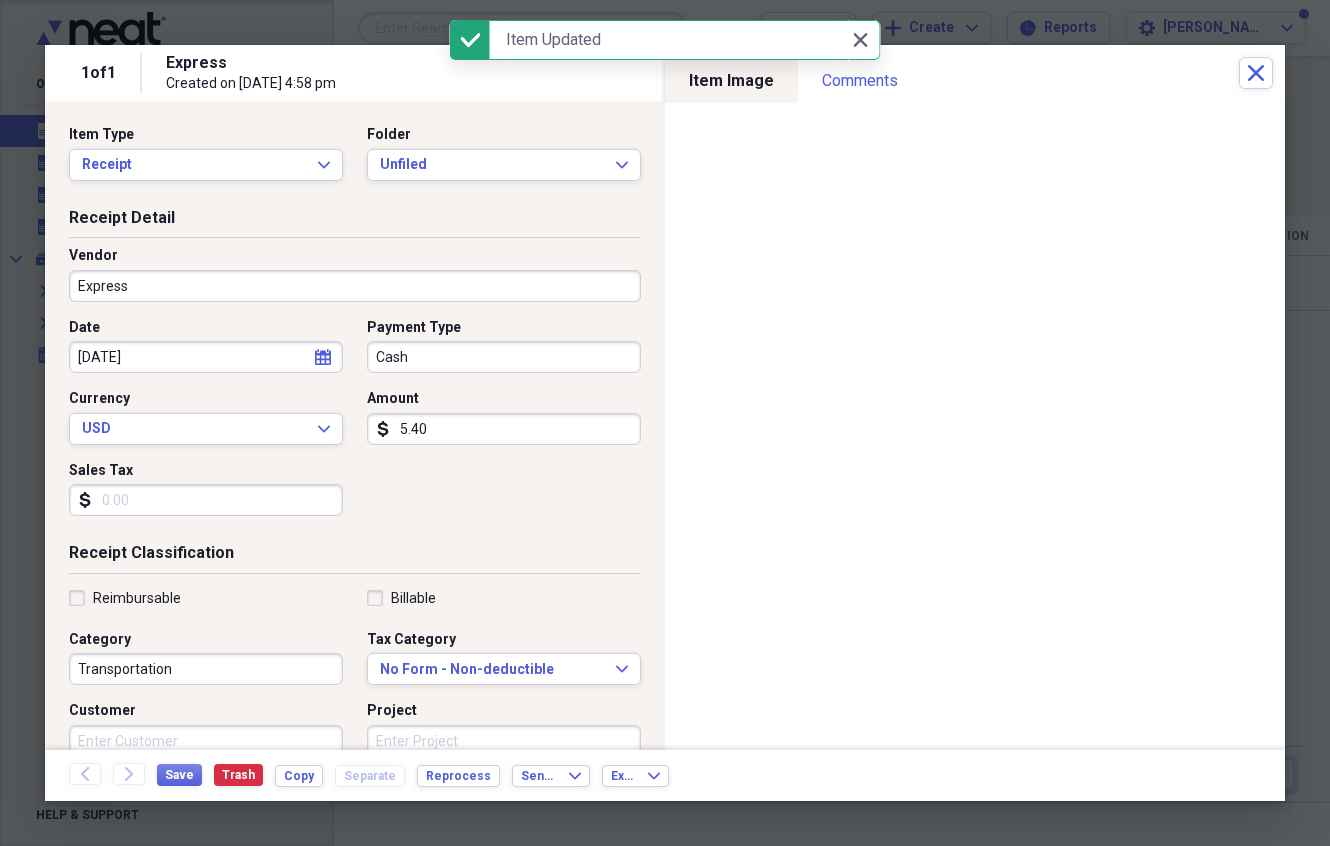 drag, startPoint x: 431, startPoint y: 163, endPoint x: 434, endPoint y: 186, distance: 23.194826 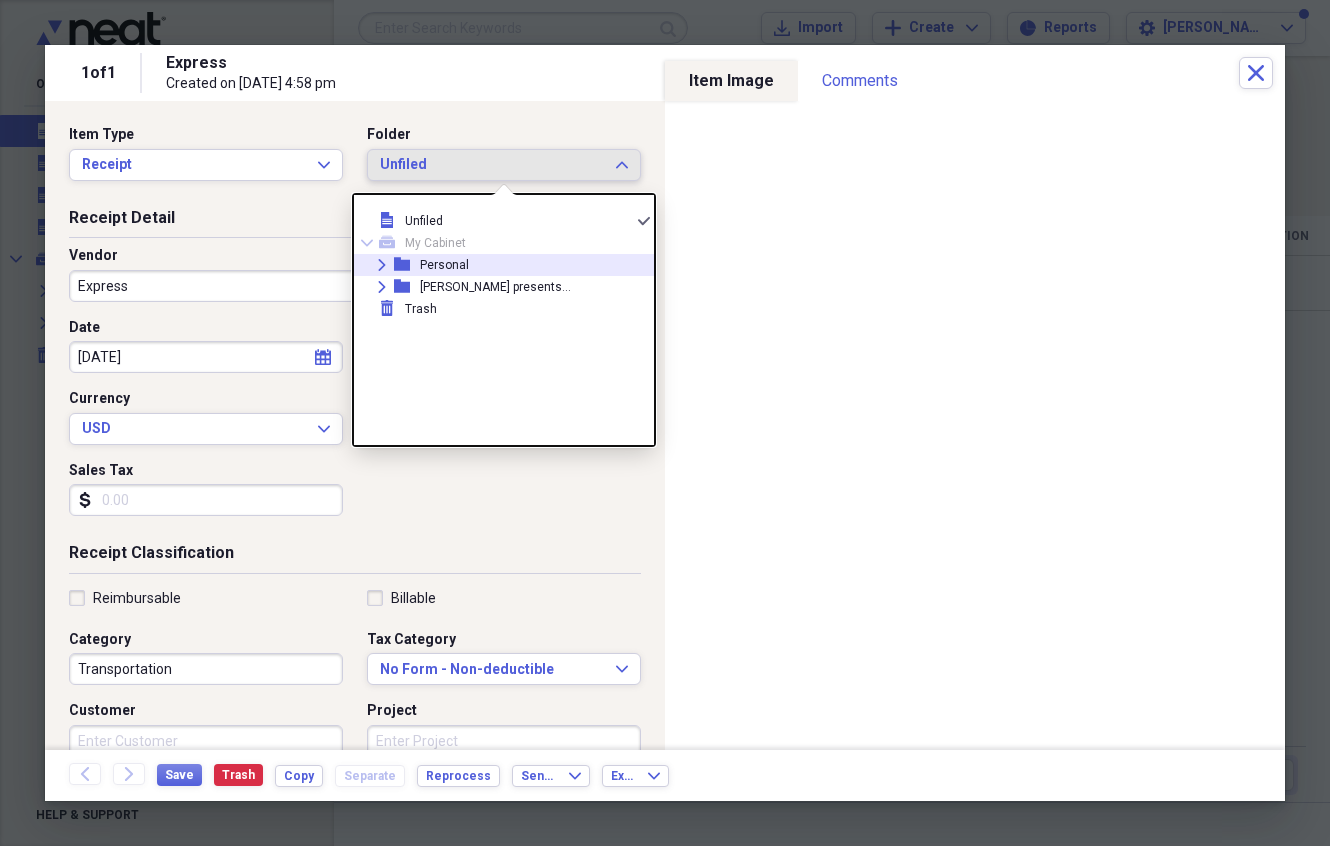 click on "Personal" at bounding box center [444, 265] 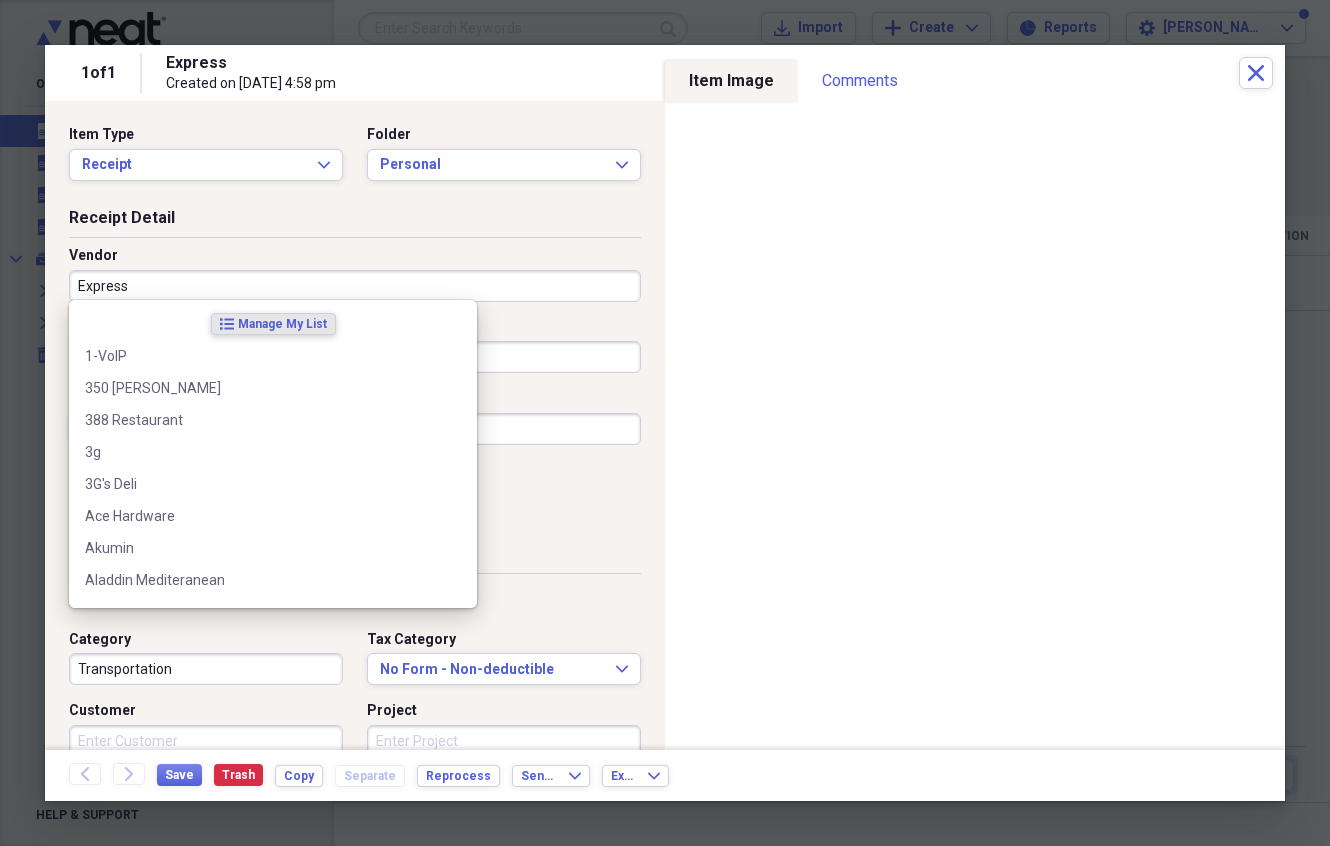 drag, startPoint x: 262, startPoint y: 281, endPoint x: 69, endPoint y: 268, distance: 193.43733 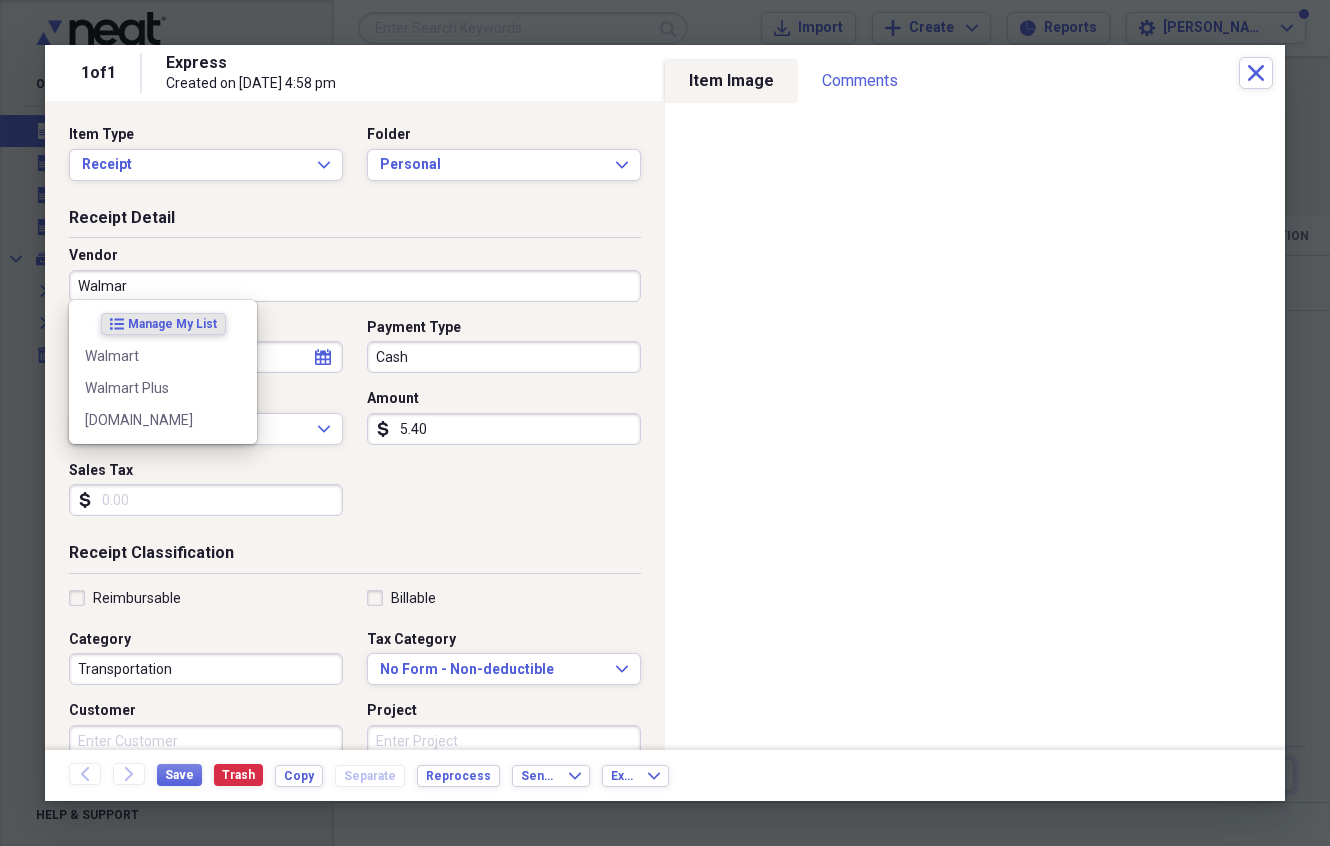 type on "[PERSON_NAME]" 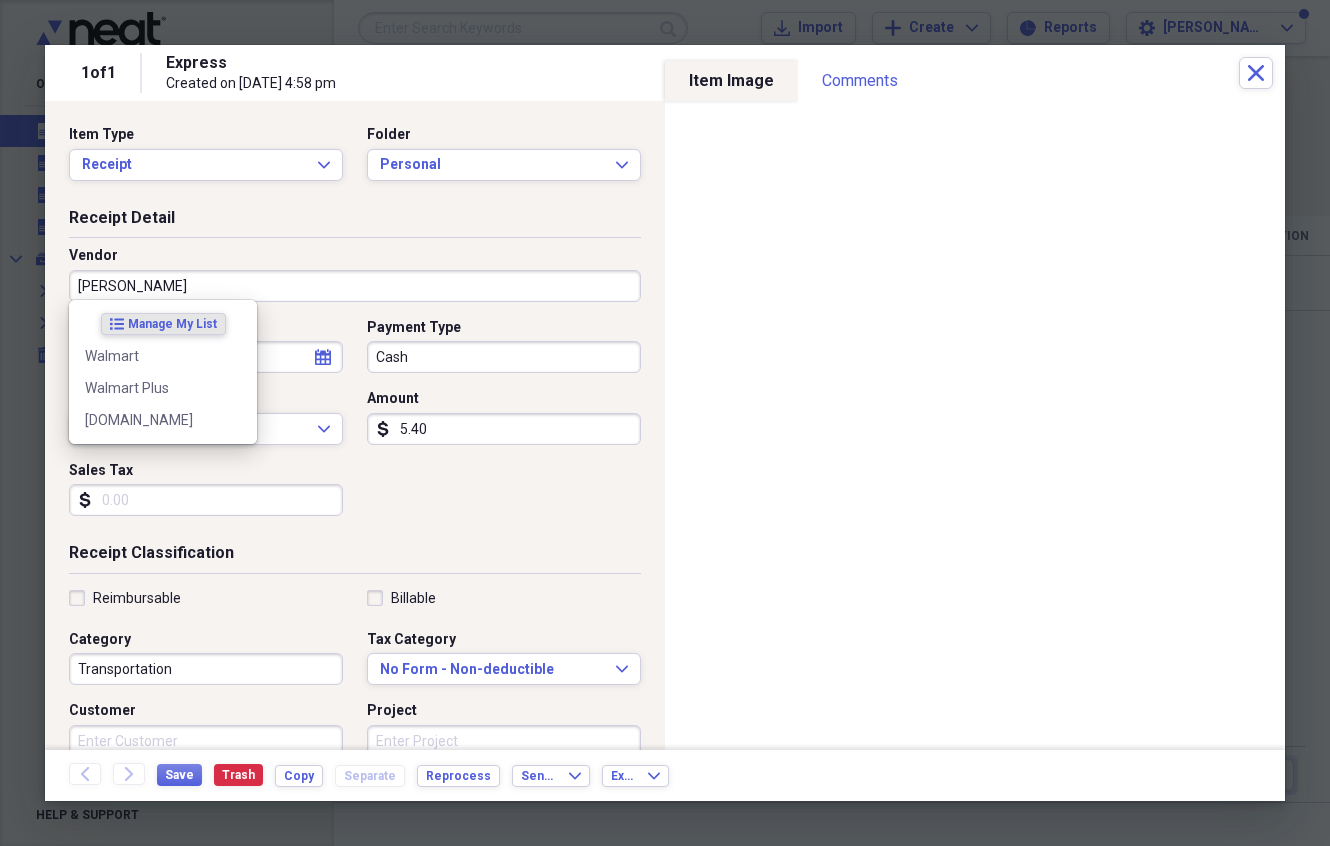 drag, startPoint x: 125, startPoint y: 322, endPoint x: 166, endPoint y: 387, distance: 76.8505 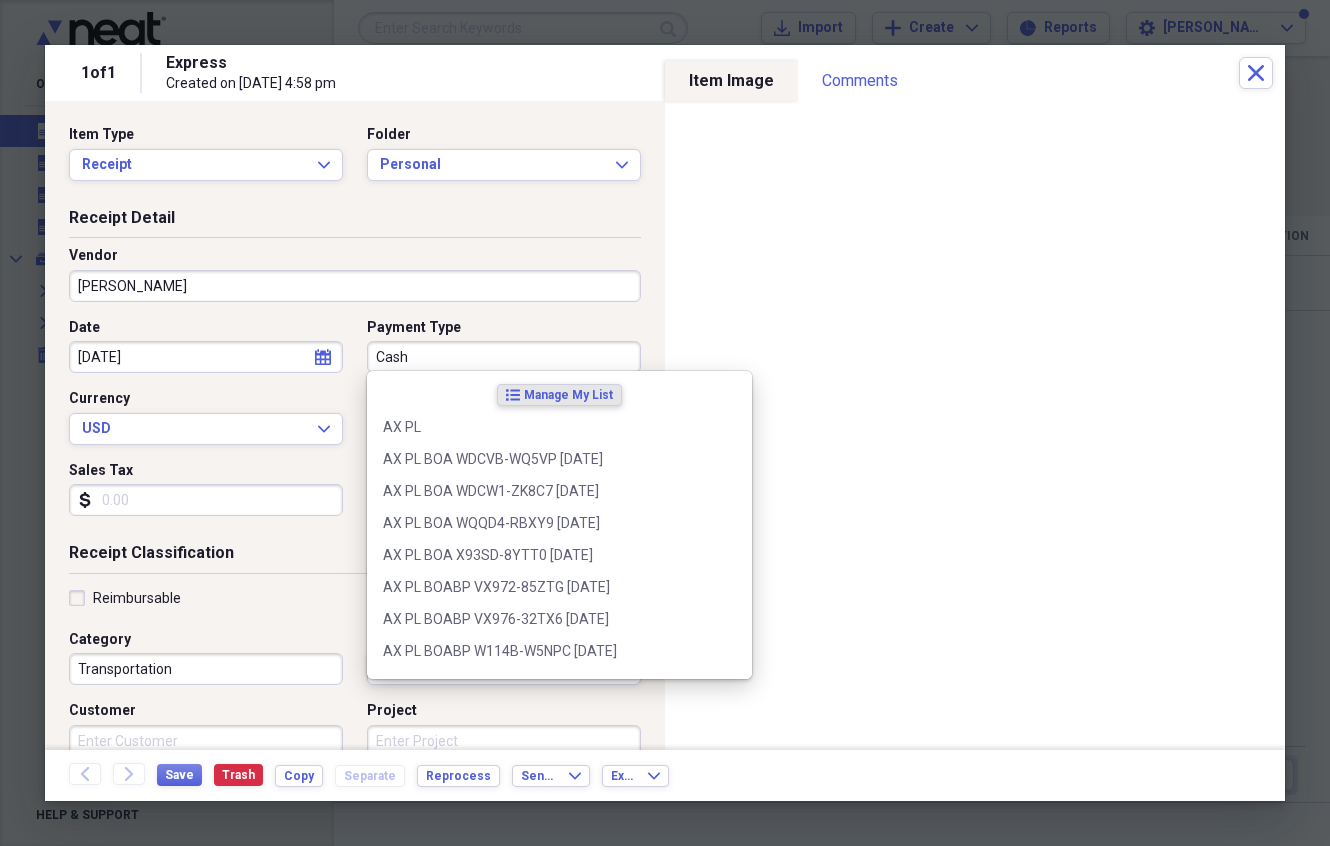 drag, startPoint x: 385, startPoint y: 355, endPoint x: 361, endPoint y: 354, distance: 24.020824 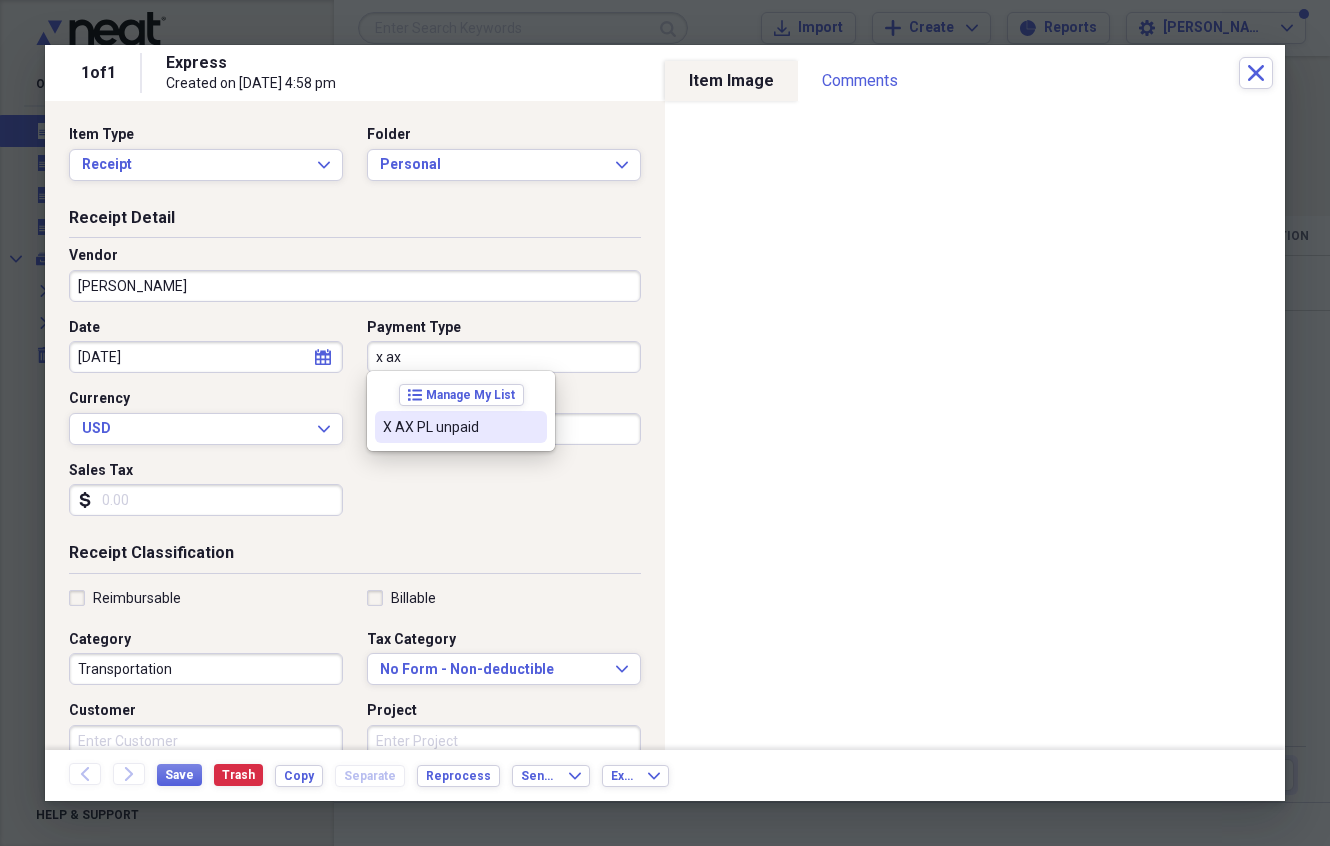 click on "X AX PL unpaid" at bounding box center [461, 427] 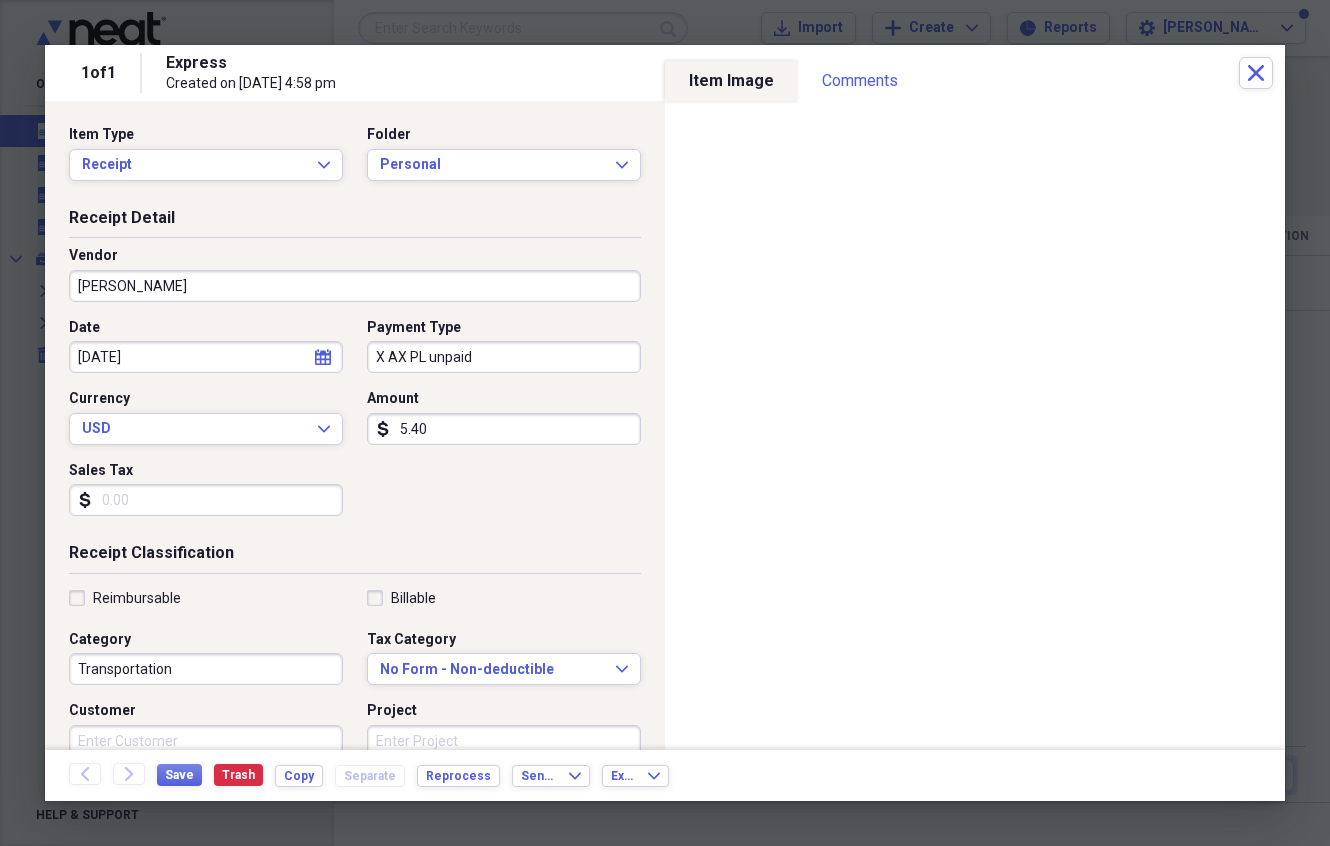 drag, startPoint x: 464, startPoint y: 419, endPoint x: 383, endPoint y: 418, distance: 81.00617 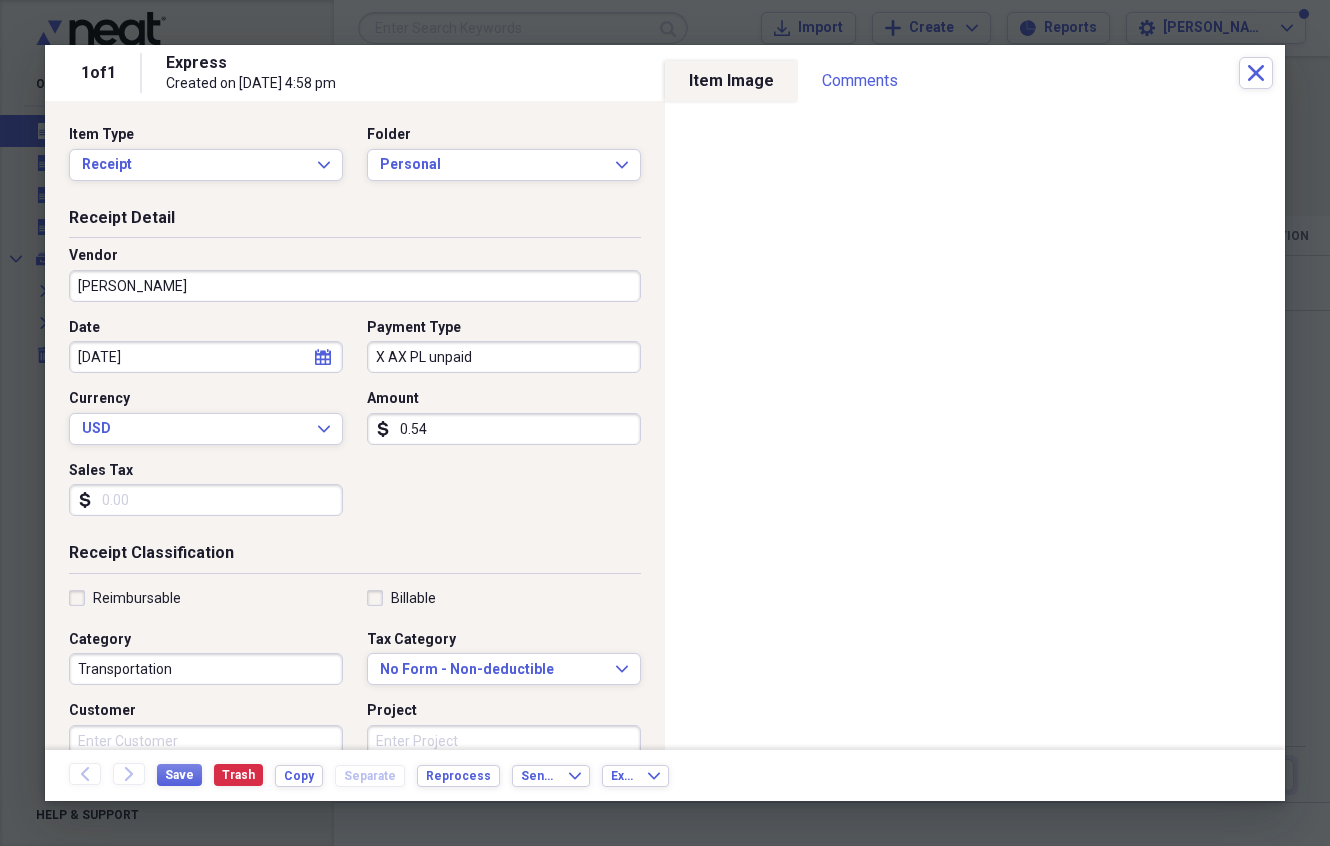 type on "5.49" 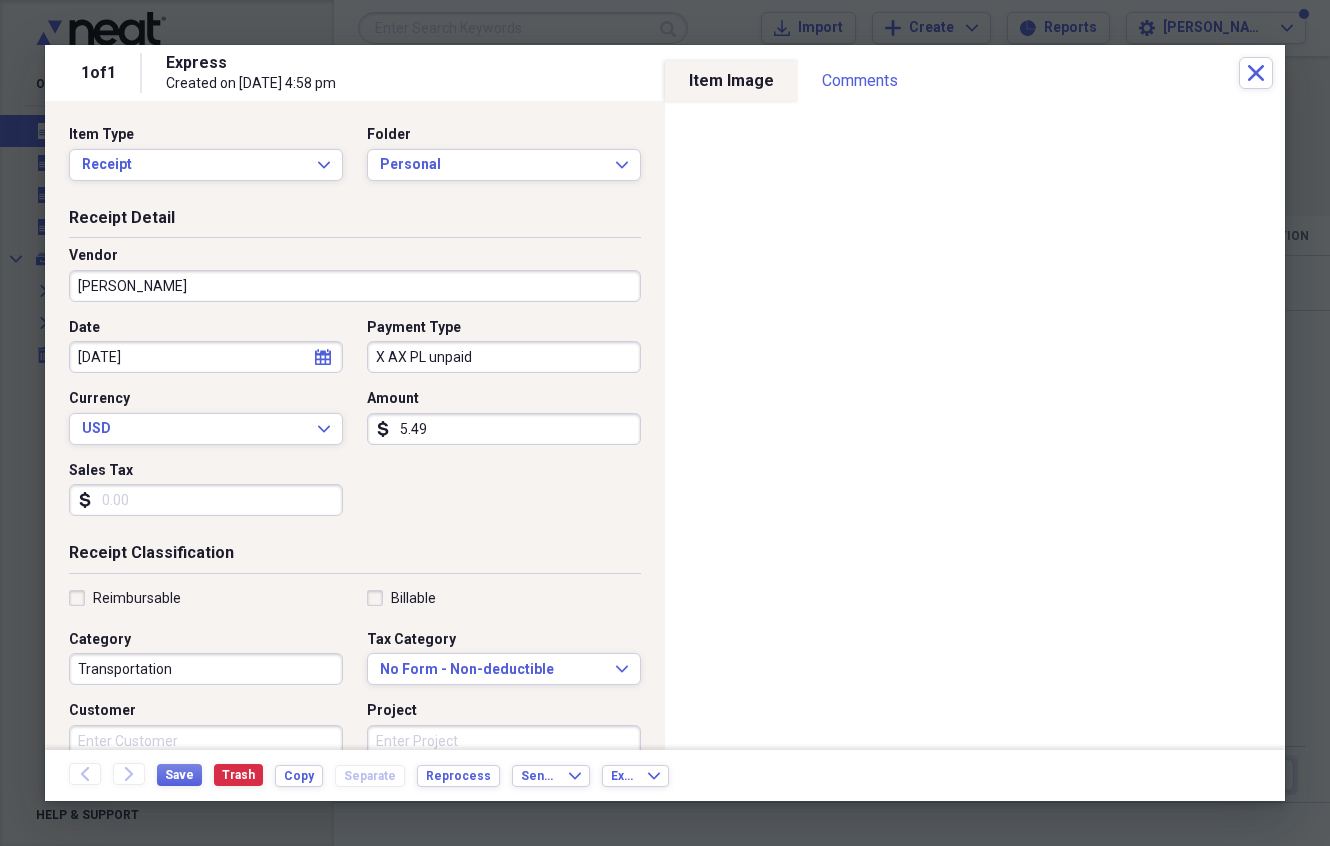 click on "Date [DATE] calendar Calendar Payment Type X AX PL unpaid Currency USD Expand Amount dollar-sign 5.49 Sales Tax dollar-sign" at bounding box center [355, 425] 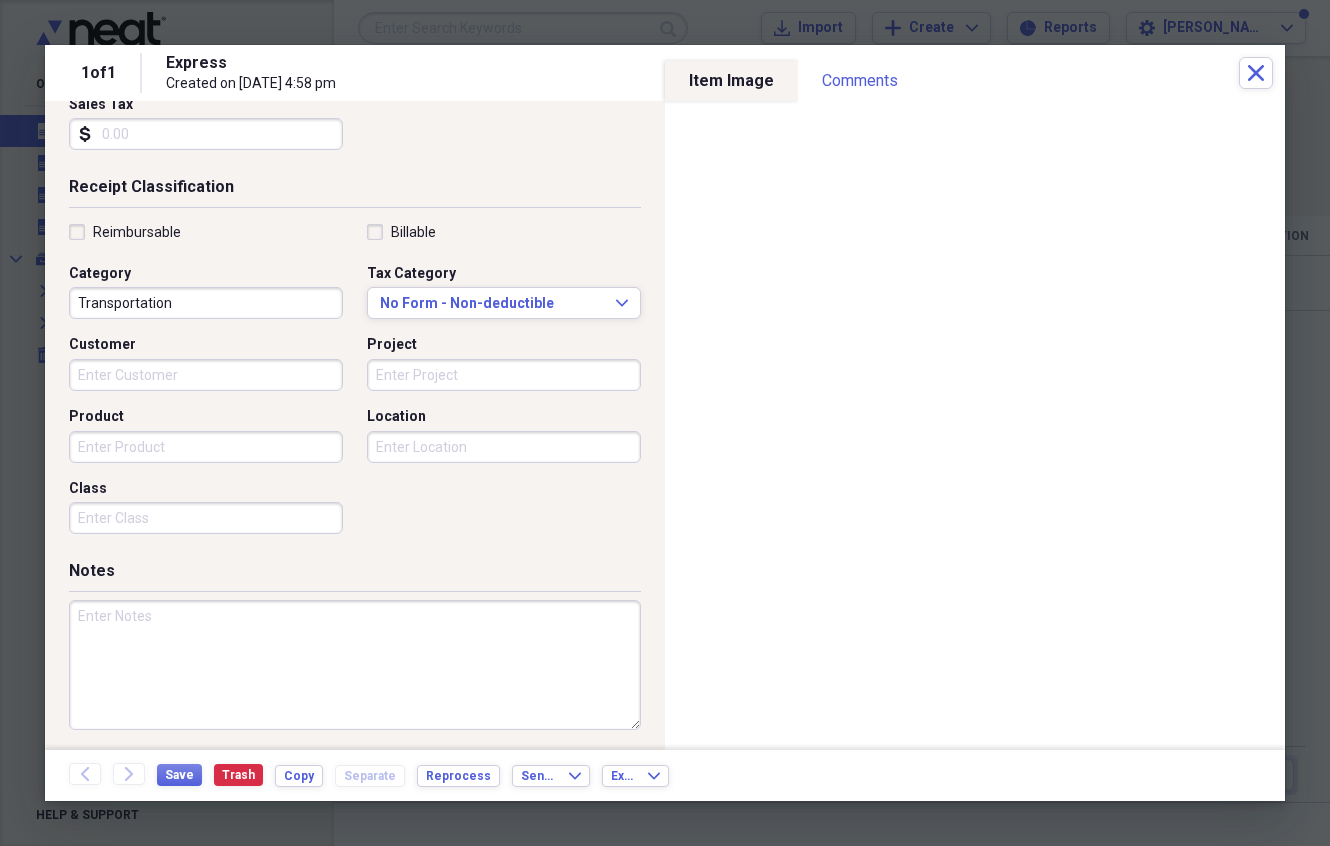 scroll, scrollTop: 365, scrollLeft: 0, axis: vertical 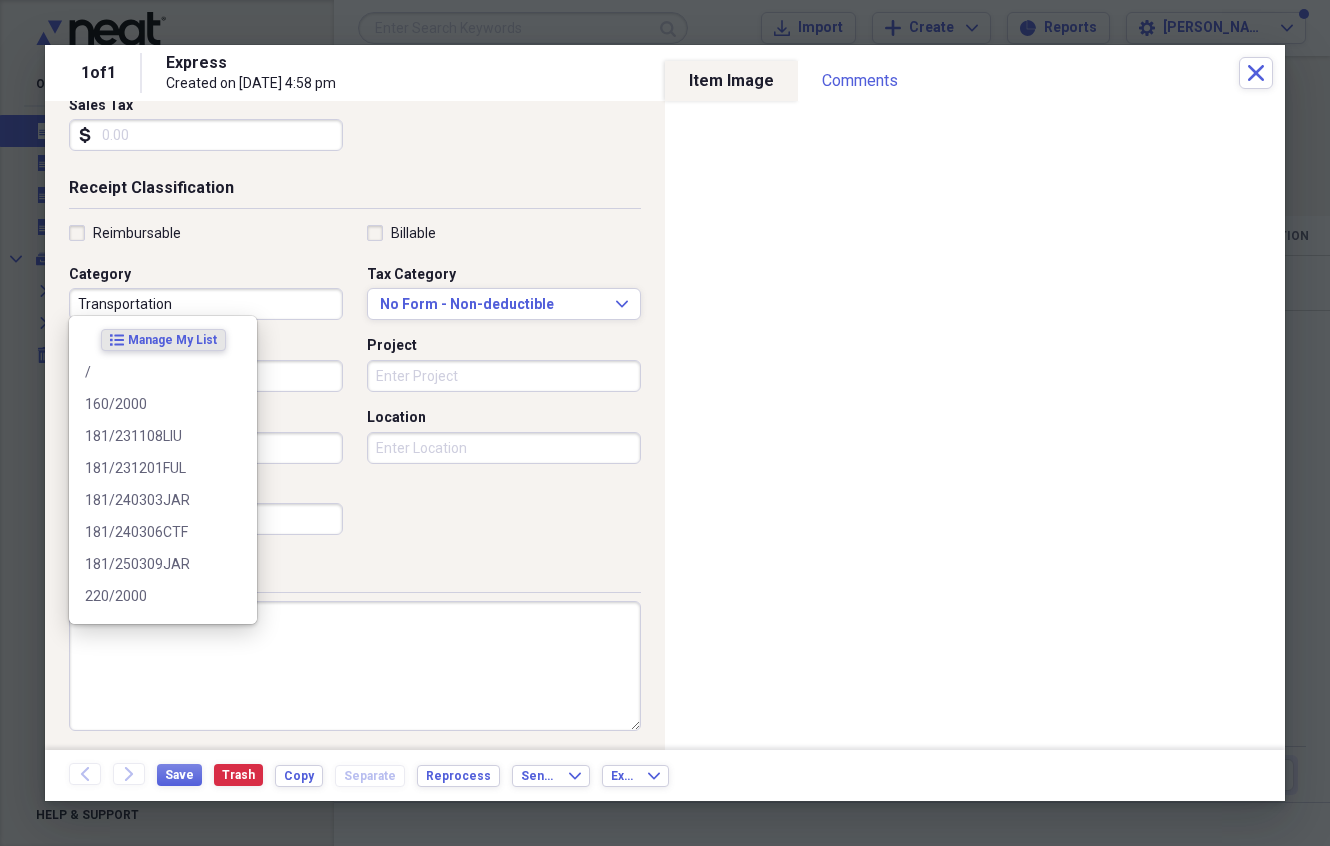 drag, startPoint x: 185, startPoint y: 297, endPoint x: 35, endPoint y: 283, distance: 150.65192 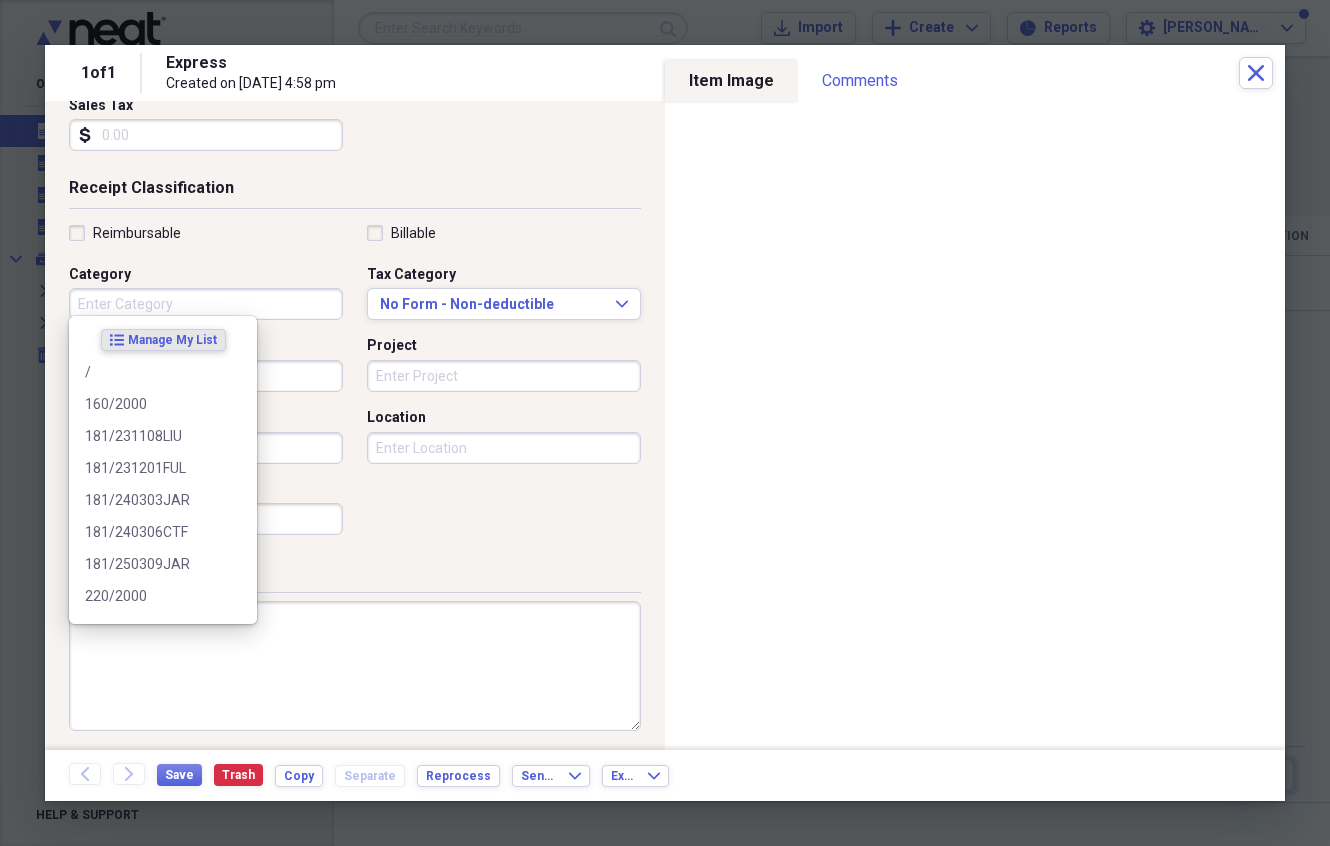 type 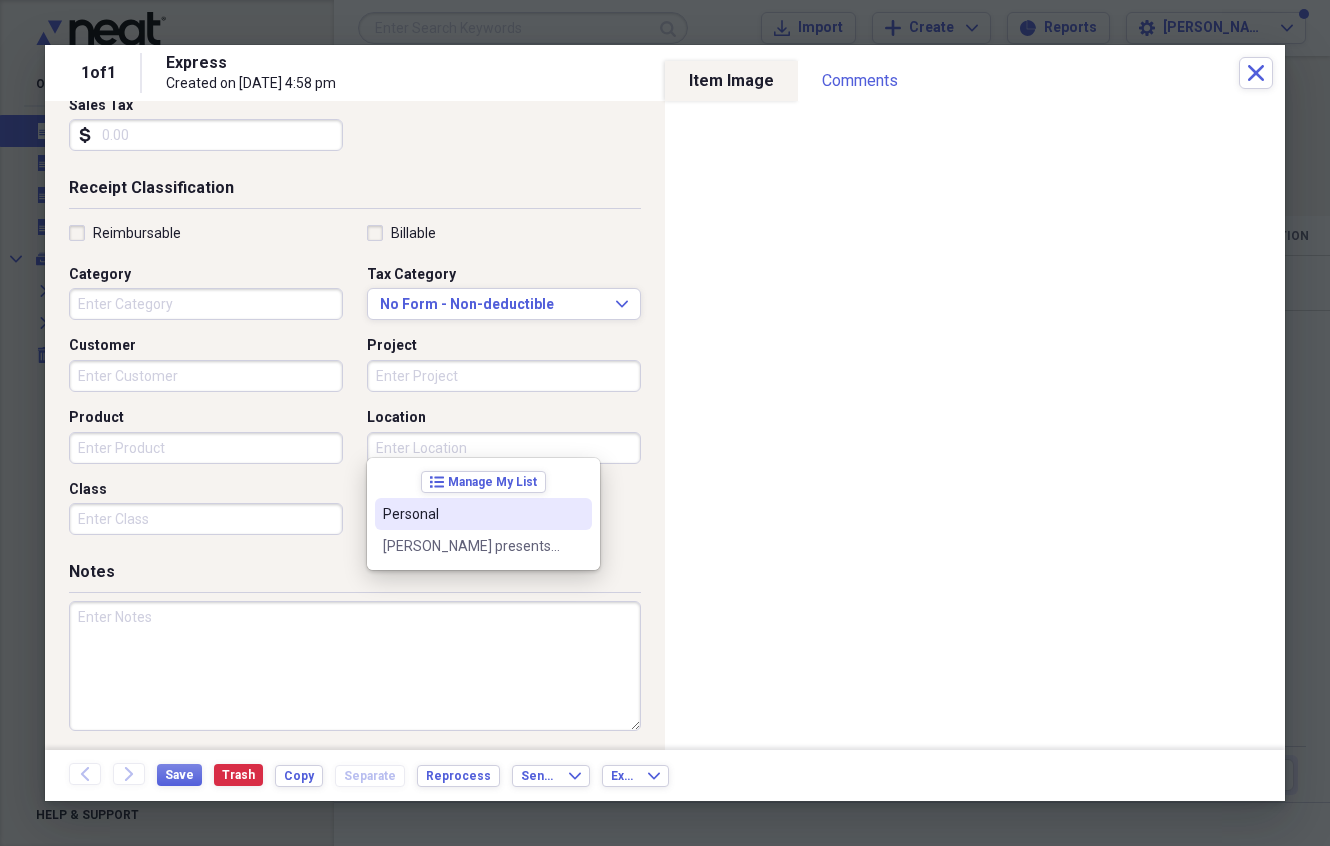 click on "Personal" at bounding box center (483, 514) 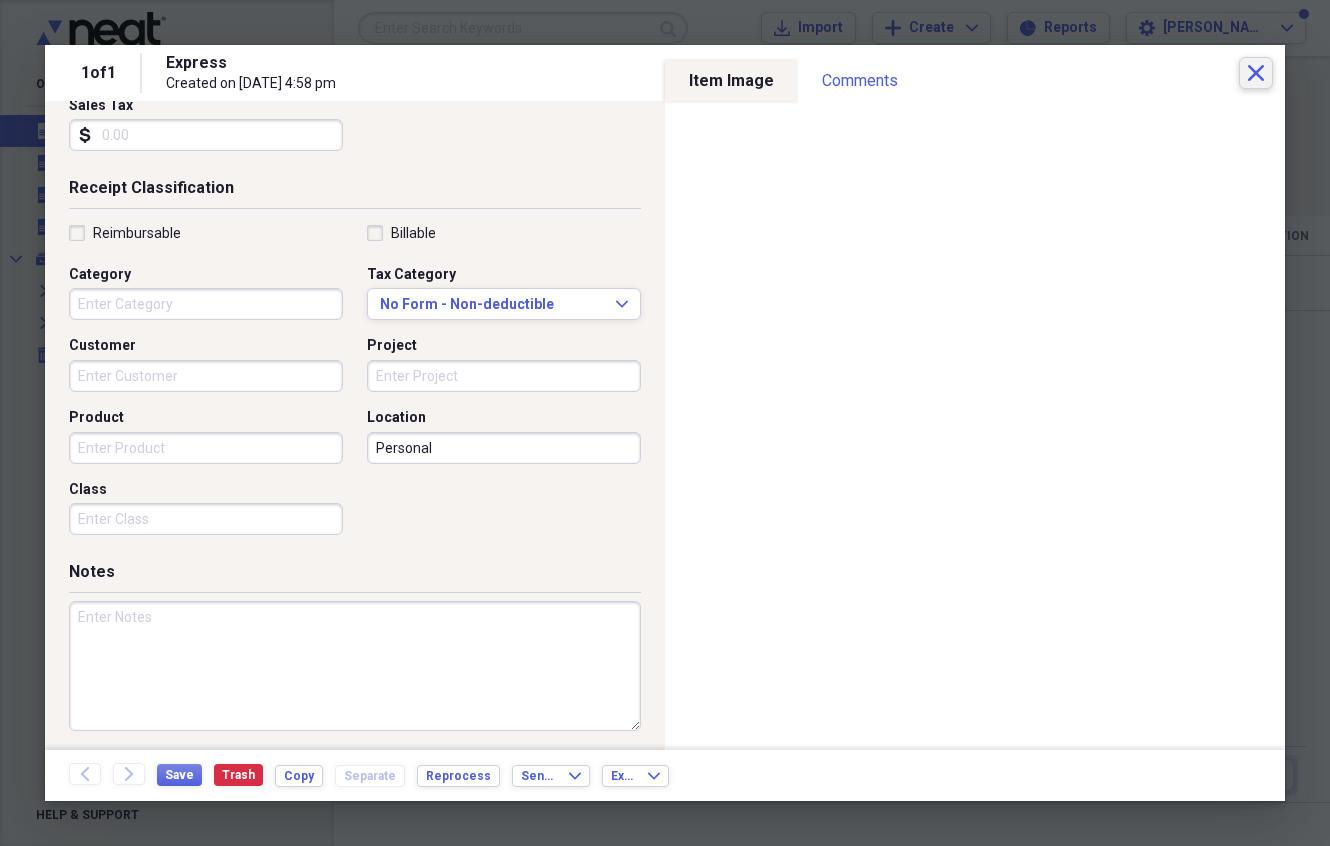 click on "Close" at bounding box center (1256, 73) 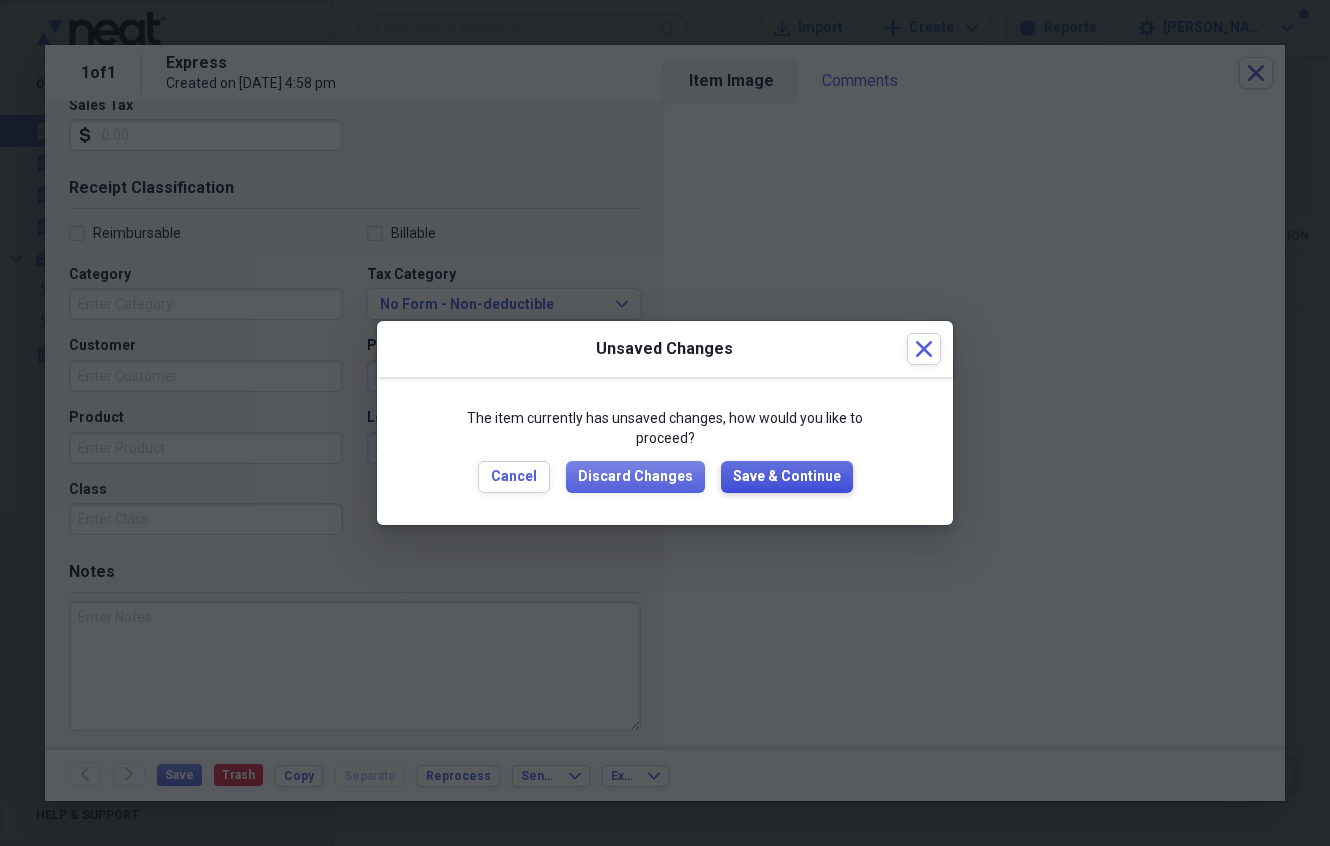 click on "Save & Continue" at bounding box center [787, 477] 